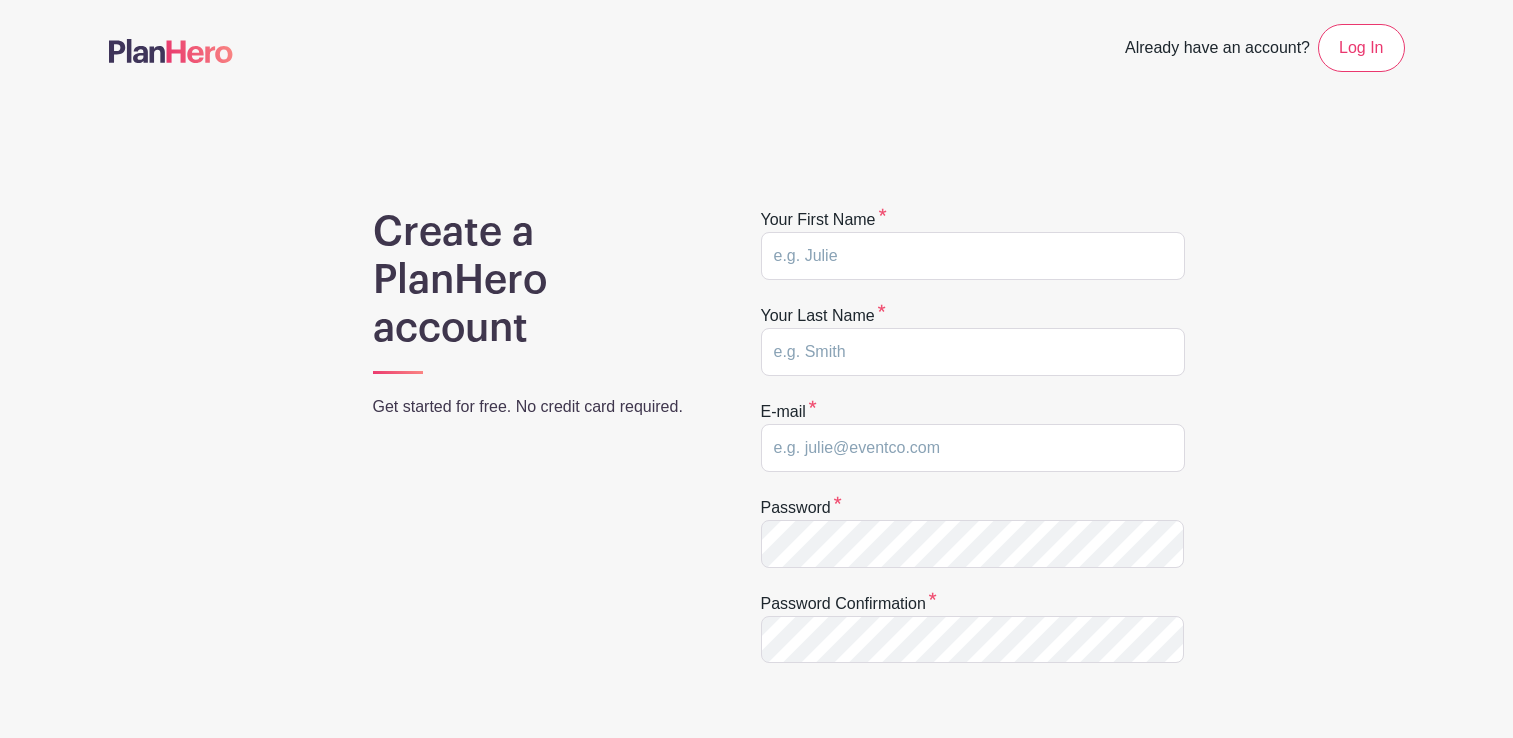 scroll, scrollTop: 0, scrollLeft: 0, axis: both 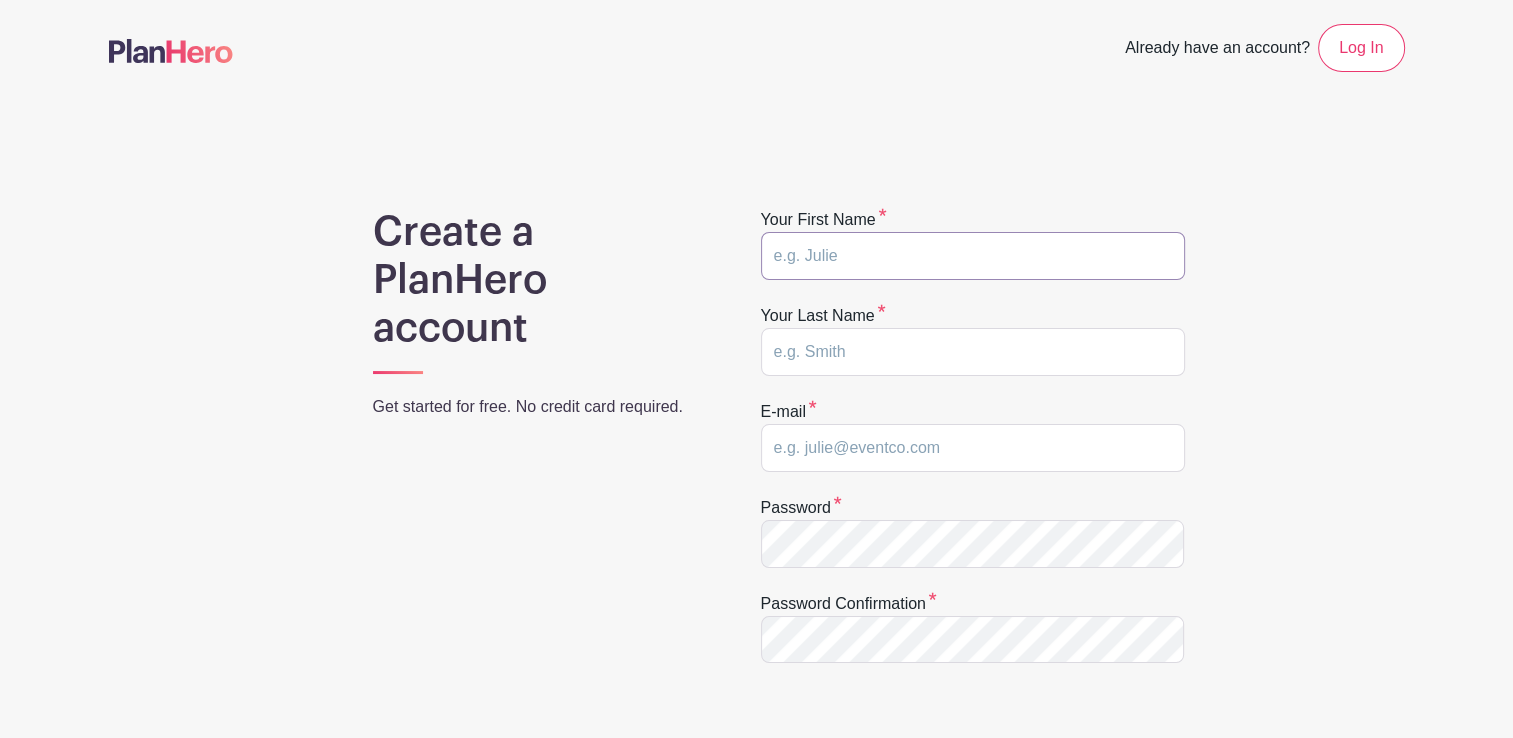 click at bounding box center [973, 256] 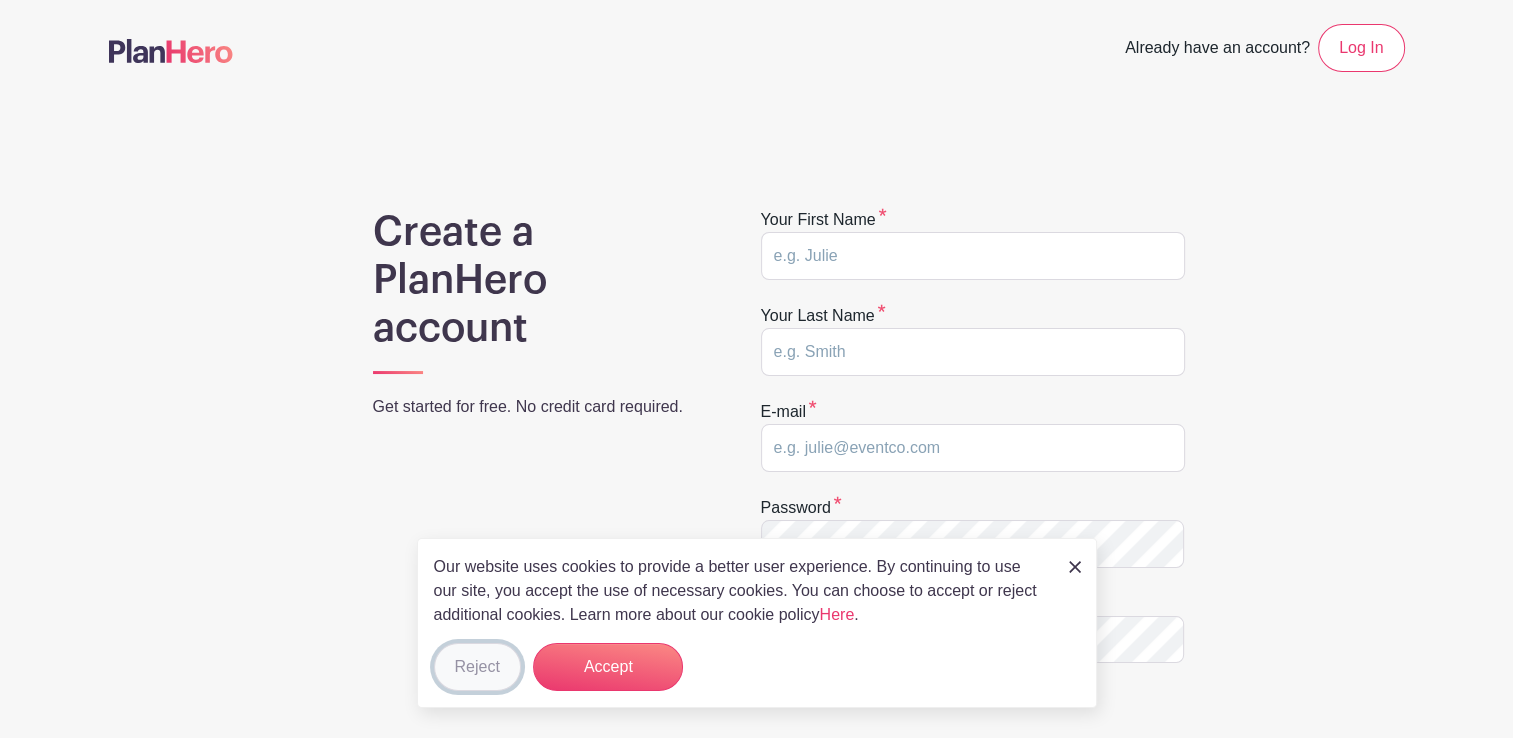 click on "Reject" at bounding box center (477, 667) 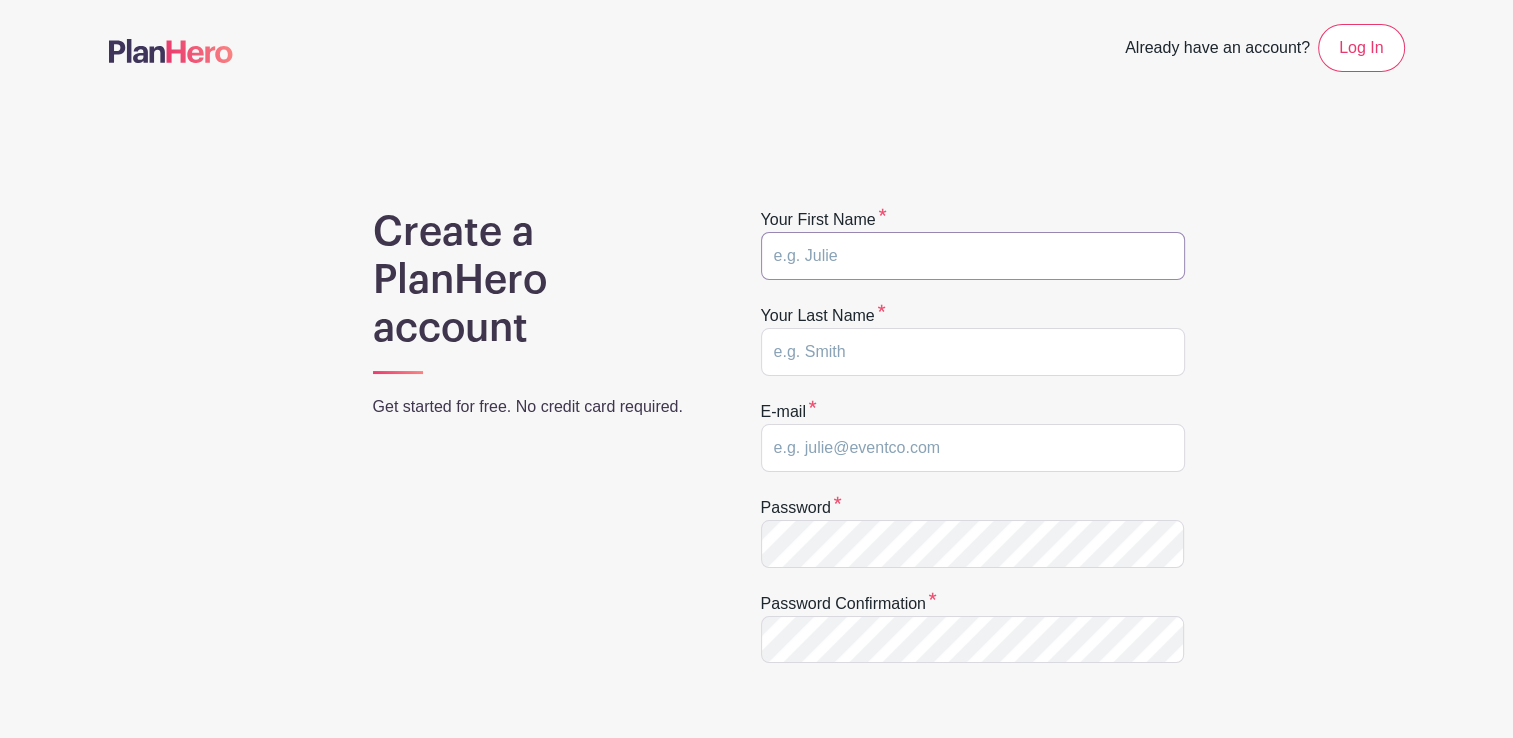 click at bounding box center (973, 256) 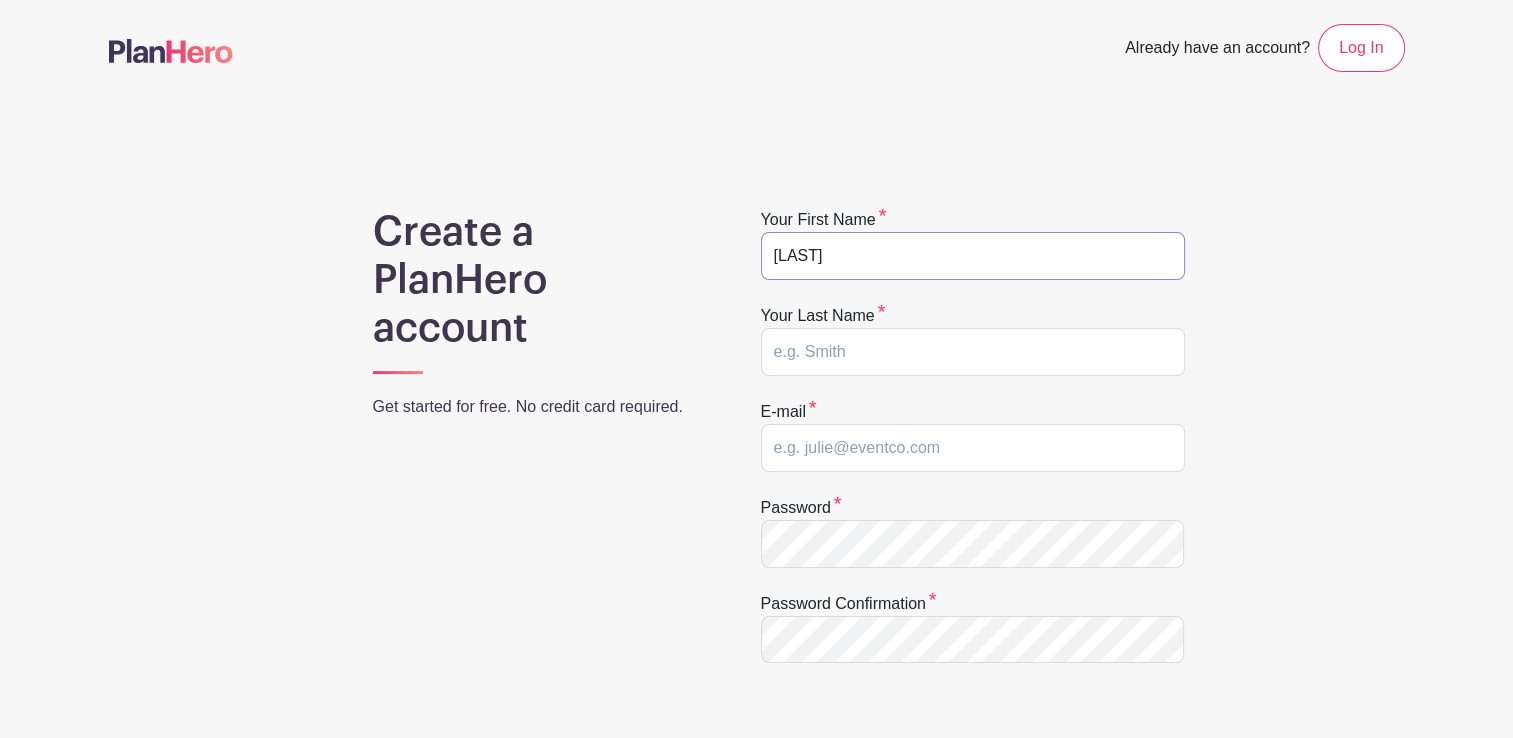 type on "Banks" 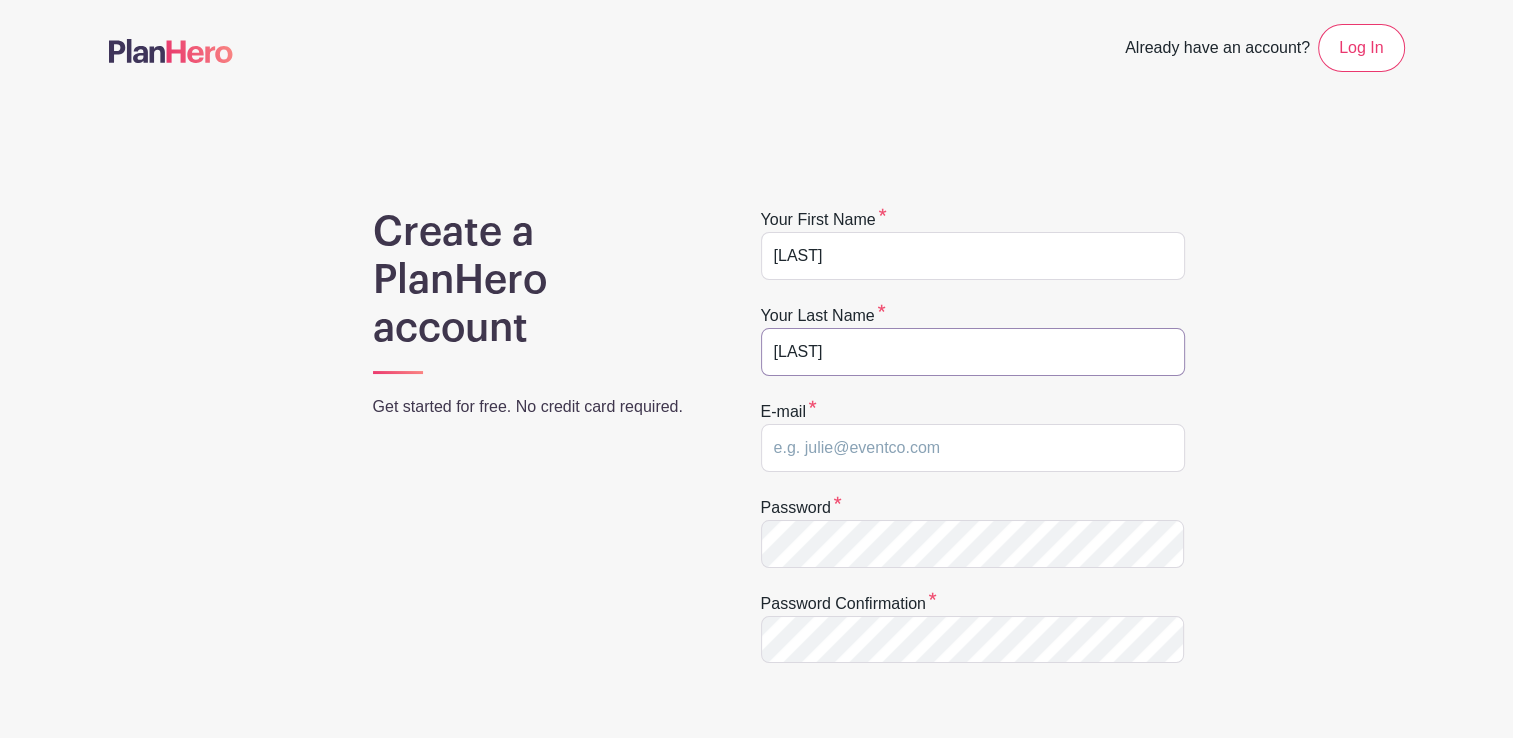 type on "[EMAIL]" 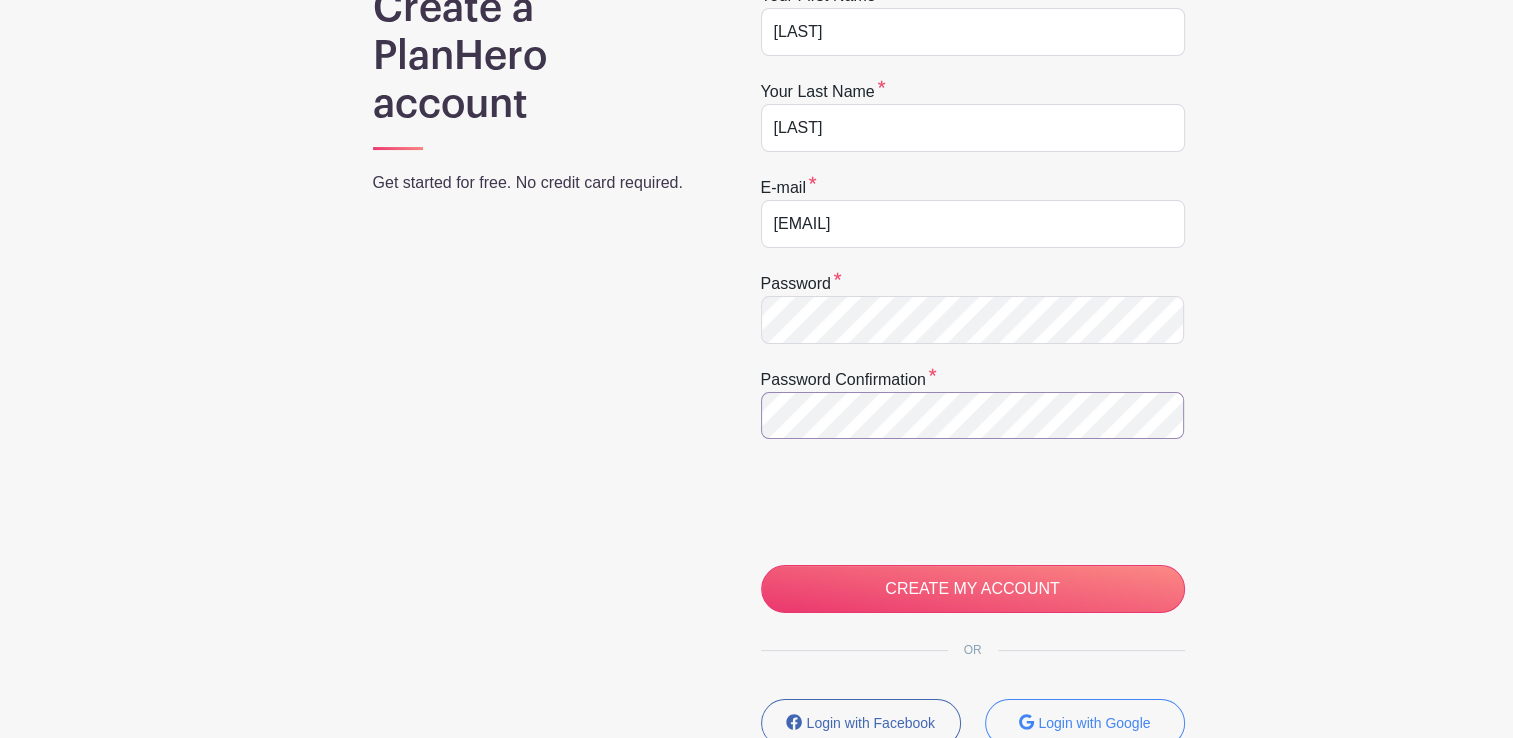 scroll, scrollTop: 300, scrollLeft: 0, axis: vertical 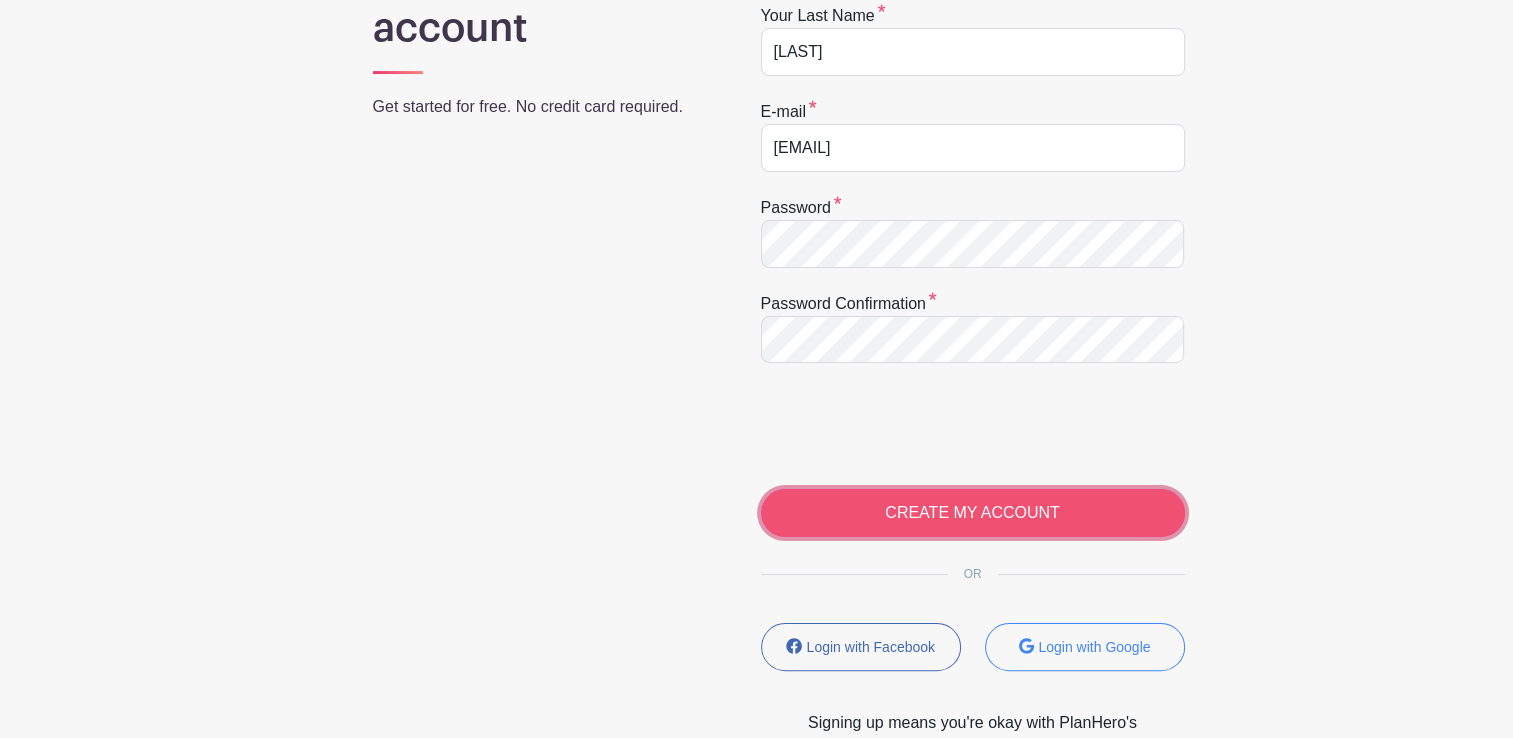 click on "CREATE MY ACCOUNT" at bounding box center (973, 513) 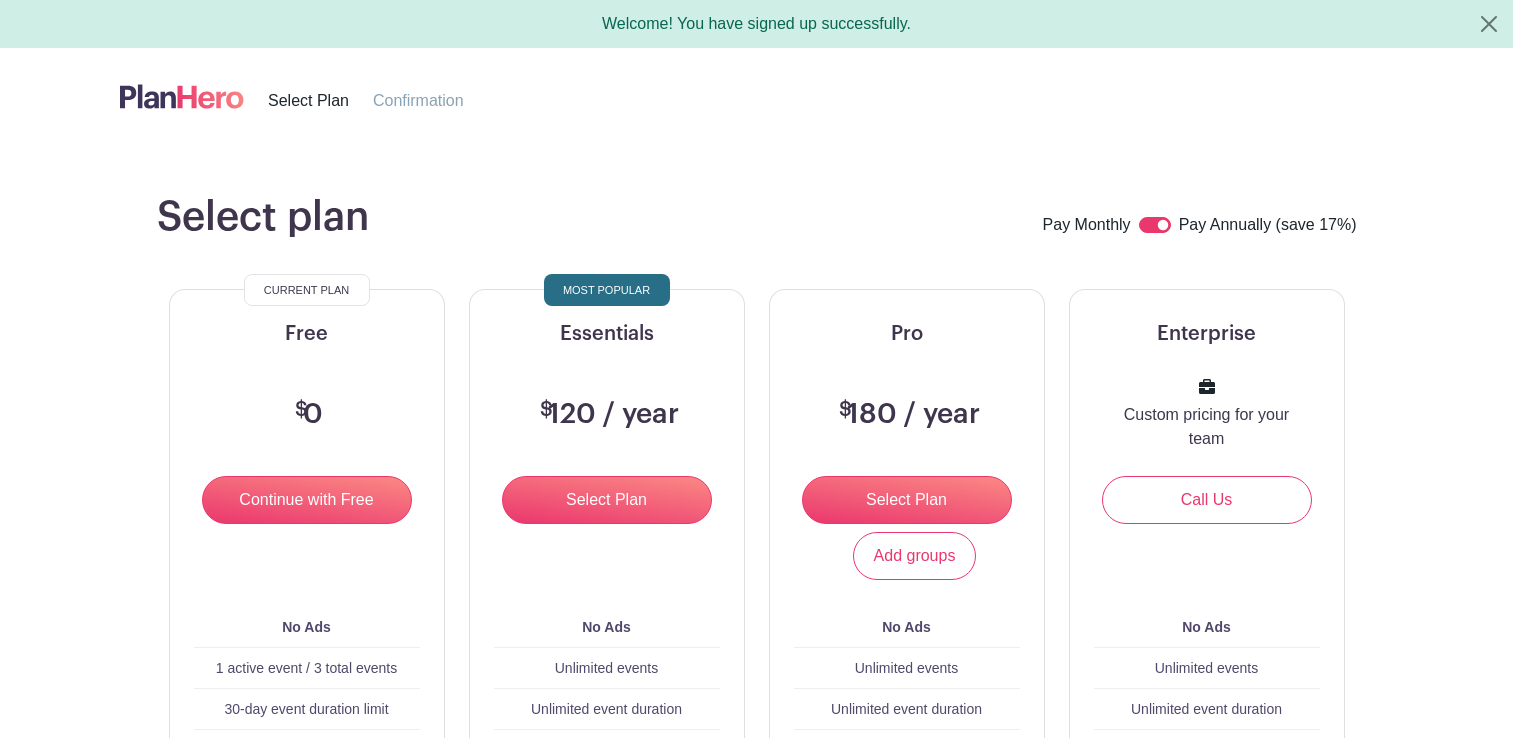 scroll, scrollTop: 0, scrollLeft: 0, axis: both 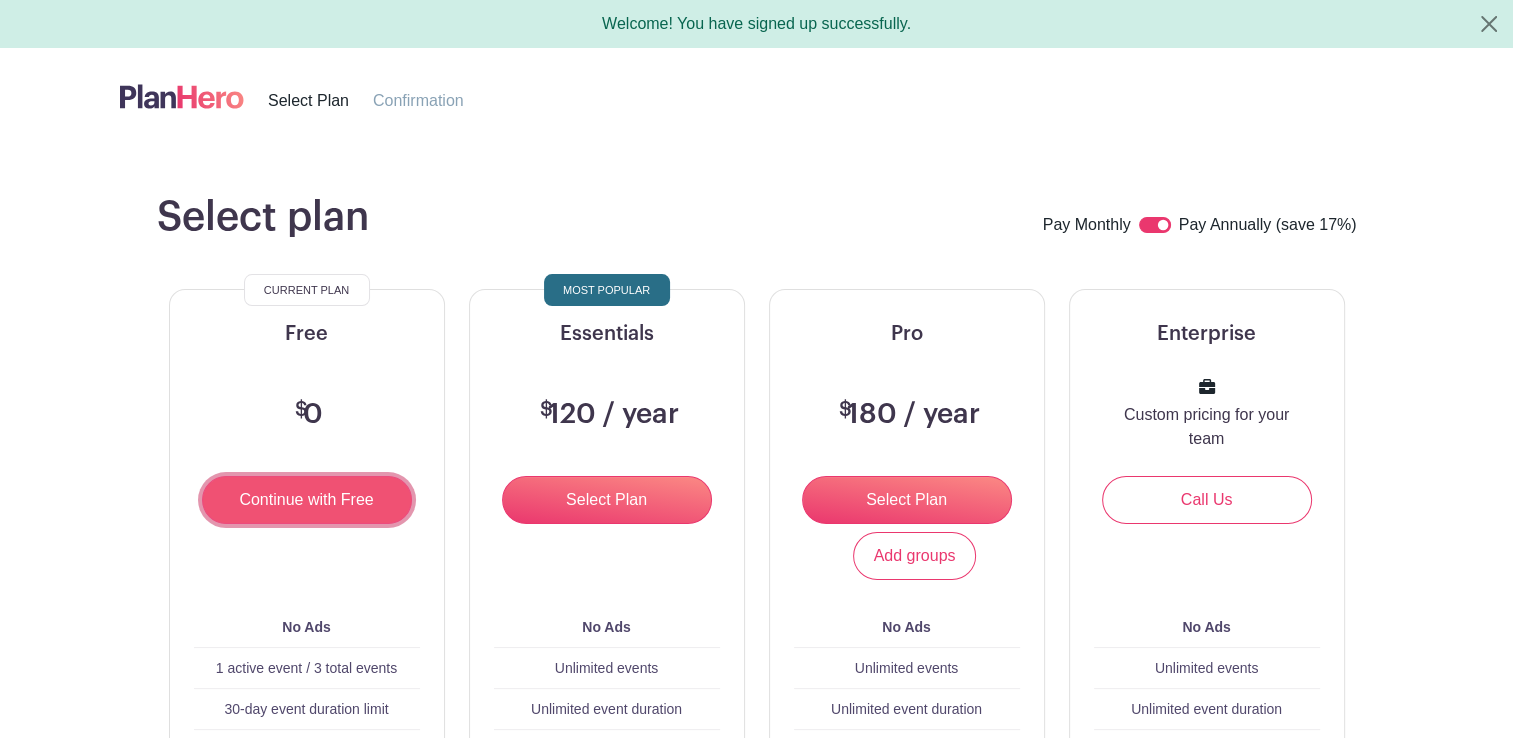 click on "Continue with Free" at bounding box center [307, 500] 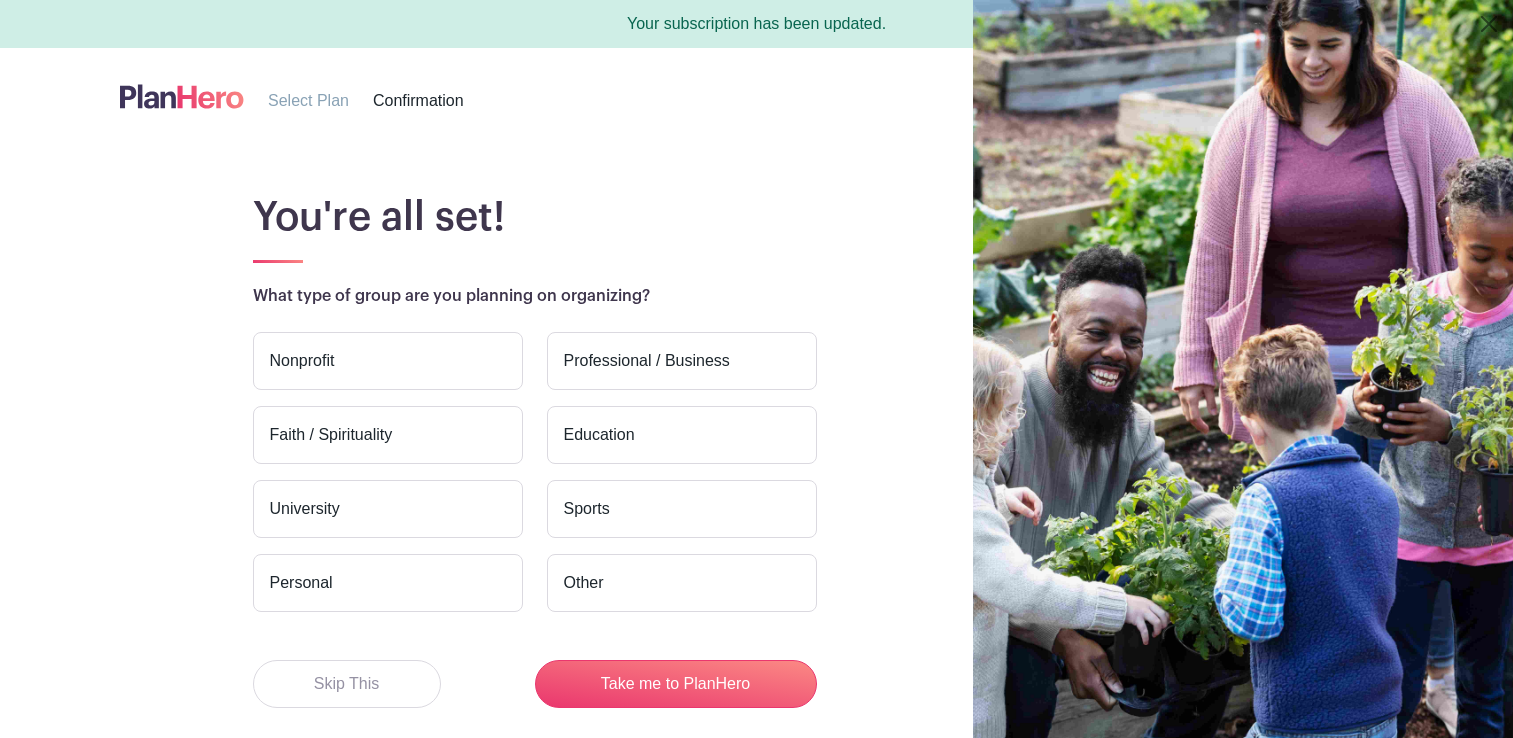 scroll, scrollTop: 0, scrollLeft: 0, axis: both 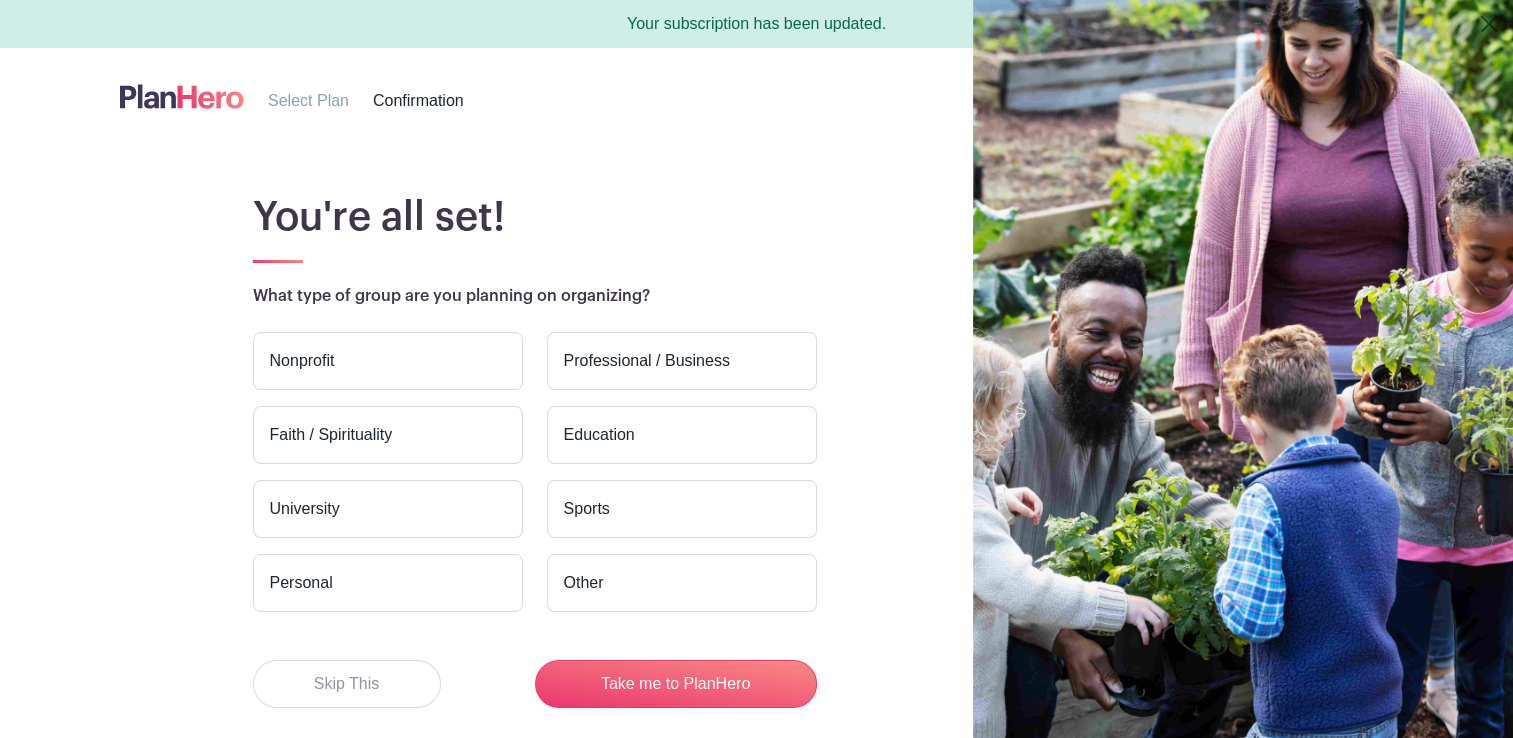 click on "Faith / Spirituality" at bounding box center [388, 435] 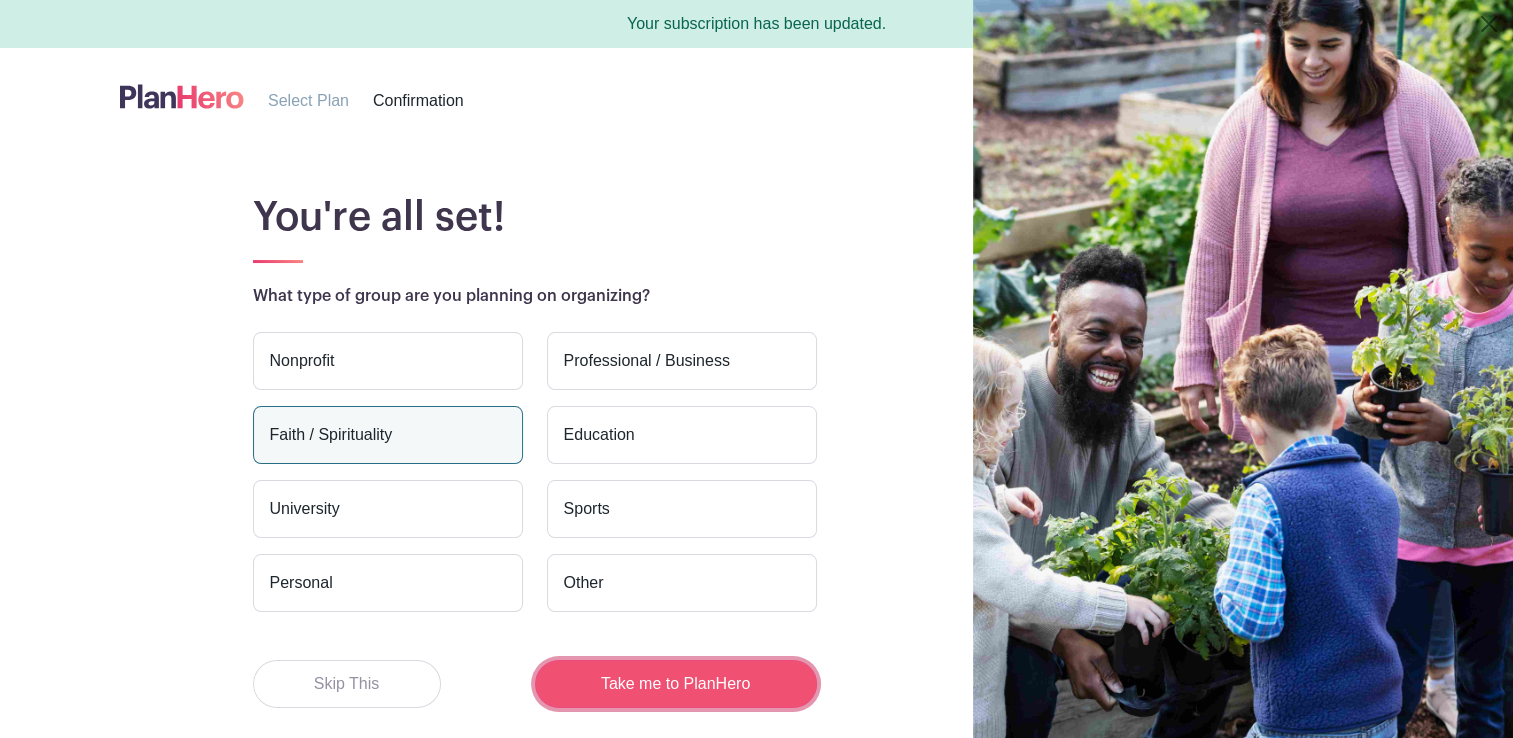 click on "Take me to PlanHero" at bounding box center [676, 684] 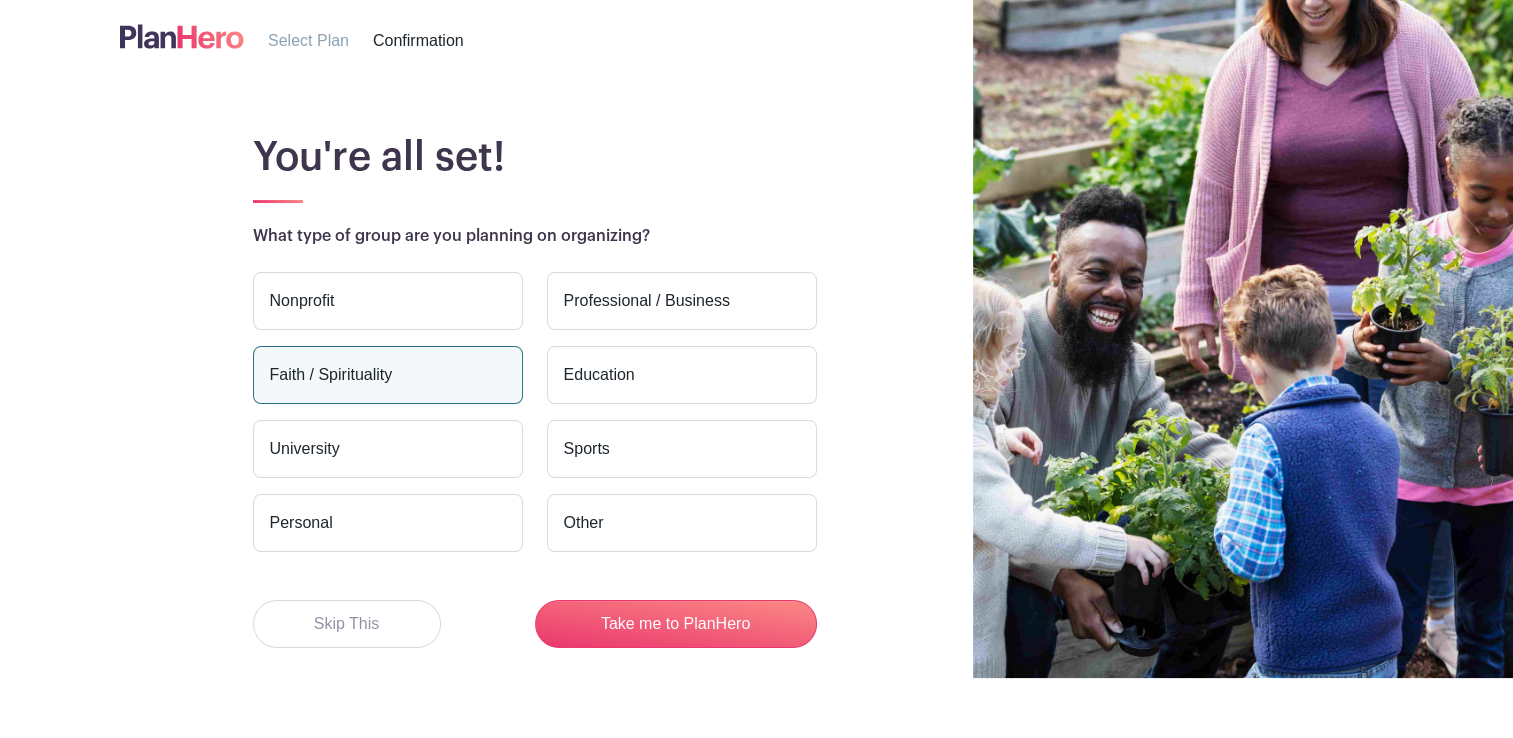 scroll, scrollTop: 92, scrollLeft: 0, axis: vertical 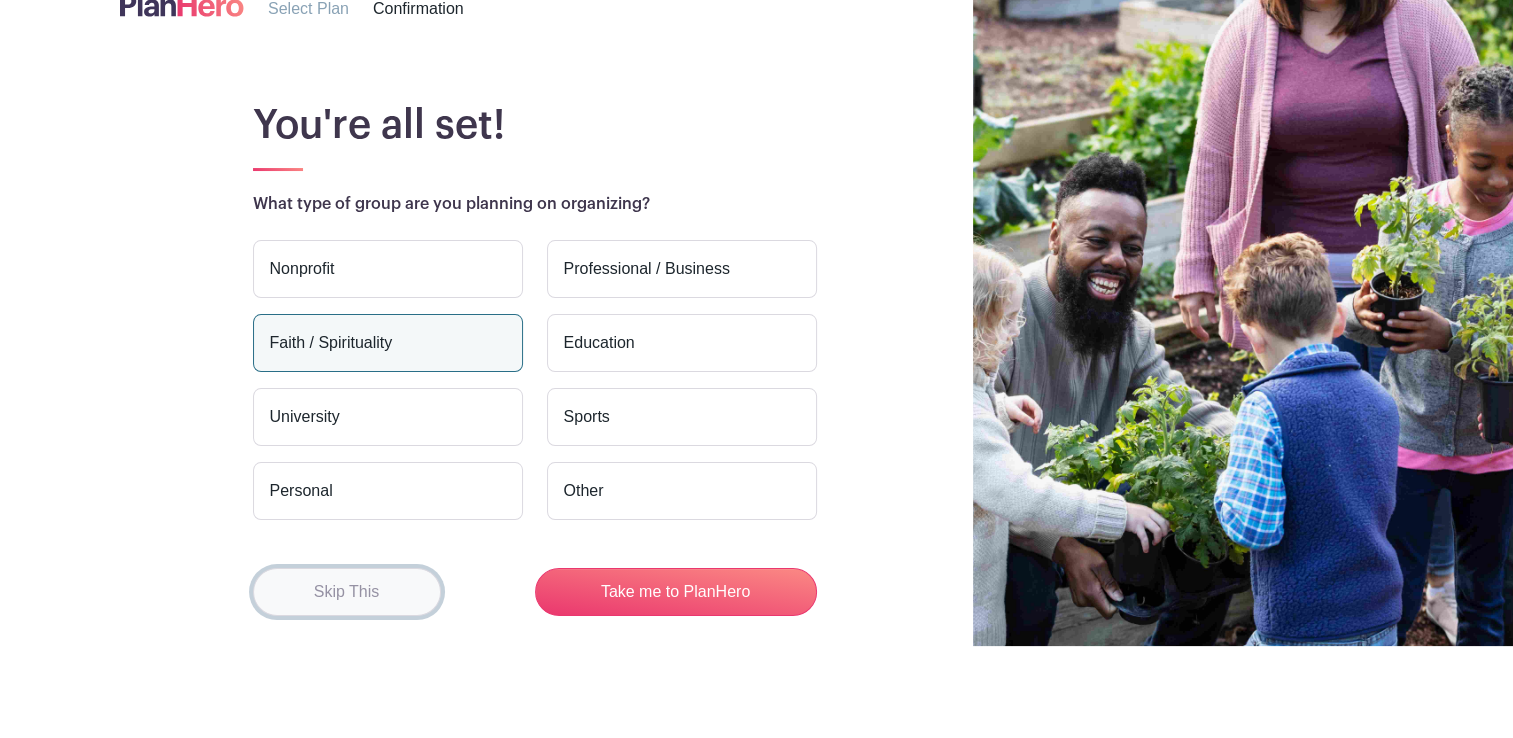 click on "Skip This" at bounding box center (347, 592) 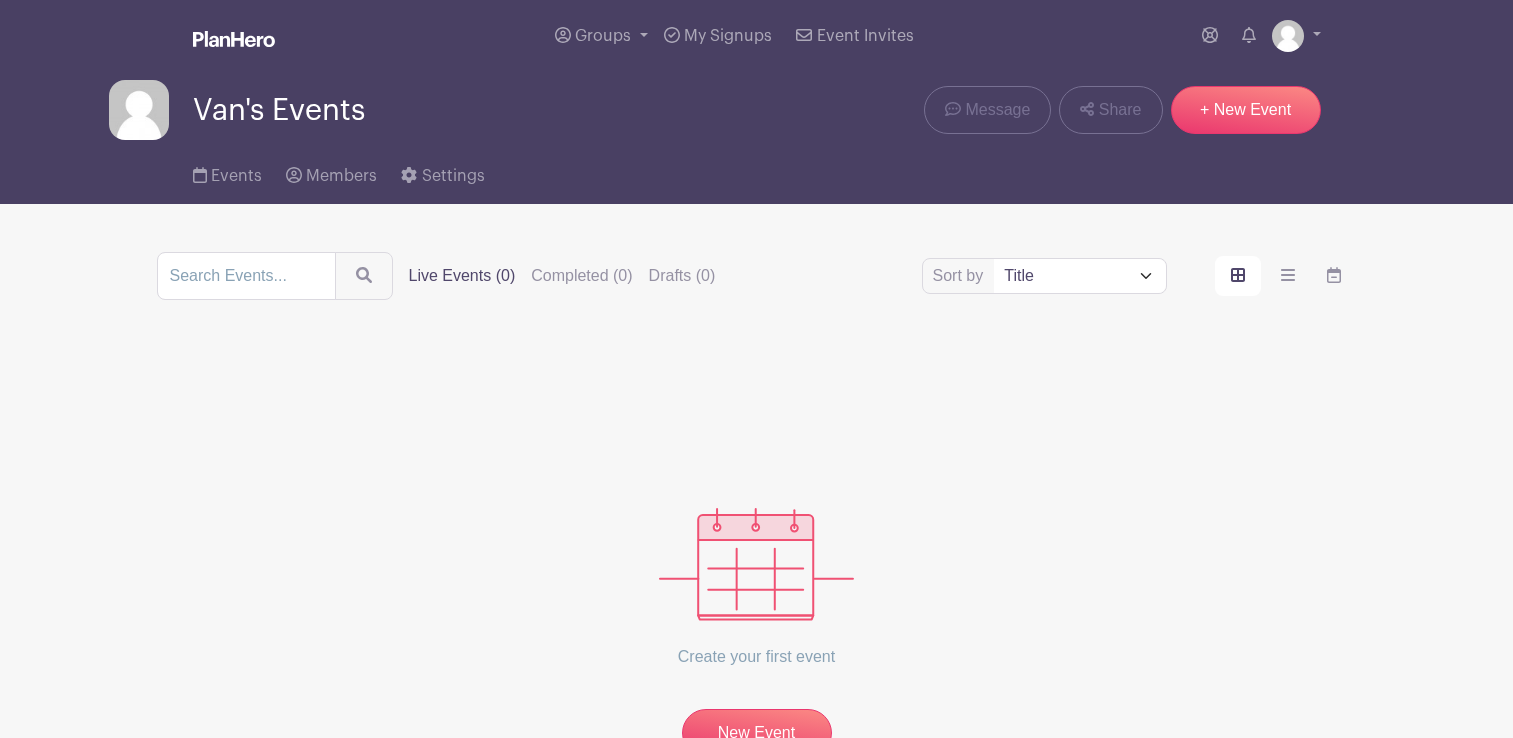 scroll, scrollTop: 0, scrollLeft: 0, axis: both 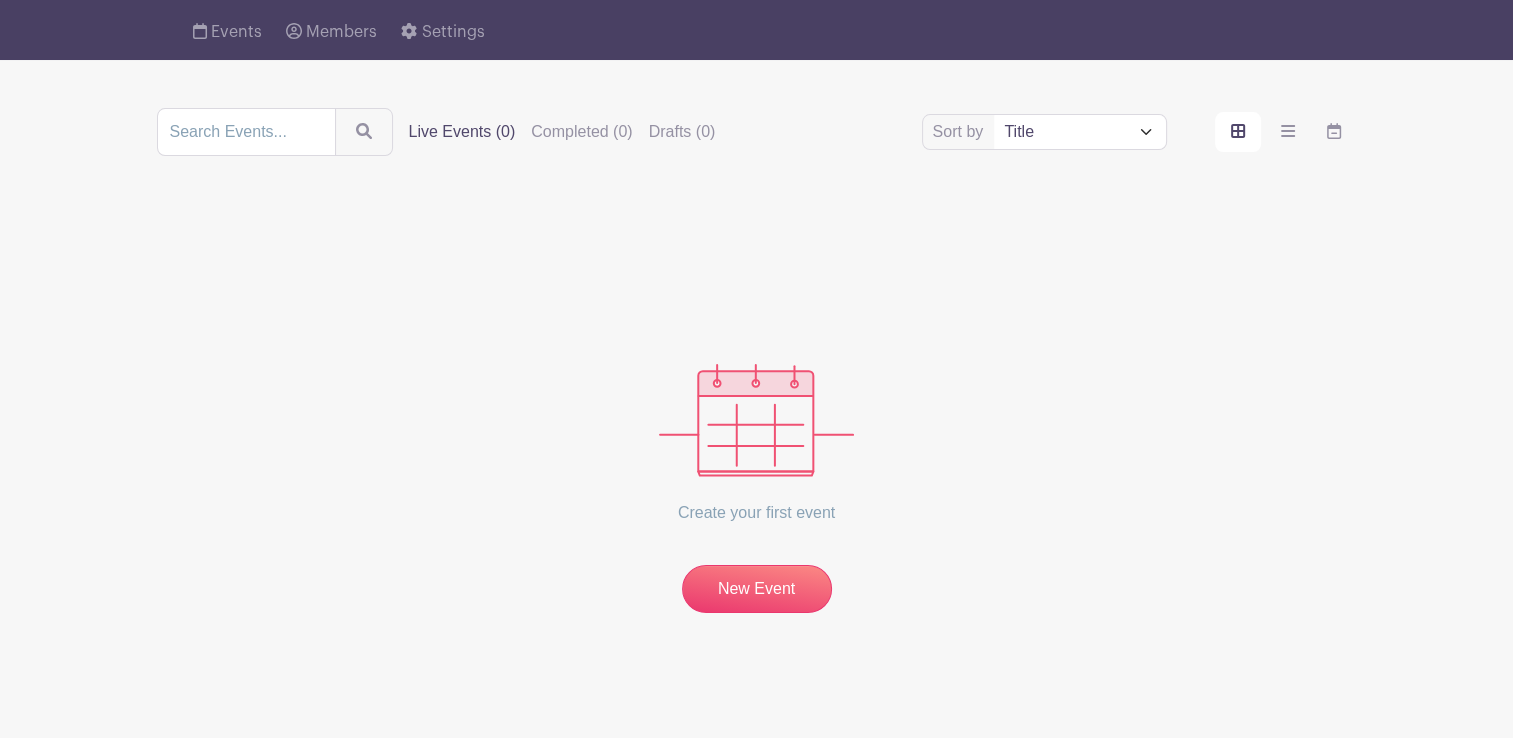 click at bounding box center (756, 420) 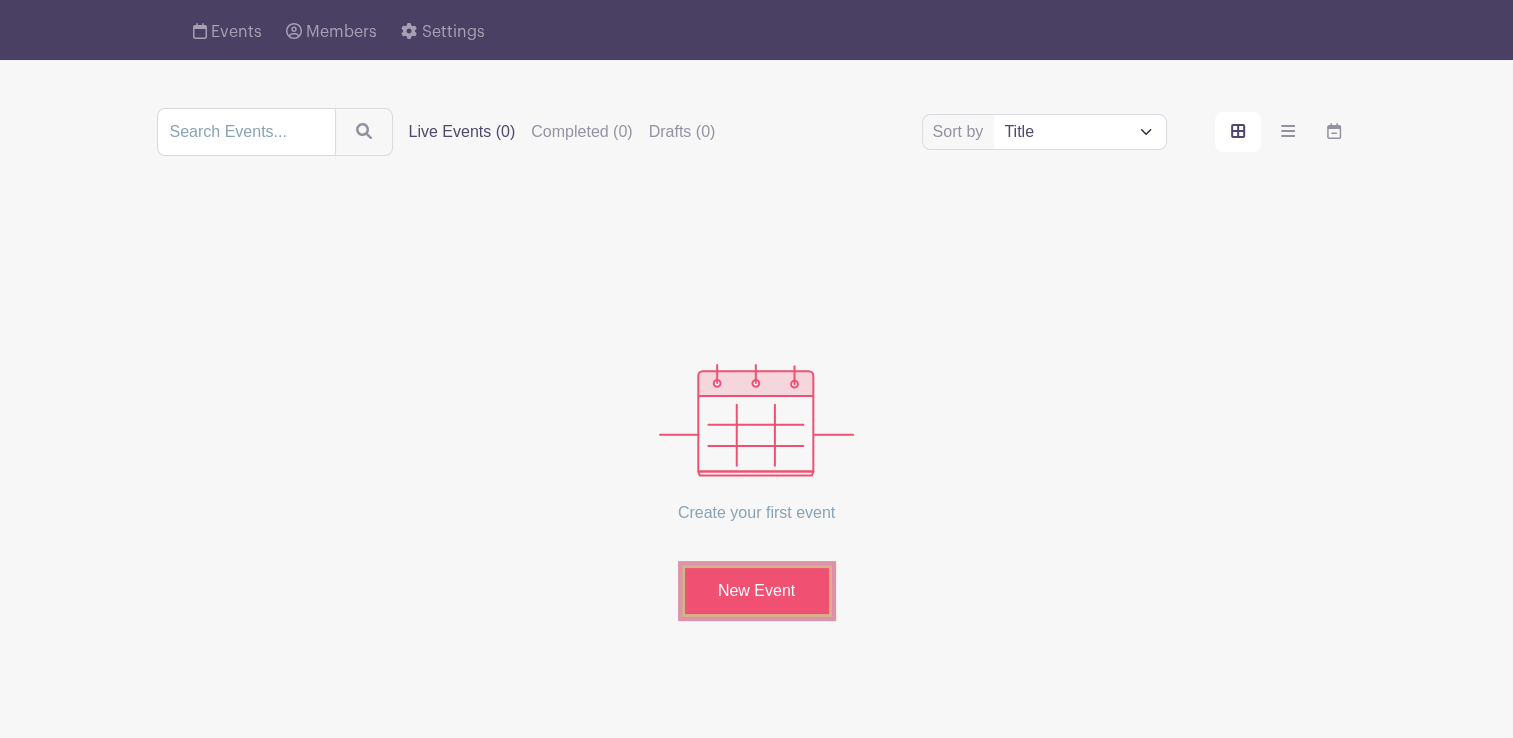 click on "New Event" at bounding box center (757, 591) 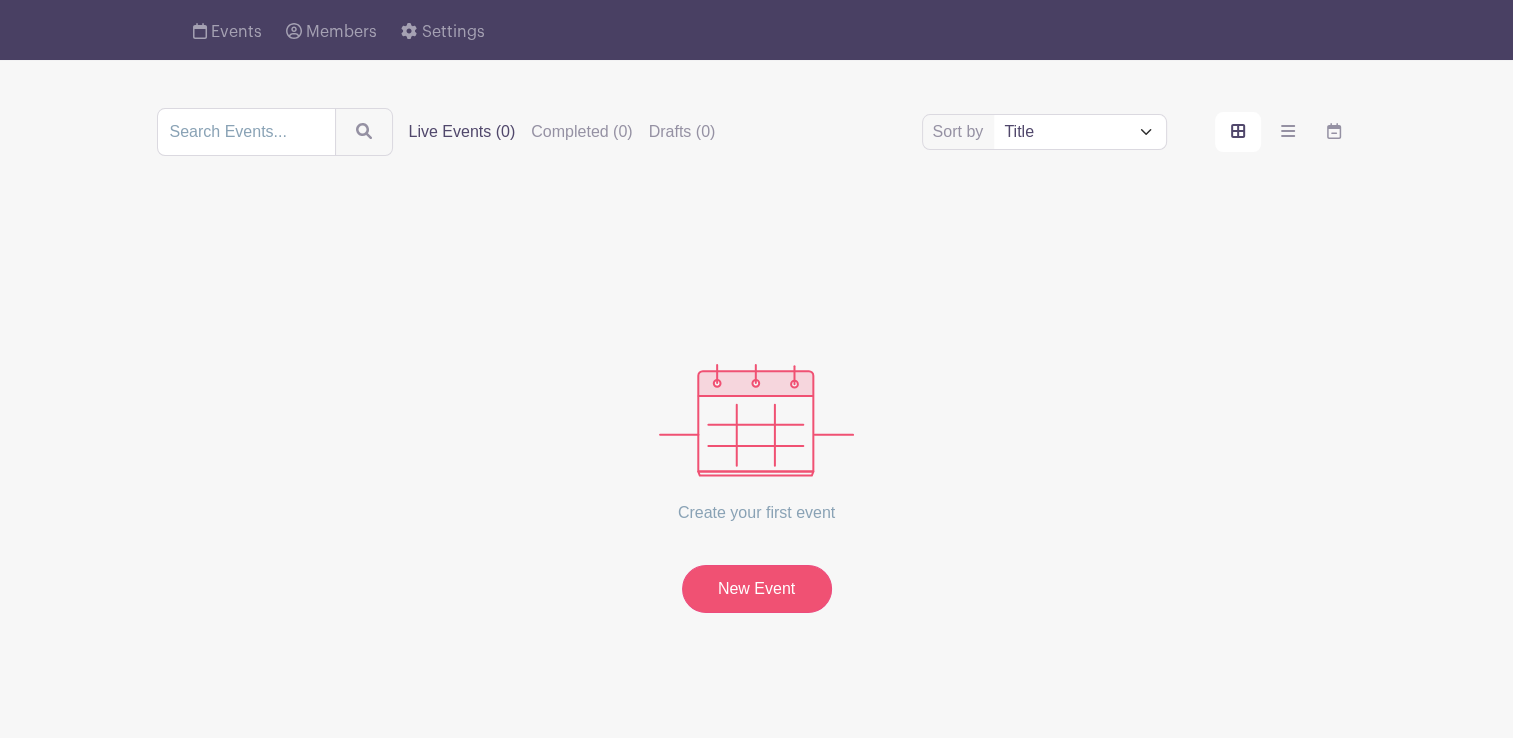 scroll, scrollTop: 0, scrollLeft: 0, axis: both 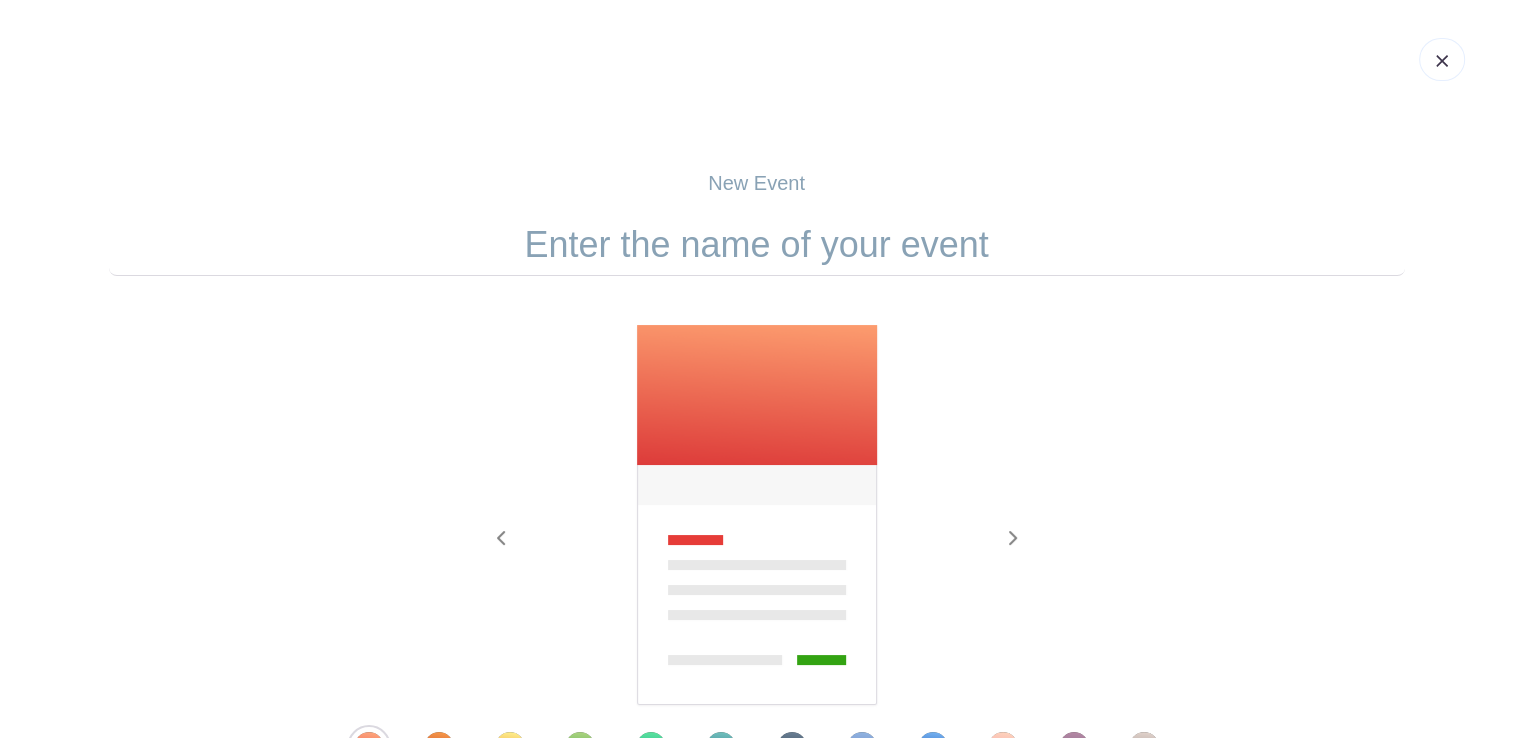 click at bounding box center [757, 245] 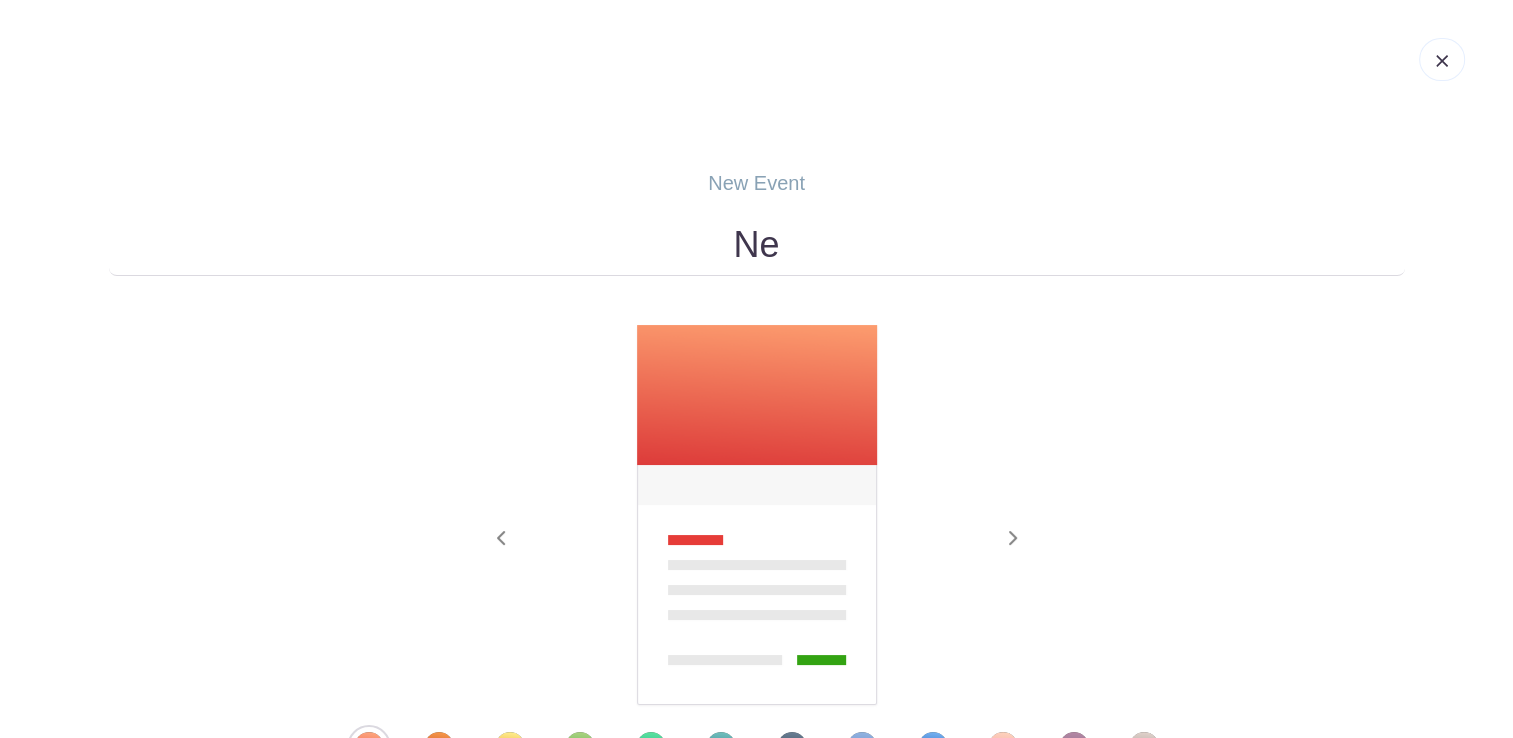 type on "N" 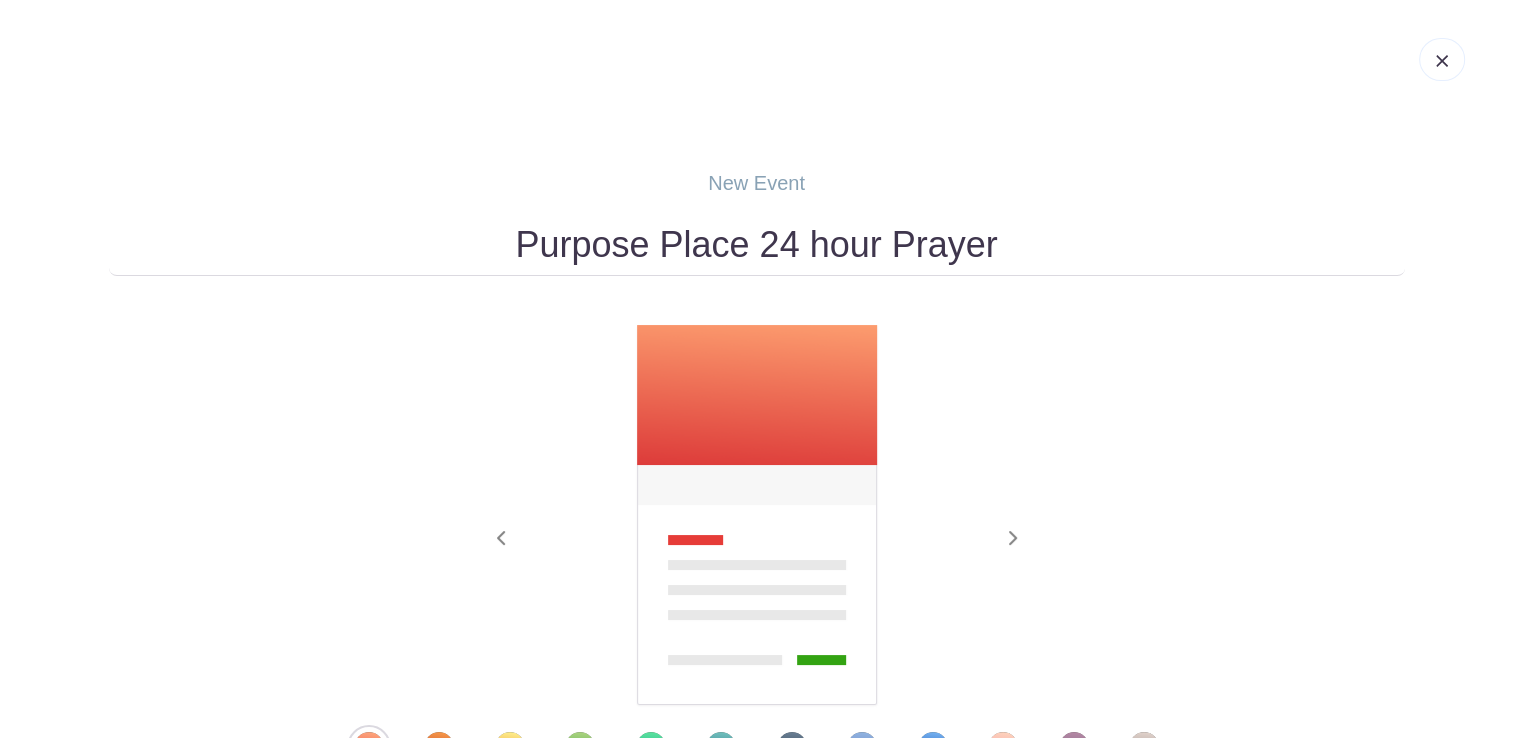 click on "Purpose Place 24 hour Prayer" at bounding box center [757, 245] 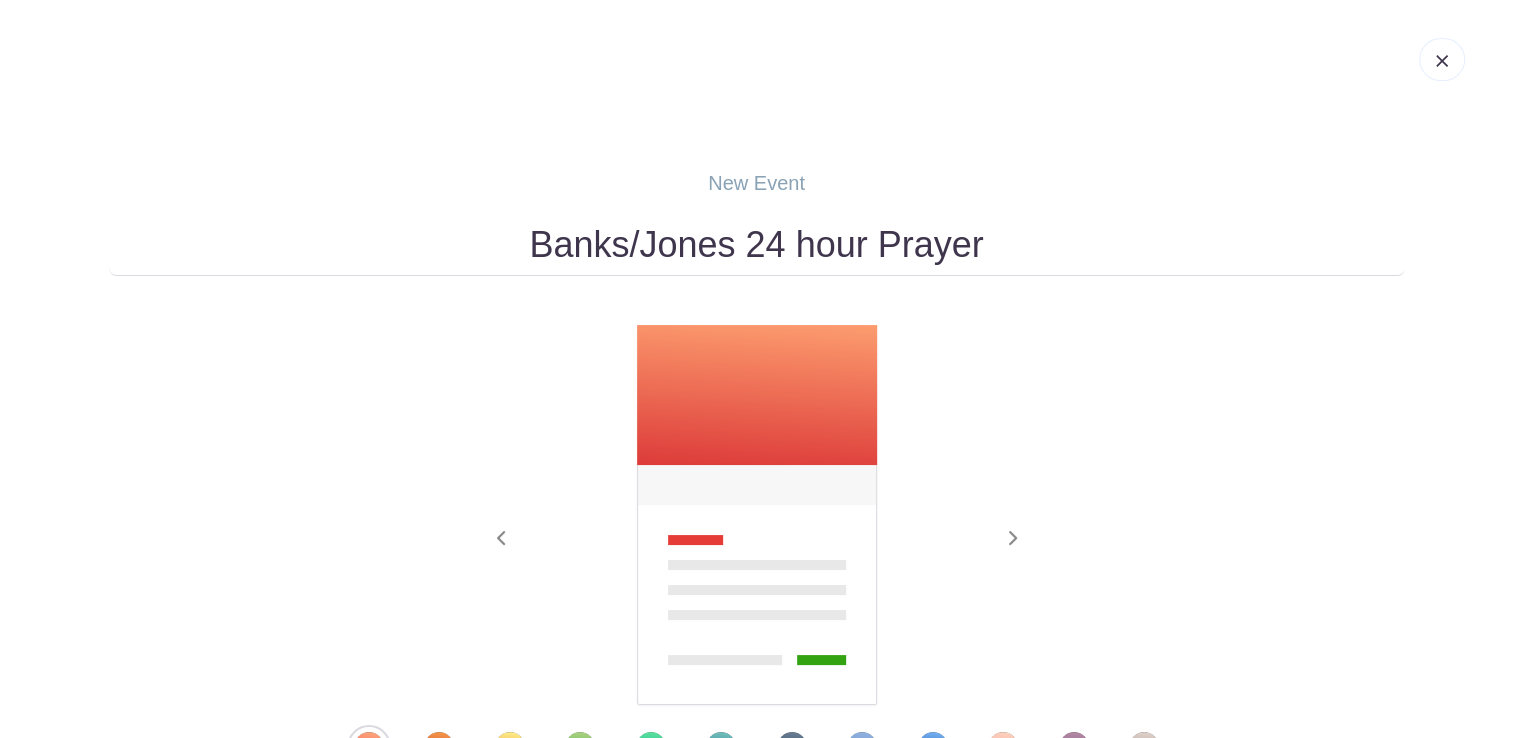 click on "Banks/Jones 24 hour Prayer" at bounding box center [757, 245] 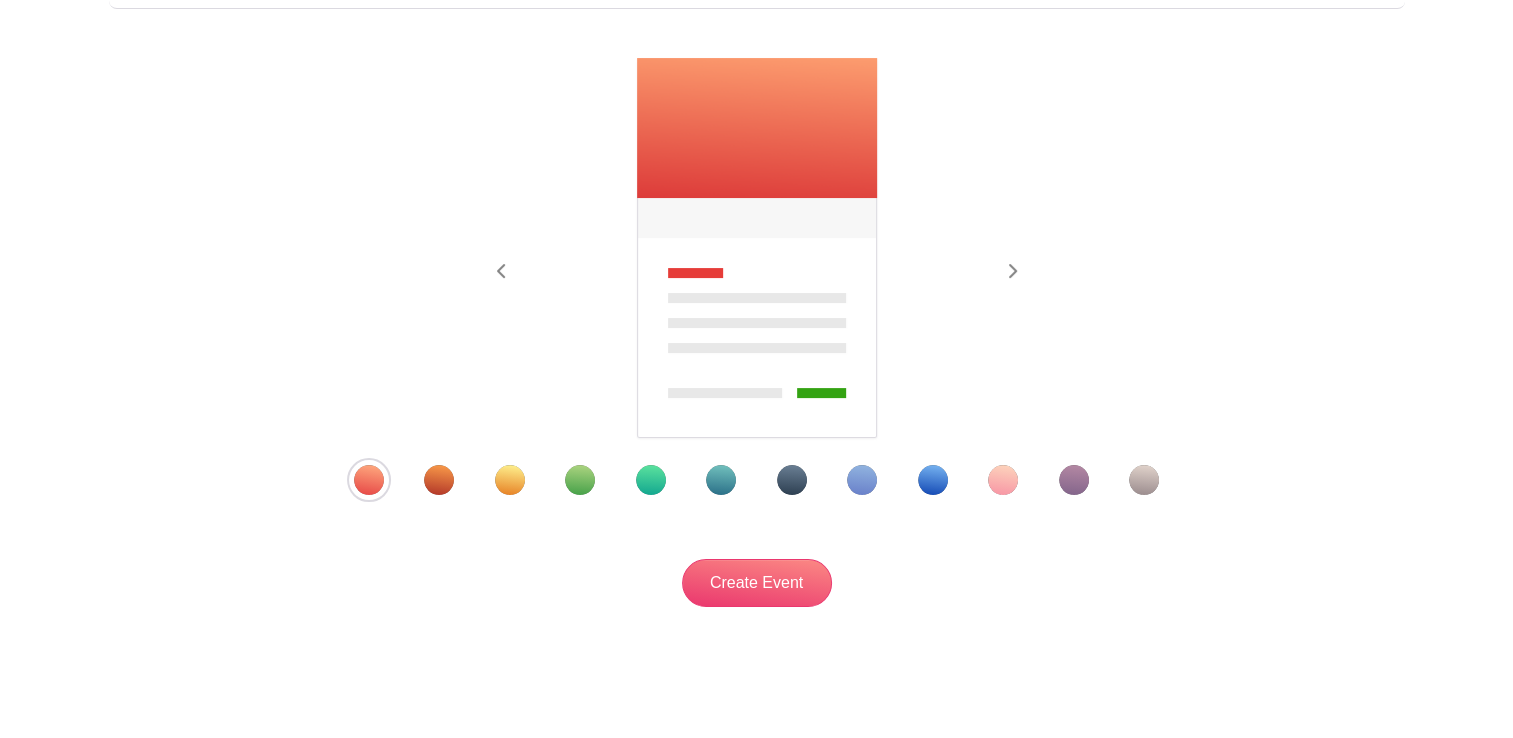 scroll, scrollTop: 308, scrollLeft: 0, axis: vertical 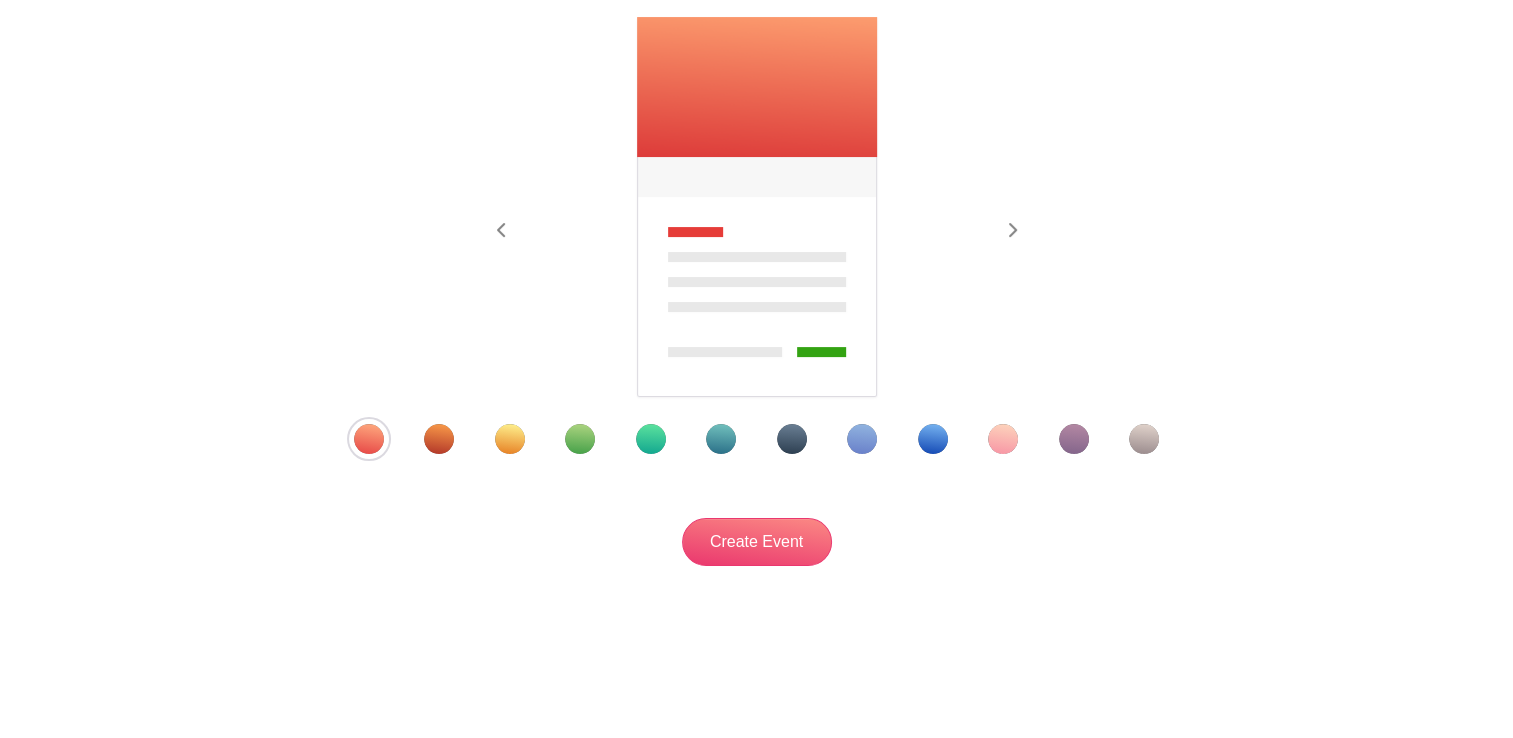 type on "[LAST]/[LAST] 24 hour Prayer Vigil" 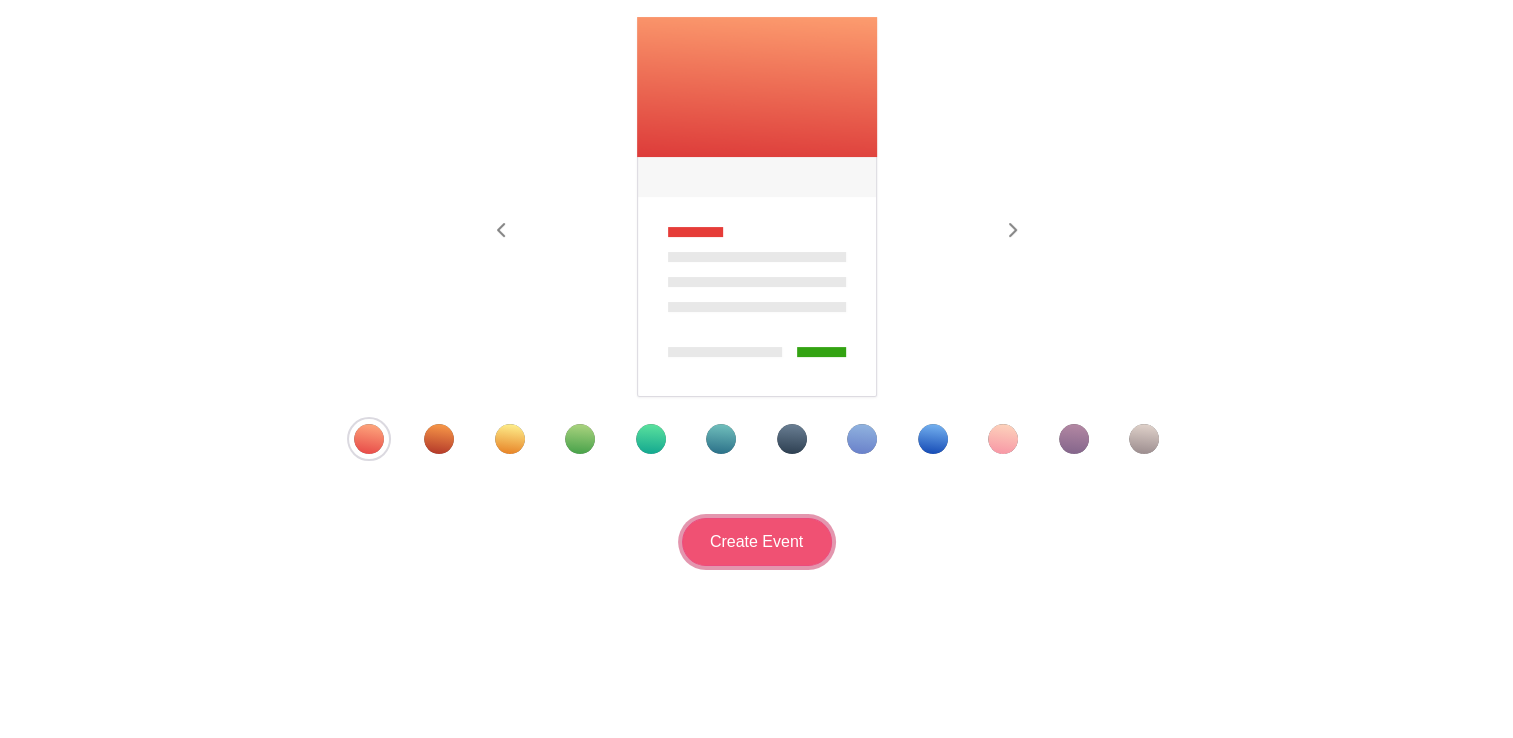 click on "Create Event" at bounding box center (757, 542) 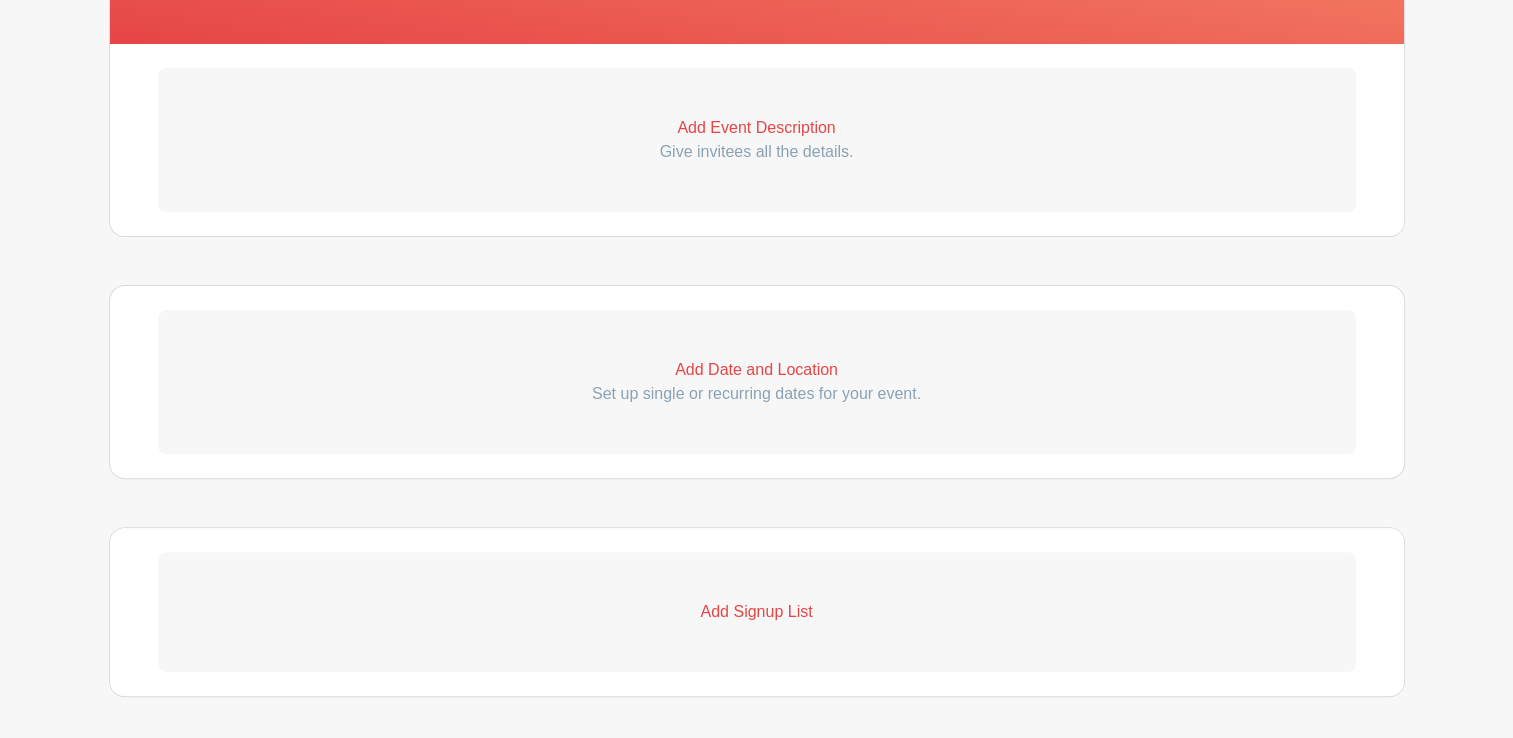 scroll, scrollTop: 600, scrollLeft: 0, axis: vertical 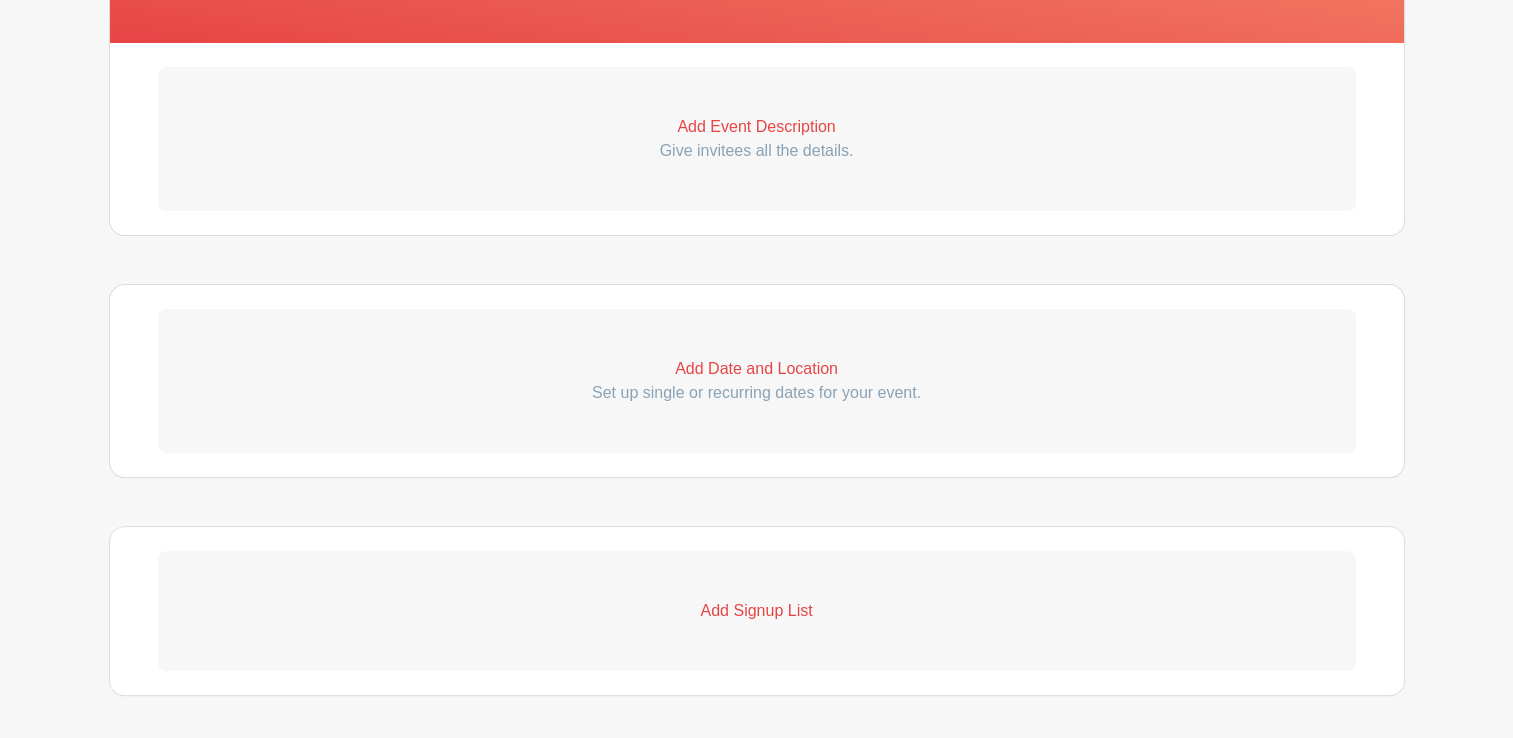 click on "Give invitees all the details." at bounding box center [757, 151] 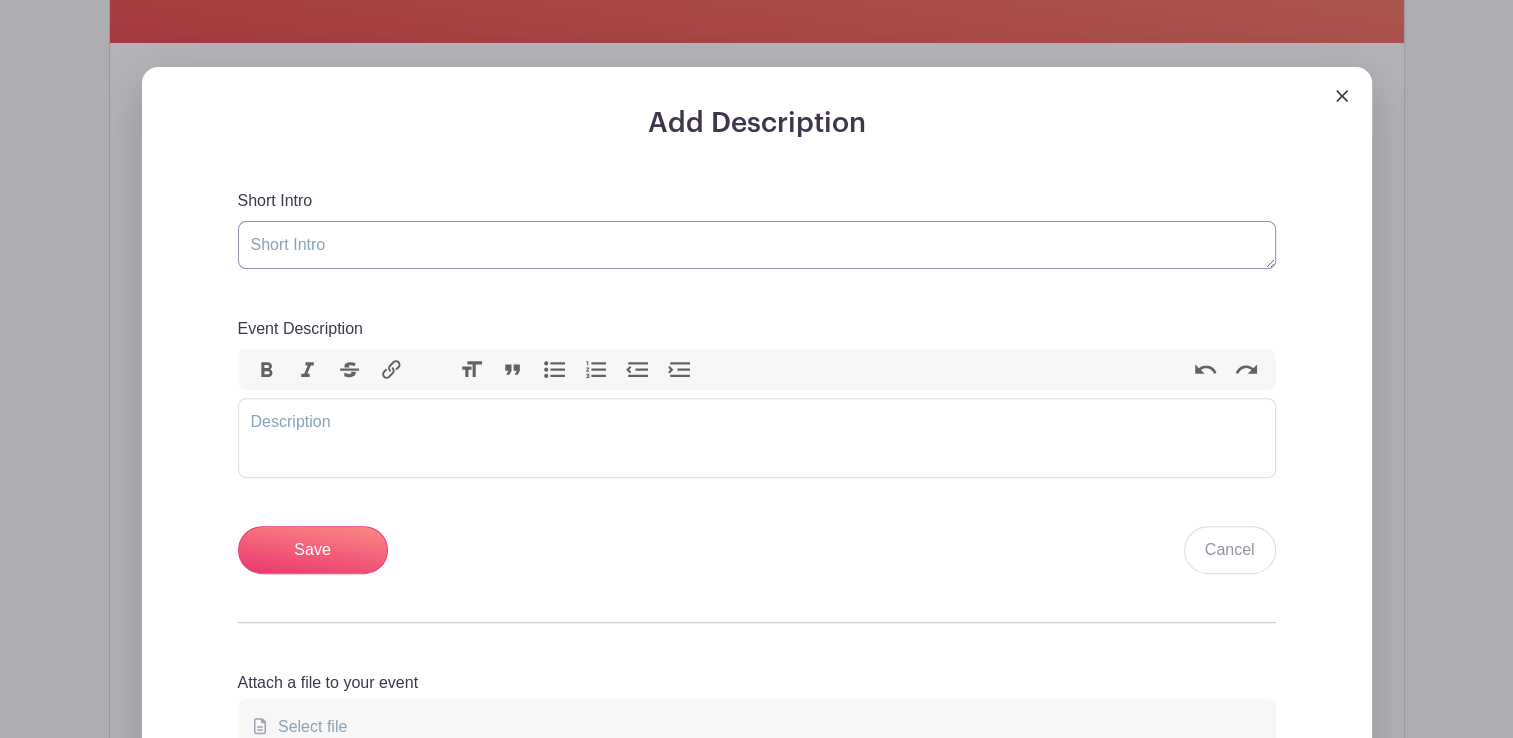 click on "Short Intro" at bounding box center (757, 245) 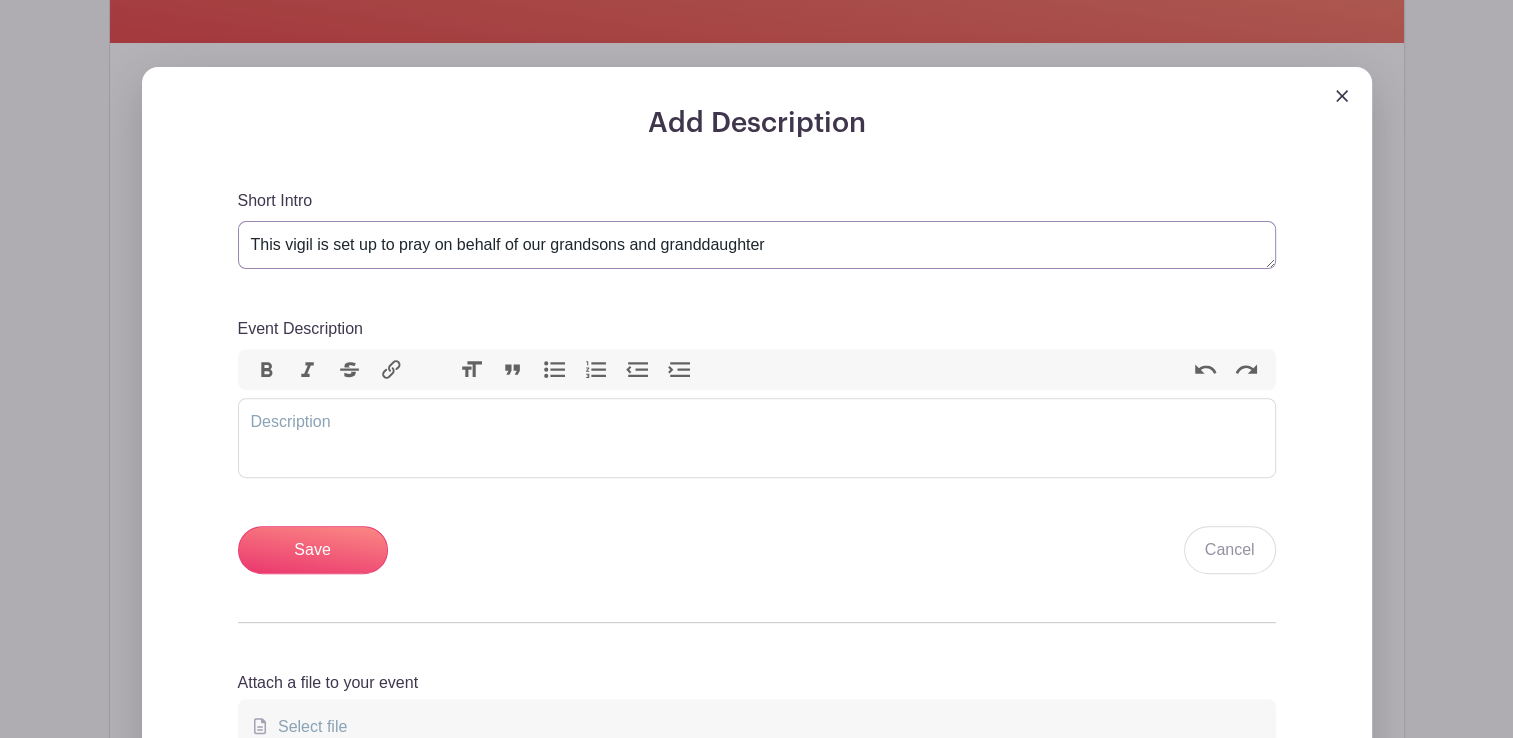 type on "This vigil is set up to pray on behalf of our grandsons and granddaughter" 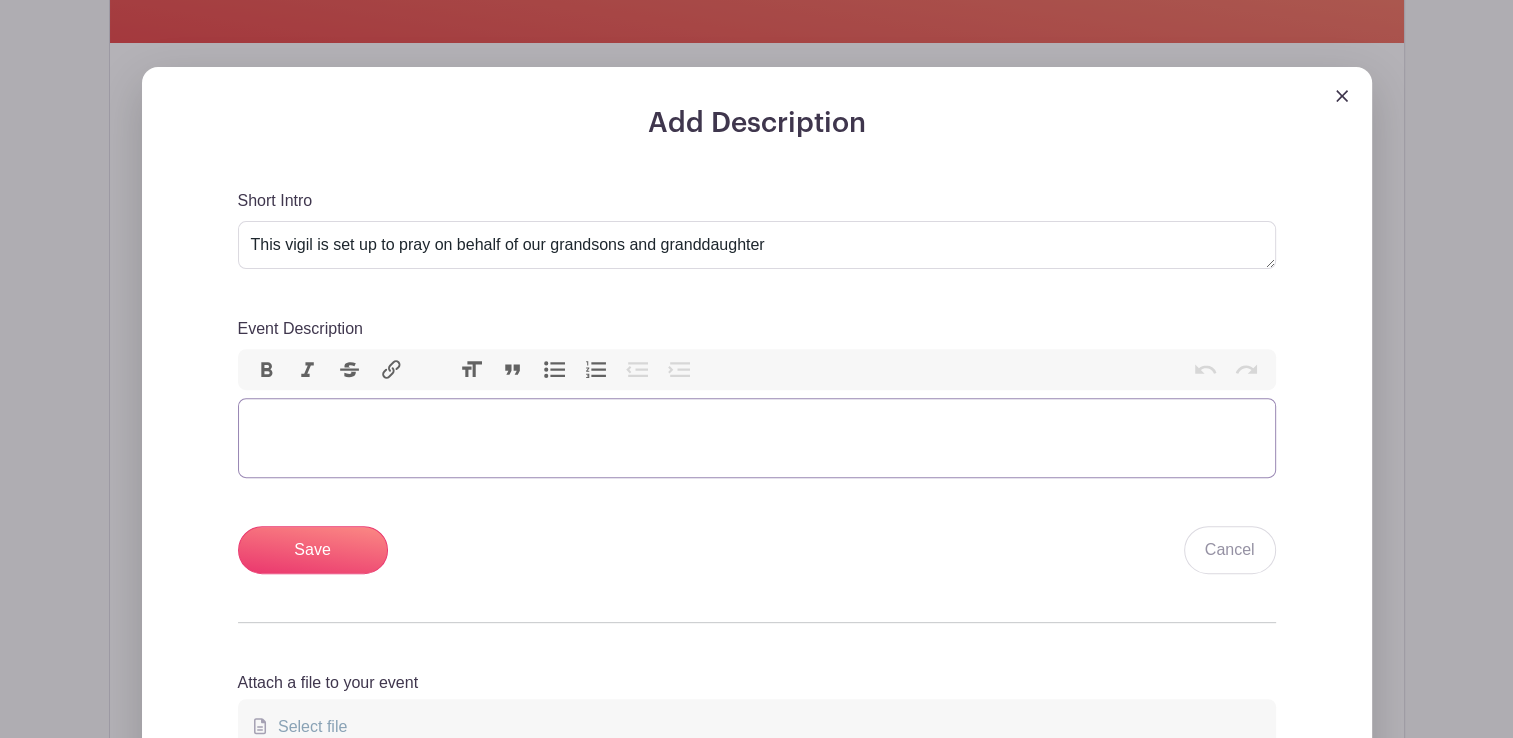 click at bounding box center [757, 438] 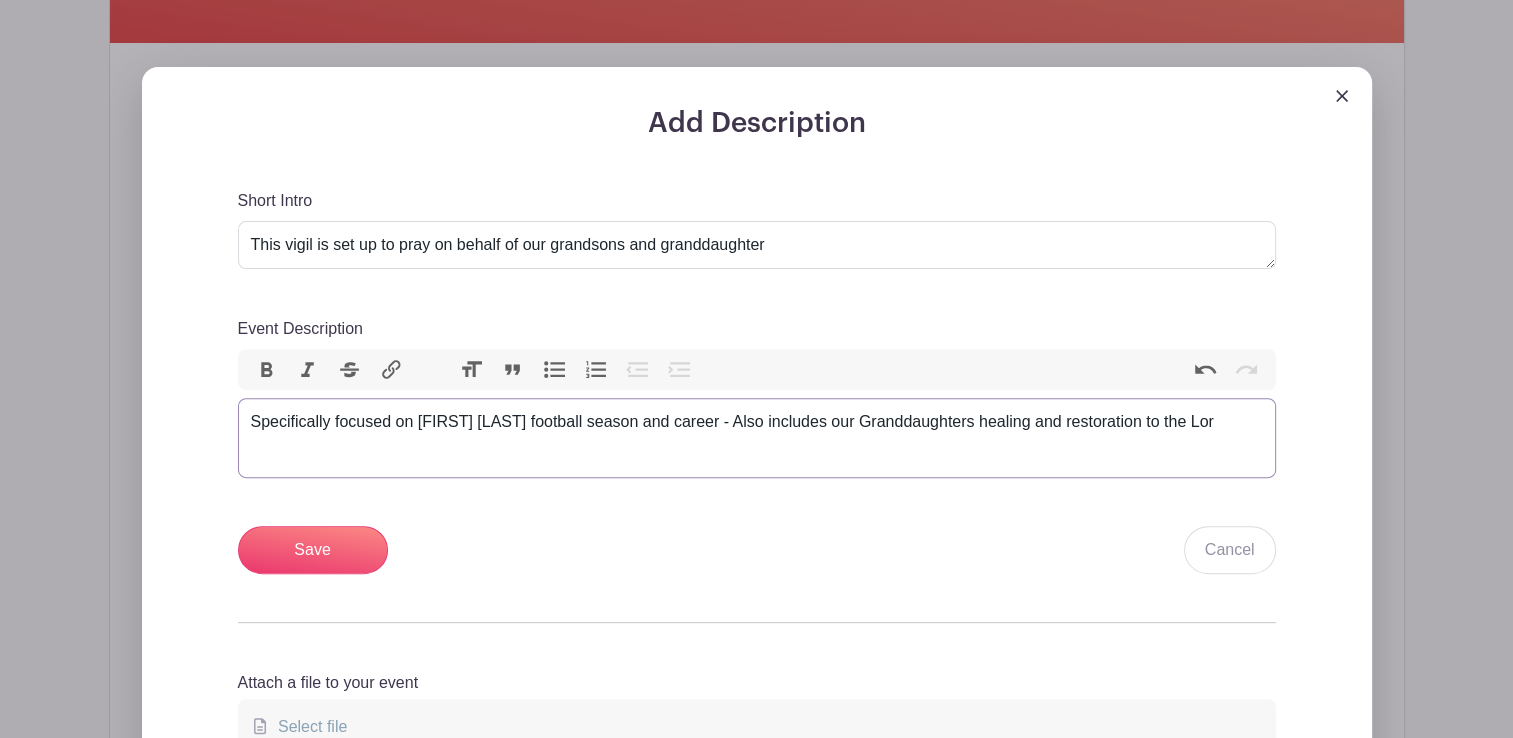 type on "<div>Specifically focused on [FIRST] [LAST] football season and career - Also includes our Granddaughters healing and restoration to the Lord</div>" 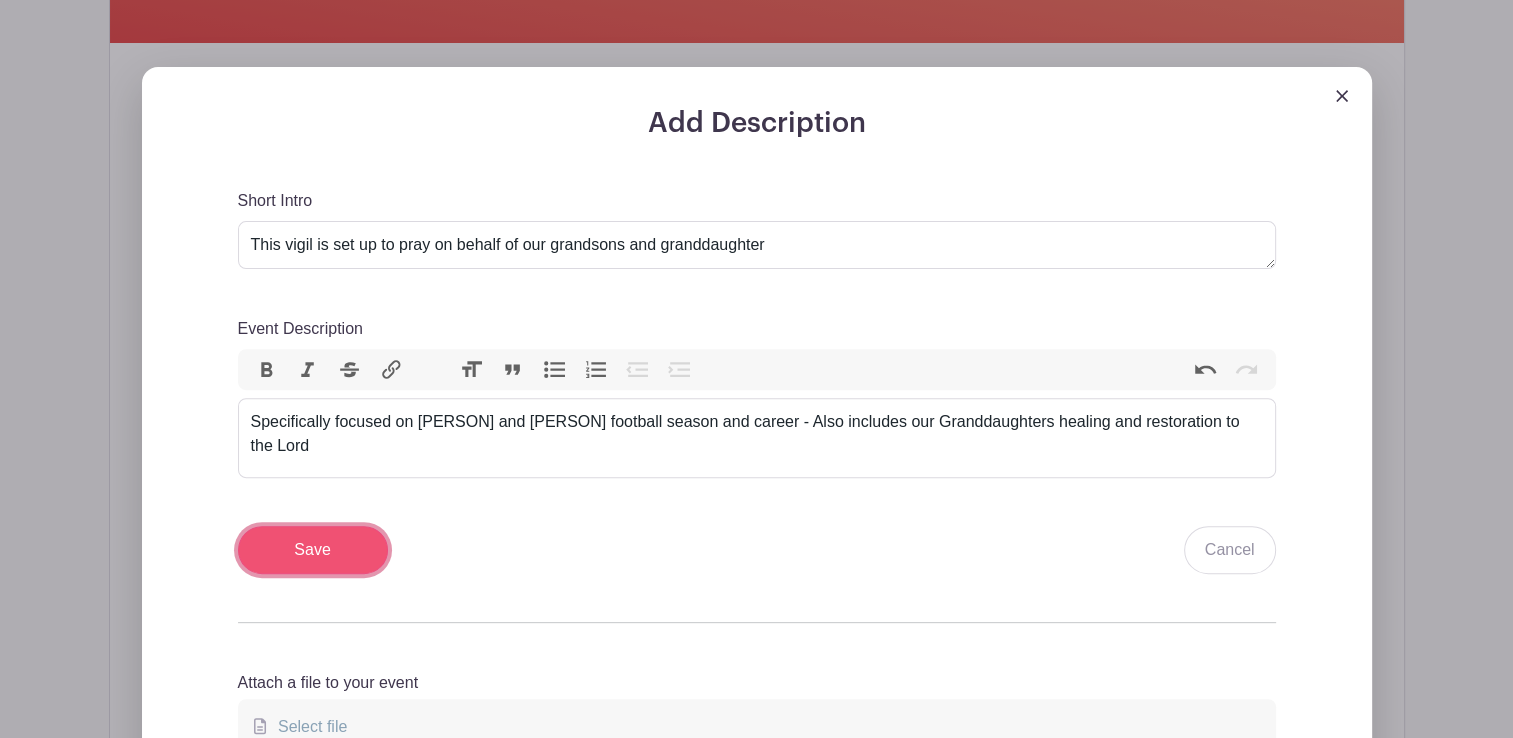 click on "Save" at bounding box center (313, 550) 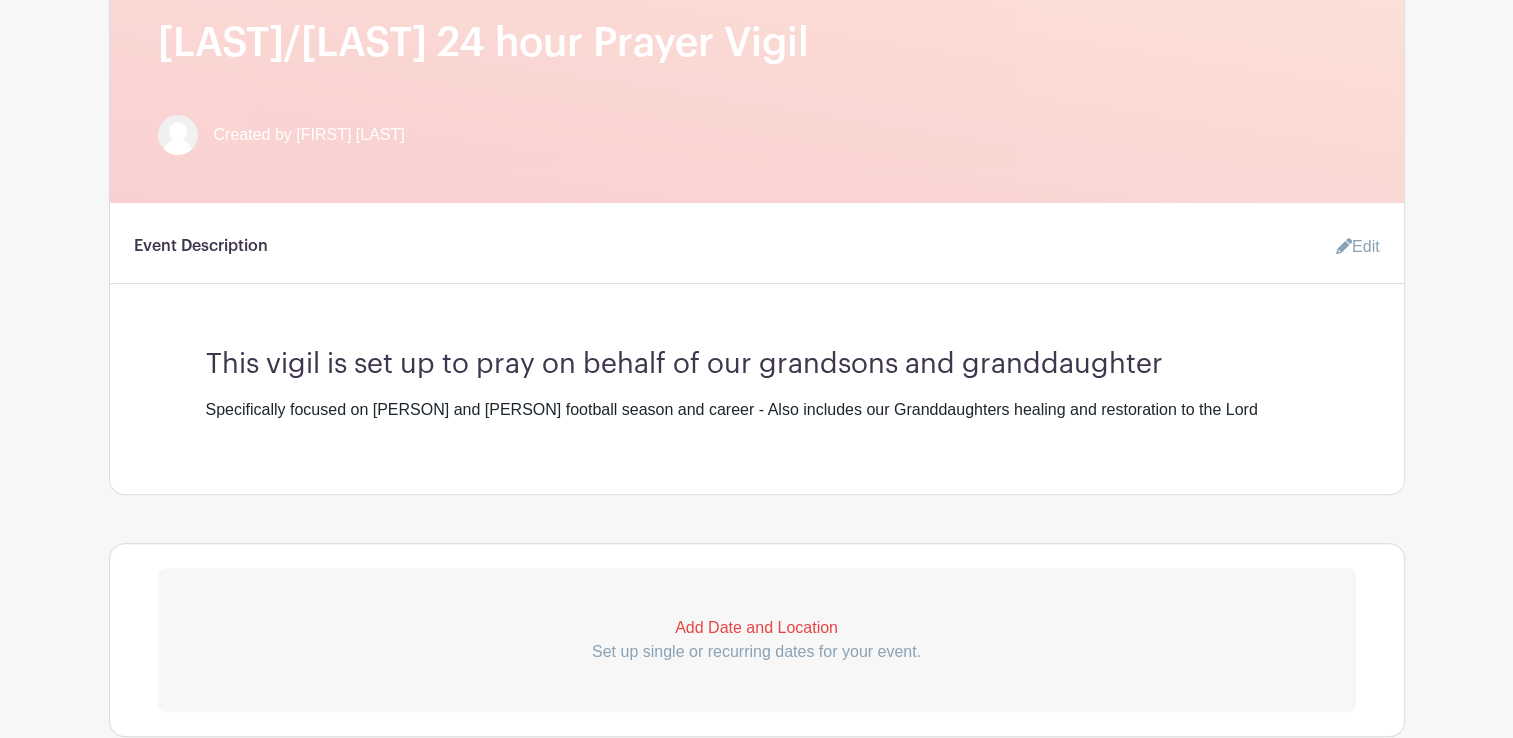 click on "Edit" at bounding box center (1350, 247) 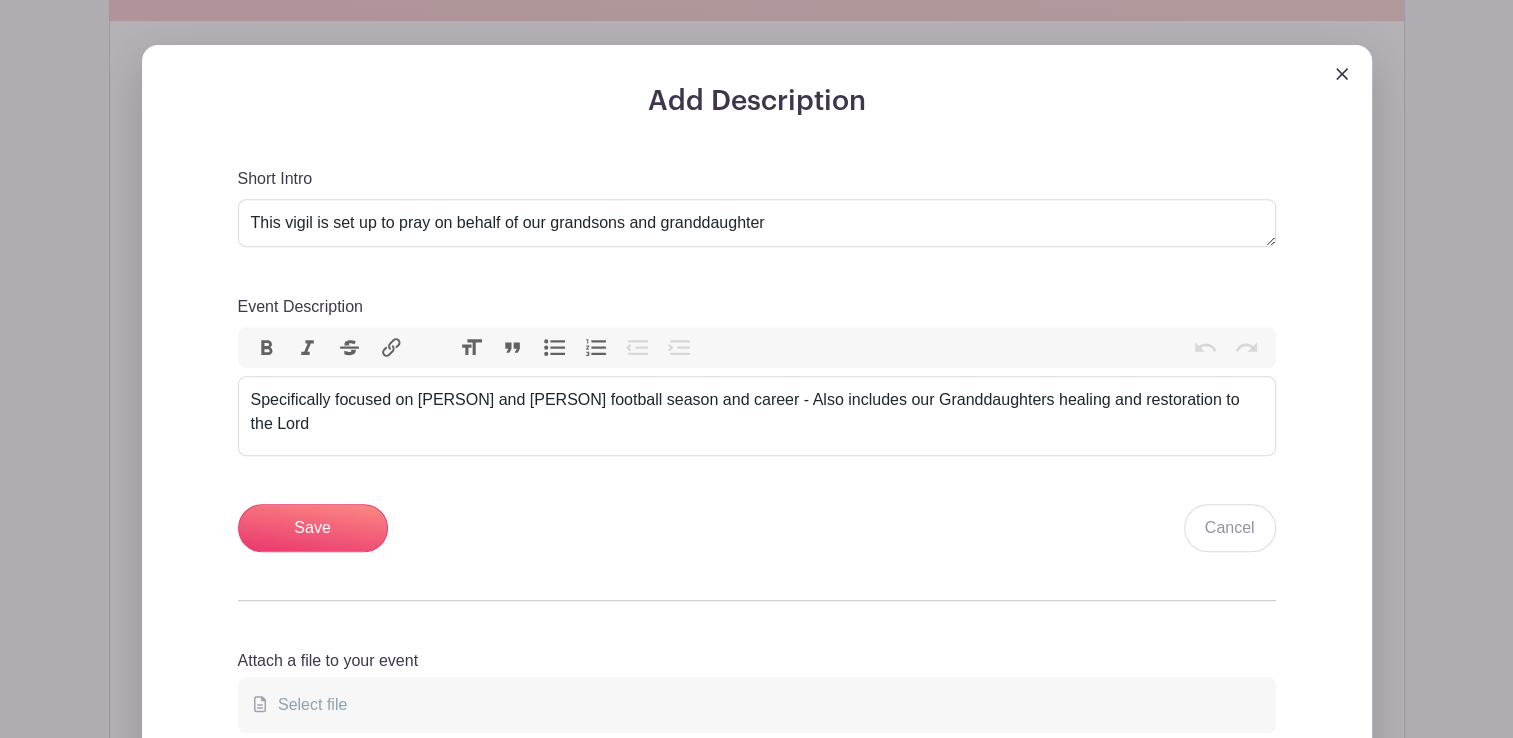 scroll, scrollTop: 800, scrollLeft: 0, axis: vertical 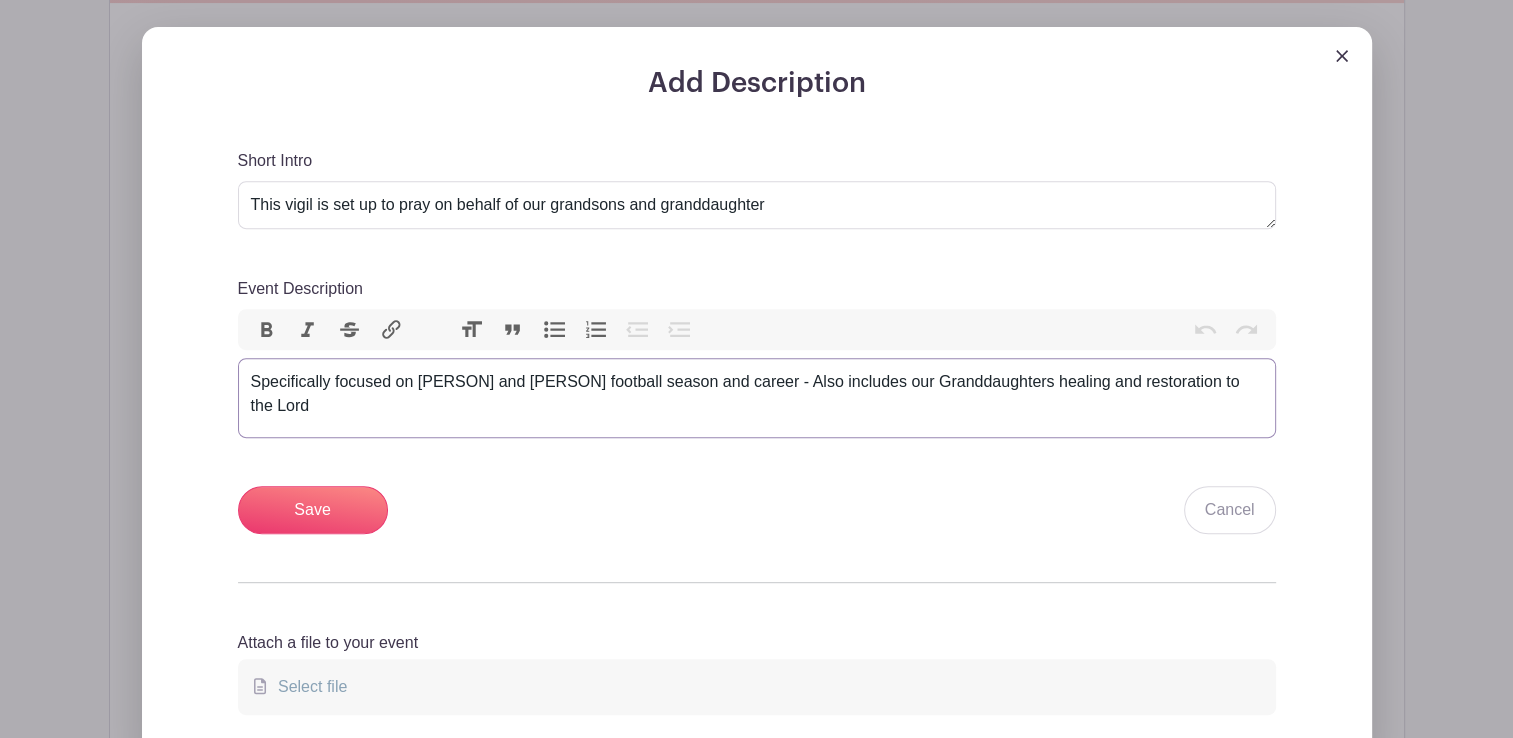 click on "Specifically focused on [PERSON] and [PERSON] football season and career - Also includes our Granddaughters healing and restoration to the Lord" at bounding box center [757, 394] 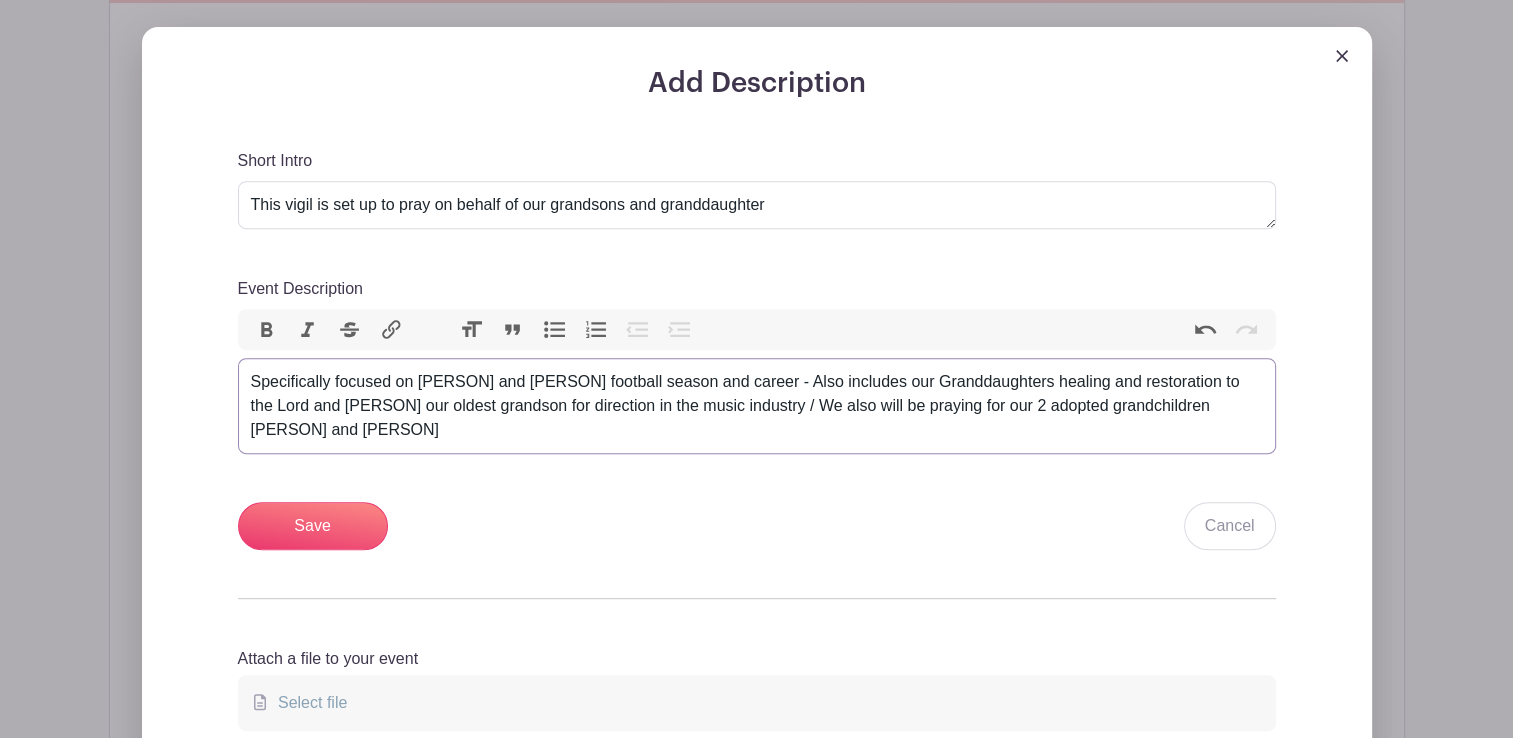 click on "Specifically focused on [PERSON] and [PERSON] football season and career - Also includes our Granddaughters healing and restoration to the Lord and [PERSON] our oldest grandson for direction in the music industry / We also will be praying for our 2 adopted grandchildren [PERSON] and [PERSON]" at bounding box center [757, 406] 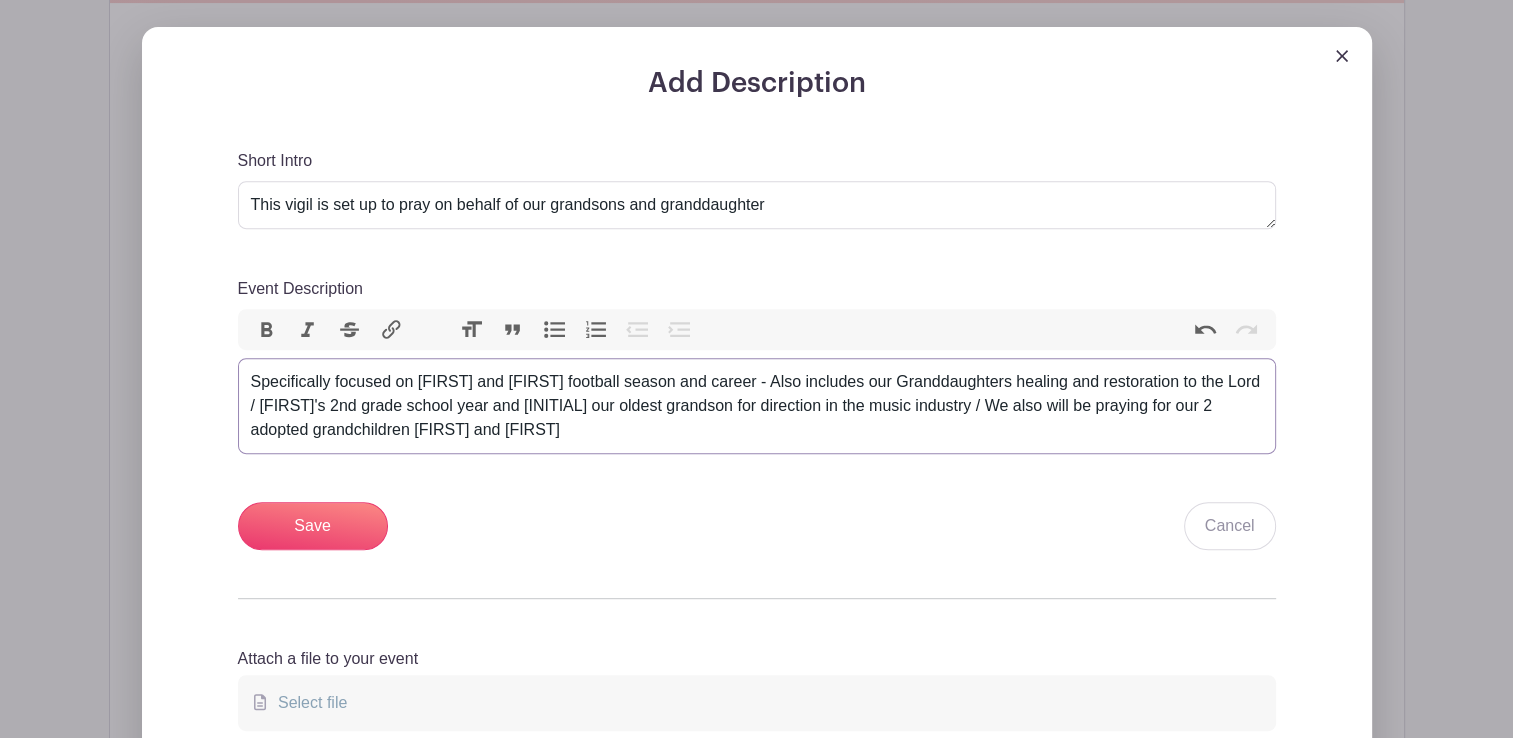 click on "Specifically focused on [FIRST] and [FIRST] football season and career - Also includes our Granddaughters healing and restoration to the Lord / [FIRST]'s 2nd grade school year and [INITIAL] our oldest grandson for direction in the music industry / We also will be praying for our 2 adopted grandchildren [FIRST] and [FIRST]" at bounding box center (757, 406) 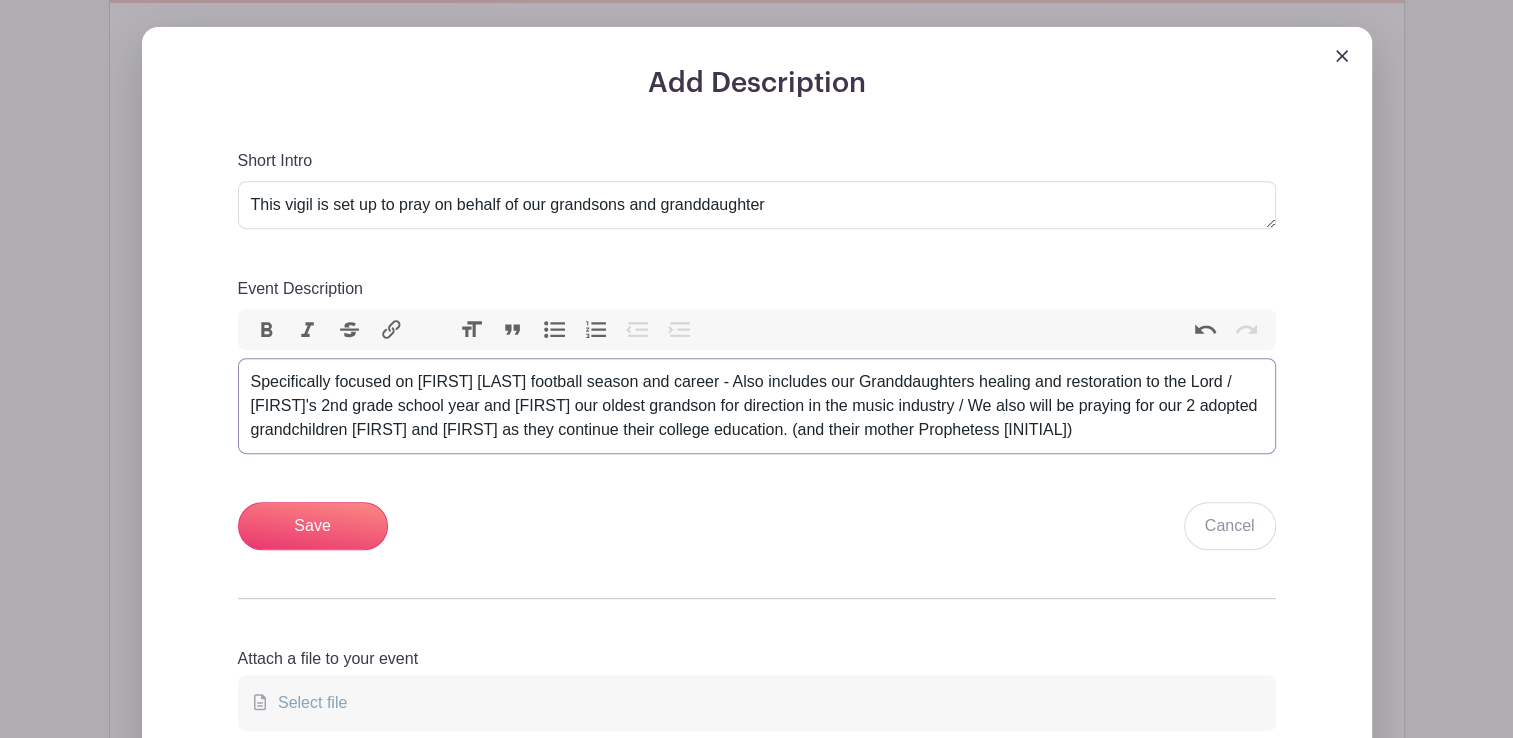 type on "<div>Specifically focused on [FIRST] and [FIRST] football season and career - Also includes our Granddaughters healing and restoration to the Lord / [FIRST]'s 2nd grade school year and [INITIAL] our oldest grandson for direction in the music industry / We also will be praying for our 2 adopted grandchildren [FIRST] and [FIRST] as they continue their college education. (and their mother [TITLE] [LAST])</div>" 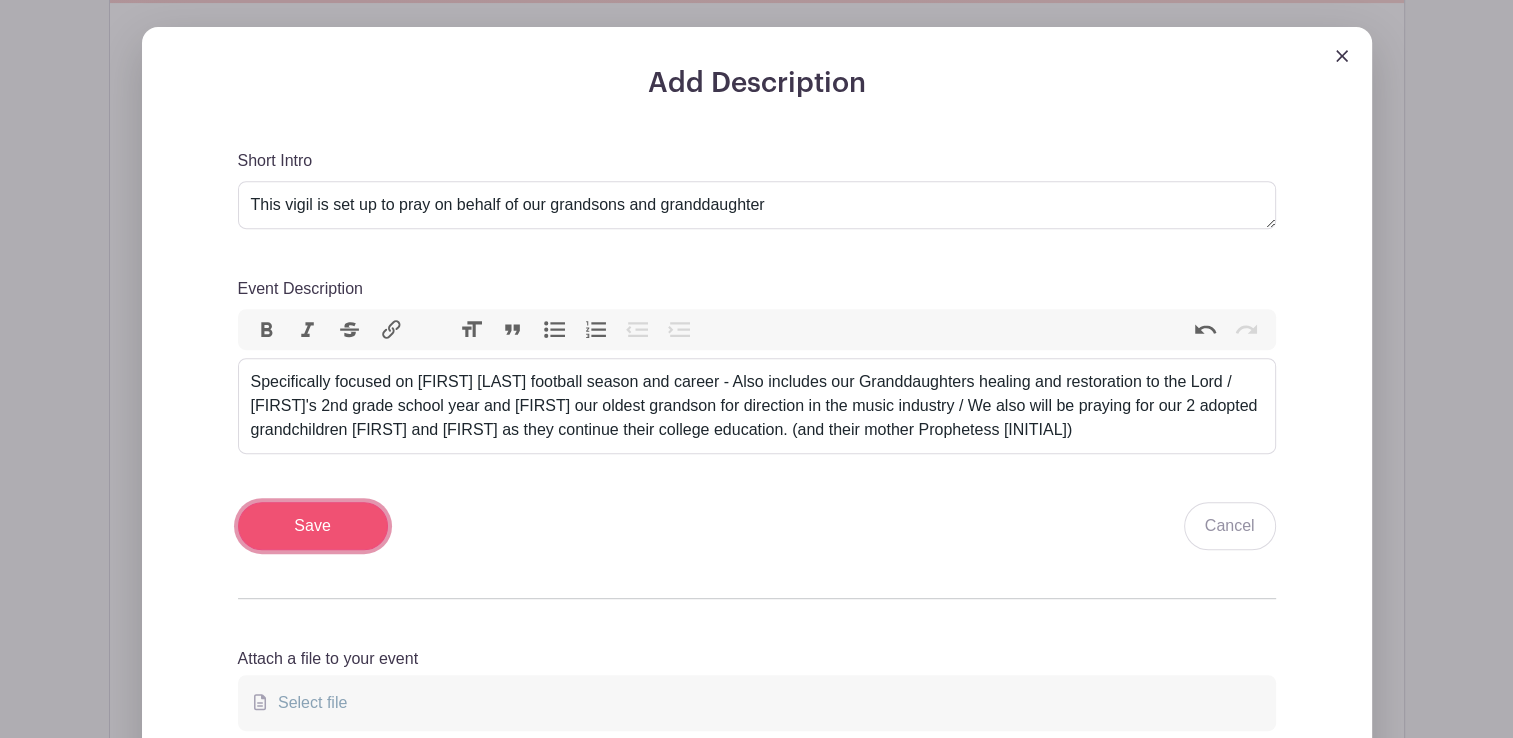 click on "Save" at bounding box center [313, 526] 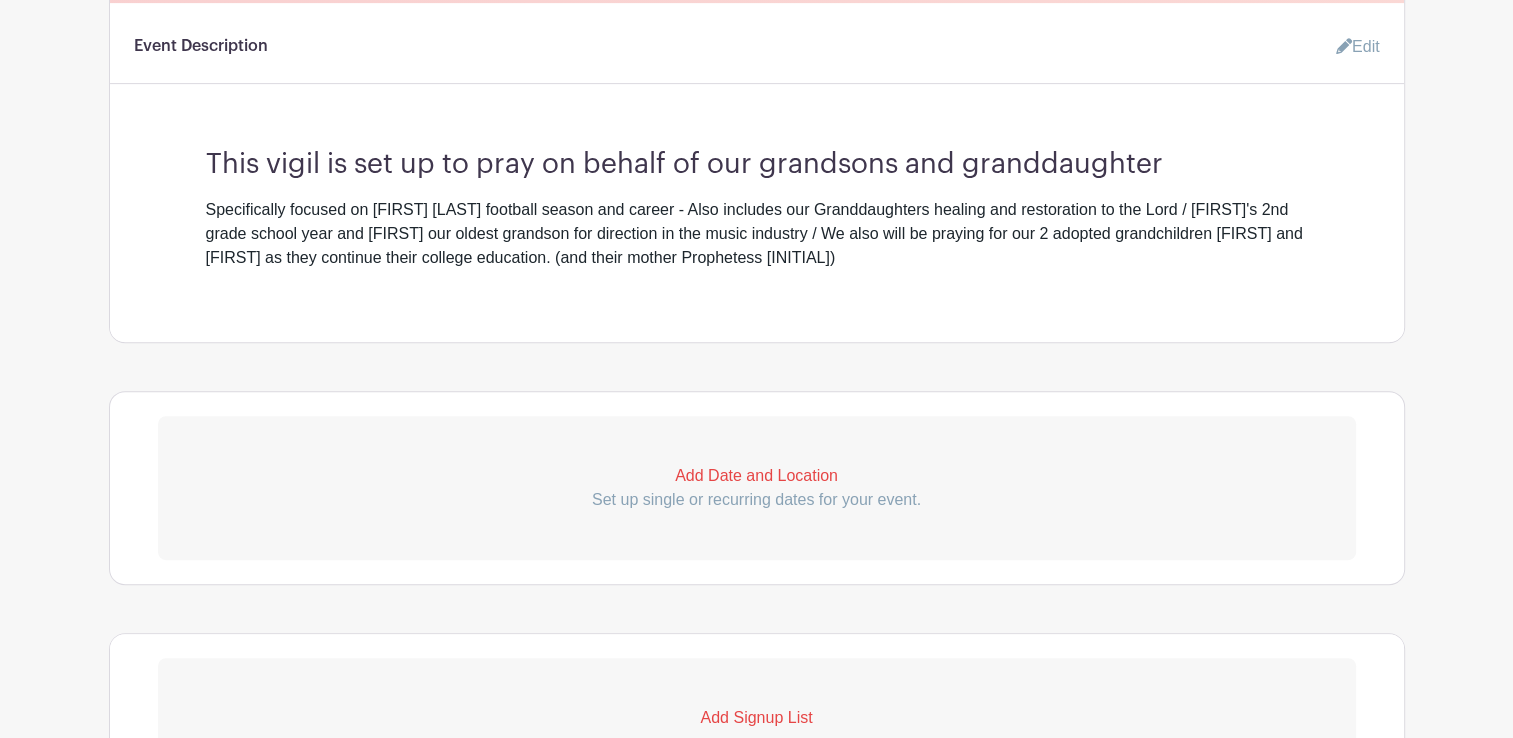 click on "Edit" at bounding box center (1350, 47) 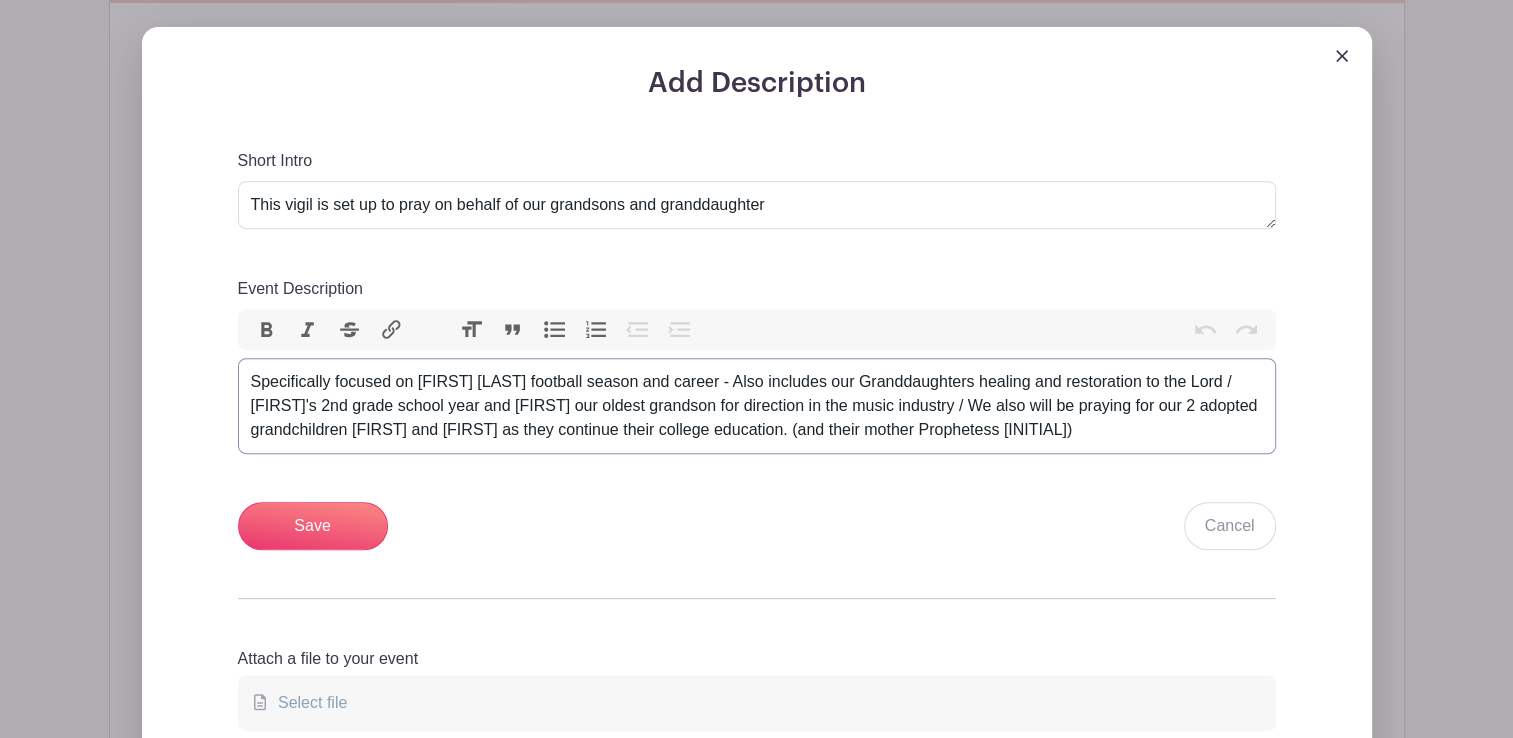 click on "Specifically focused on [FIRST] [LAST] football season and career - Also includes our Granddaughters healing and restoration to the Lord / [FIRST]'s 2nd grade school year and [FIRST] our oldest grandson for direction in the music industry / We also will be praying for our 2 adopted grandchildren [FIRST] and [FIRST] as they continue their college education. (and their mother Prophetess [INITIAL])" at bounding box center [757, 406] 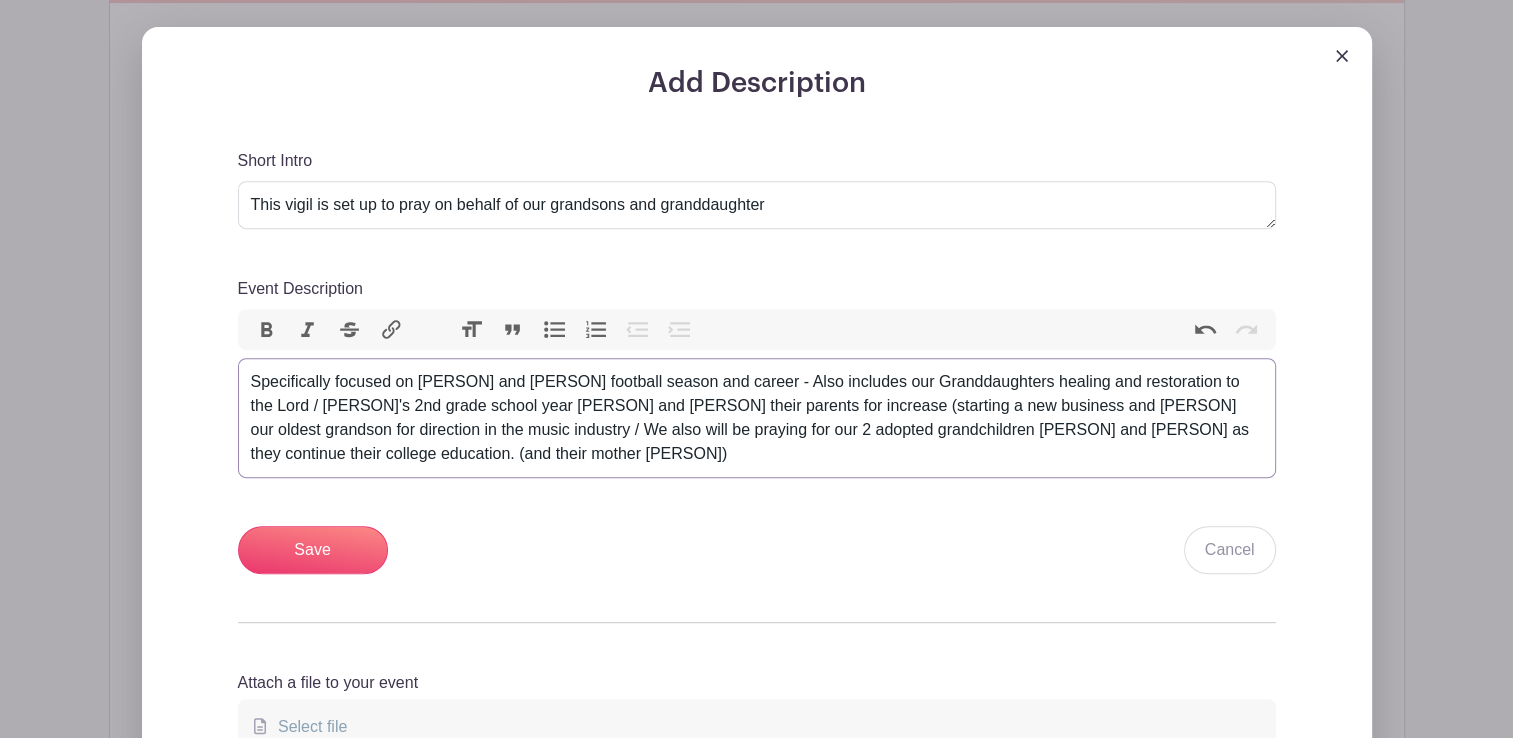 type on "<div>Specifically focused on [PERSON] and [PERSON] football season and career - Also includes our Granddaughters healing and restoration to the Lord / [PERSON]'s 2nd grade school year [PERSON] and [PERSON] their parents for increase (starting a new business) and [PERSON] our oldest grandson for direction in the music industry / We also will be praying for our 2 adopted grandchildren [PERSON] and [PERSON] as they continue their college education. (and their mother [PERSON])</div>" 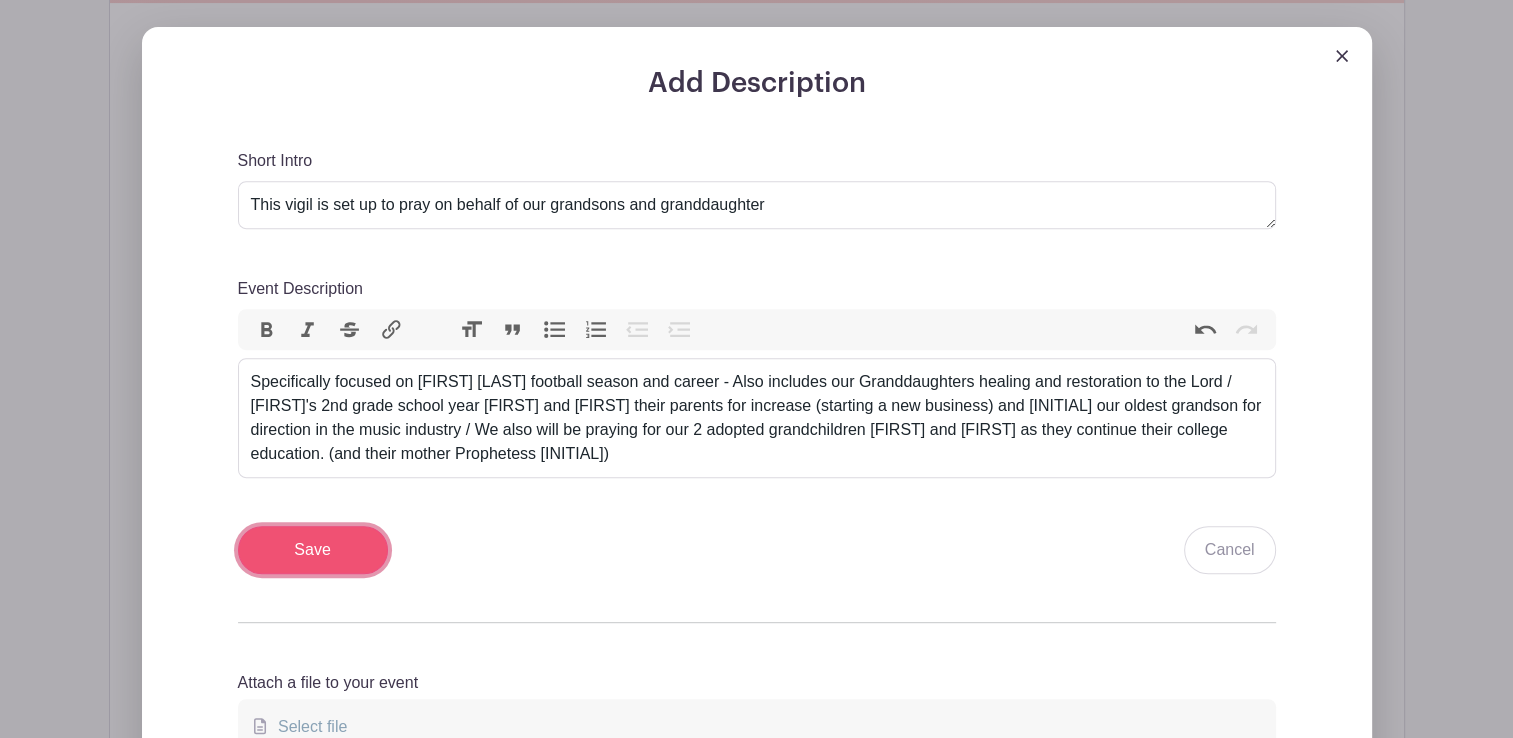 click on "Save" at bounding box center (313, 550) 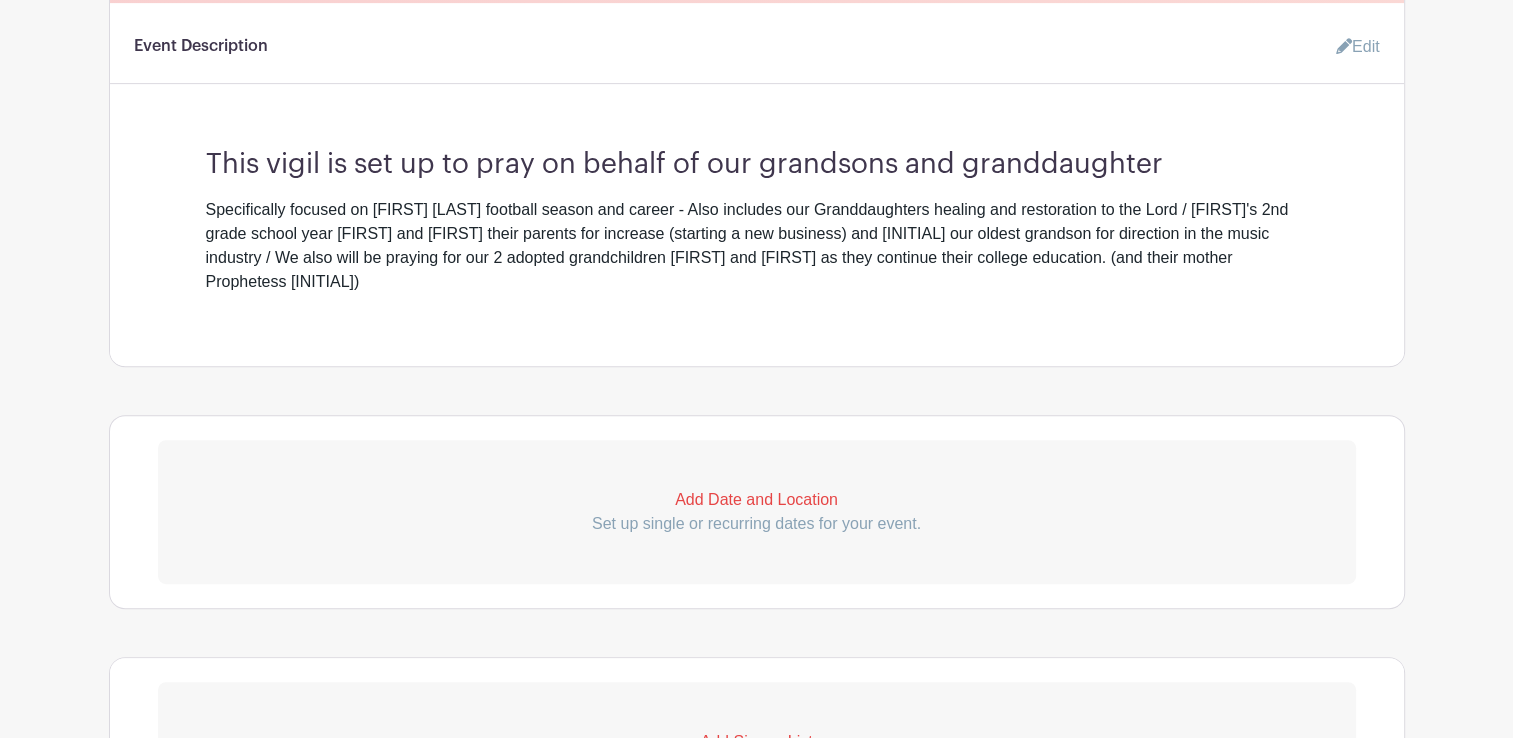 click on "Add Date and Location" at bounding box center (757, 500) 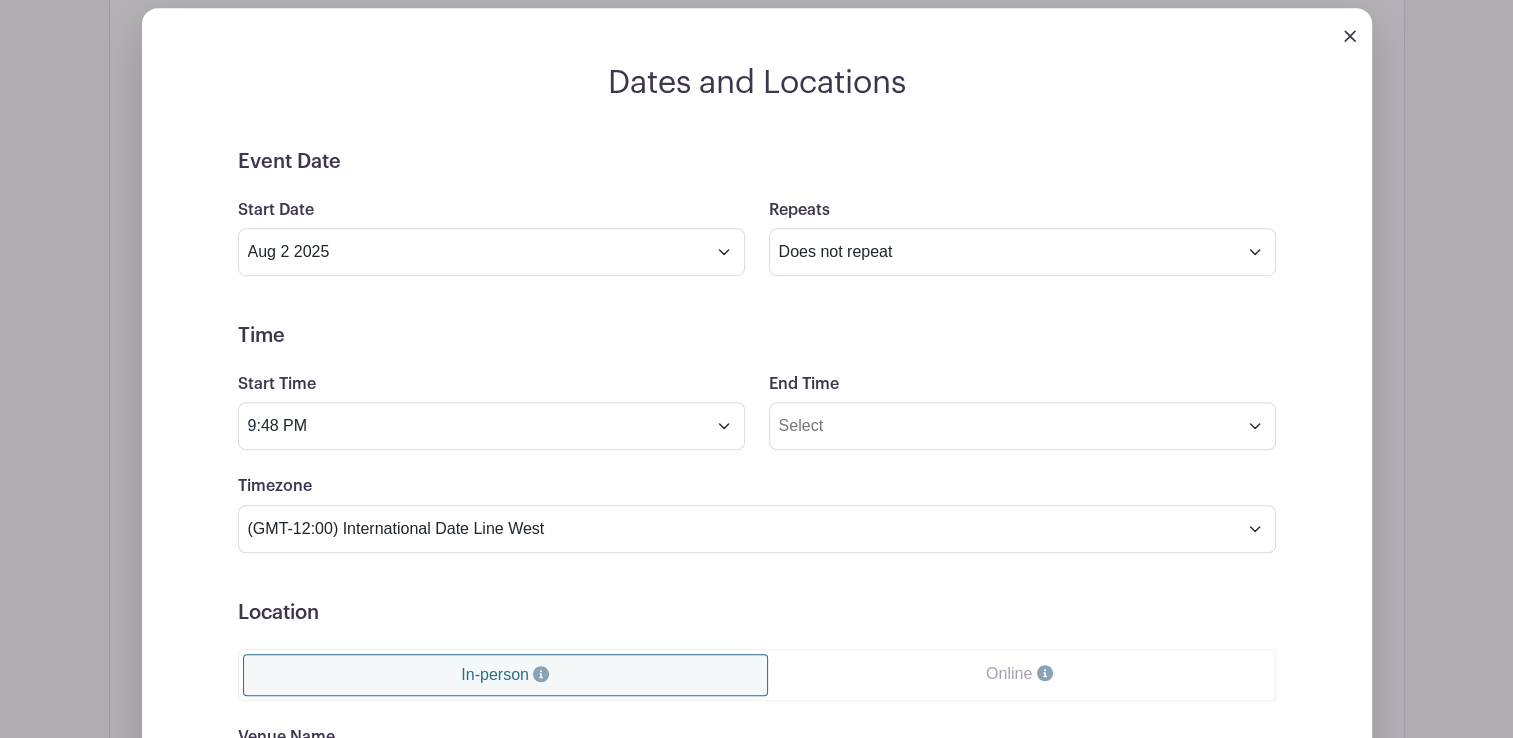 scroll, scrollTop: 1205, scrollLeft: 0, axis: vertical 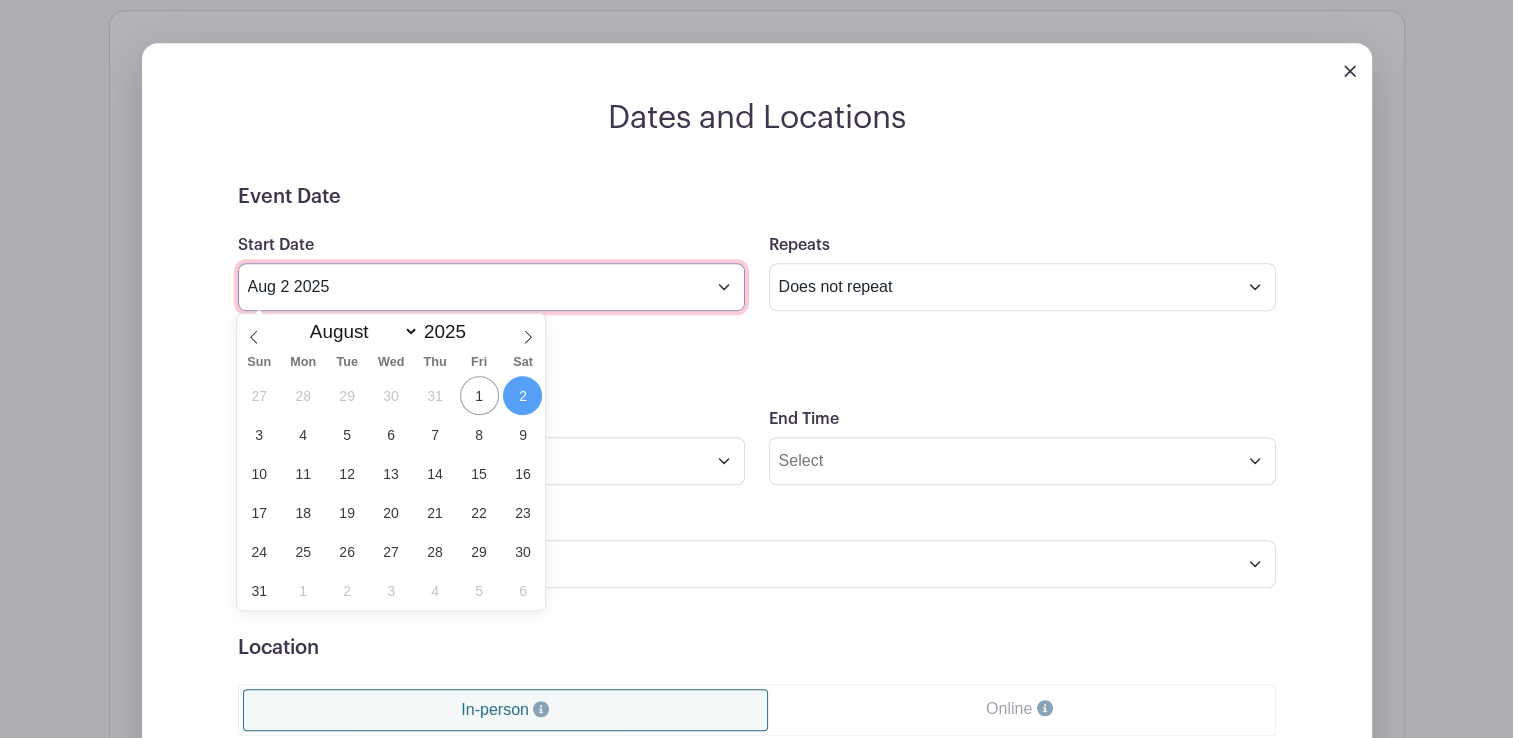 click on "Aug 2 2025" at bounding box center [491, 287] 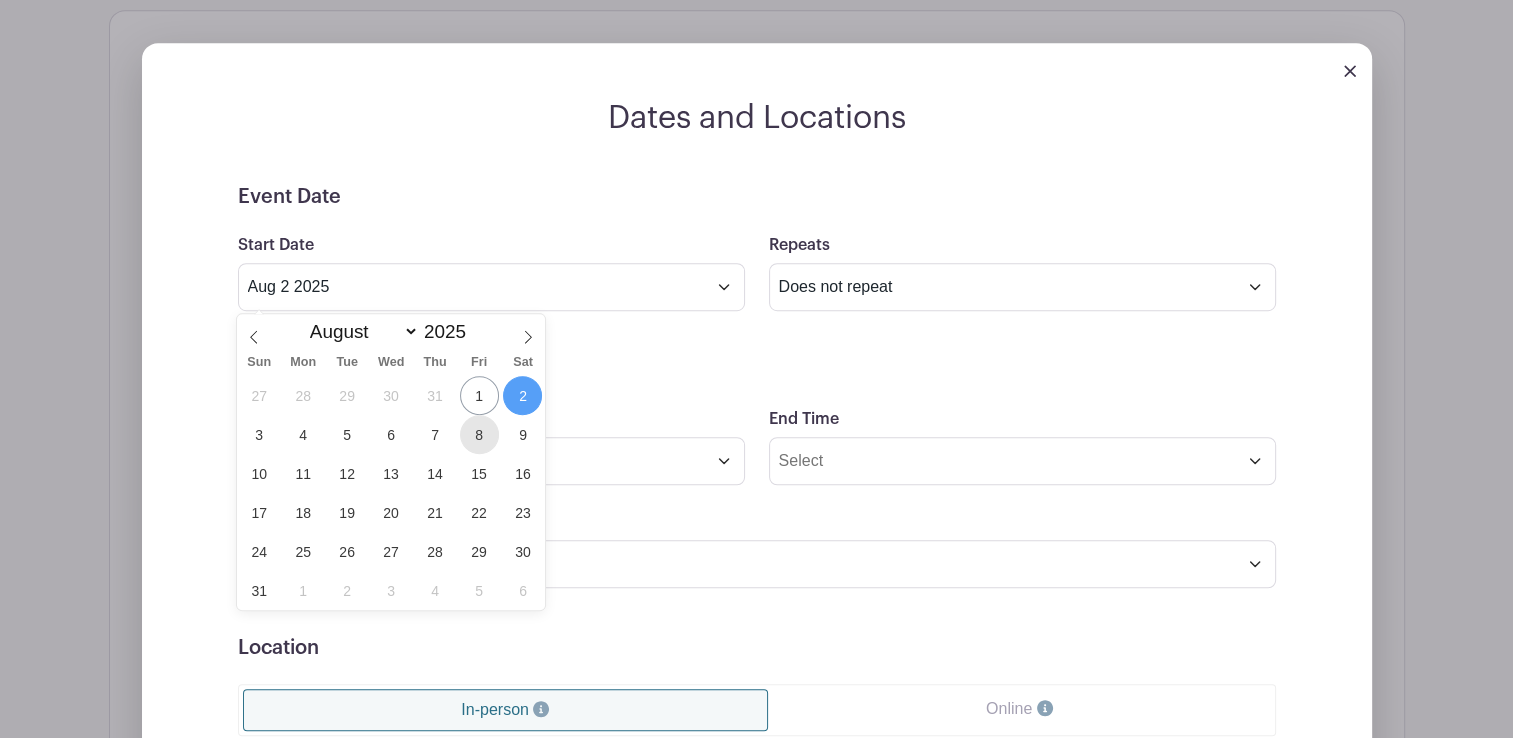 click on "8" at bounding box center (479, 434) 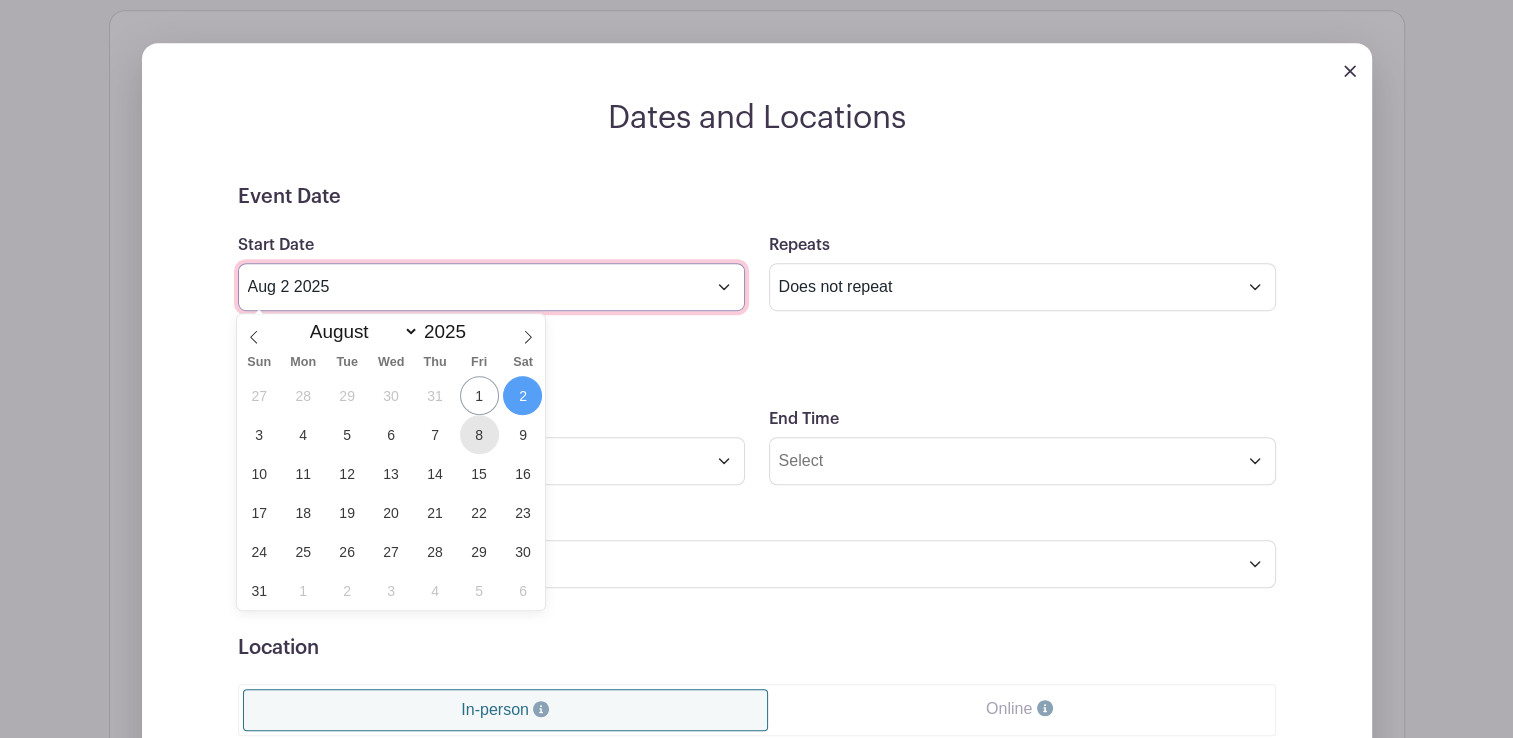 type on "[MONTH] [DAY] [YEAR]" 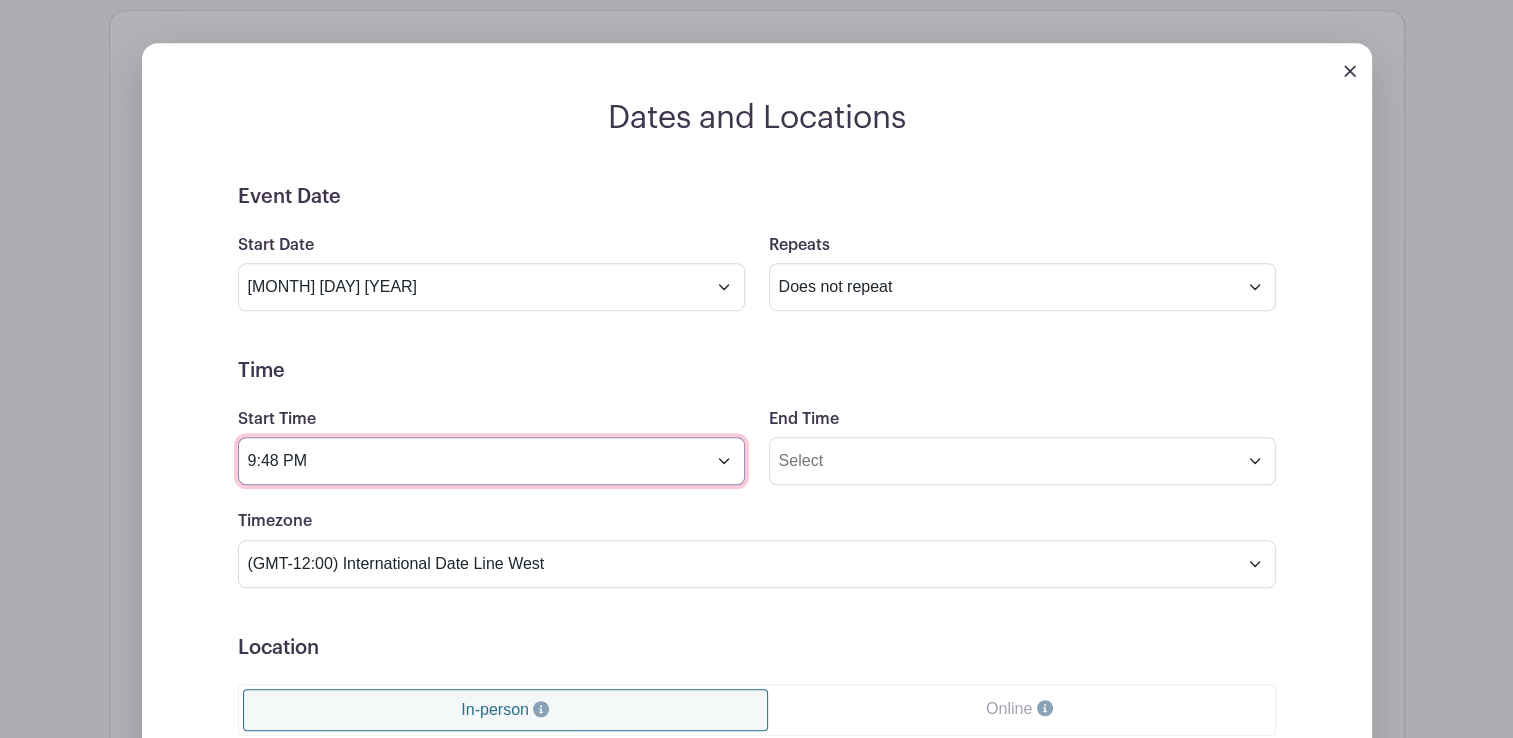 click on "9:48 PM" at bounding box center [491, 461] 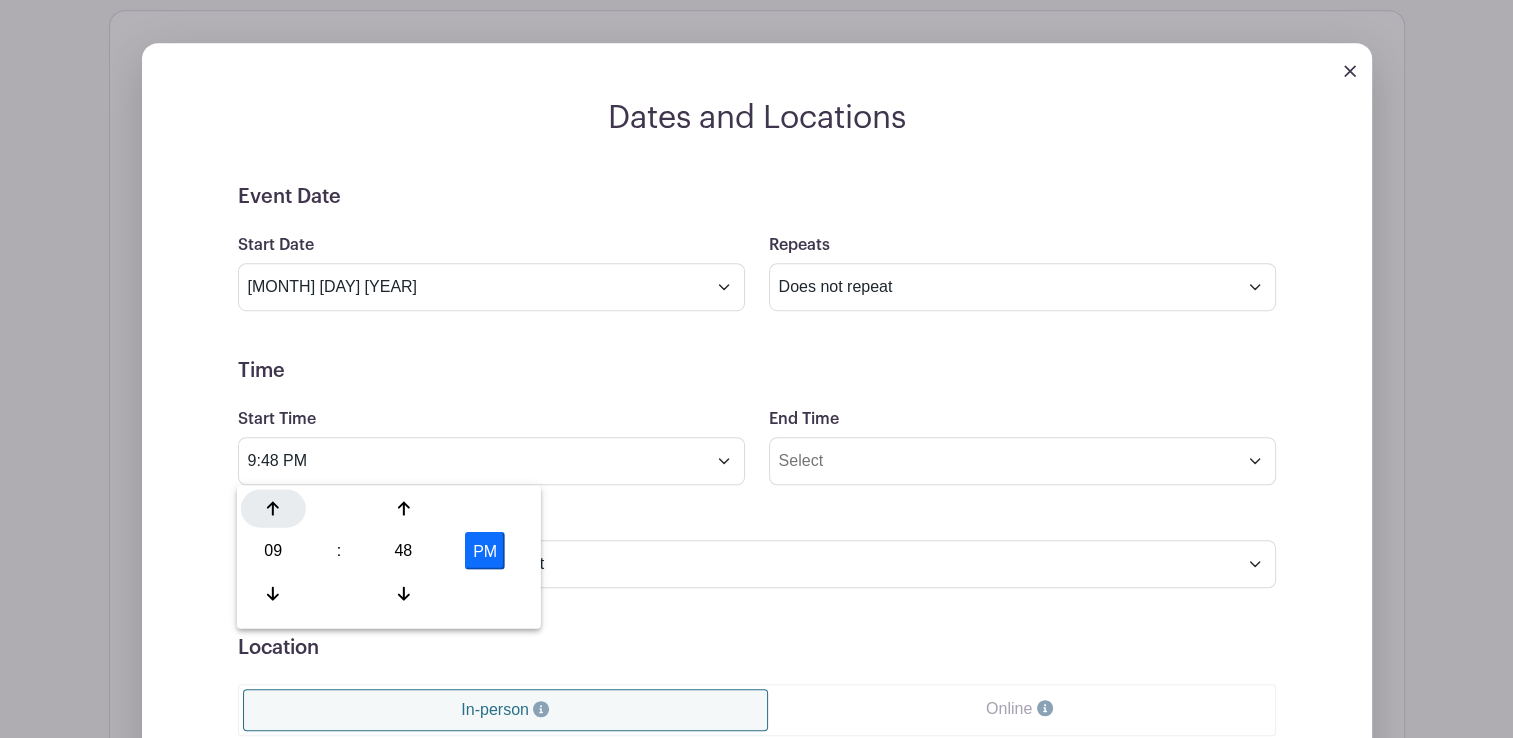 click 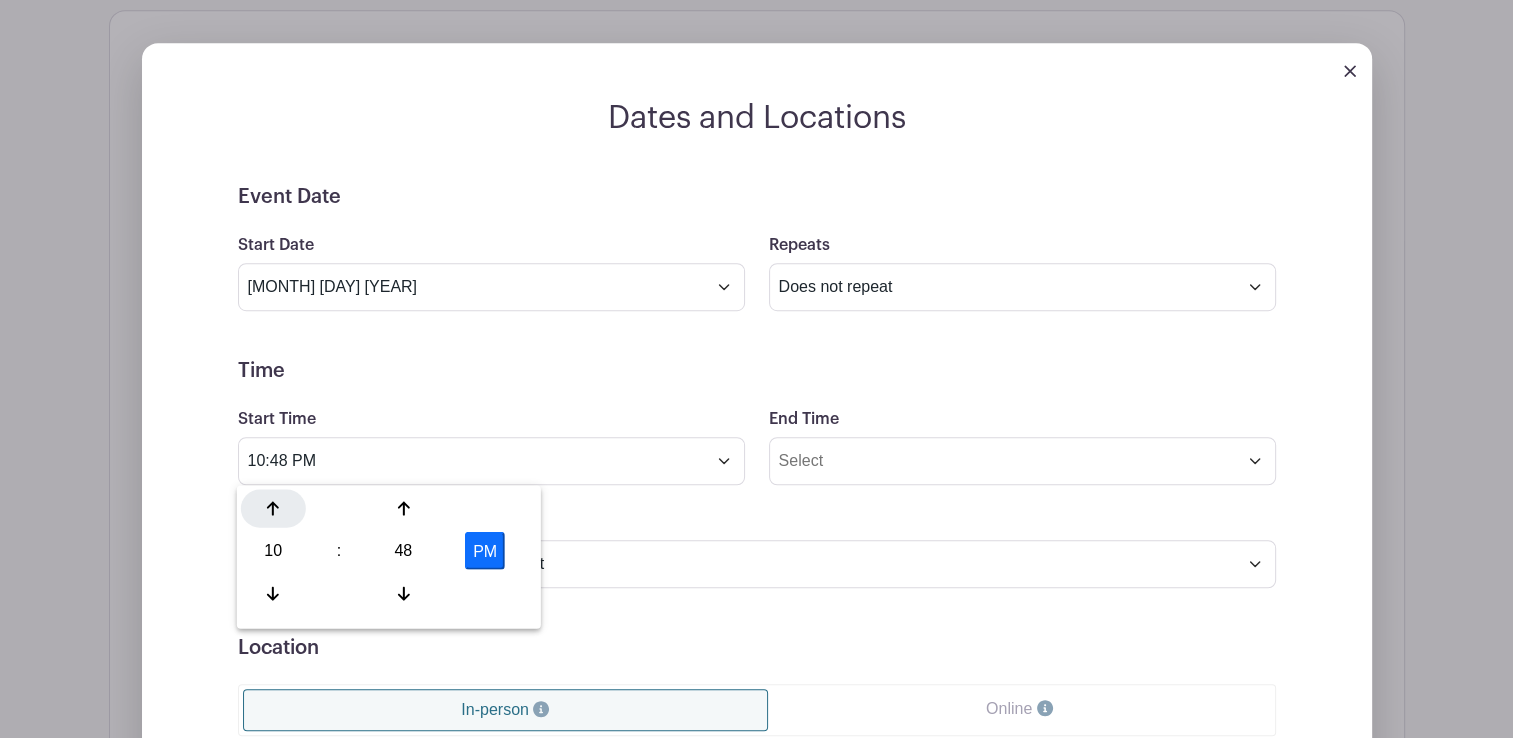 click 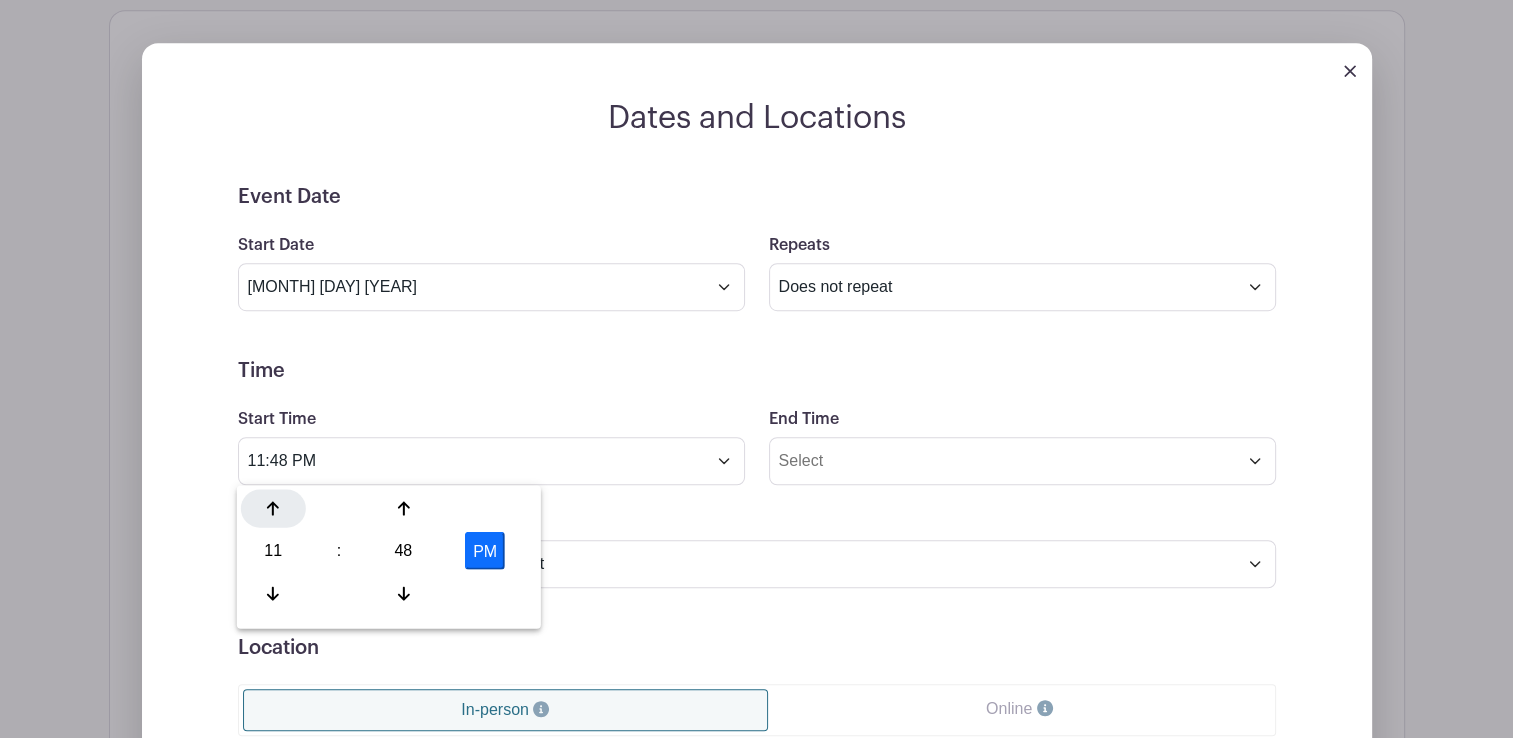 click 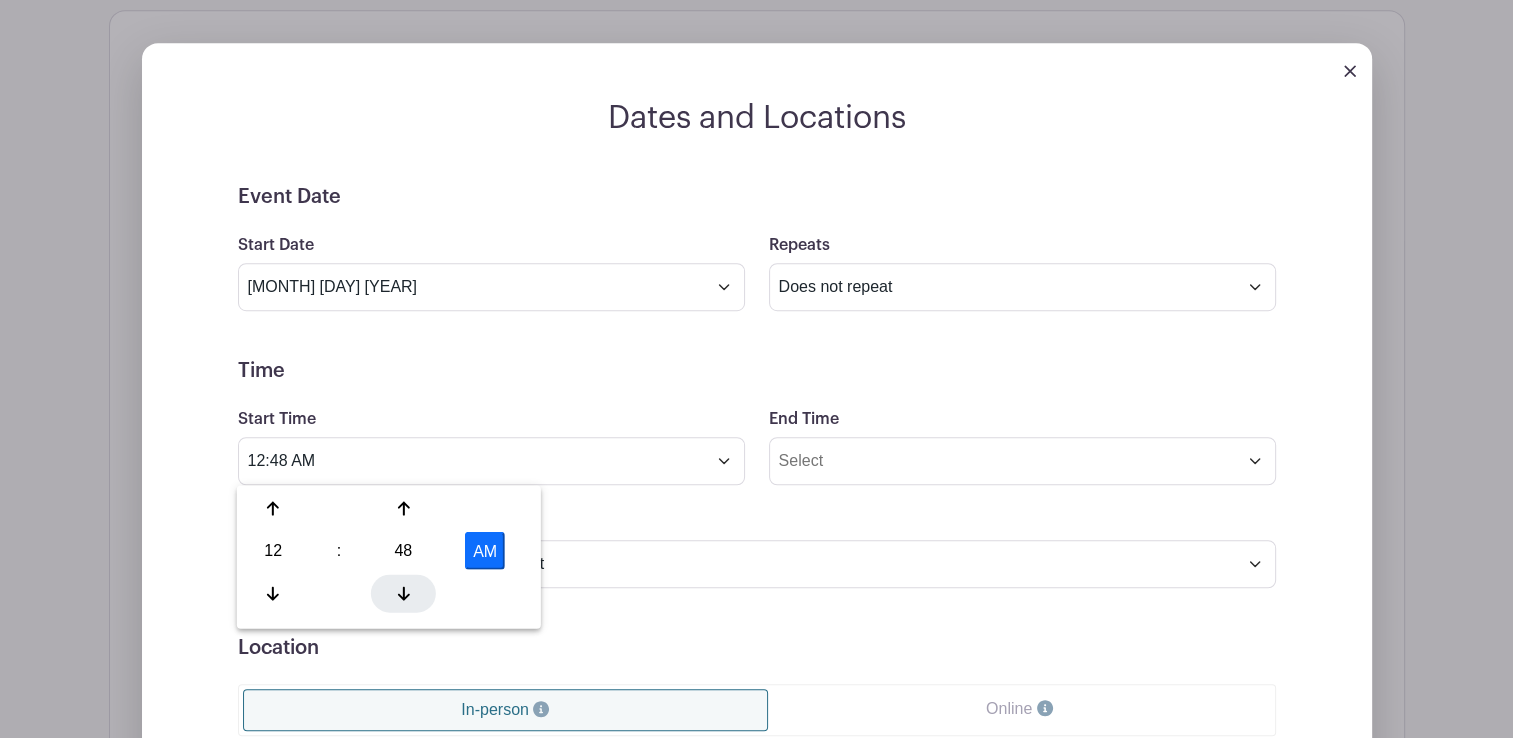 click 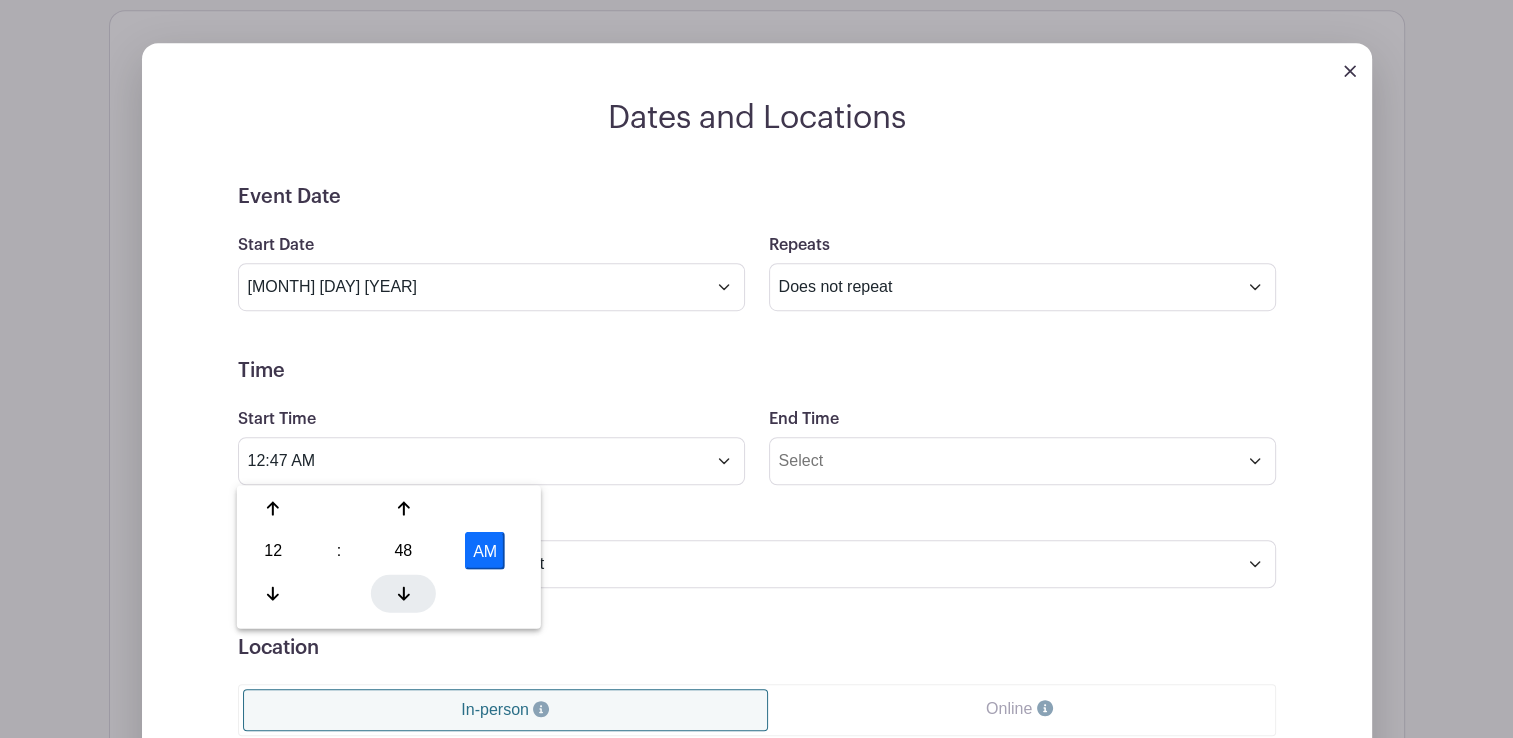 click 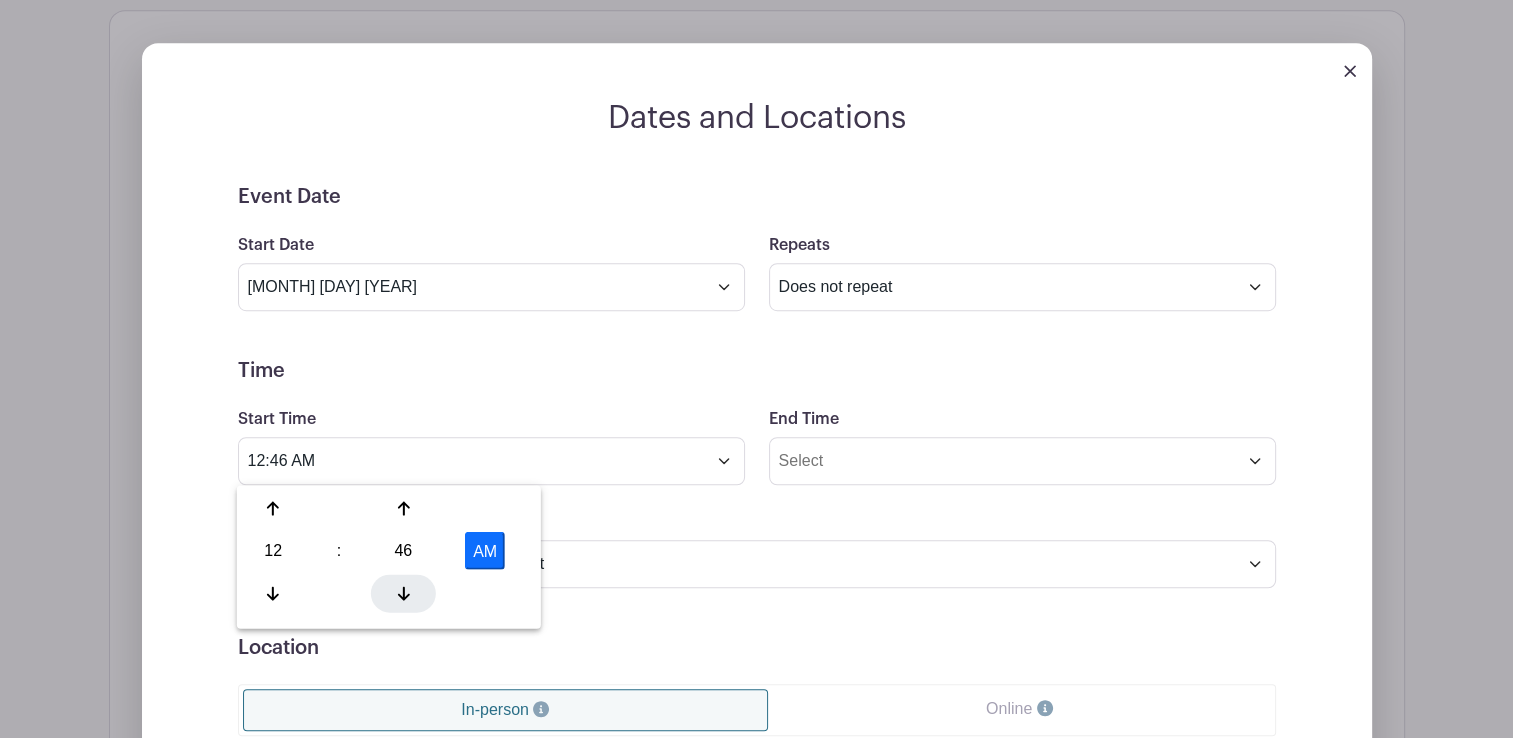 click 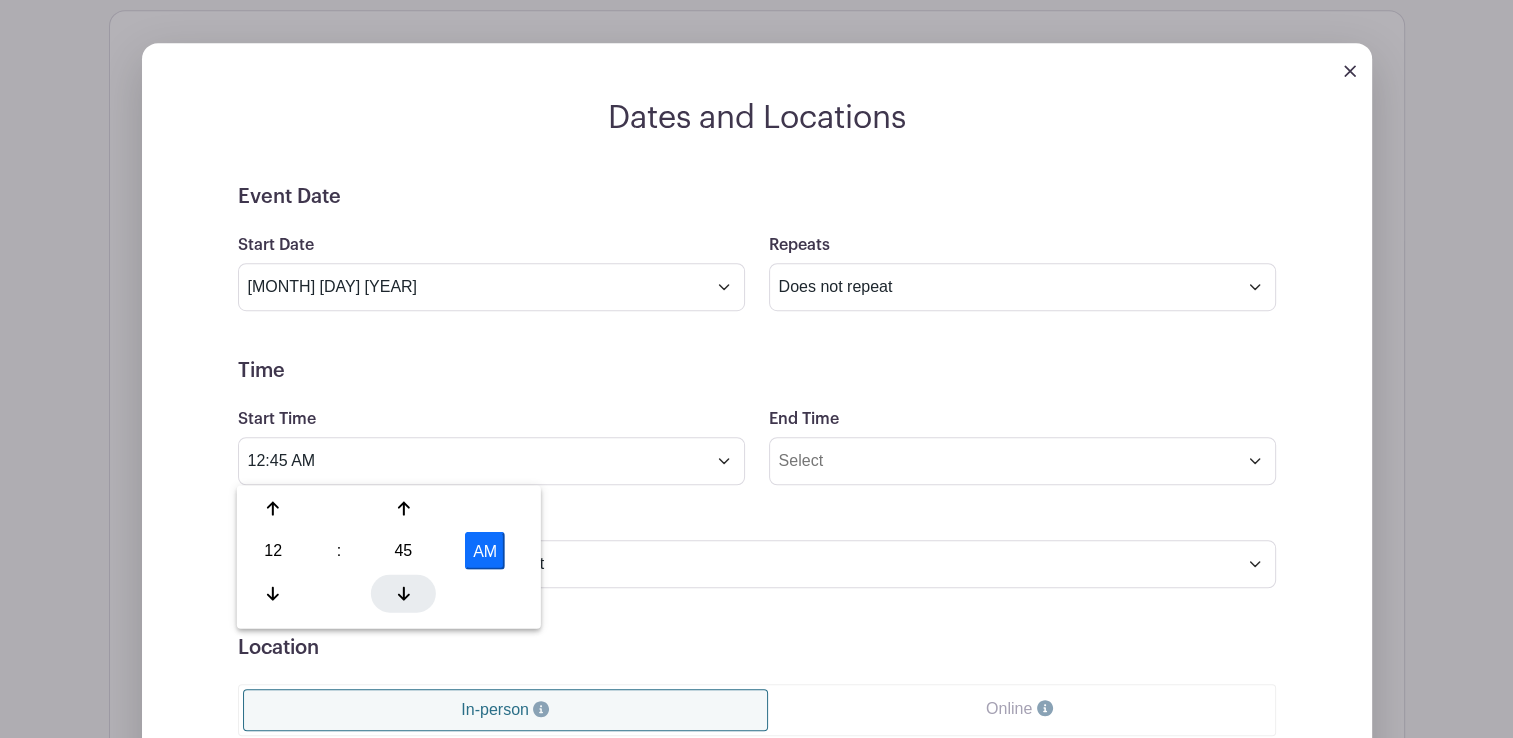 click 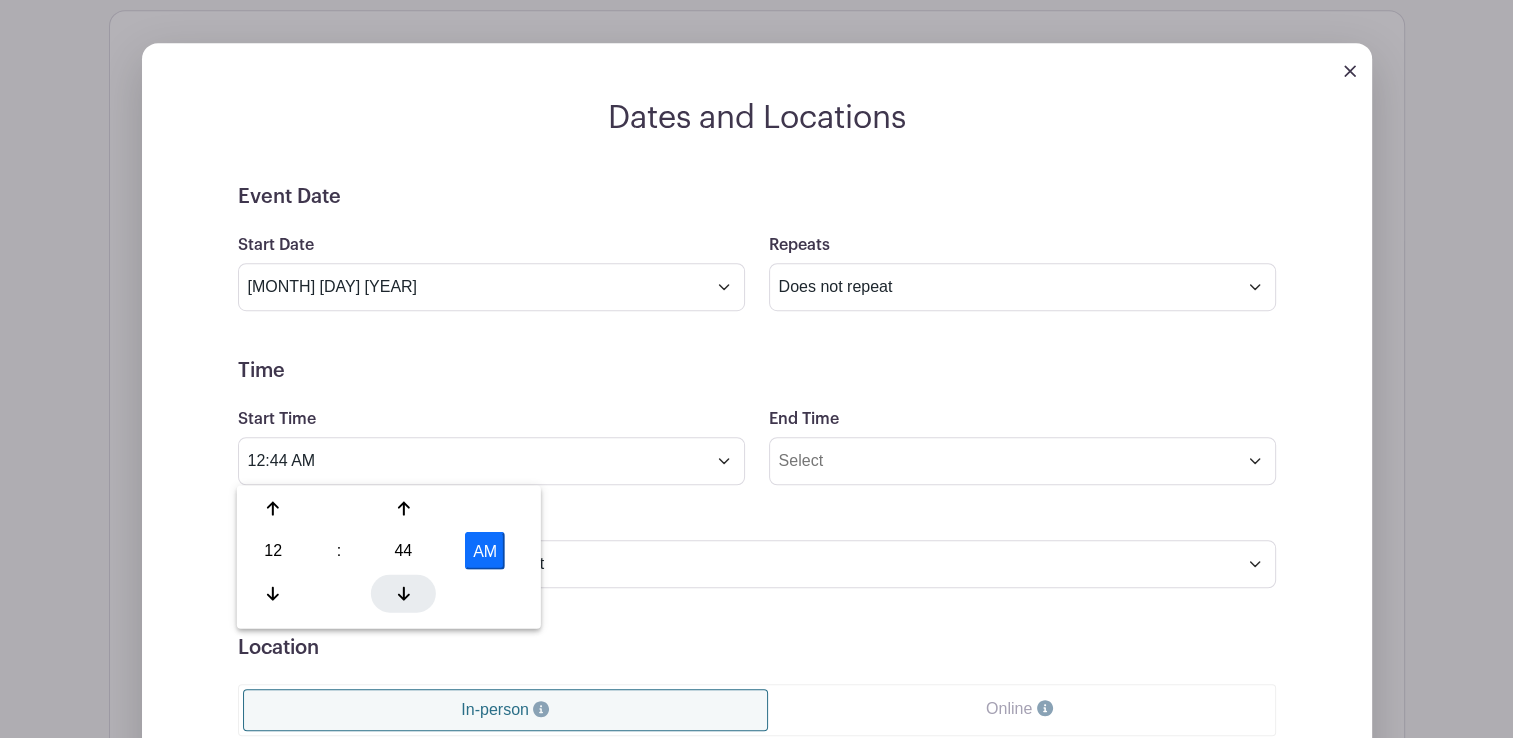 click 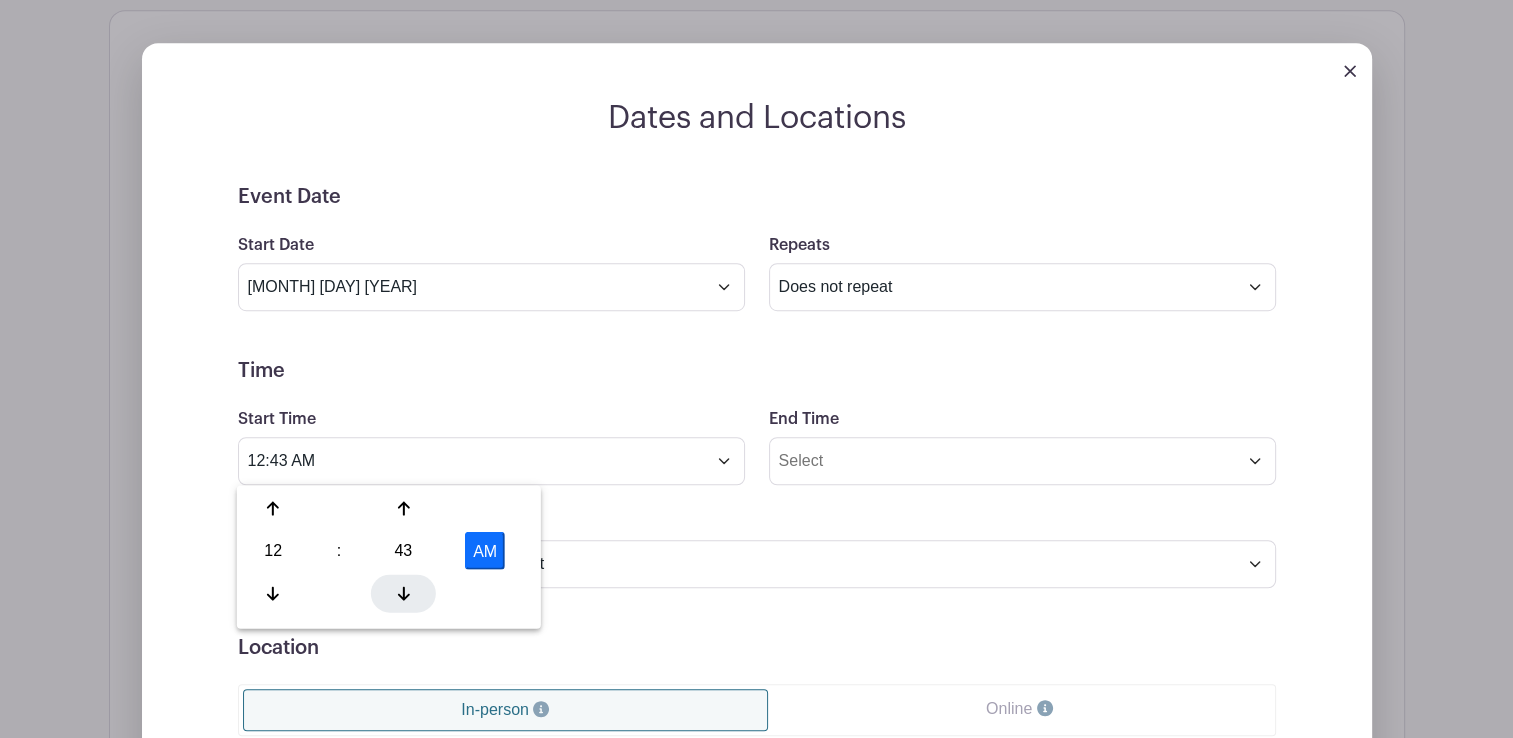 click 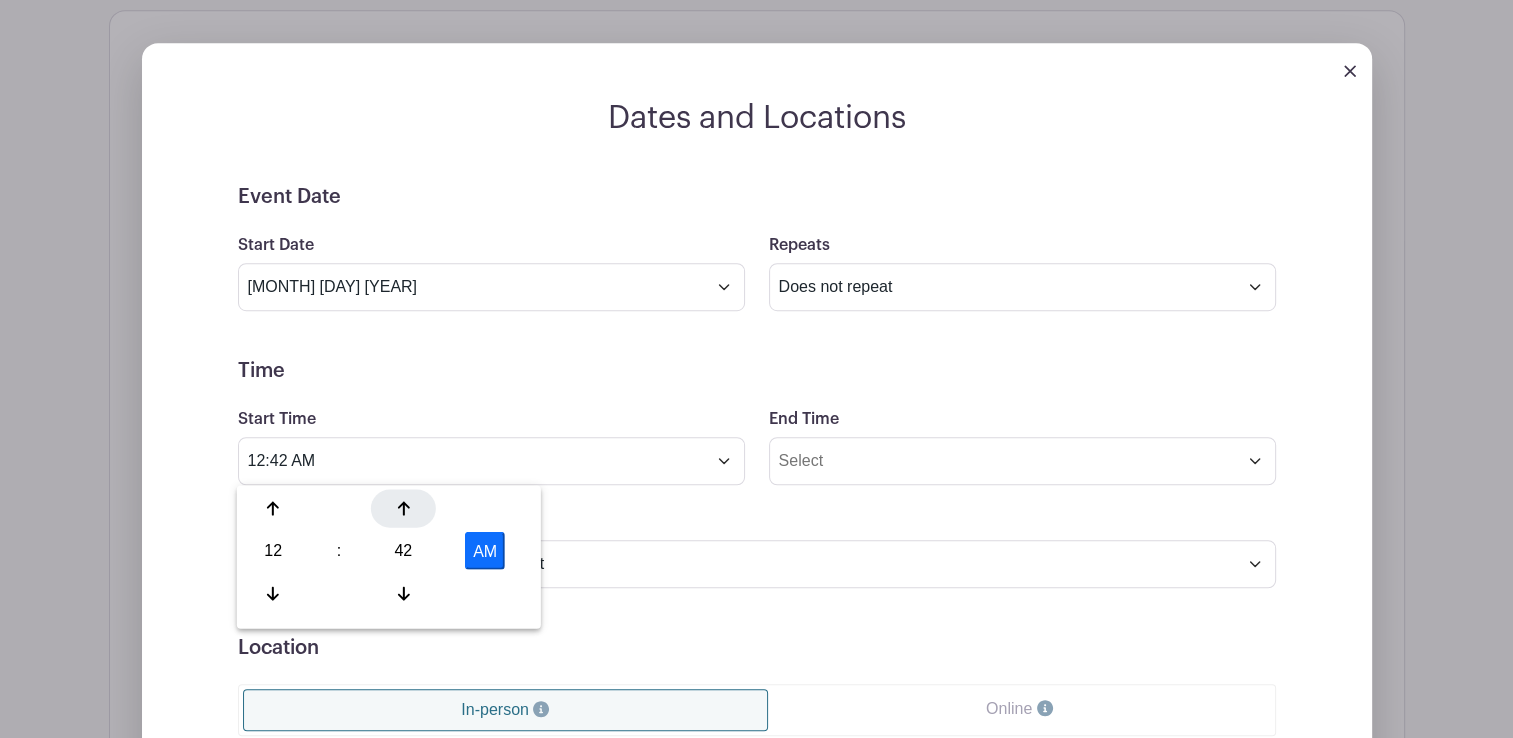 click 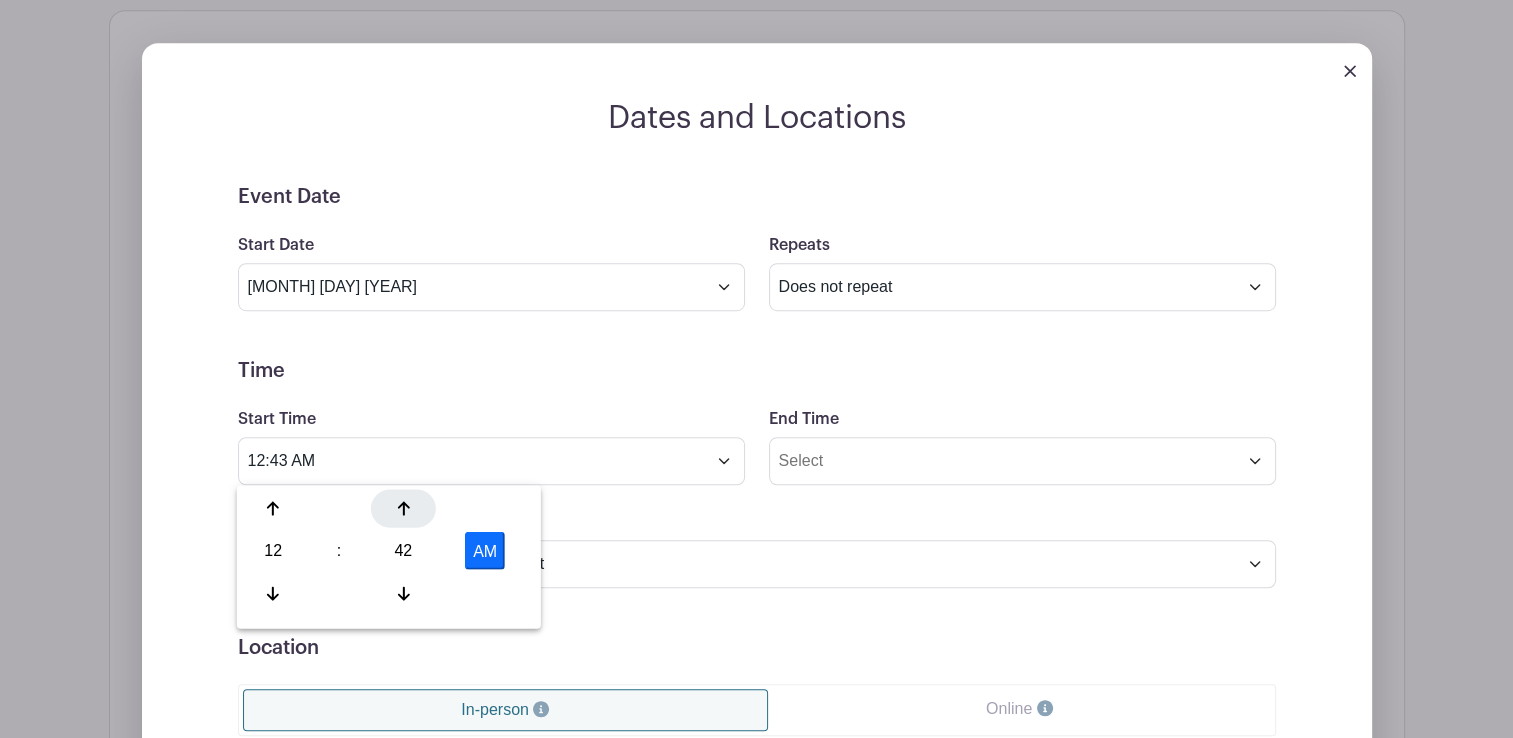 click 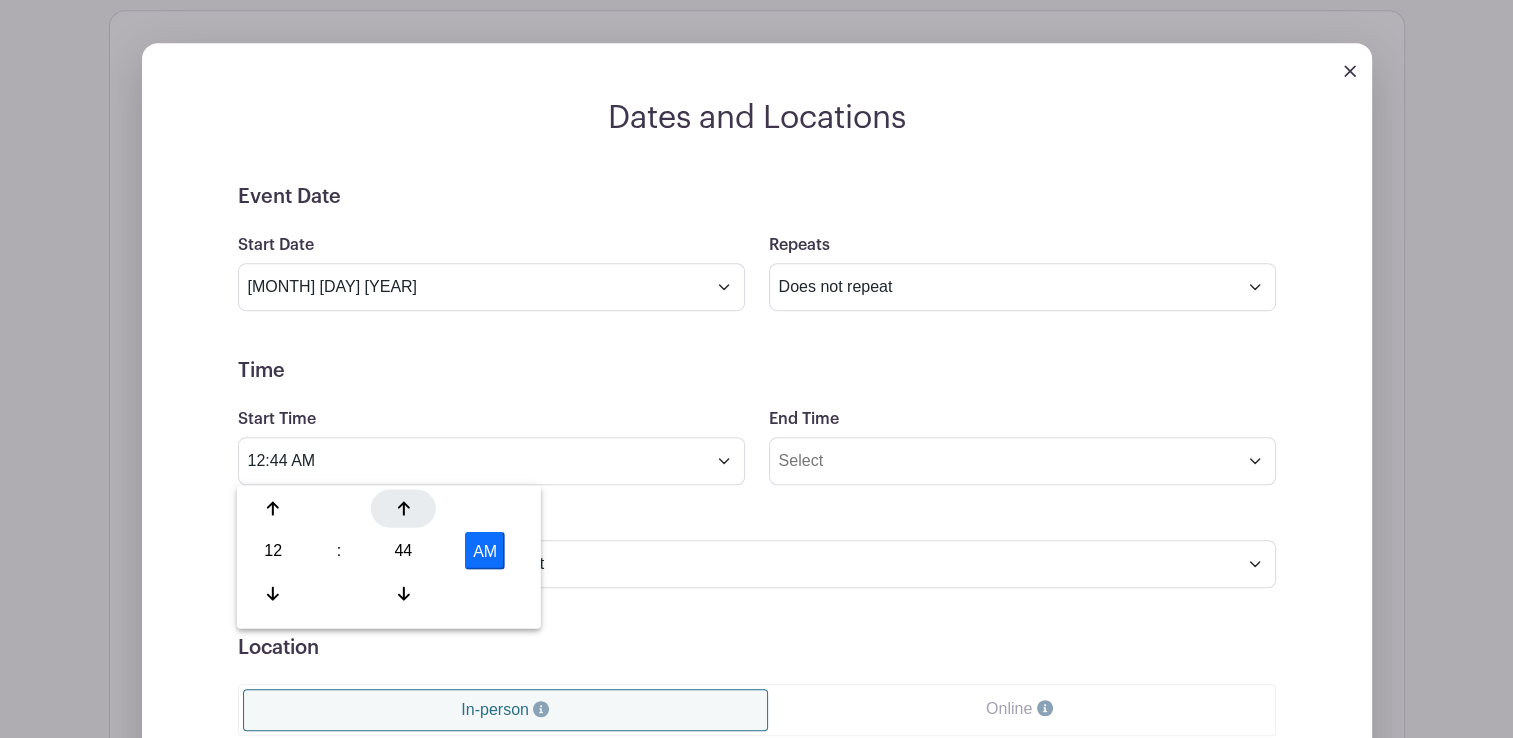 click 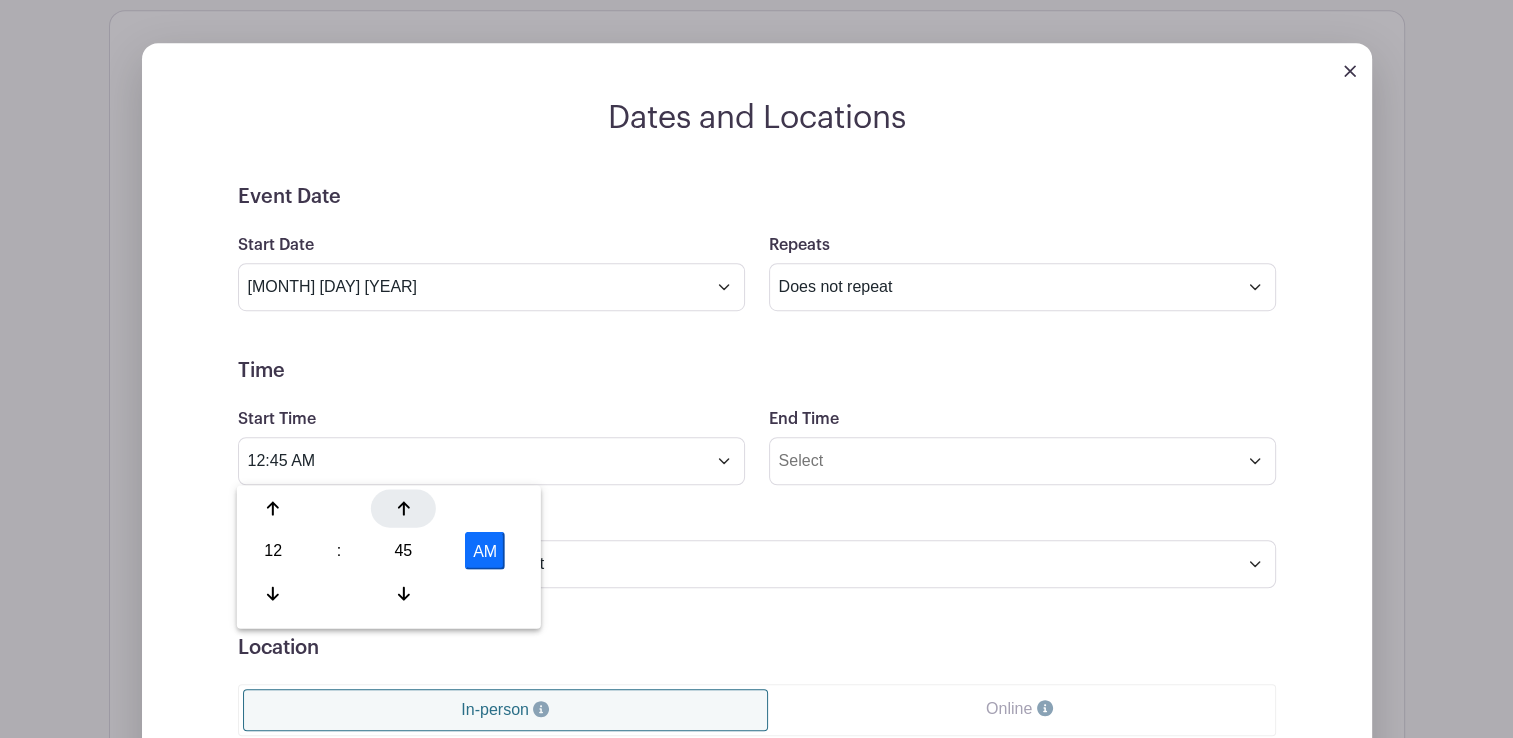 click 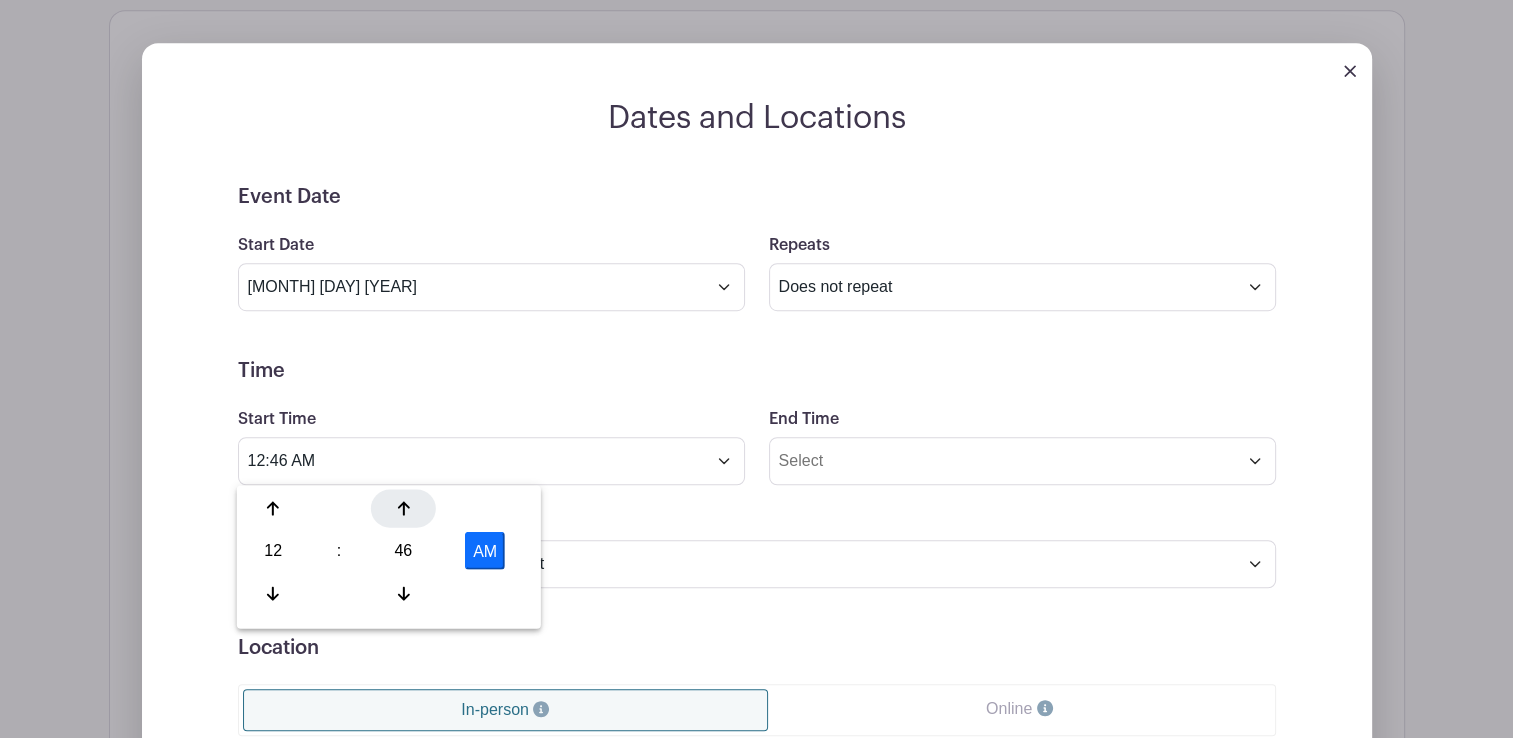 click 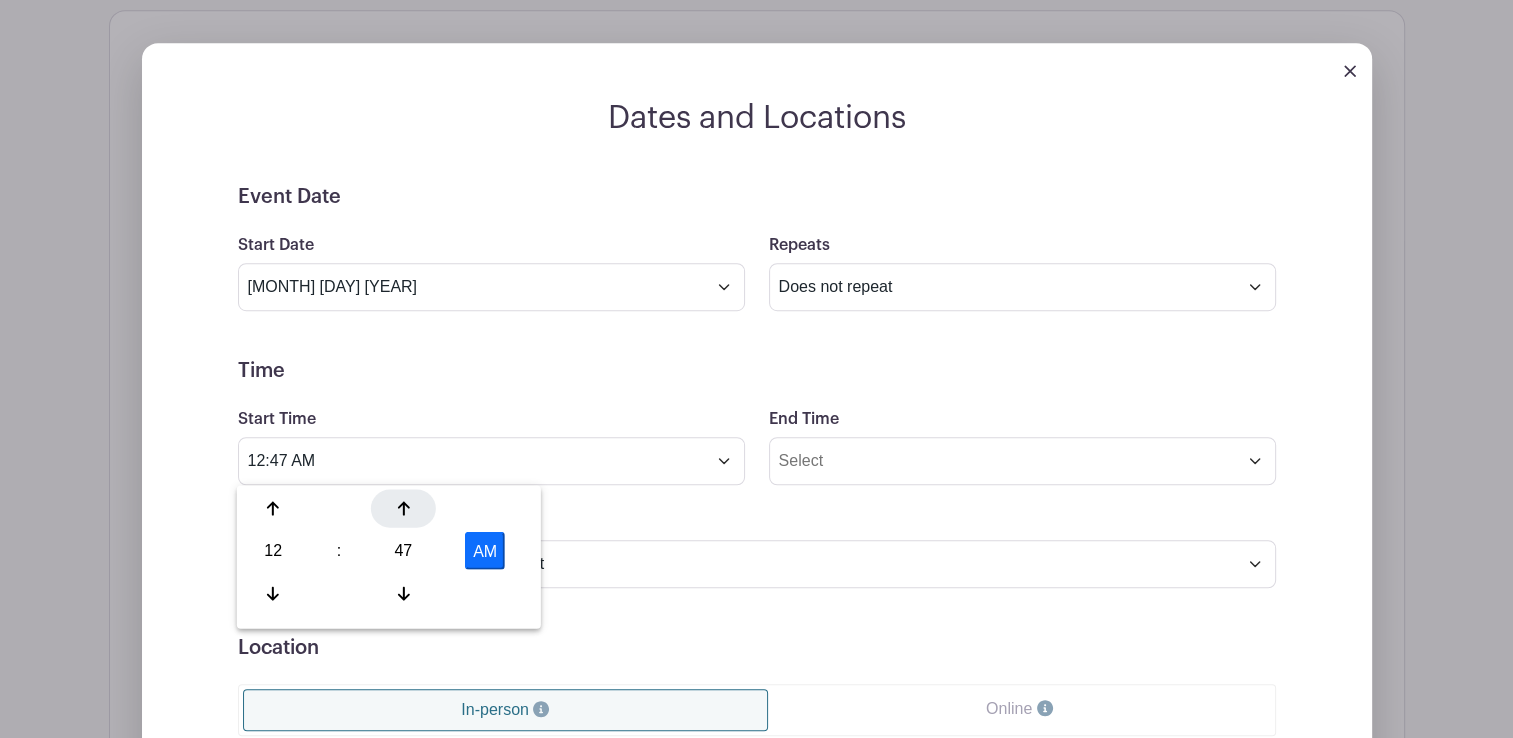 click 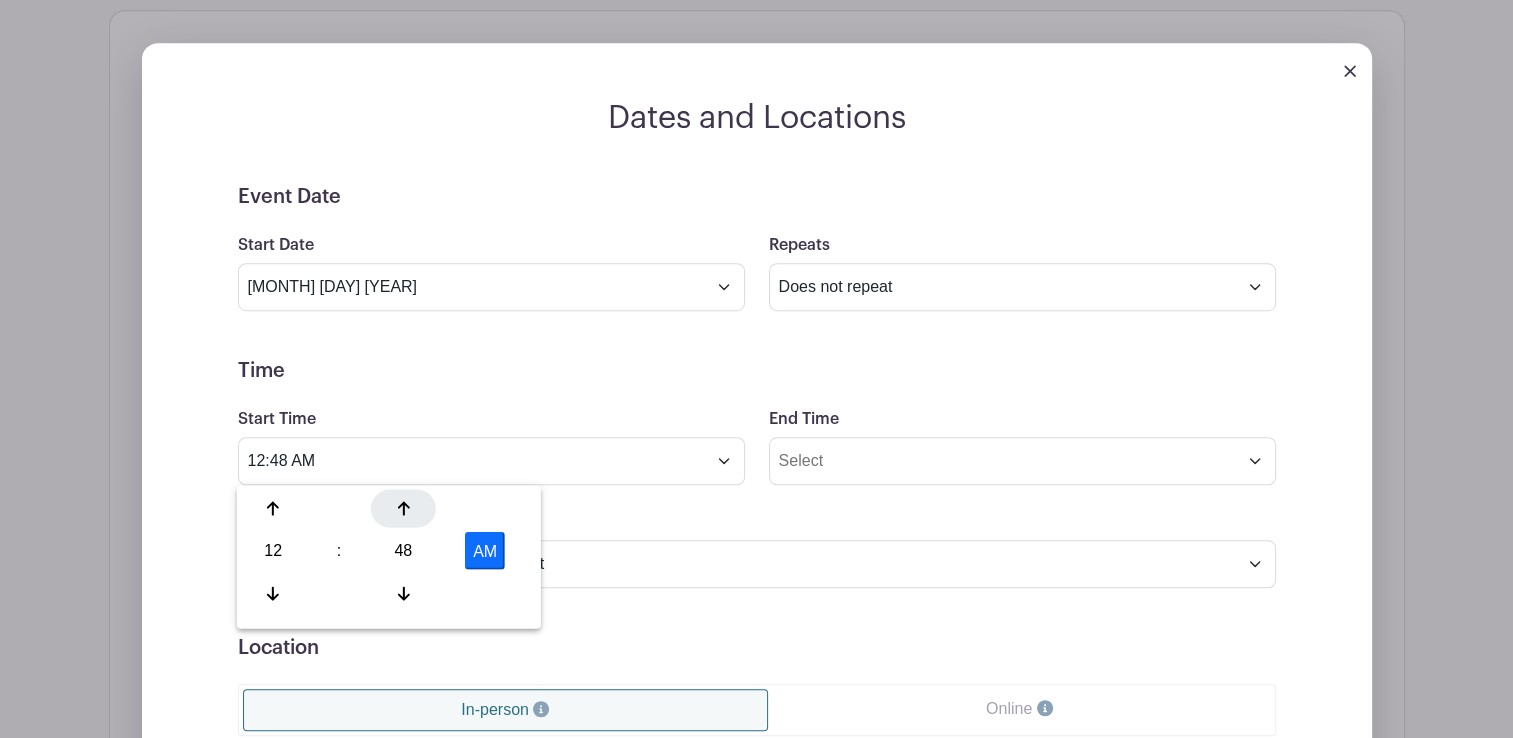 click 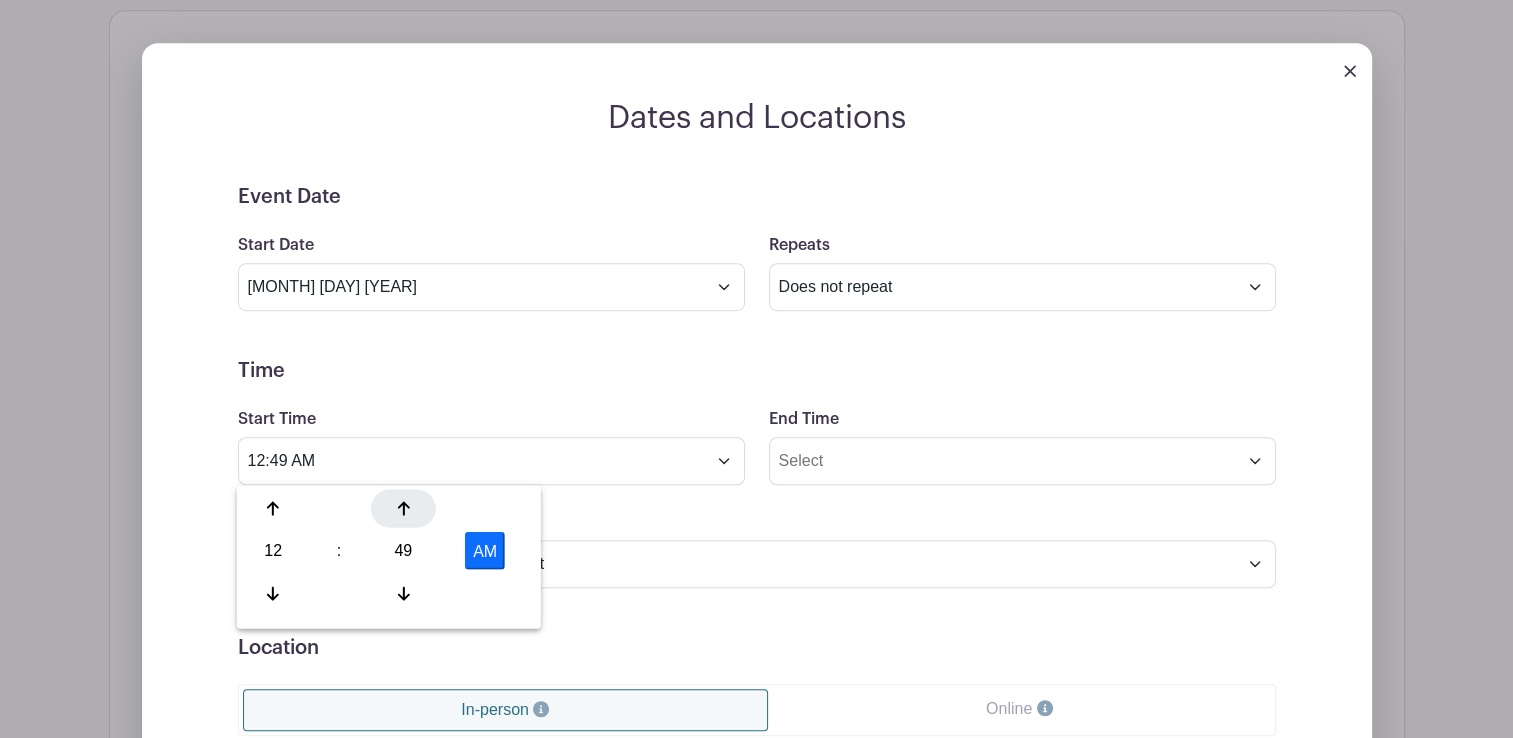 click 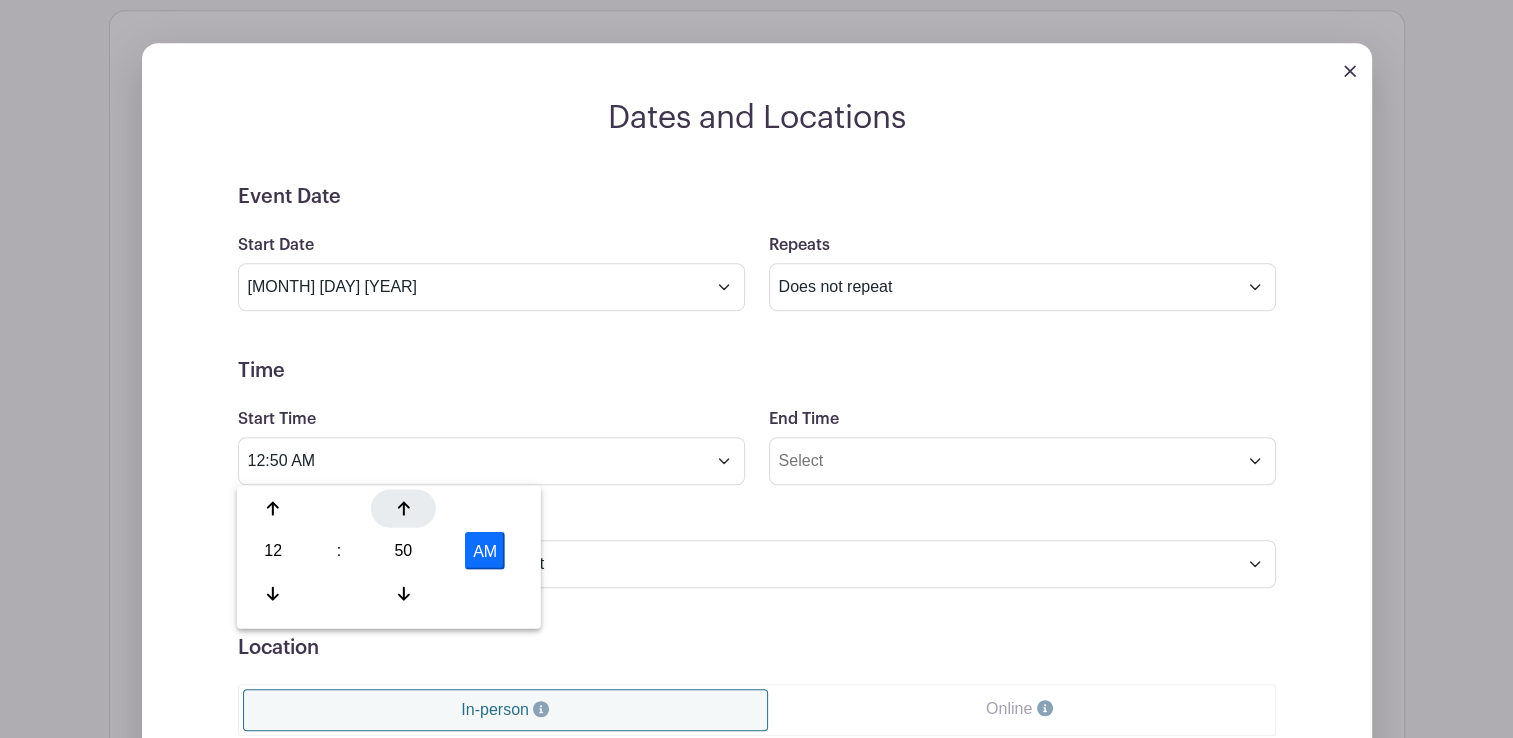 click 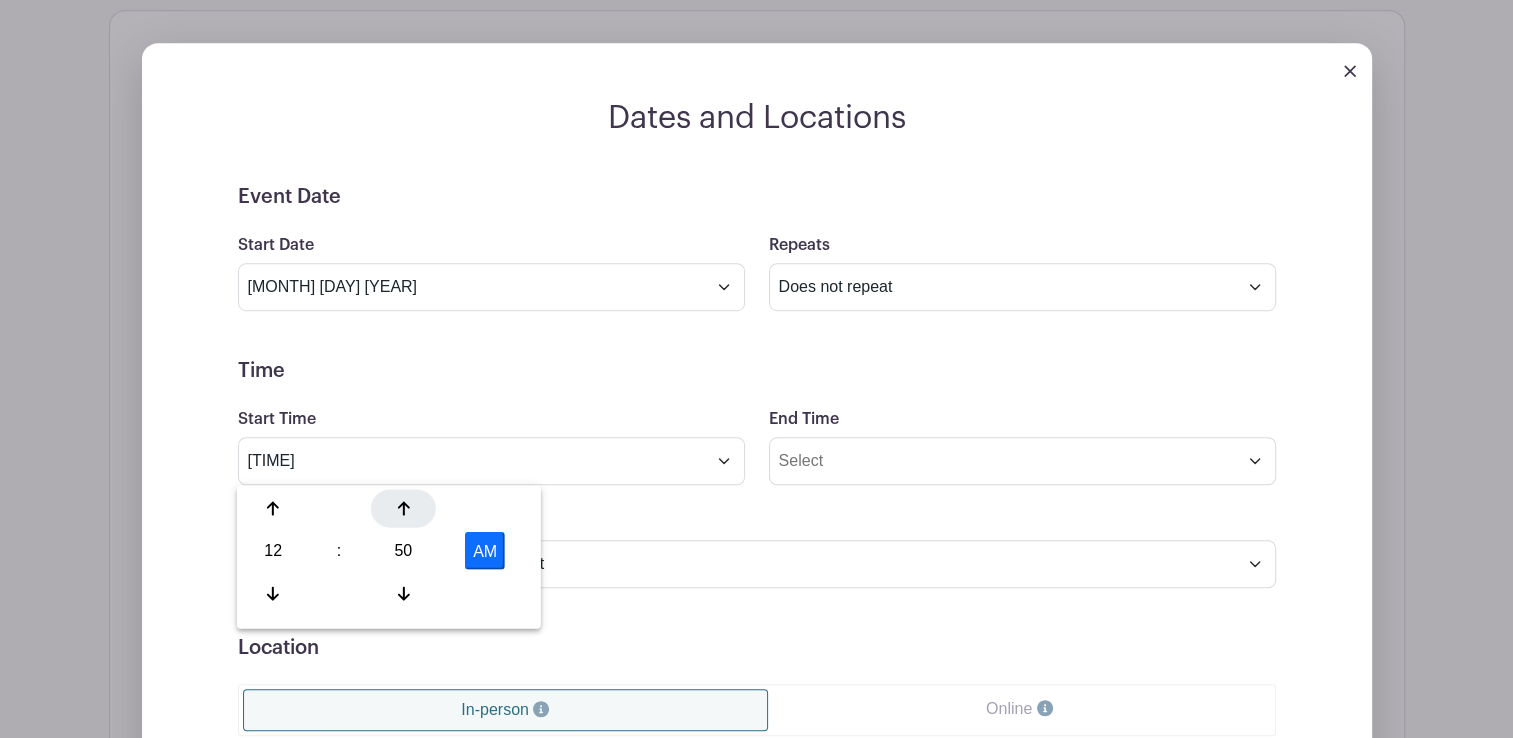 click 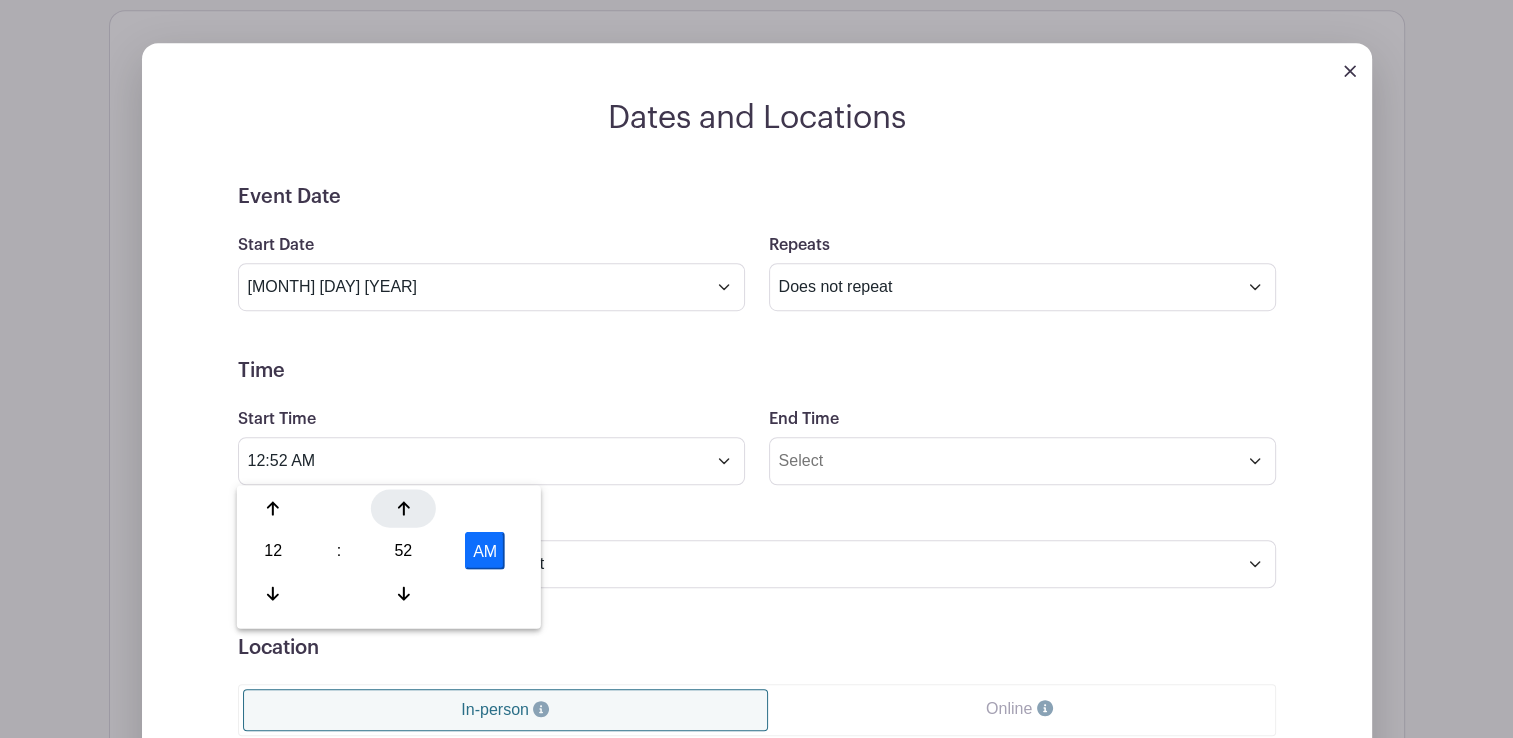 click 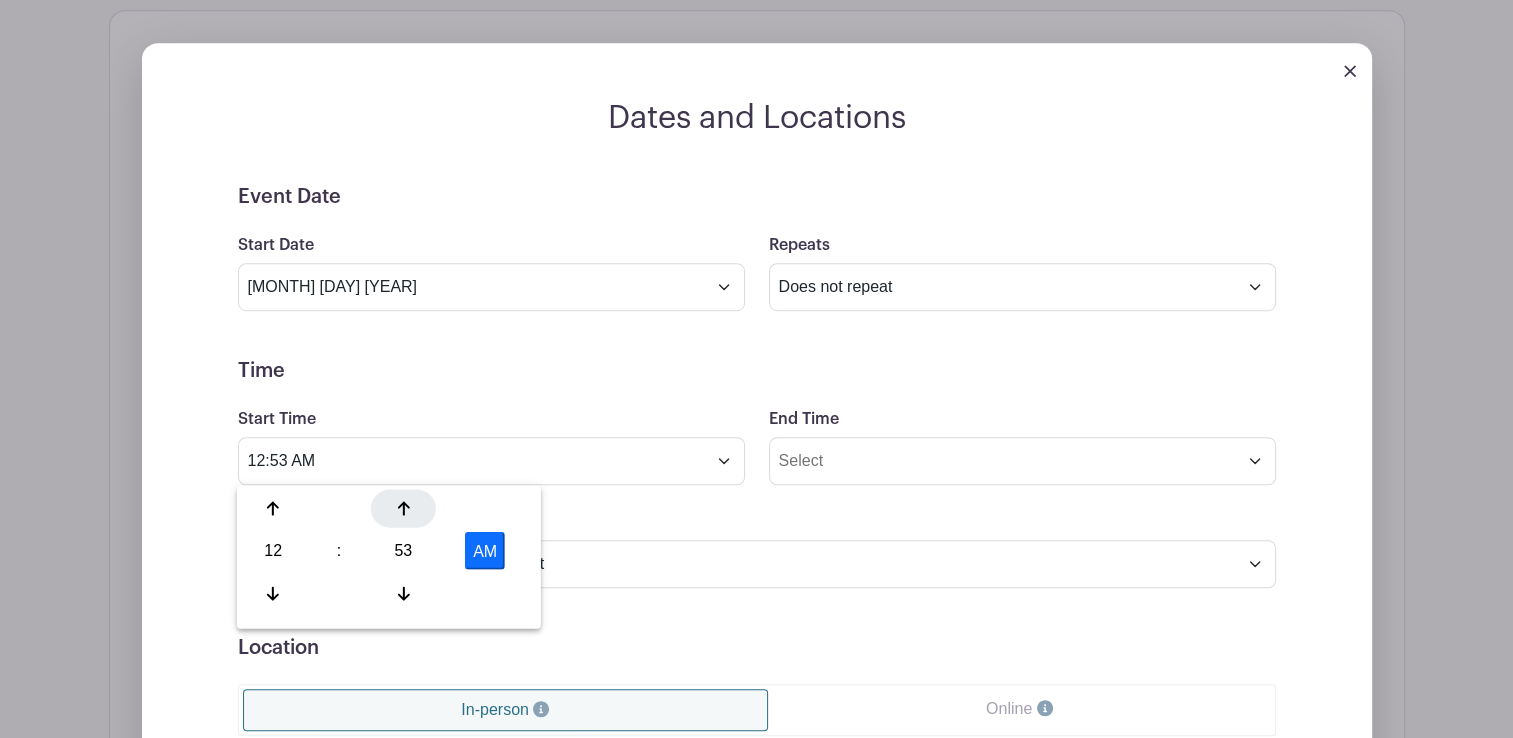 click 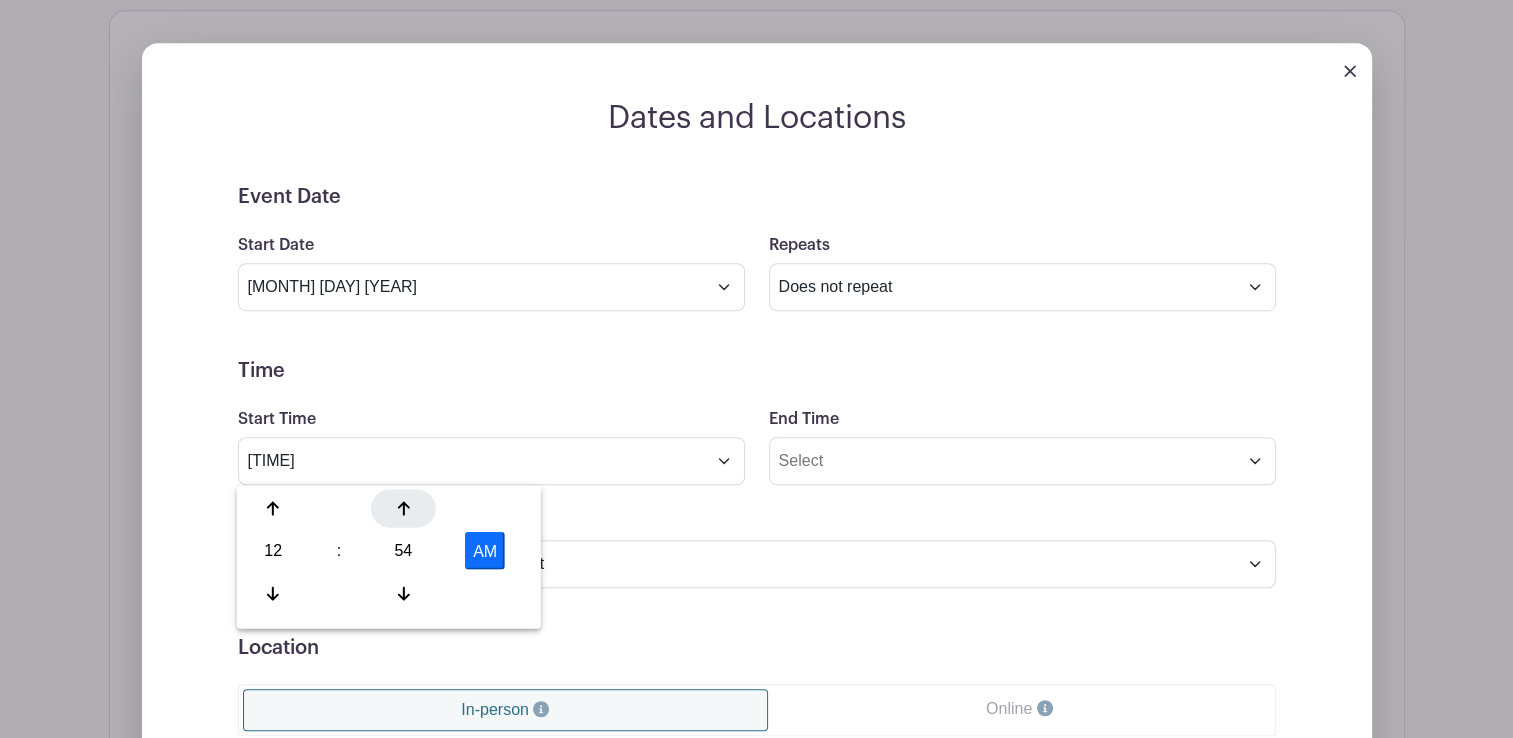 click 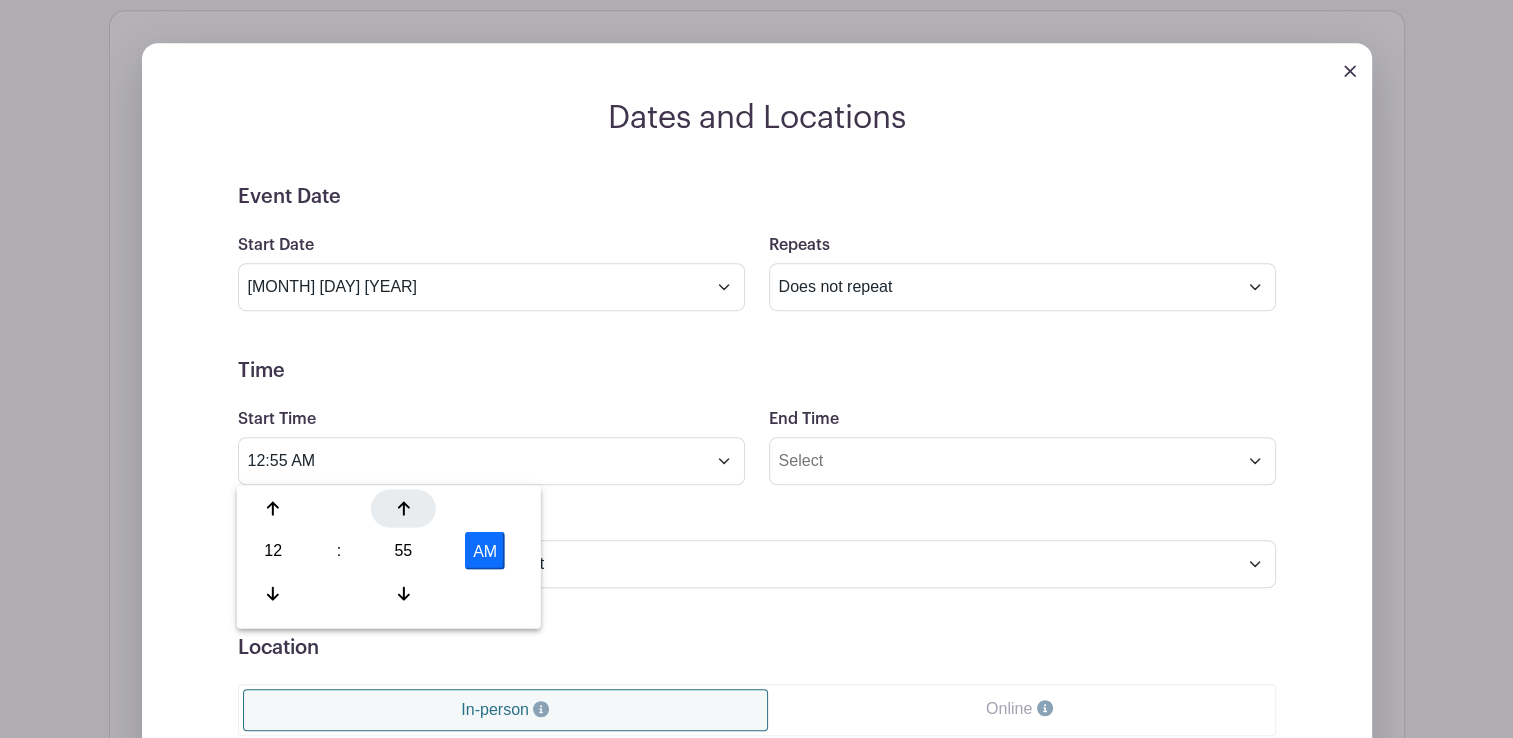 click 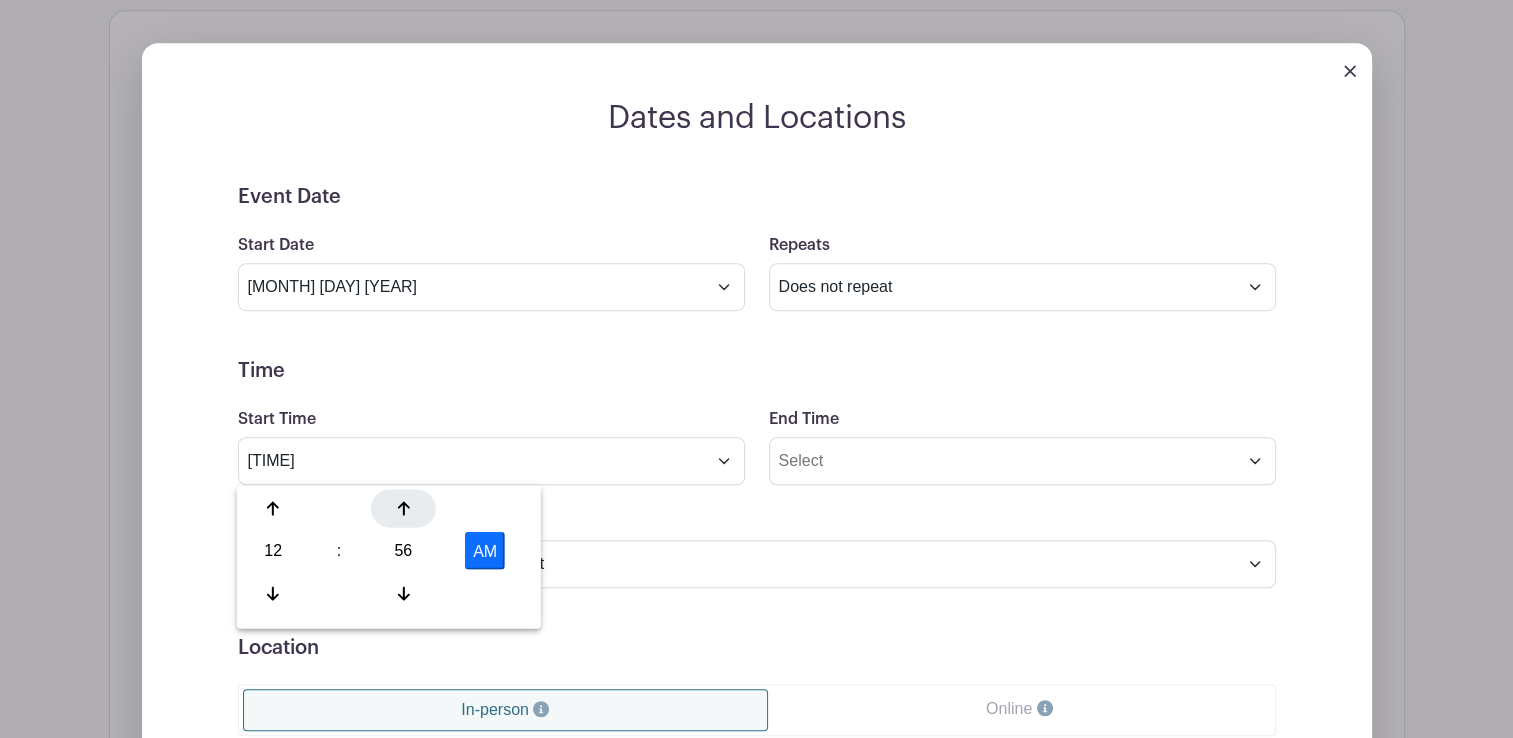 click 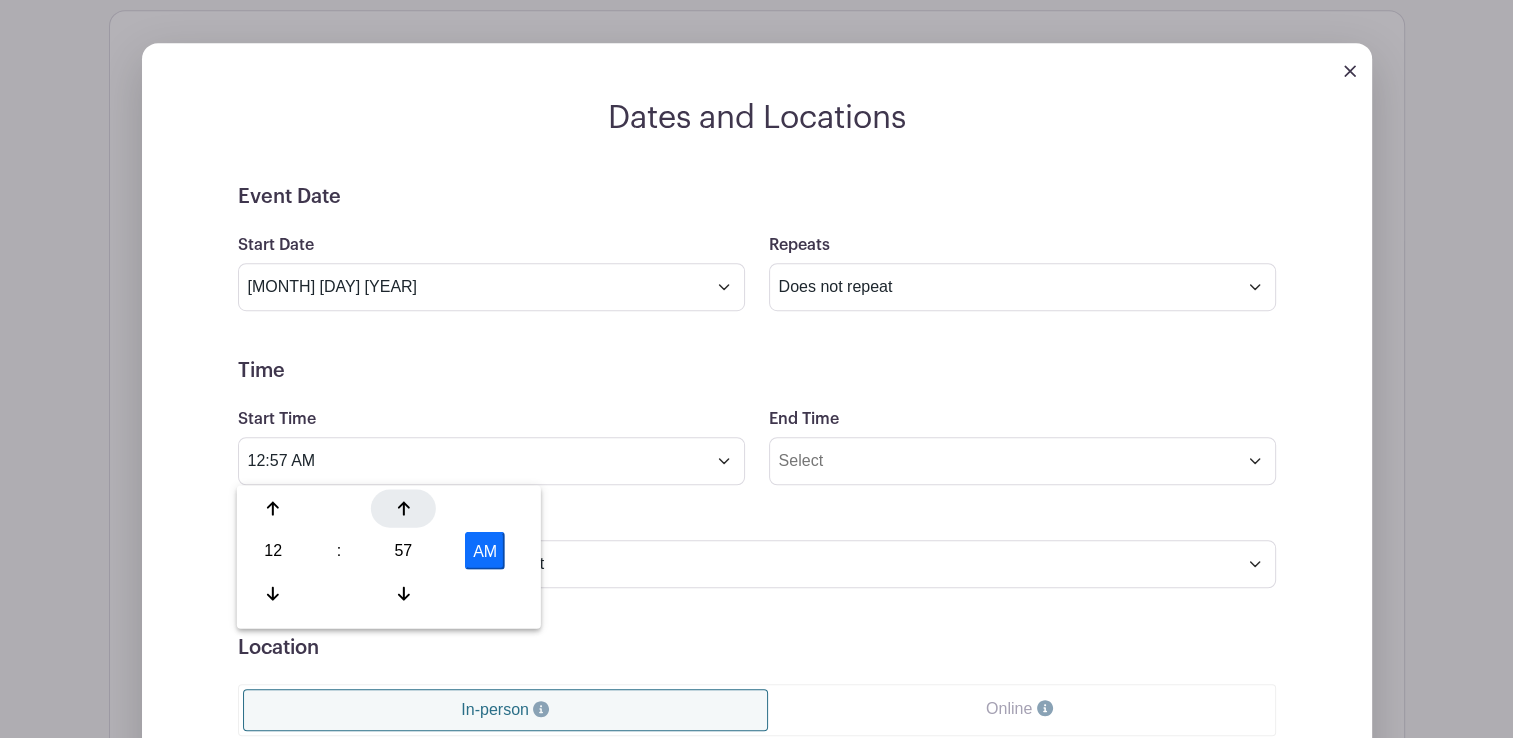 click 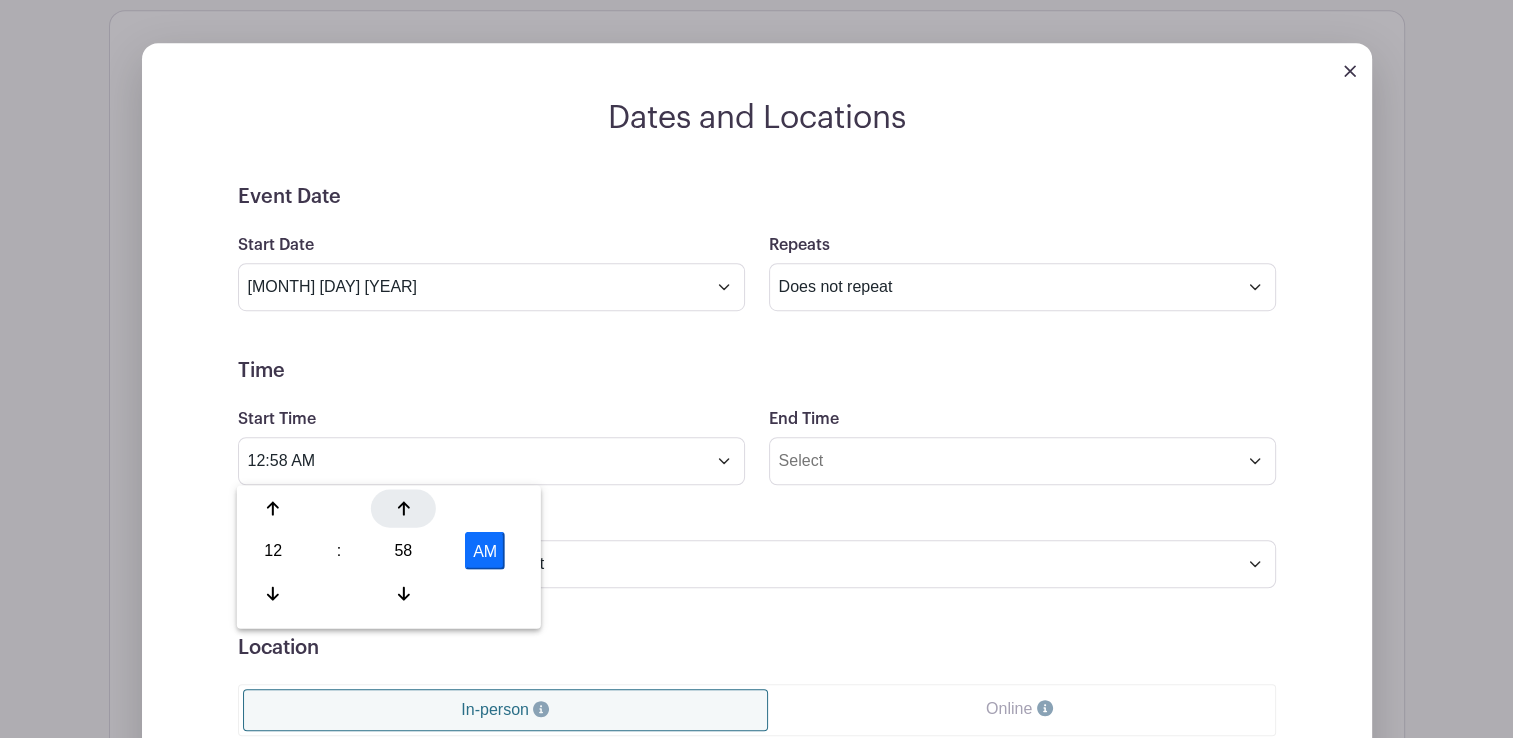 click 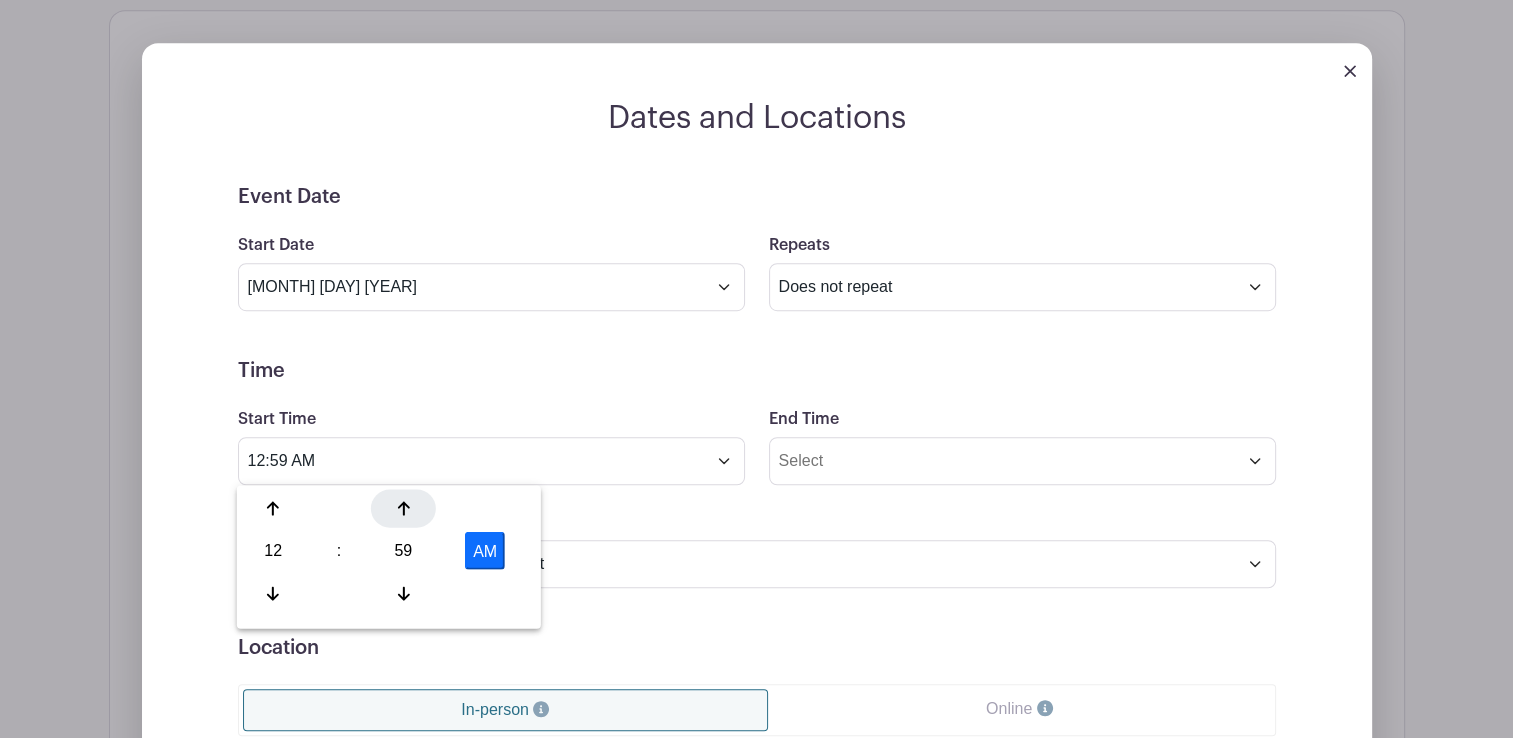 click 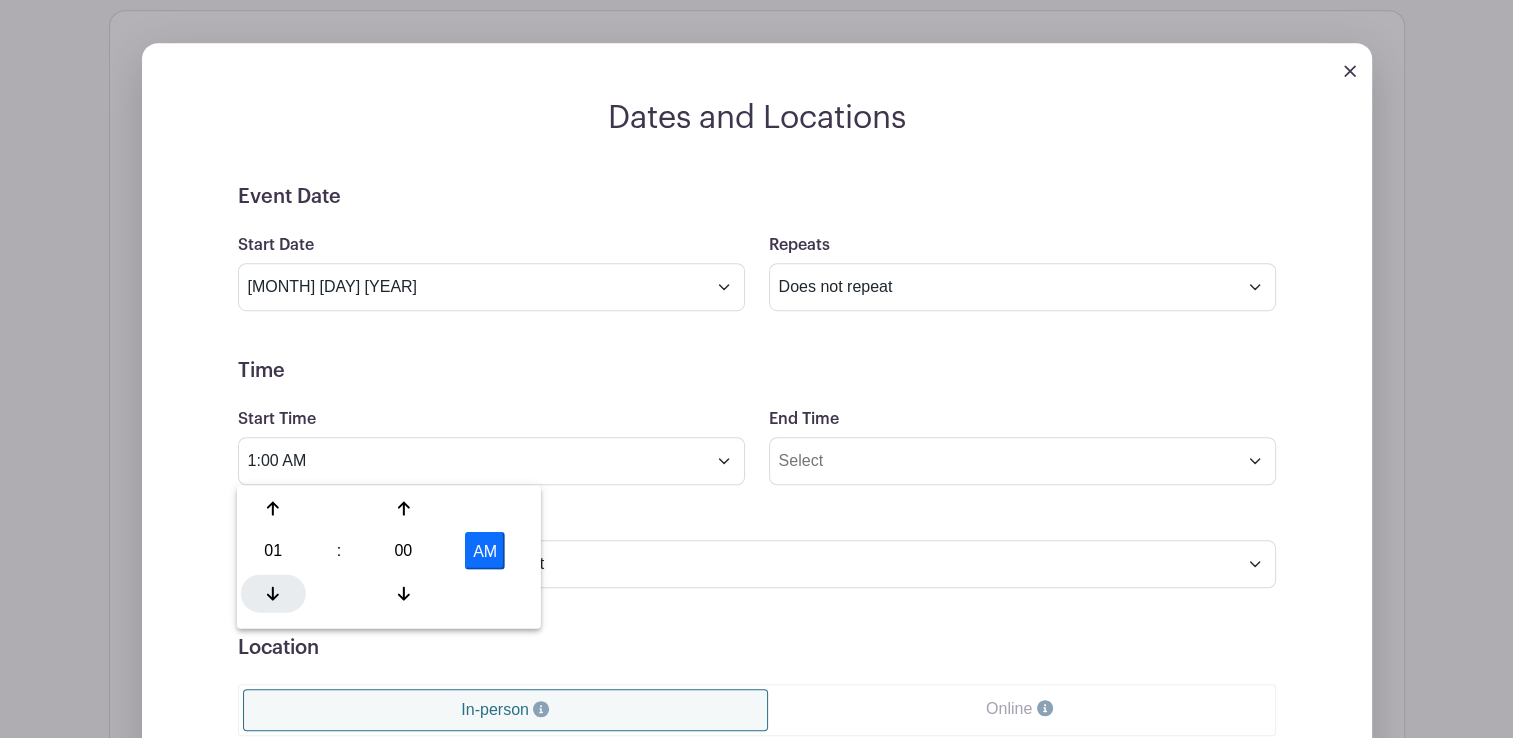 click 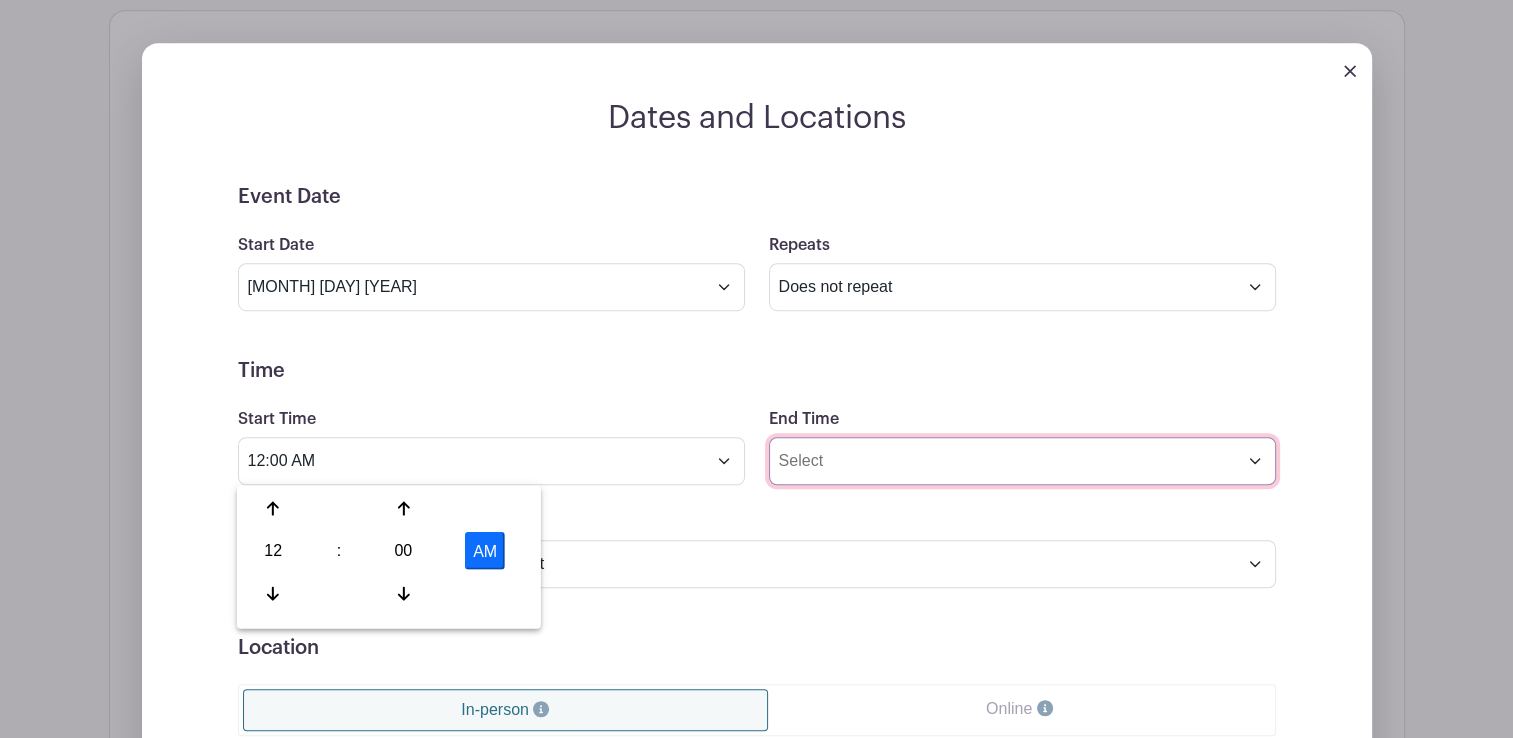 click on "End Time" at bounding box center [1022, 461] 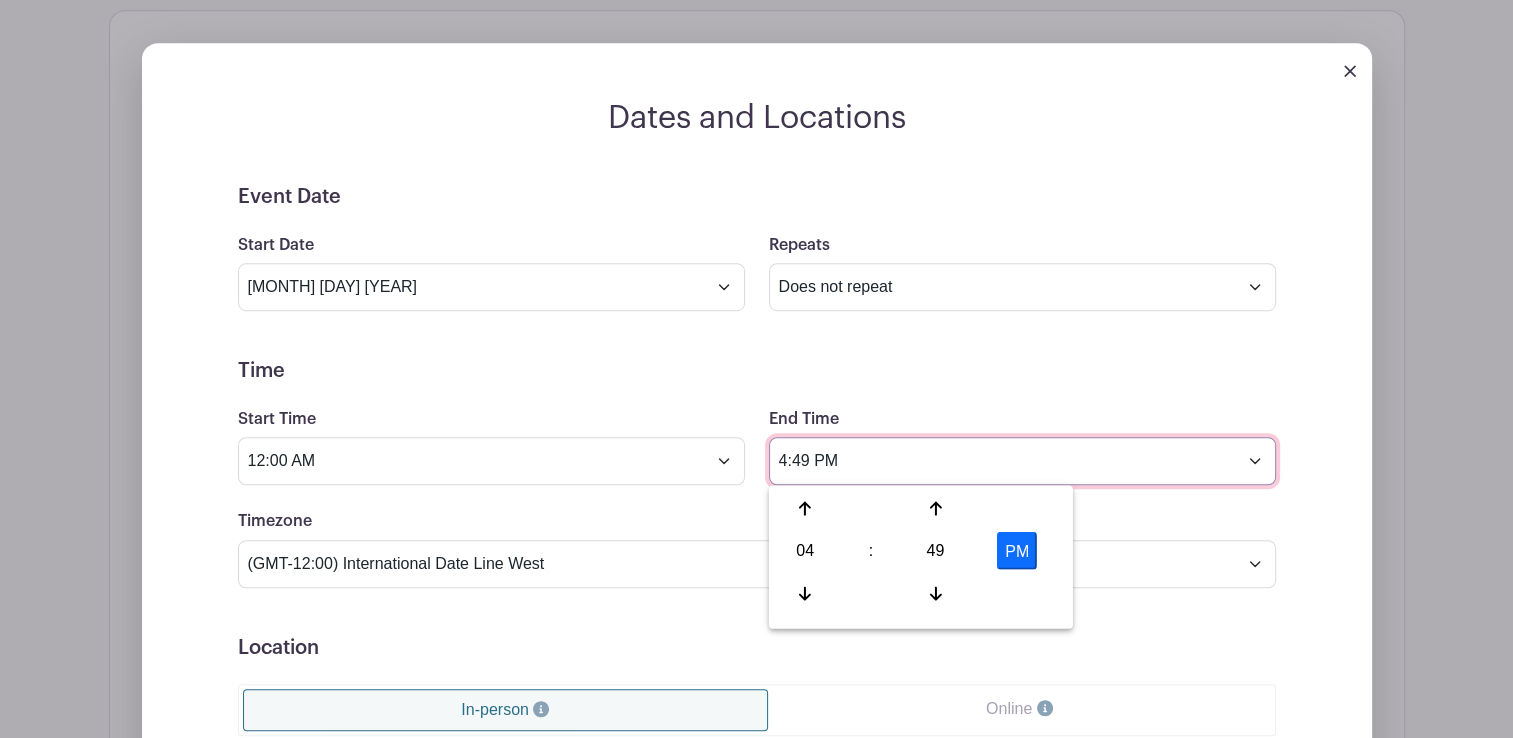 click on "4:49 PM" at bounding box center [1022, 461] 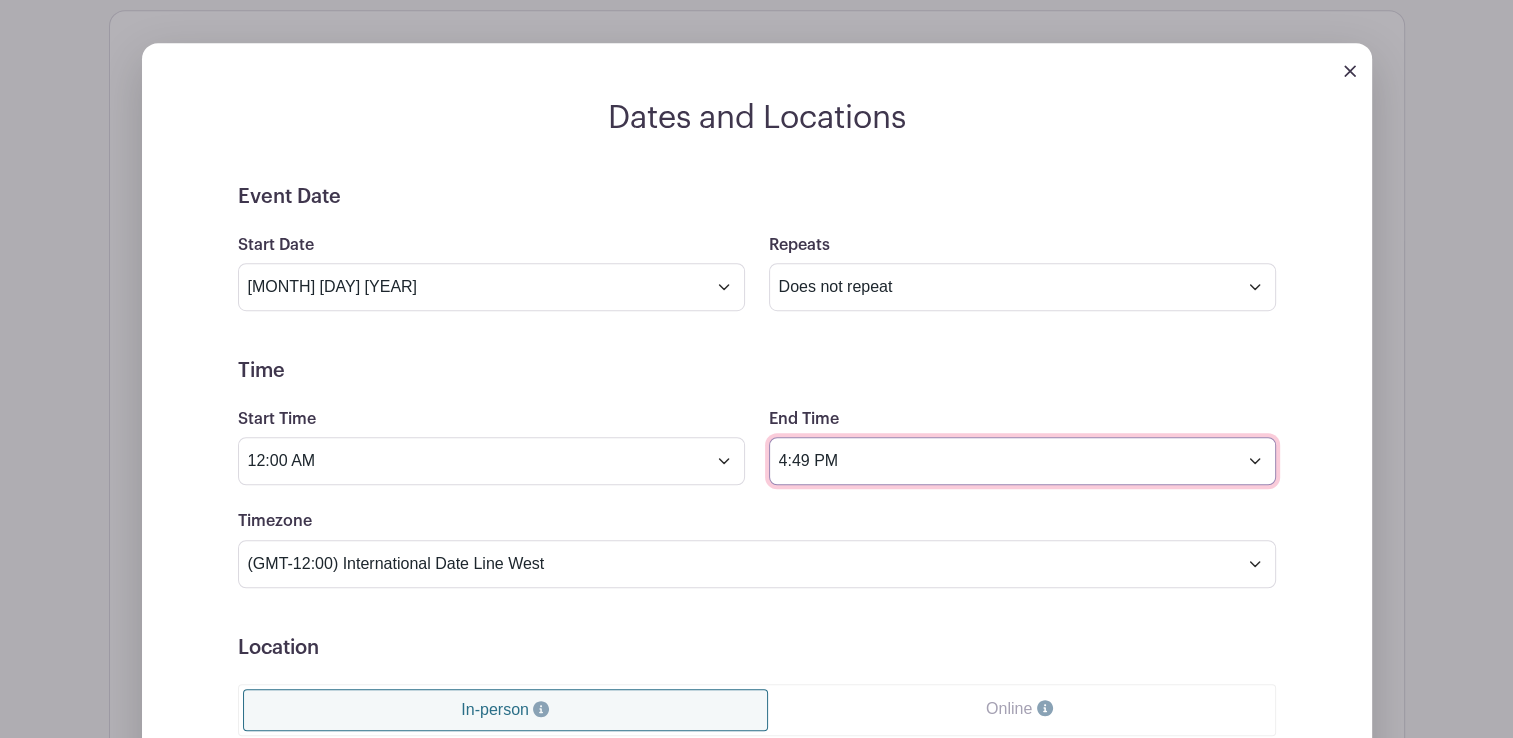 click on "4:49 PM" at bounding box center (1022, 461) 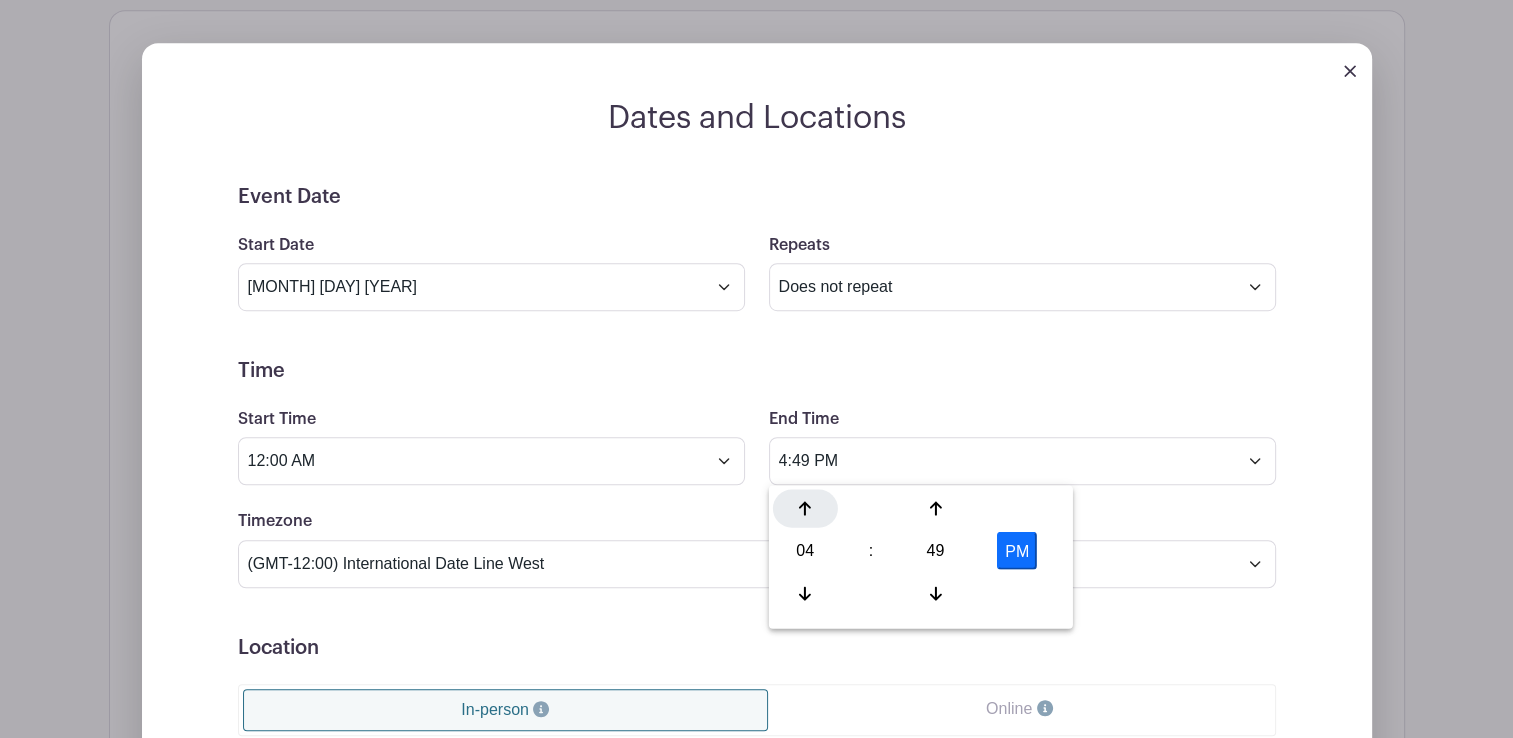 click 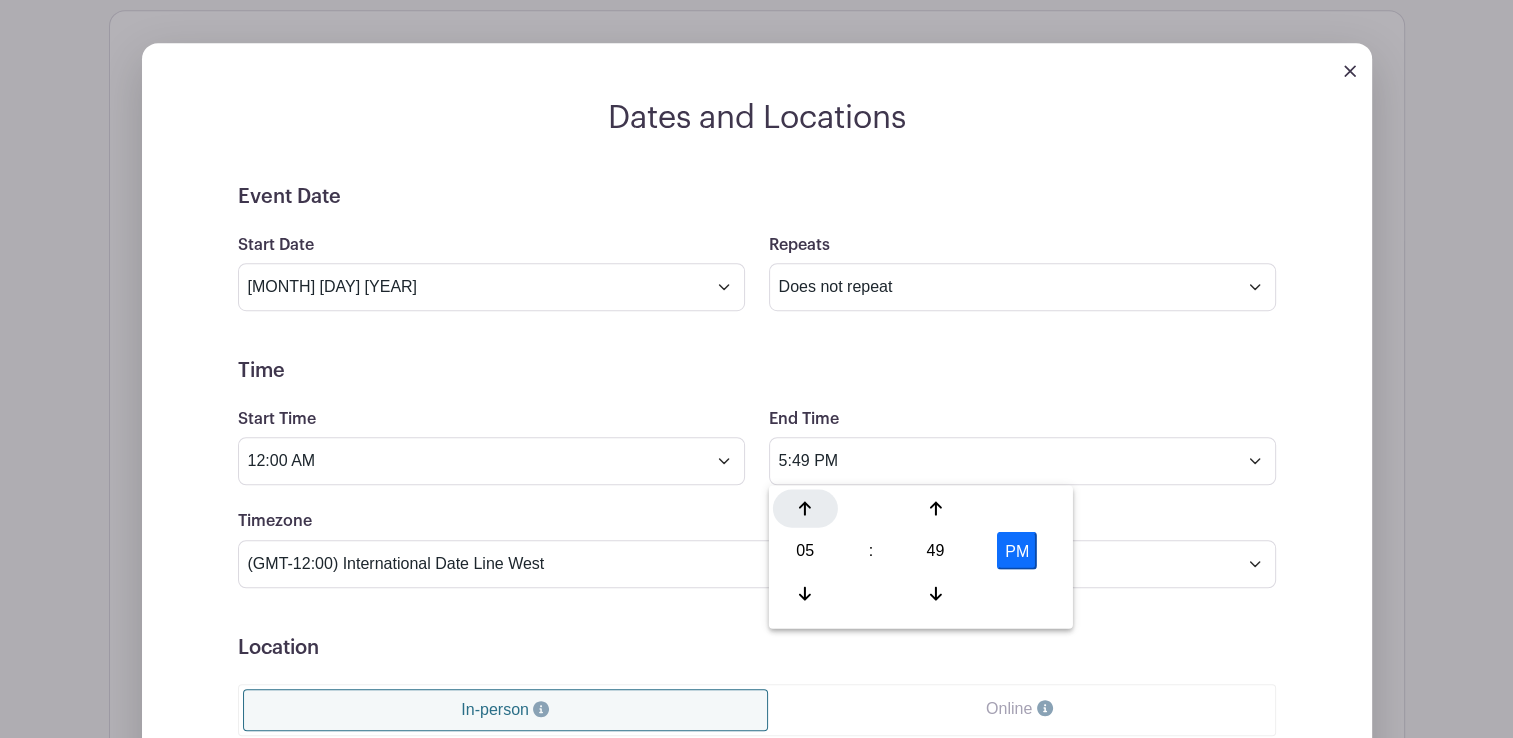 click 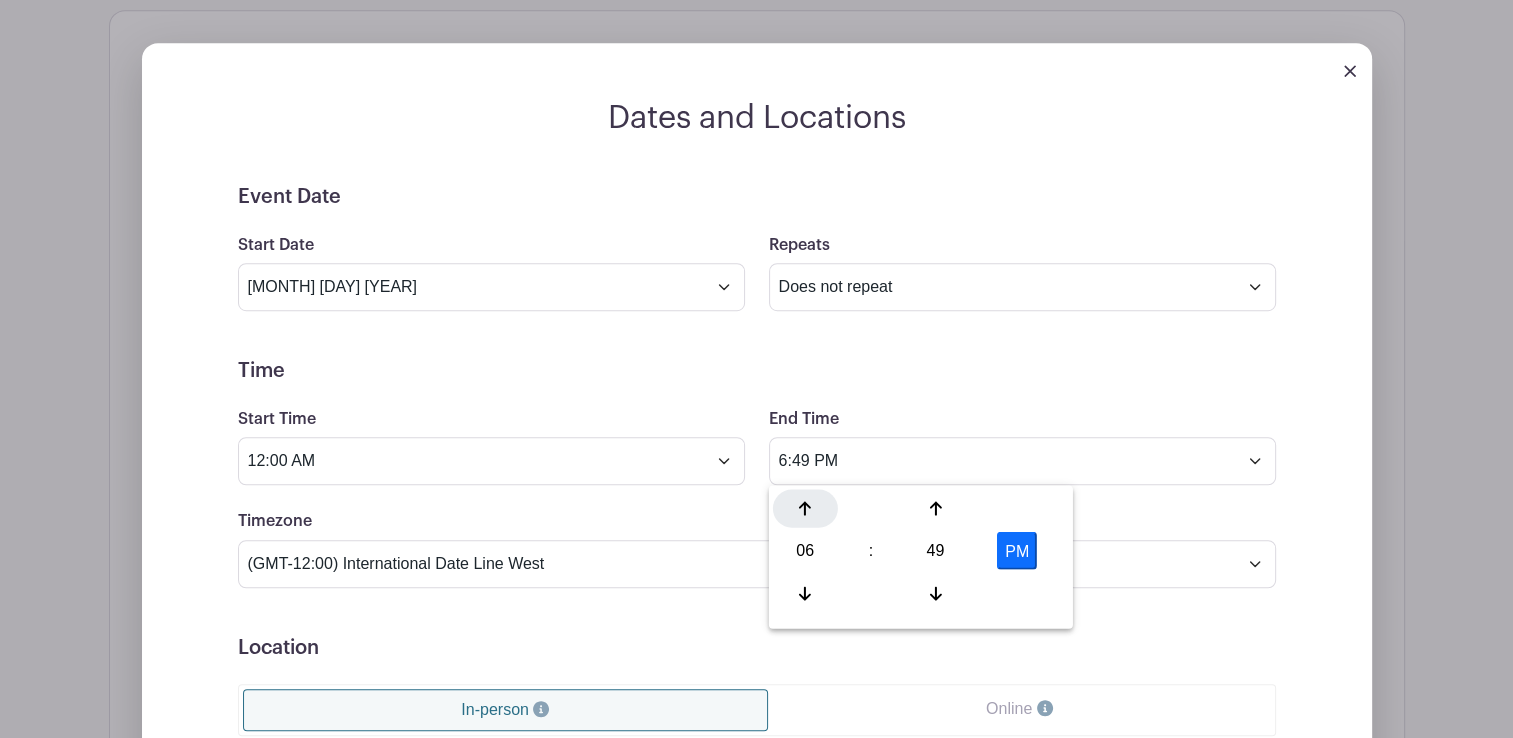 click 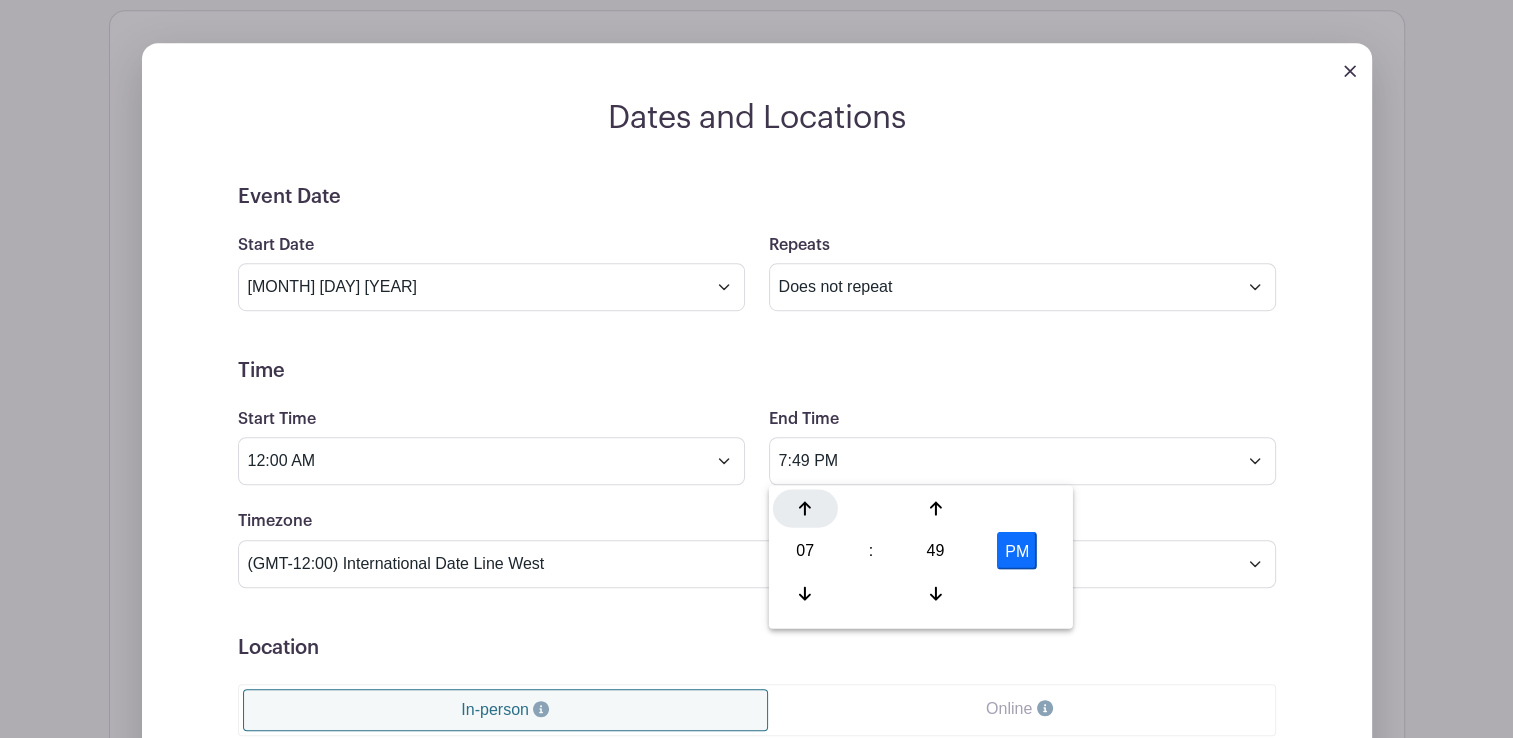 click 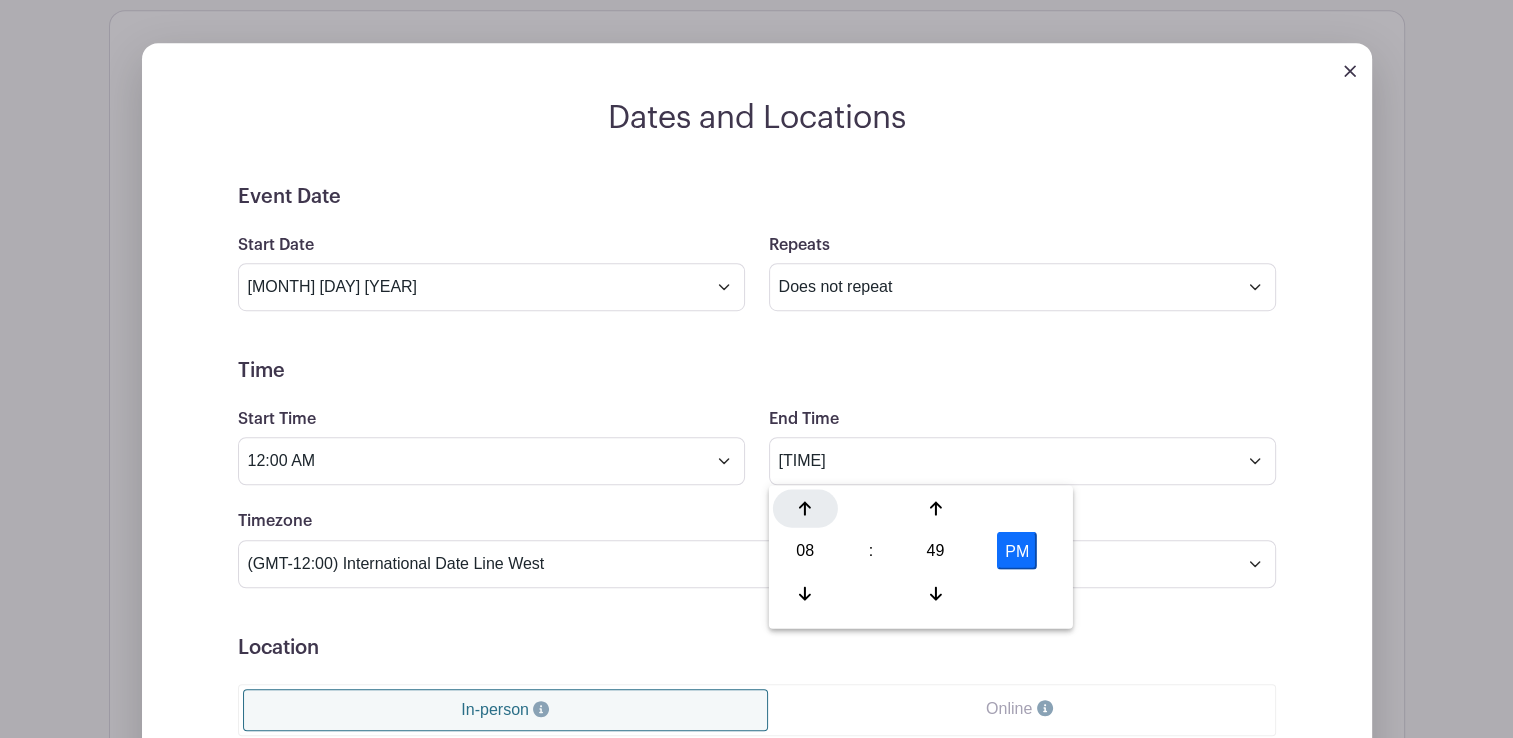 click 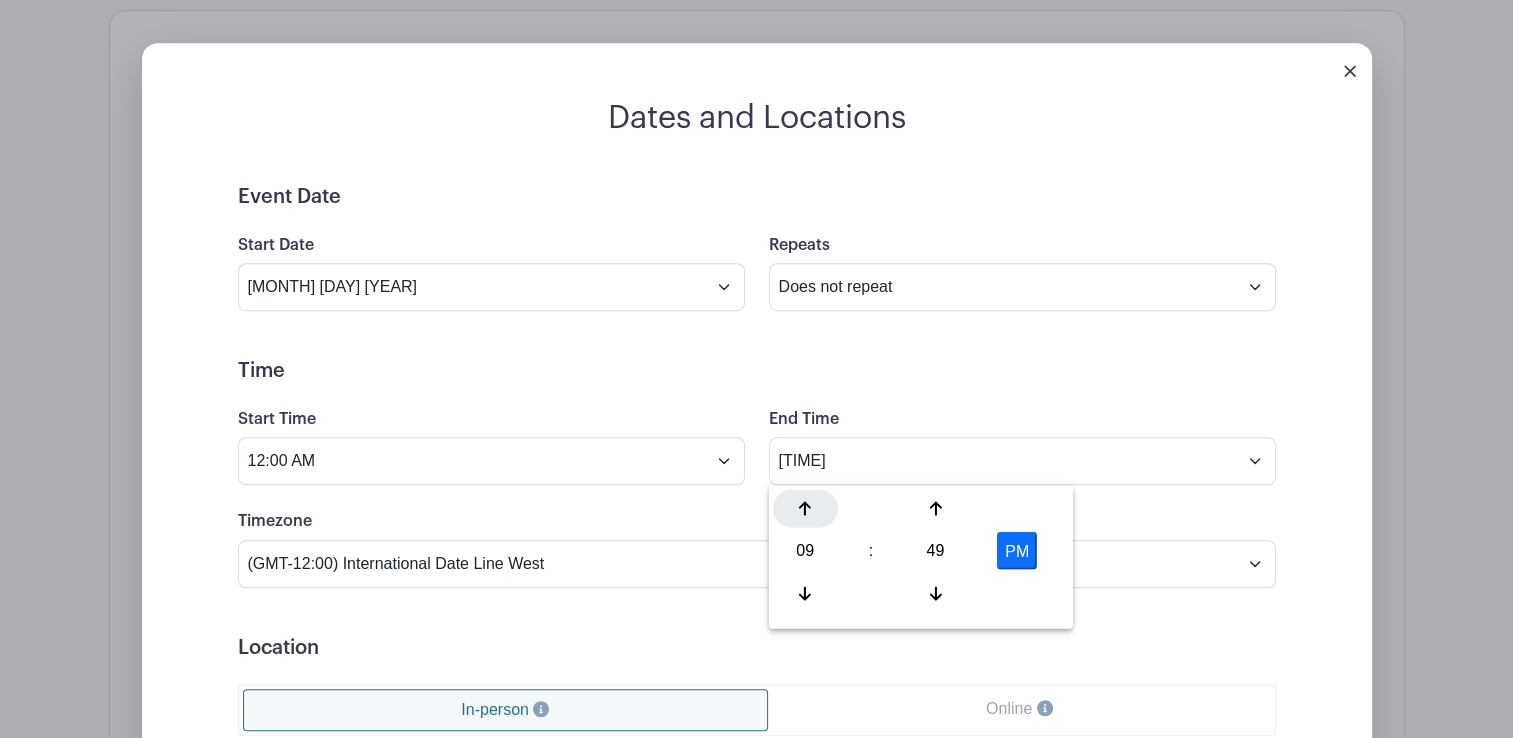 click 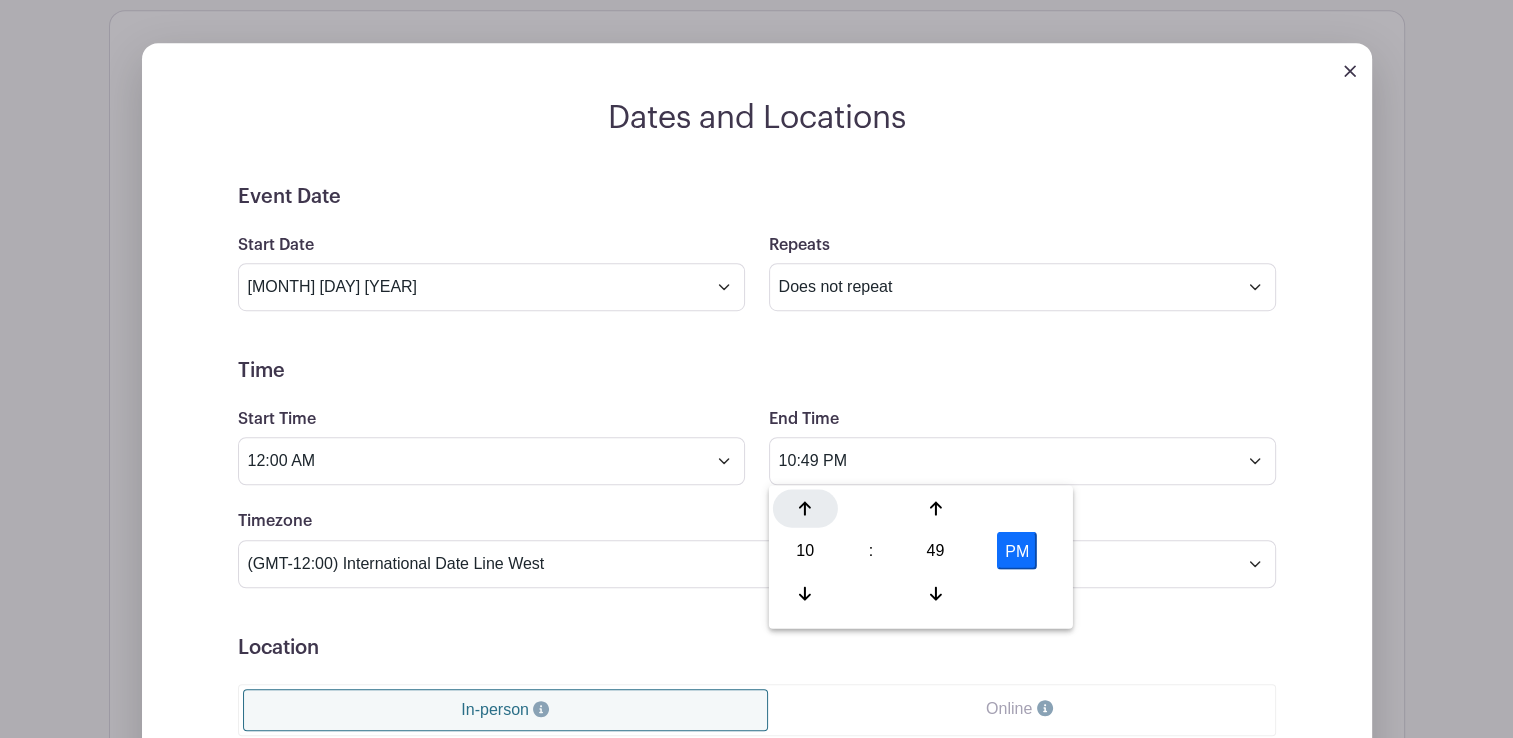 click 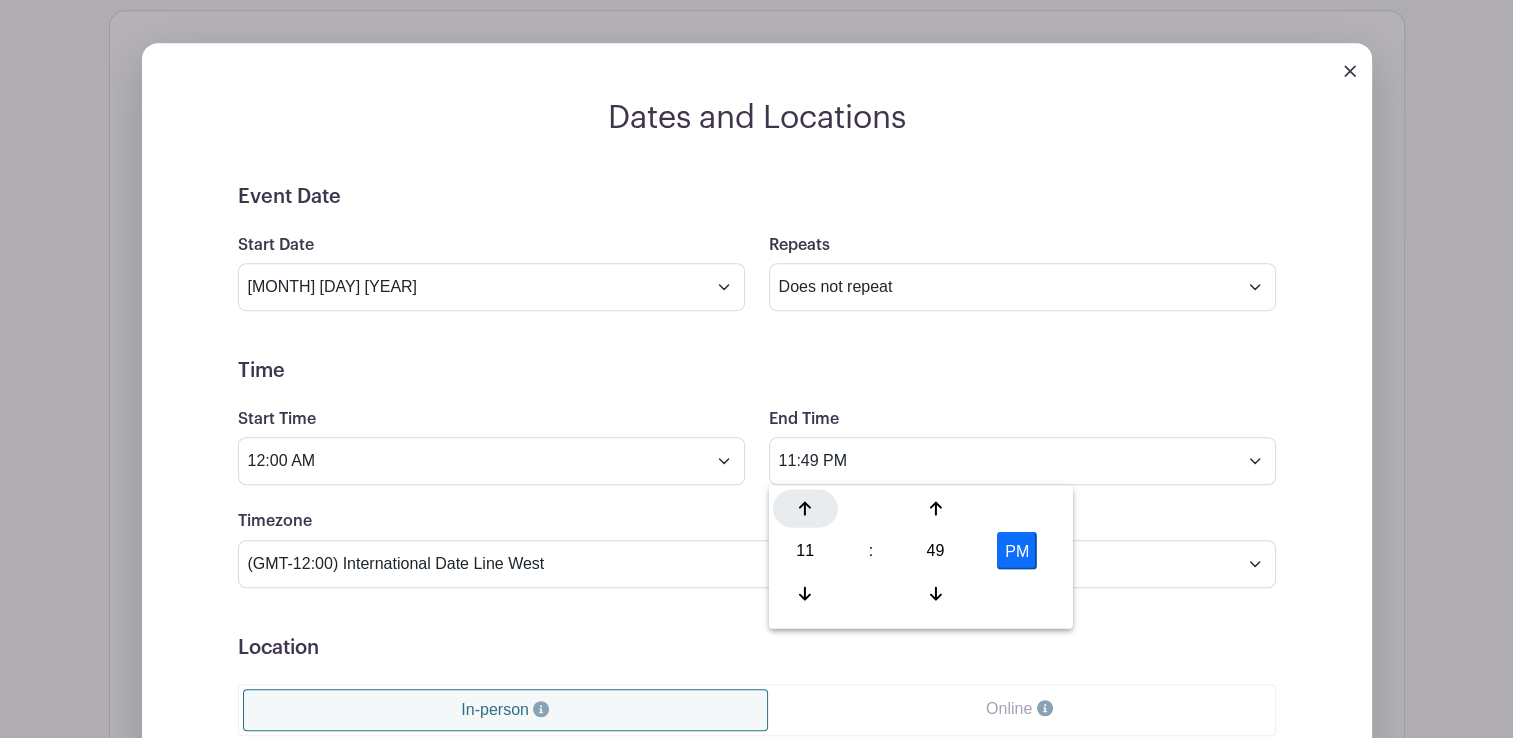 click 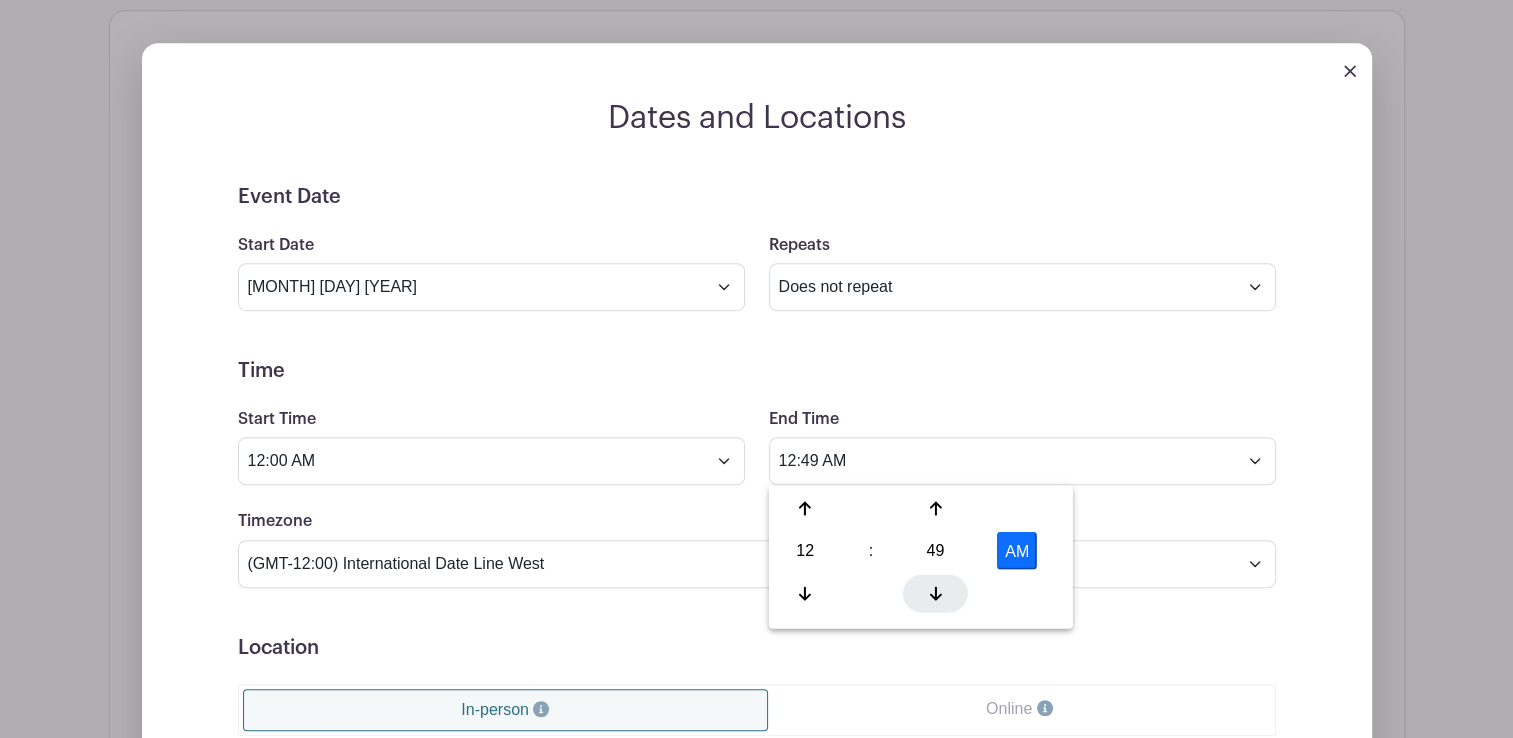 click 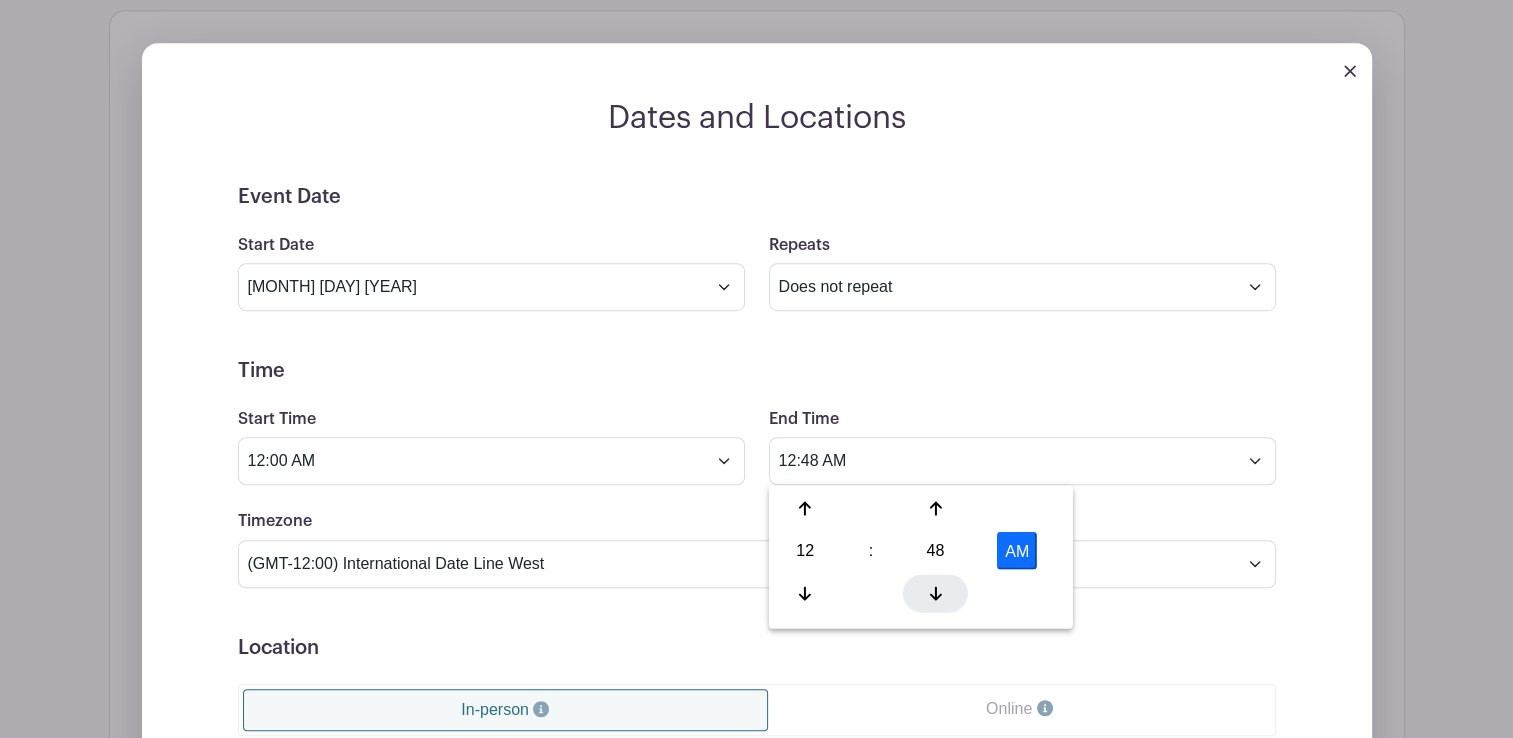 click 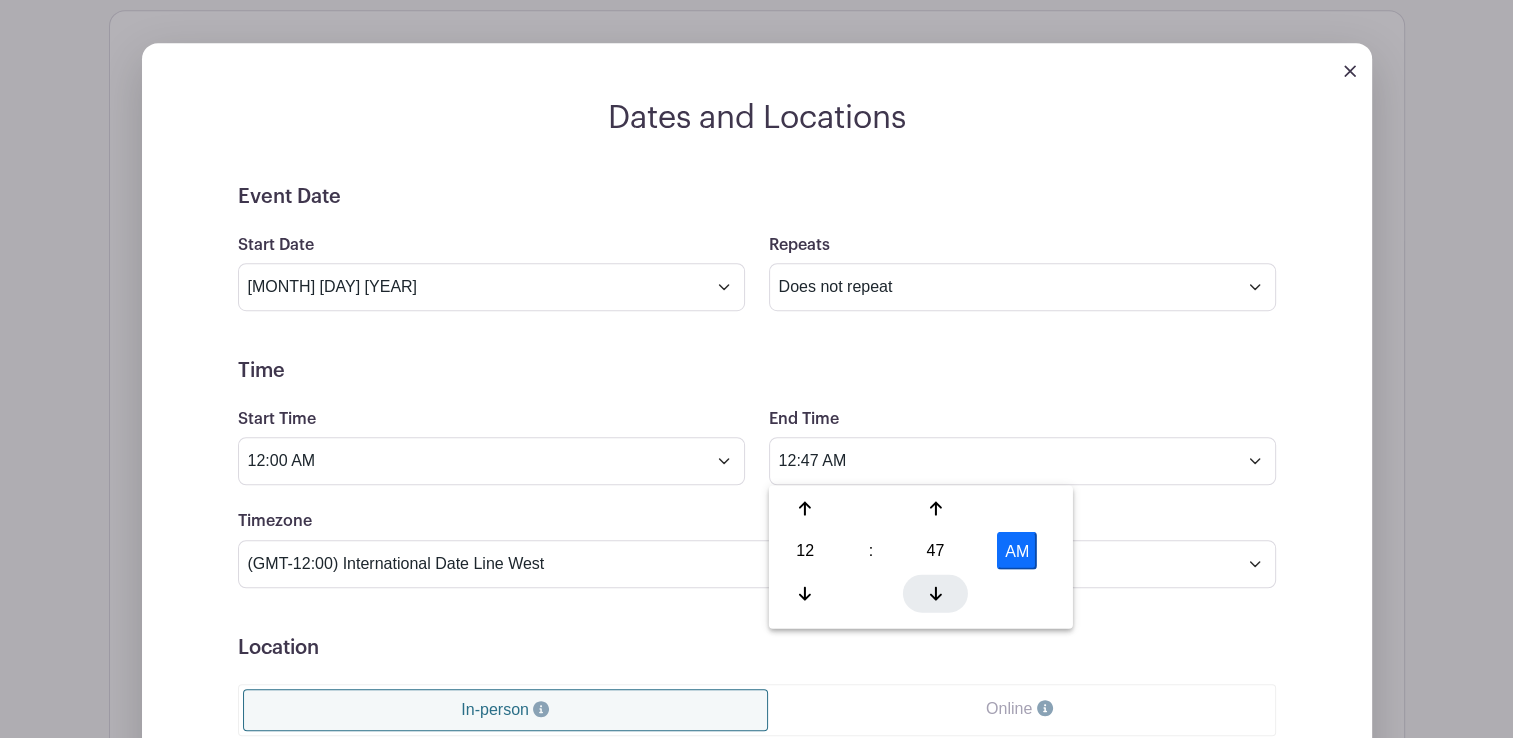 click 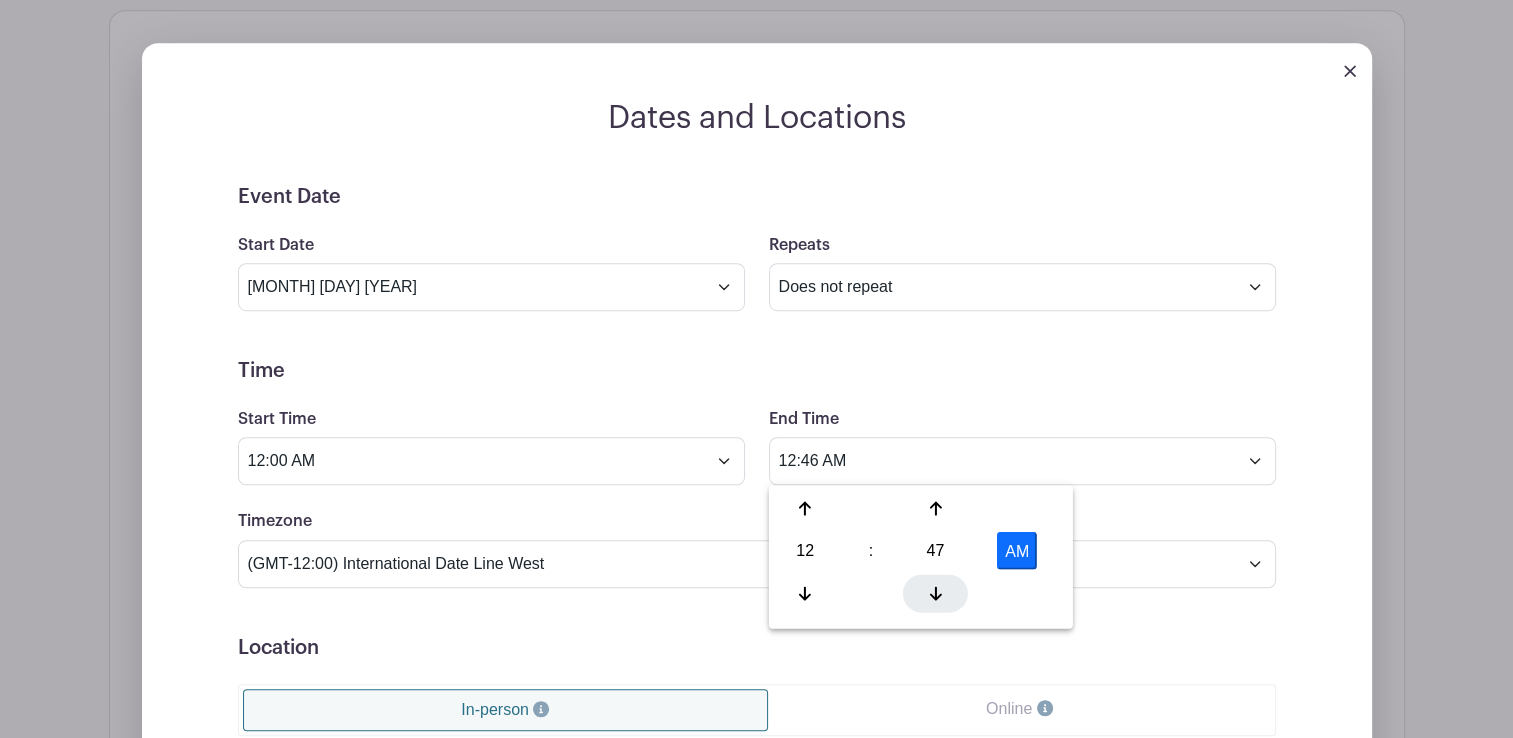 click 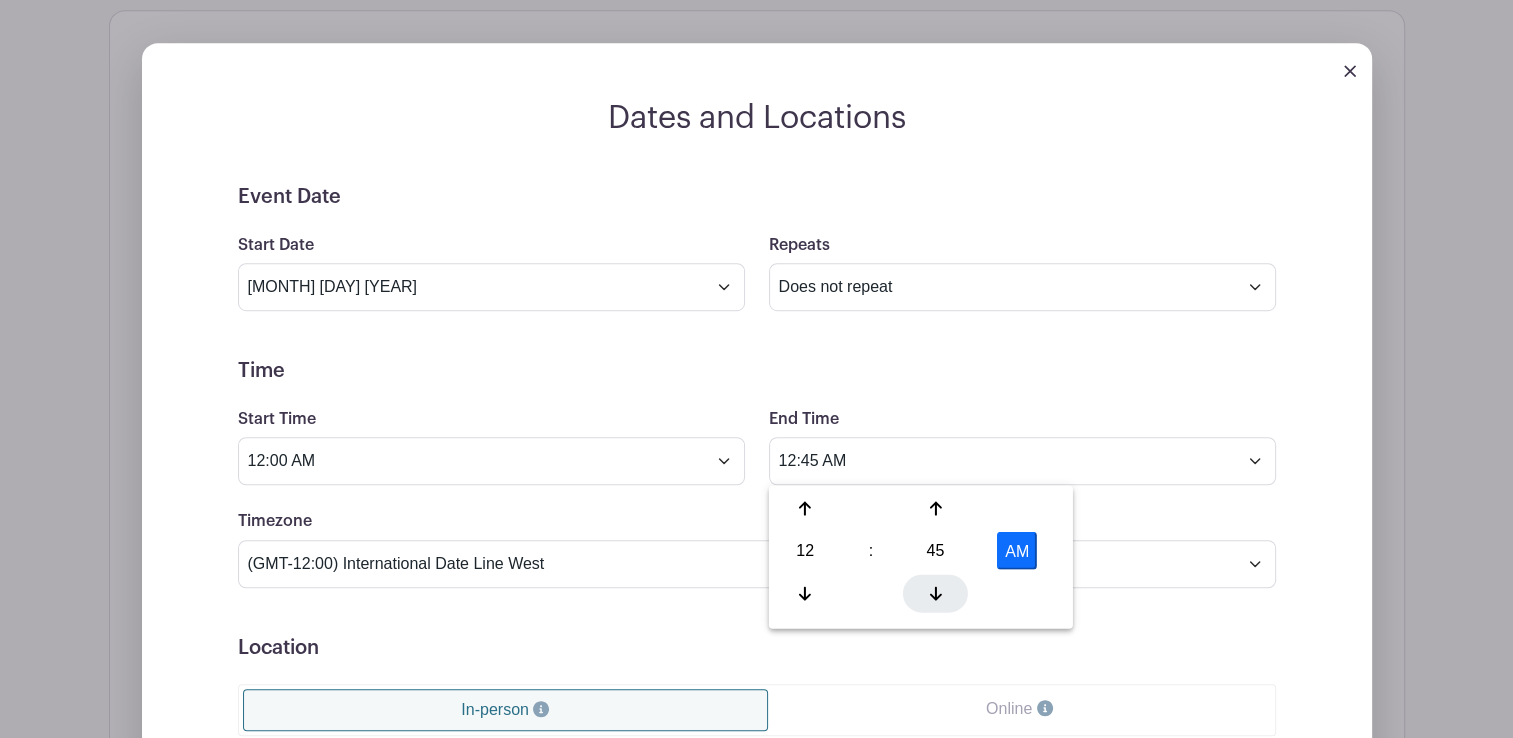click 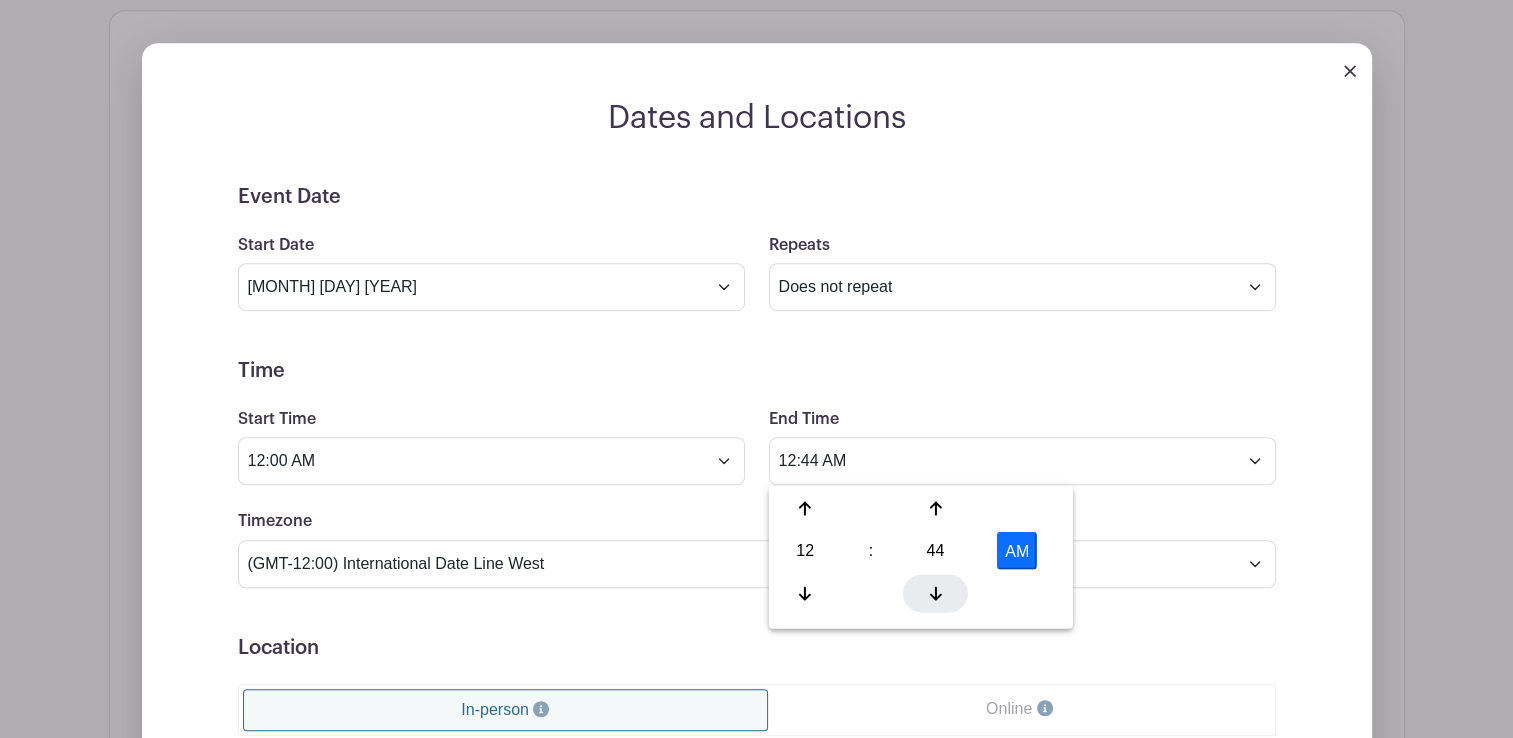 click 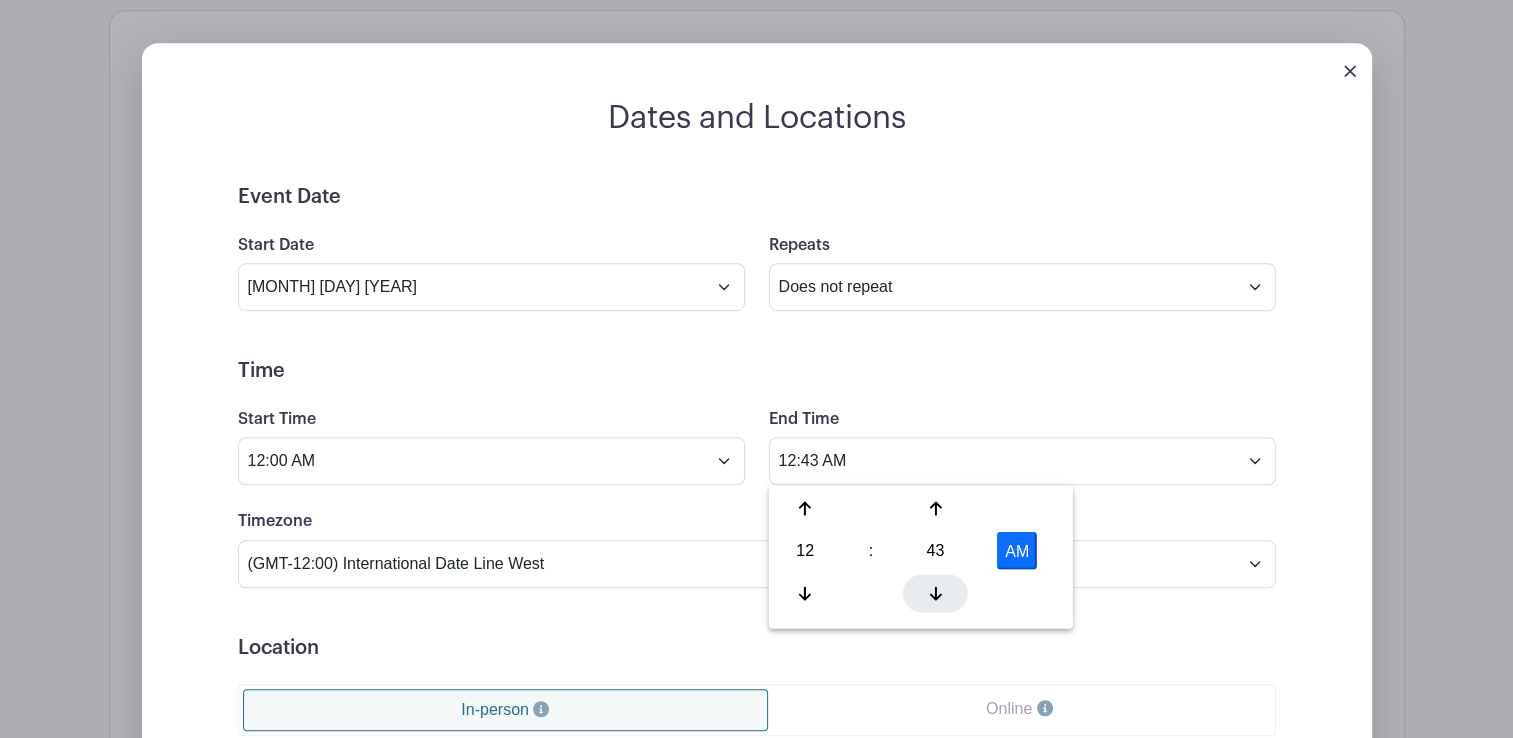 click 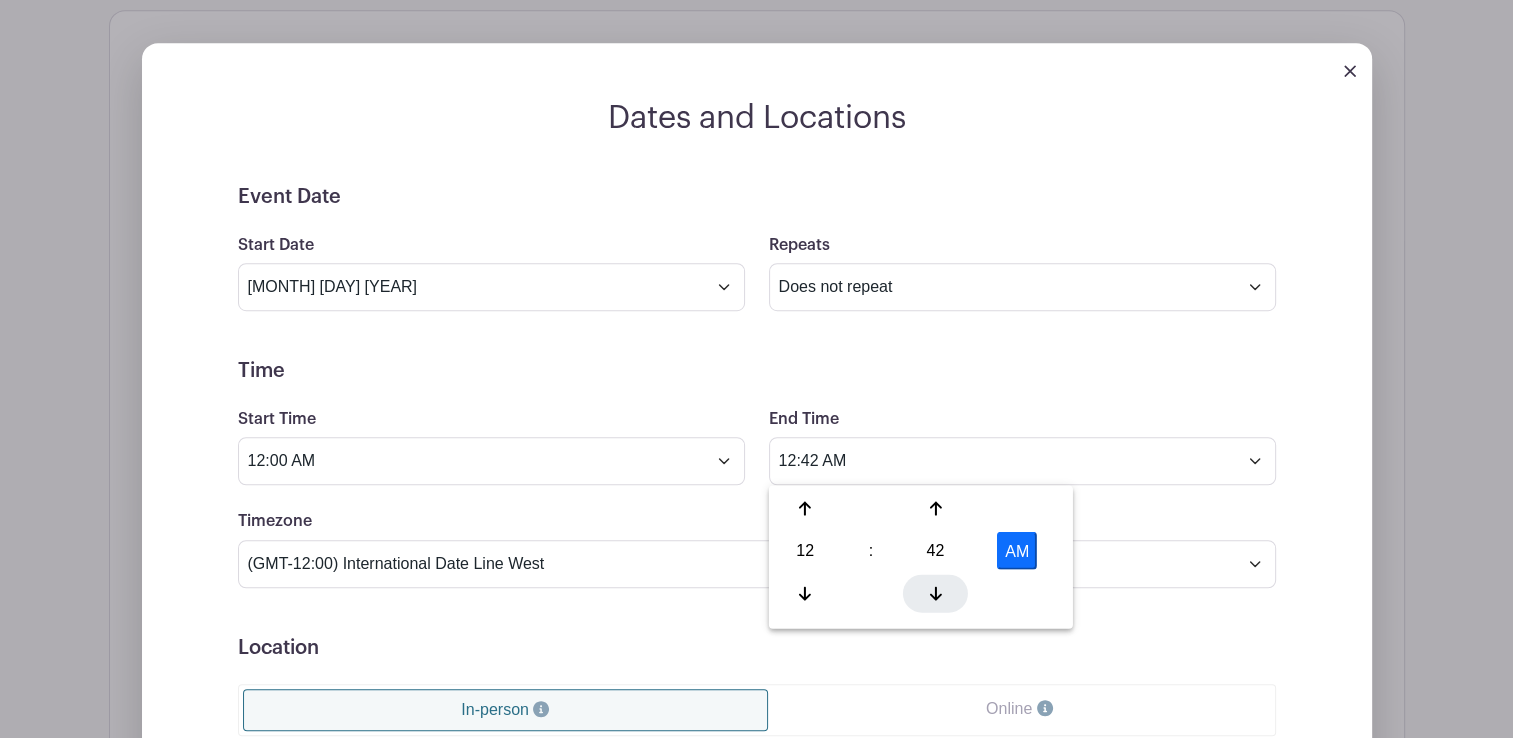 click 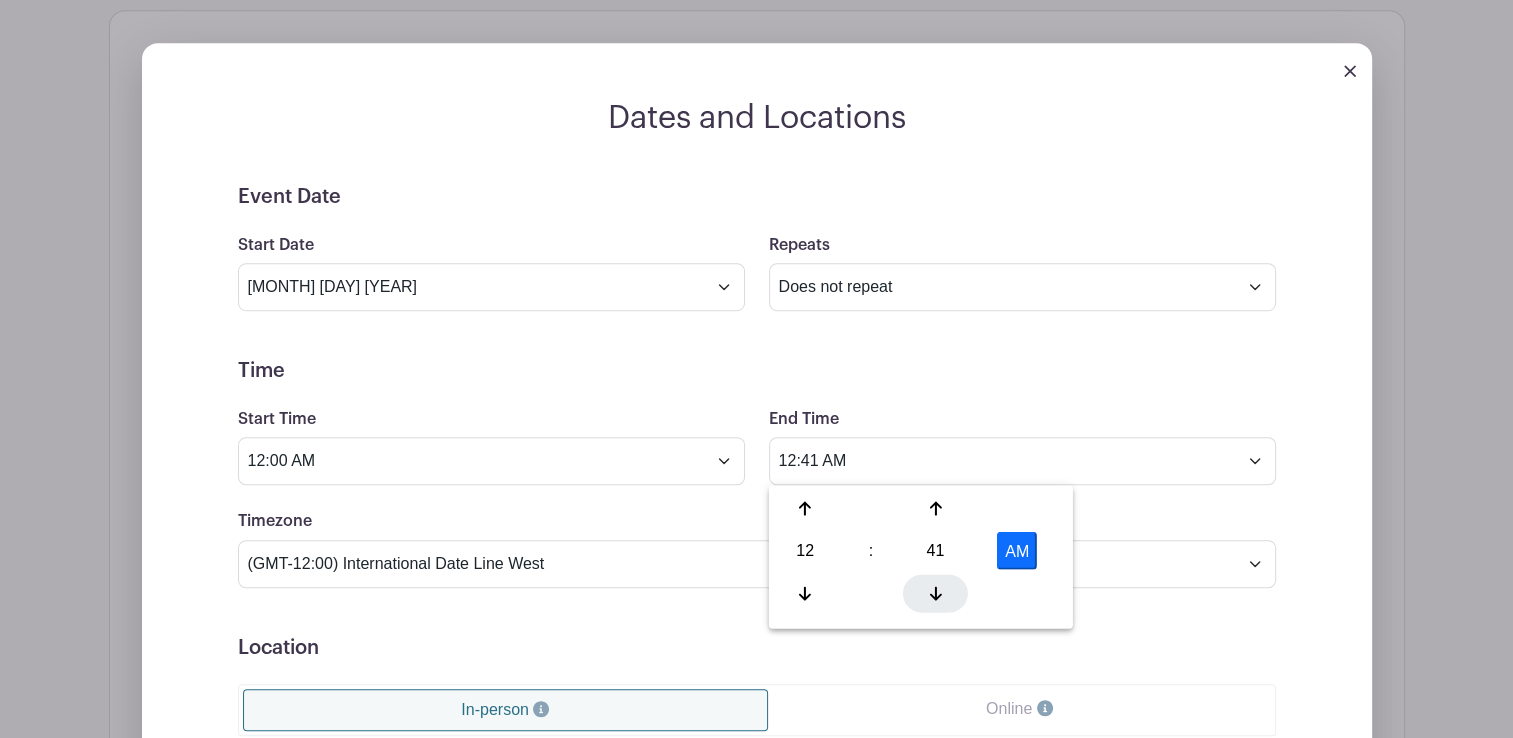 click 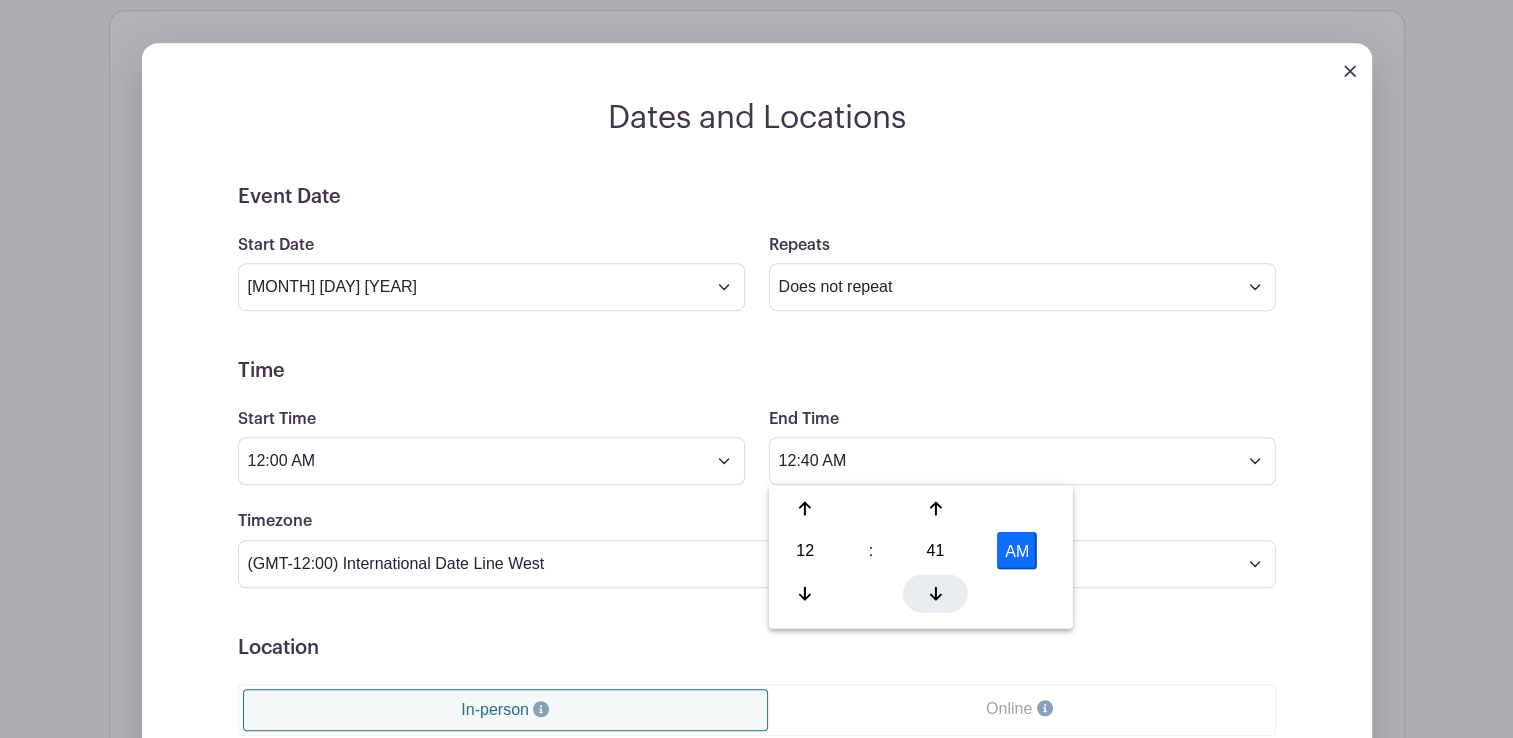click 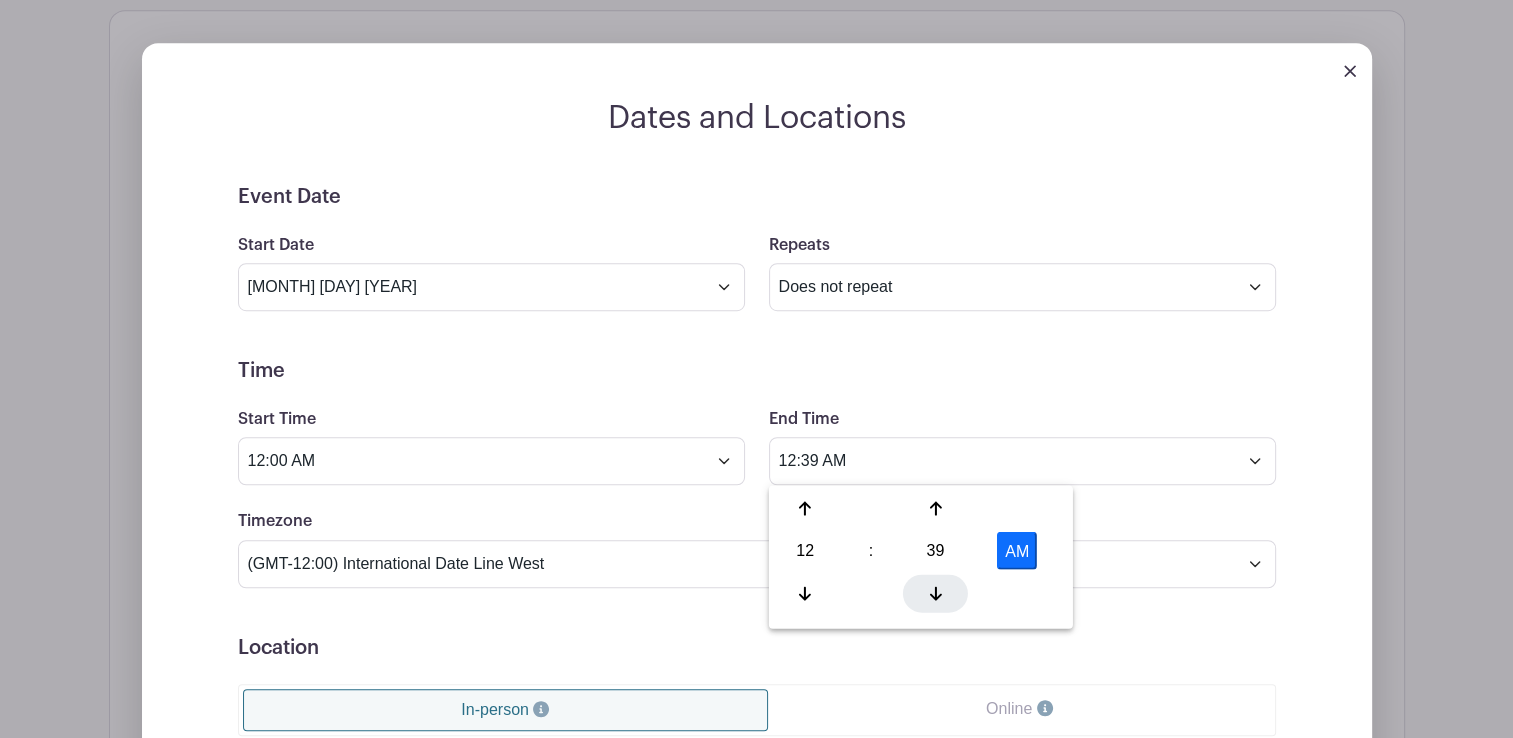 click 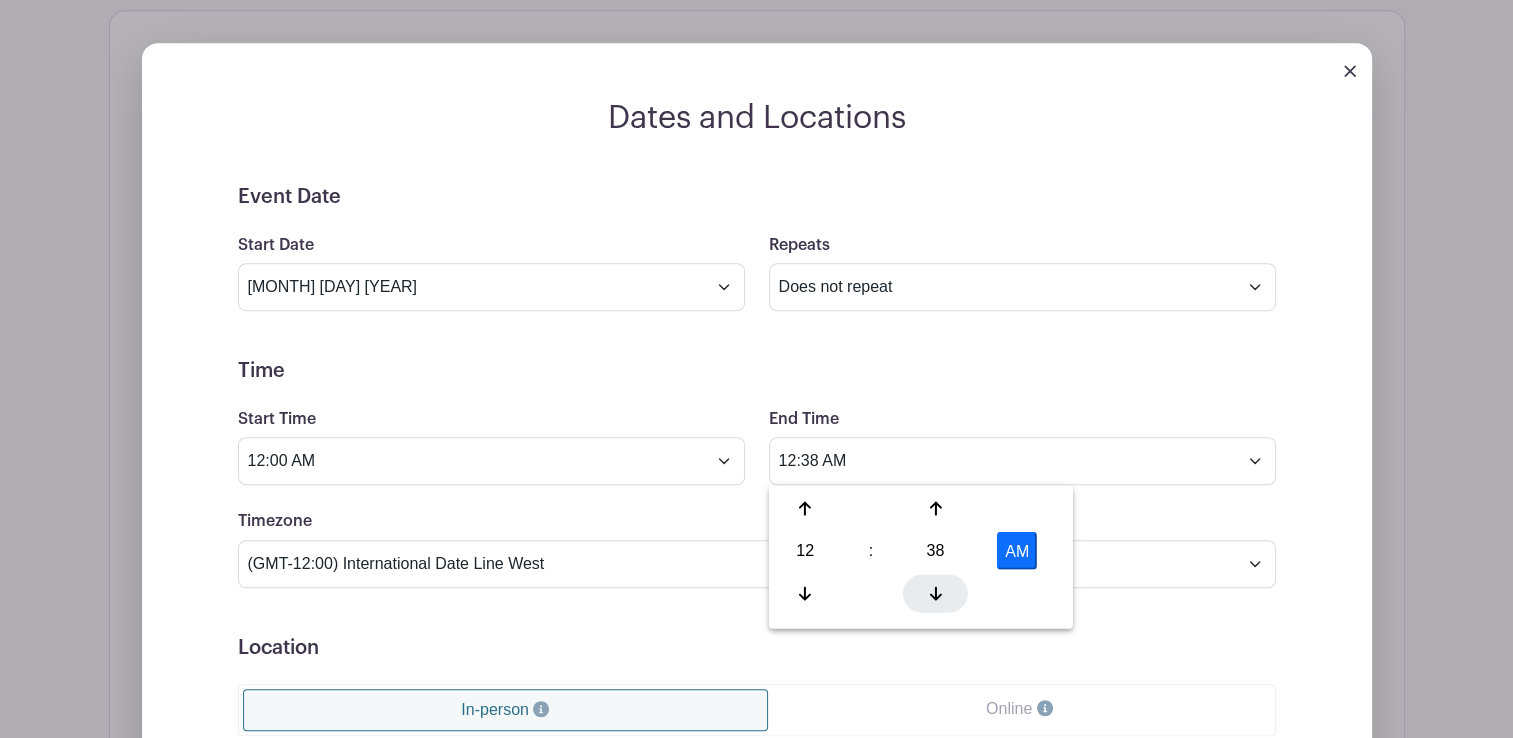 click 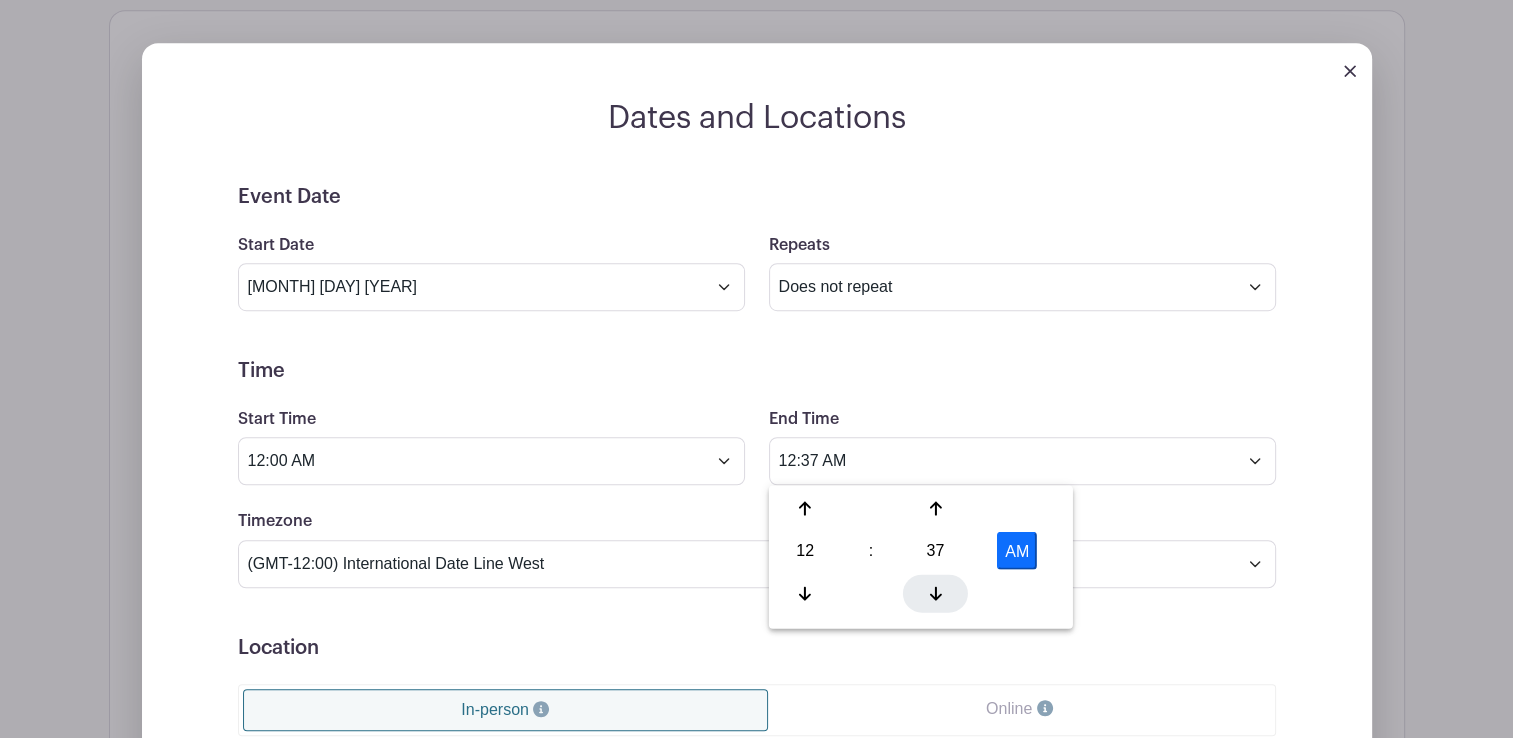 click 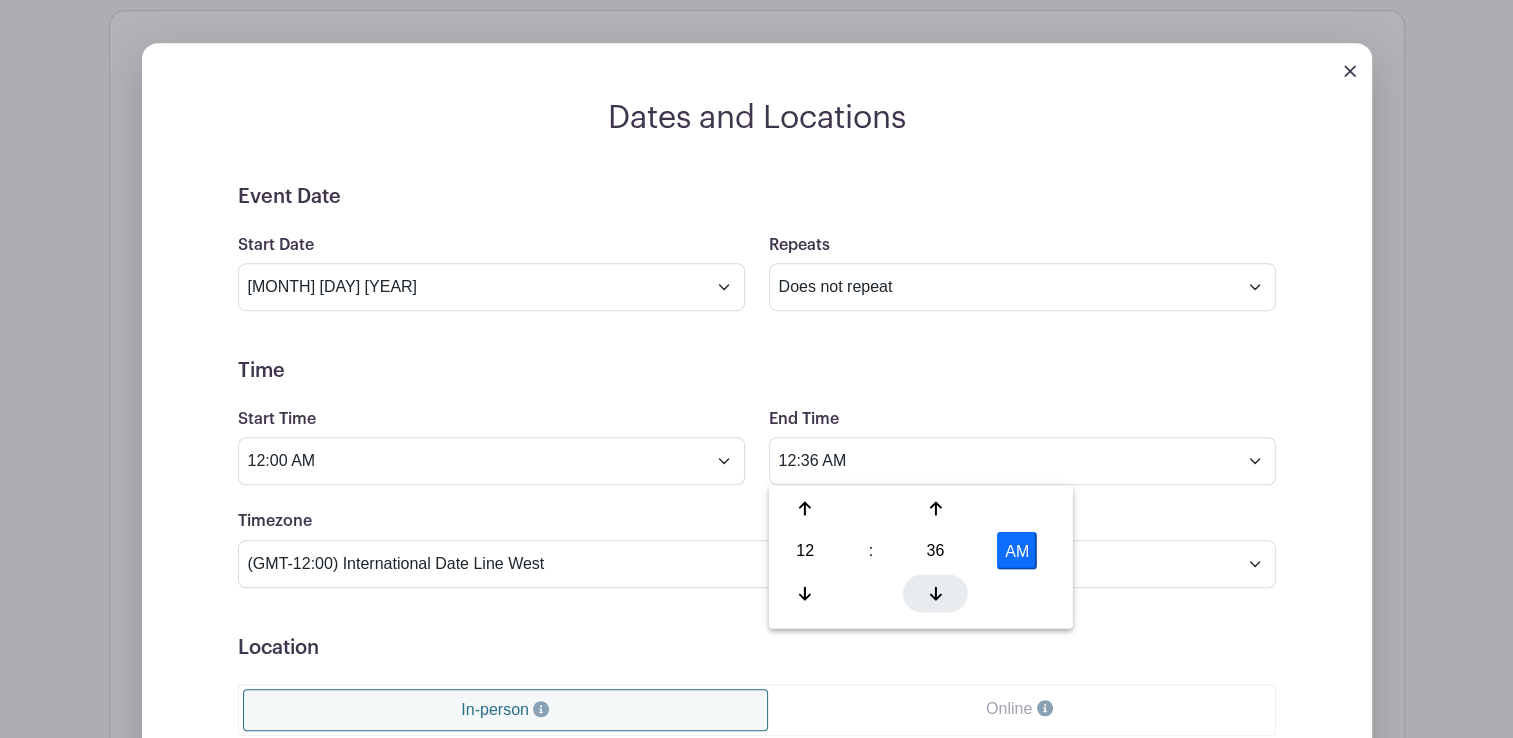 click 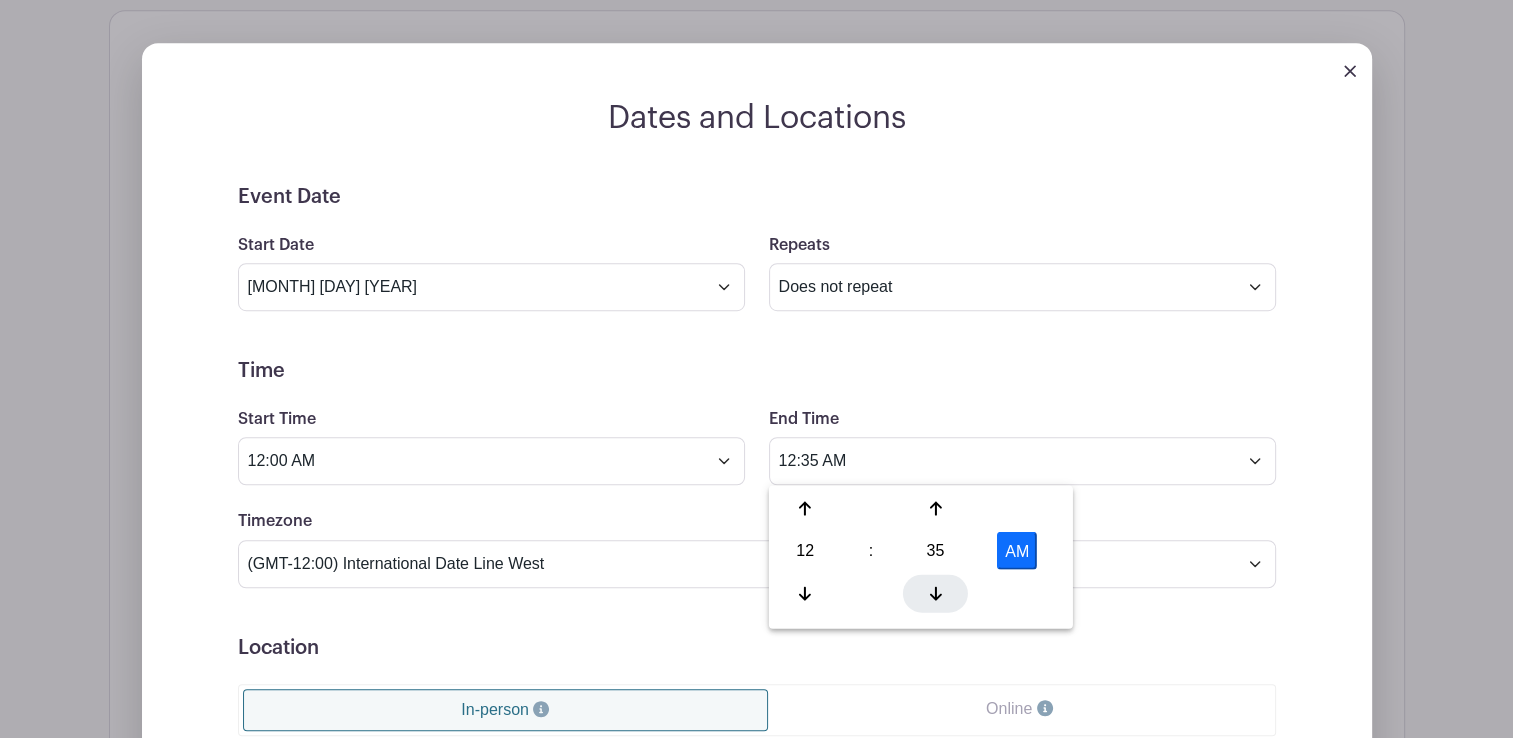 click 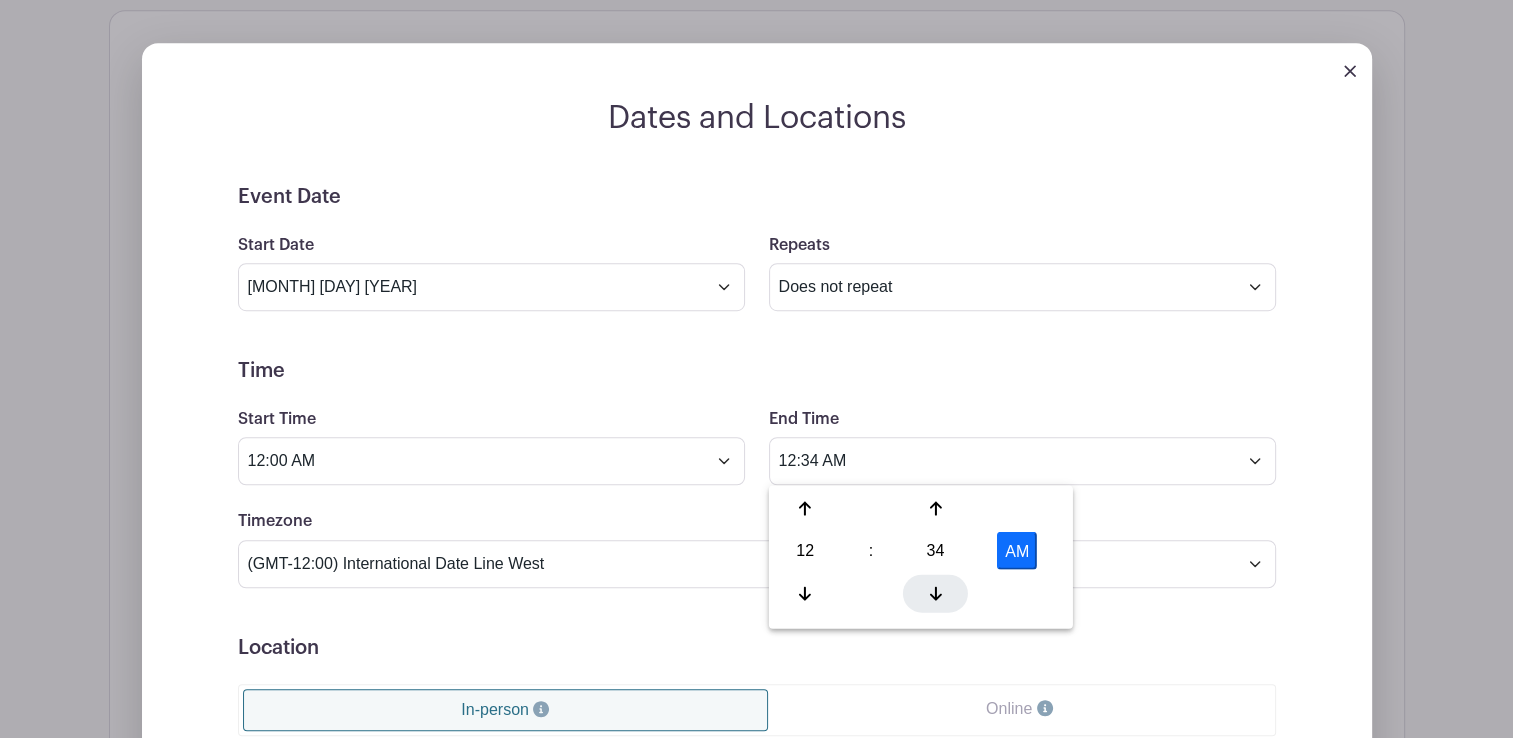 click 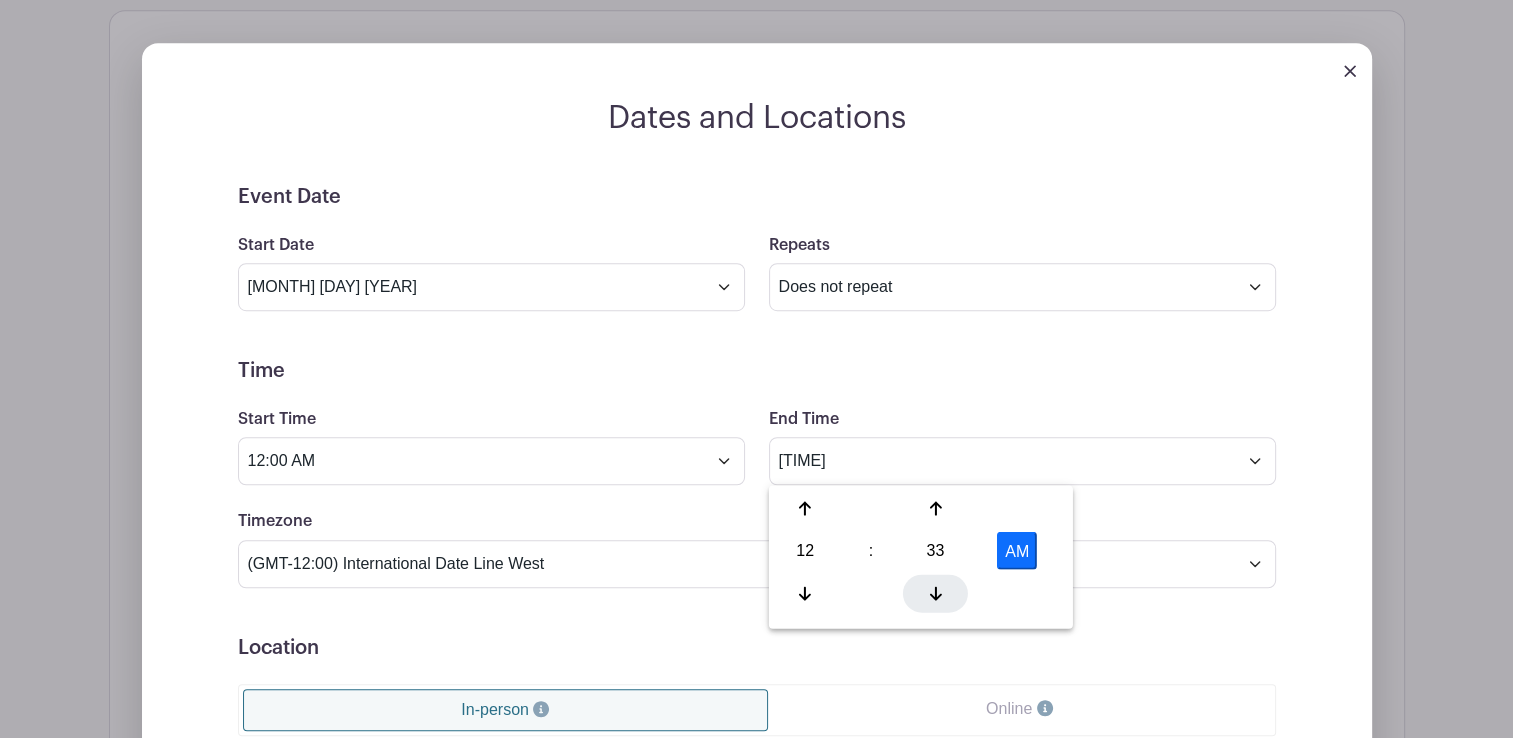 click 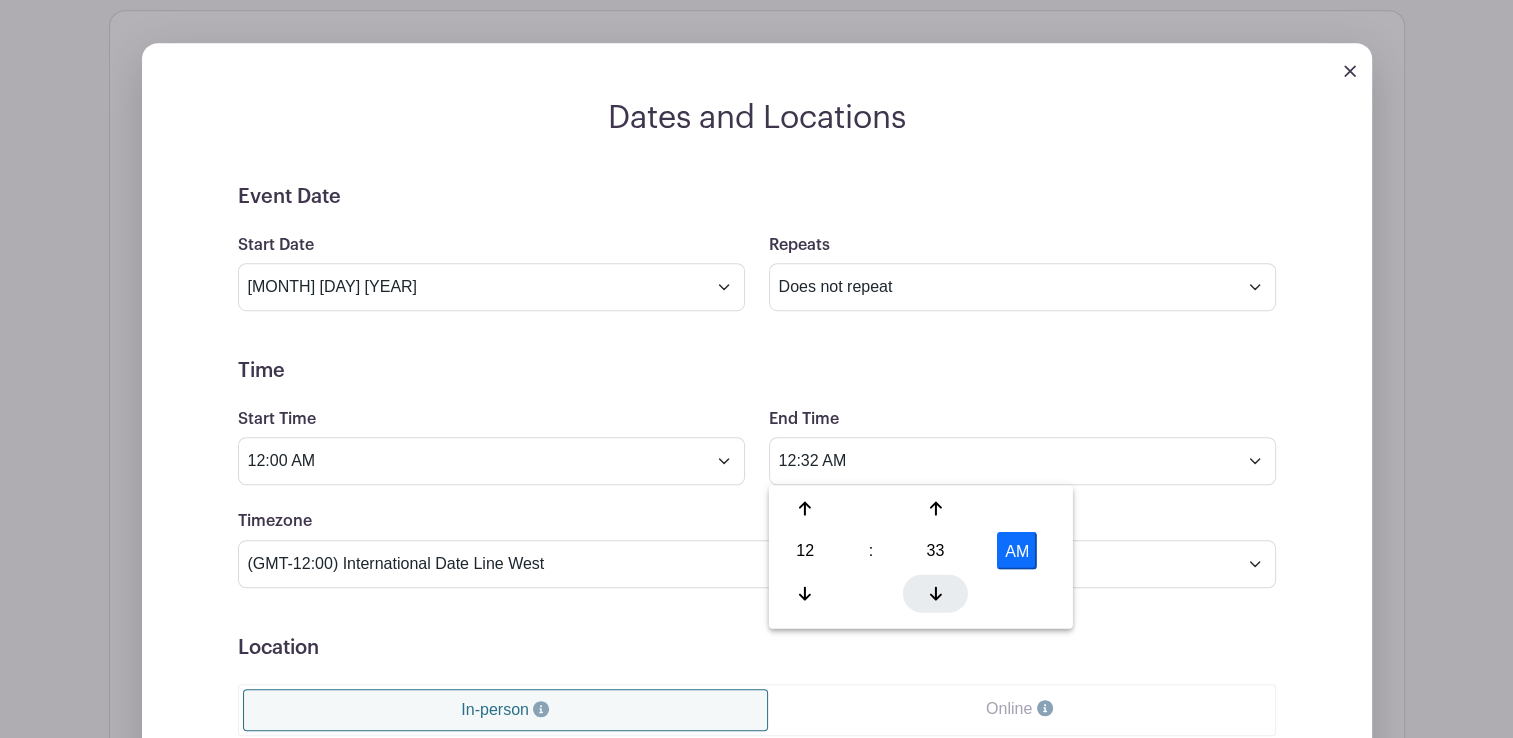 click 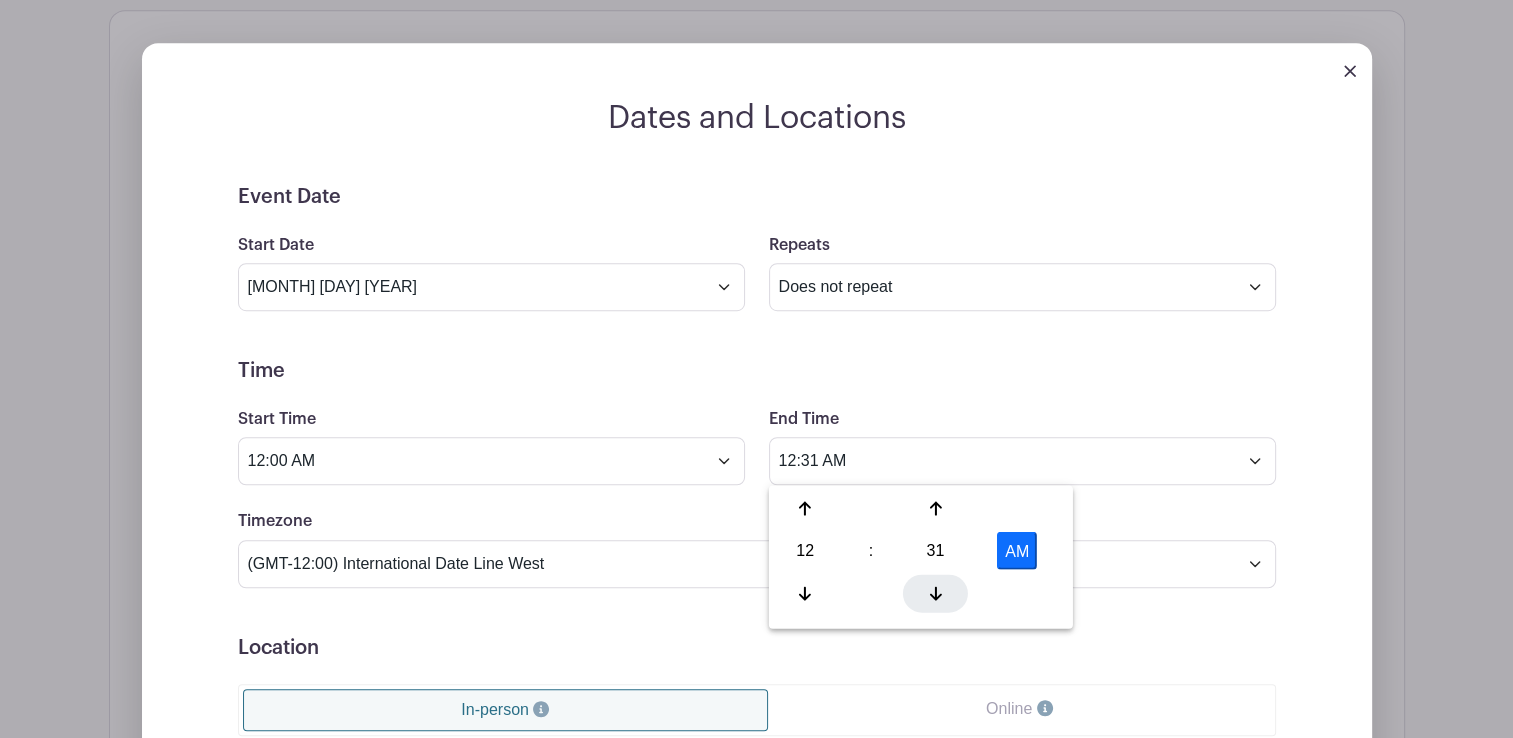 click 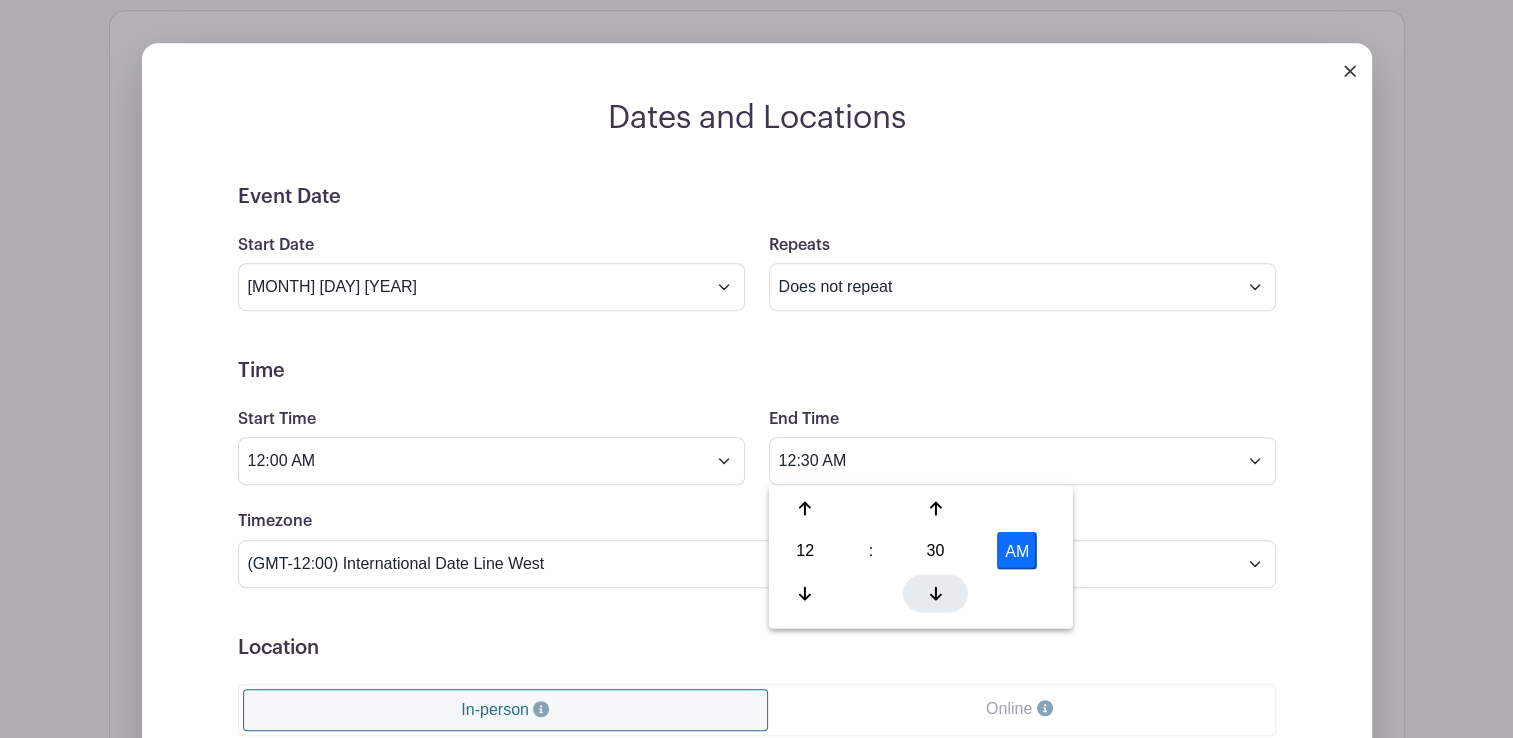 click 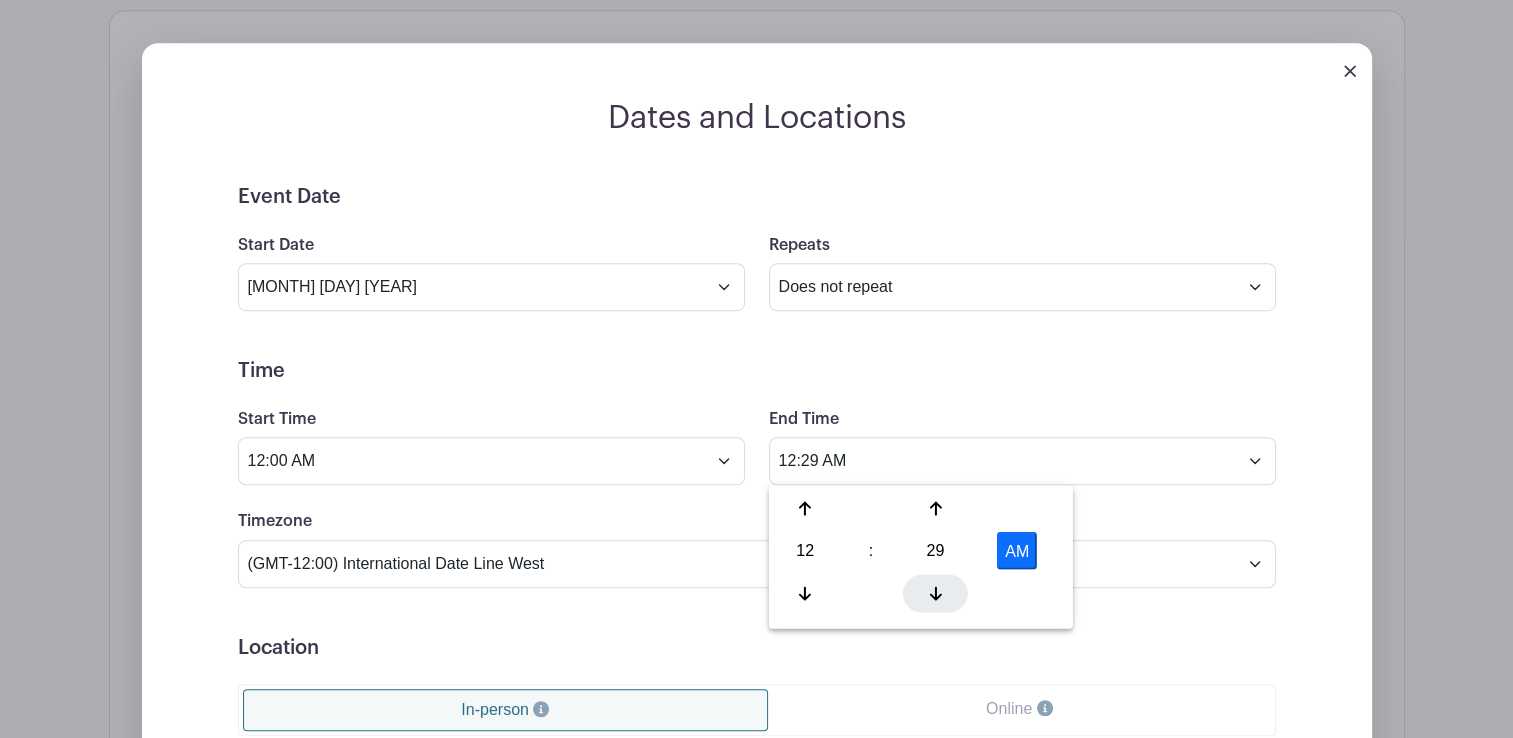 click 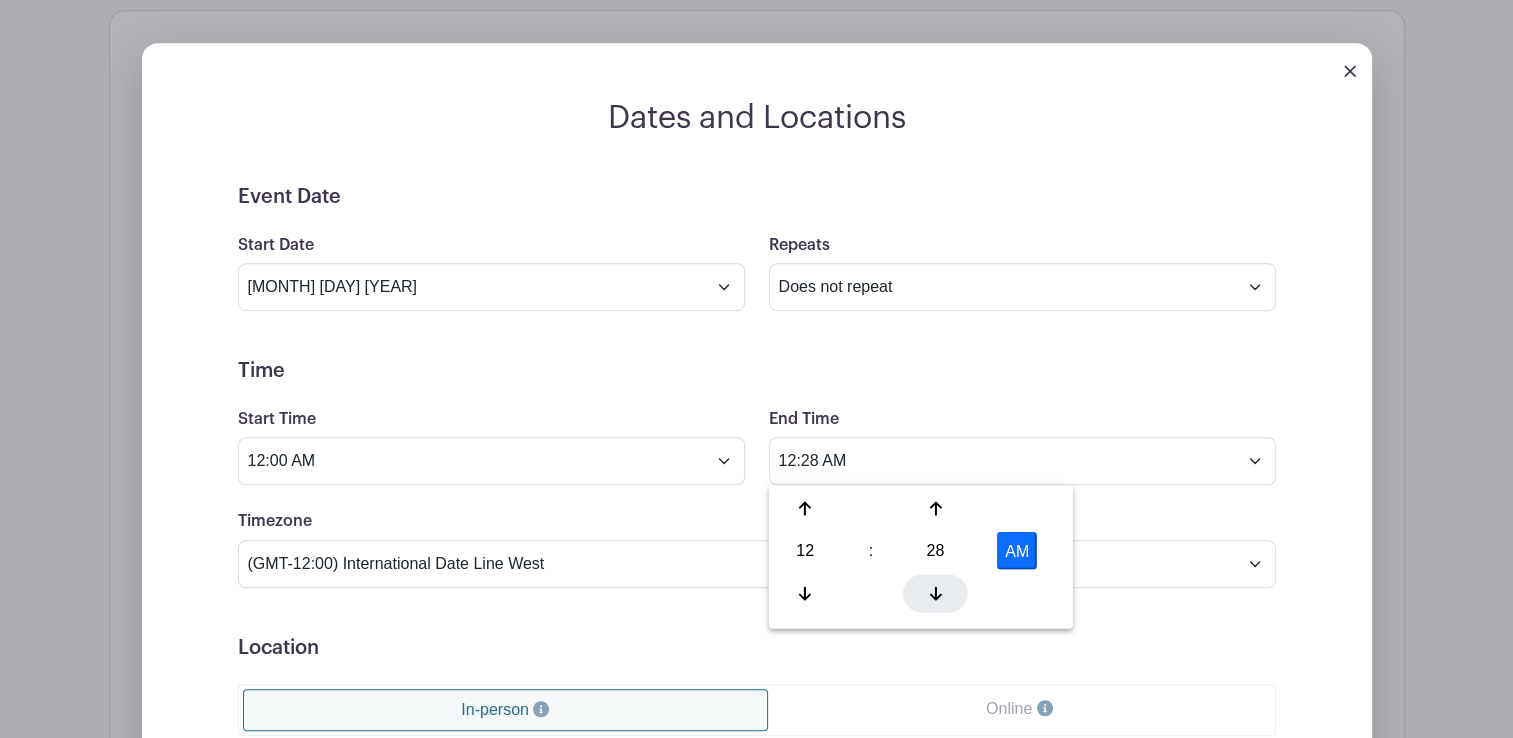 click 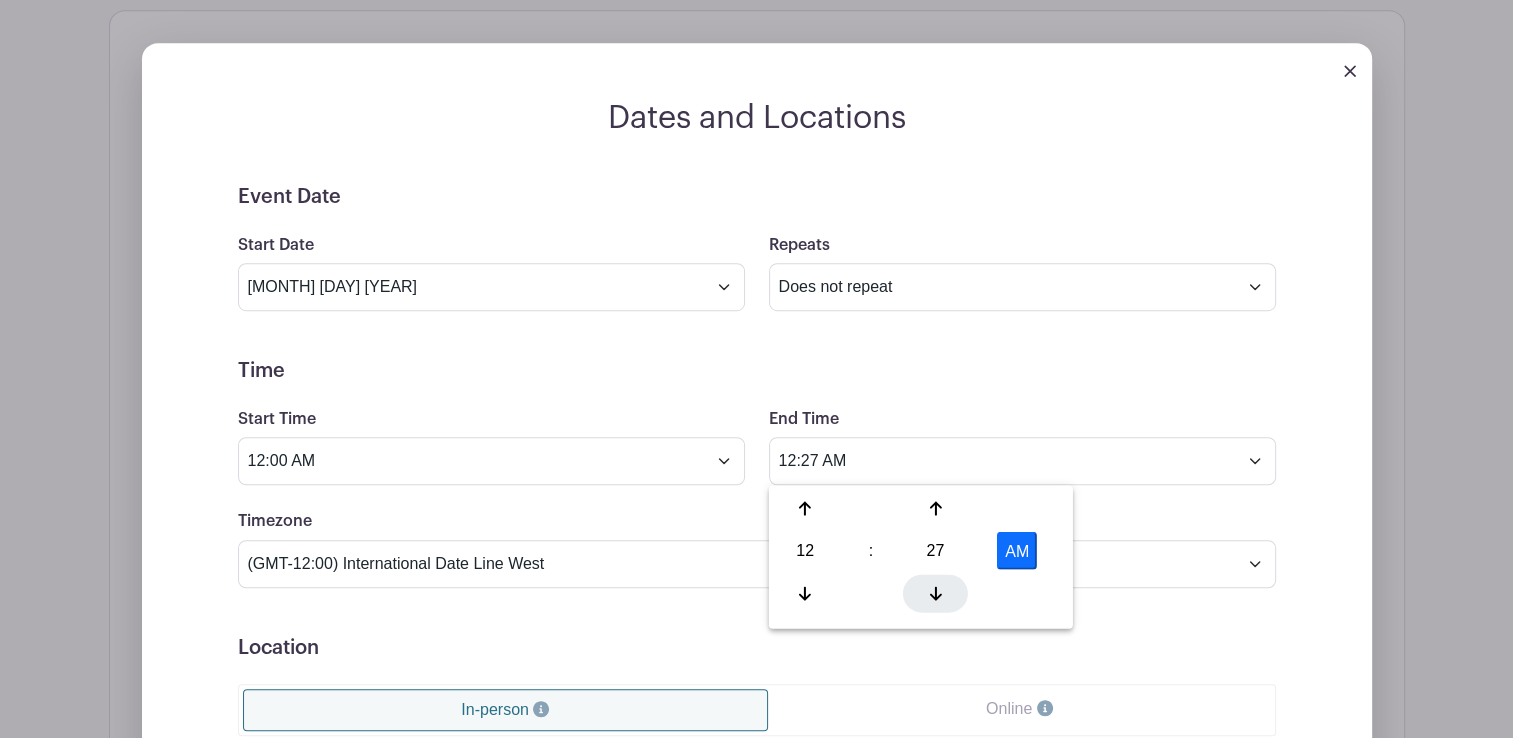 click 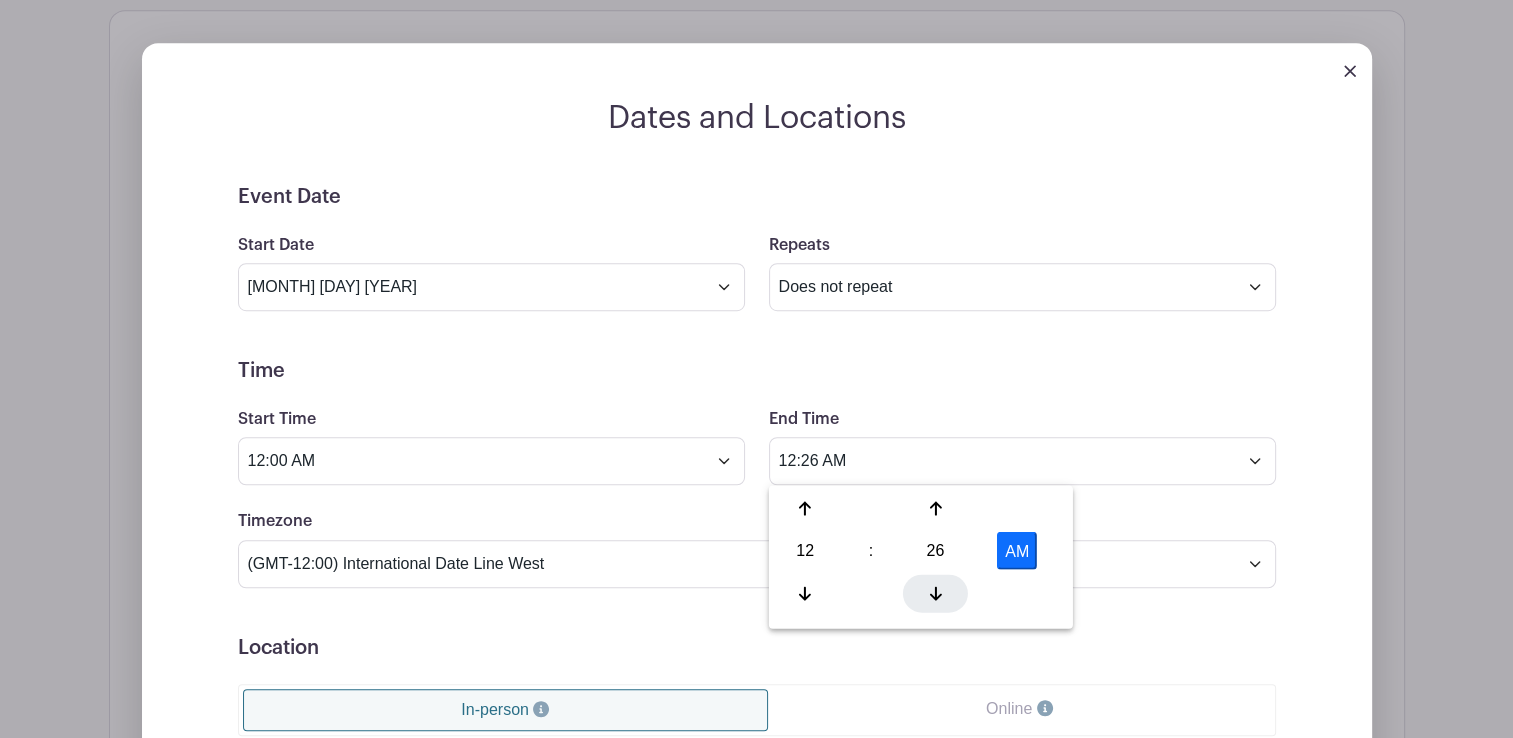click 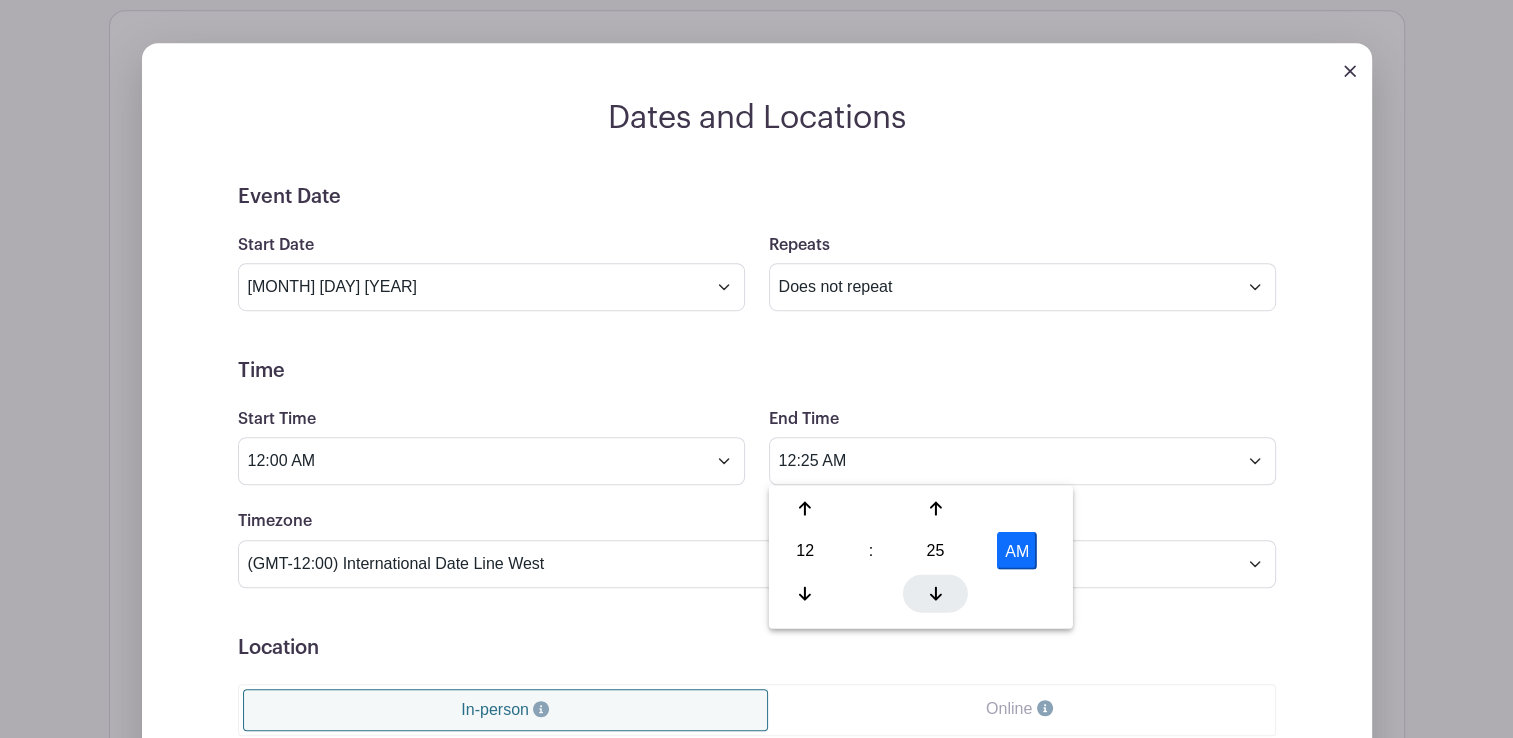 click 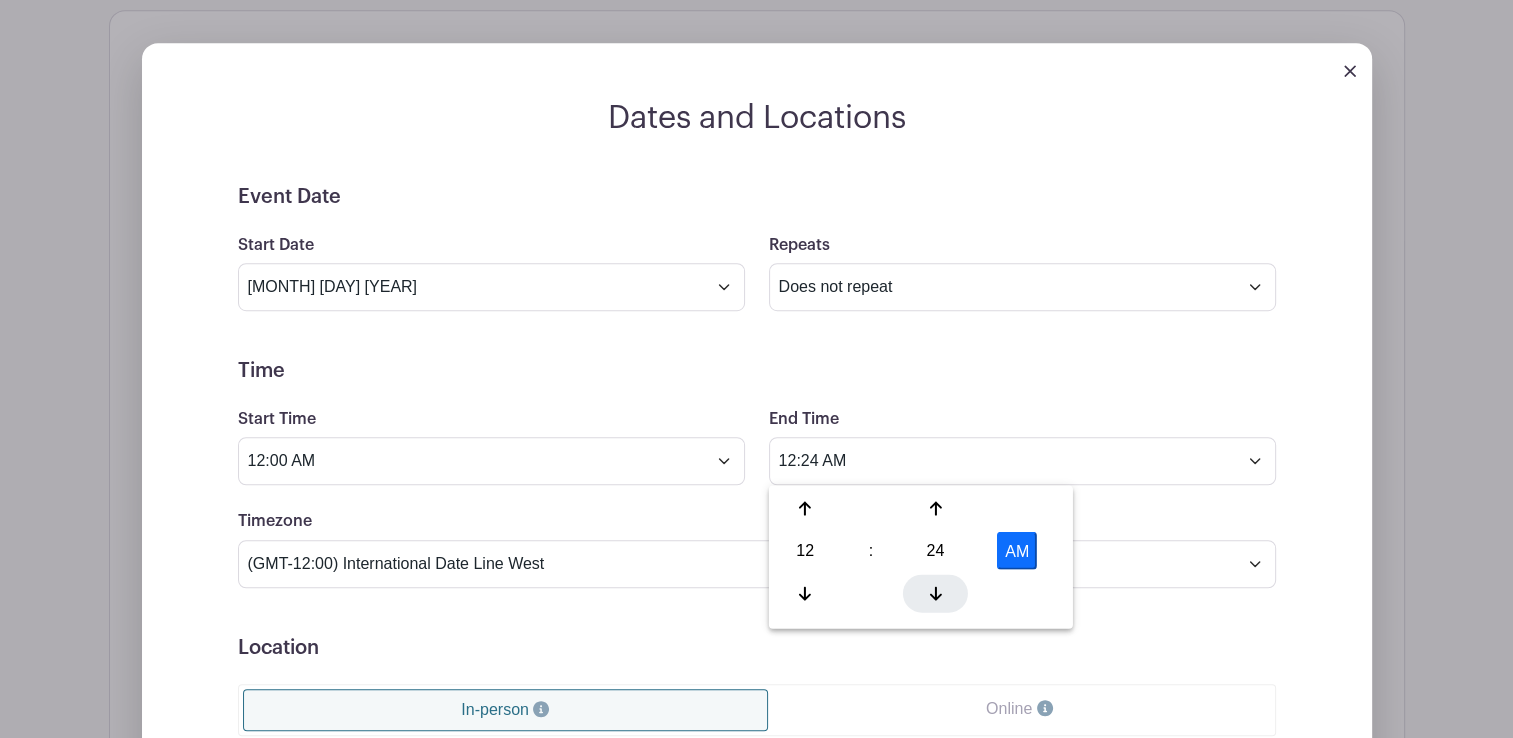 click 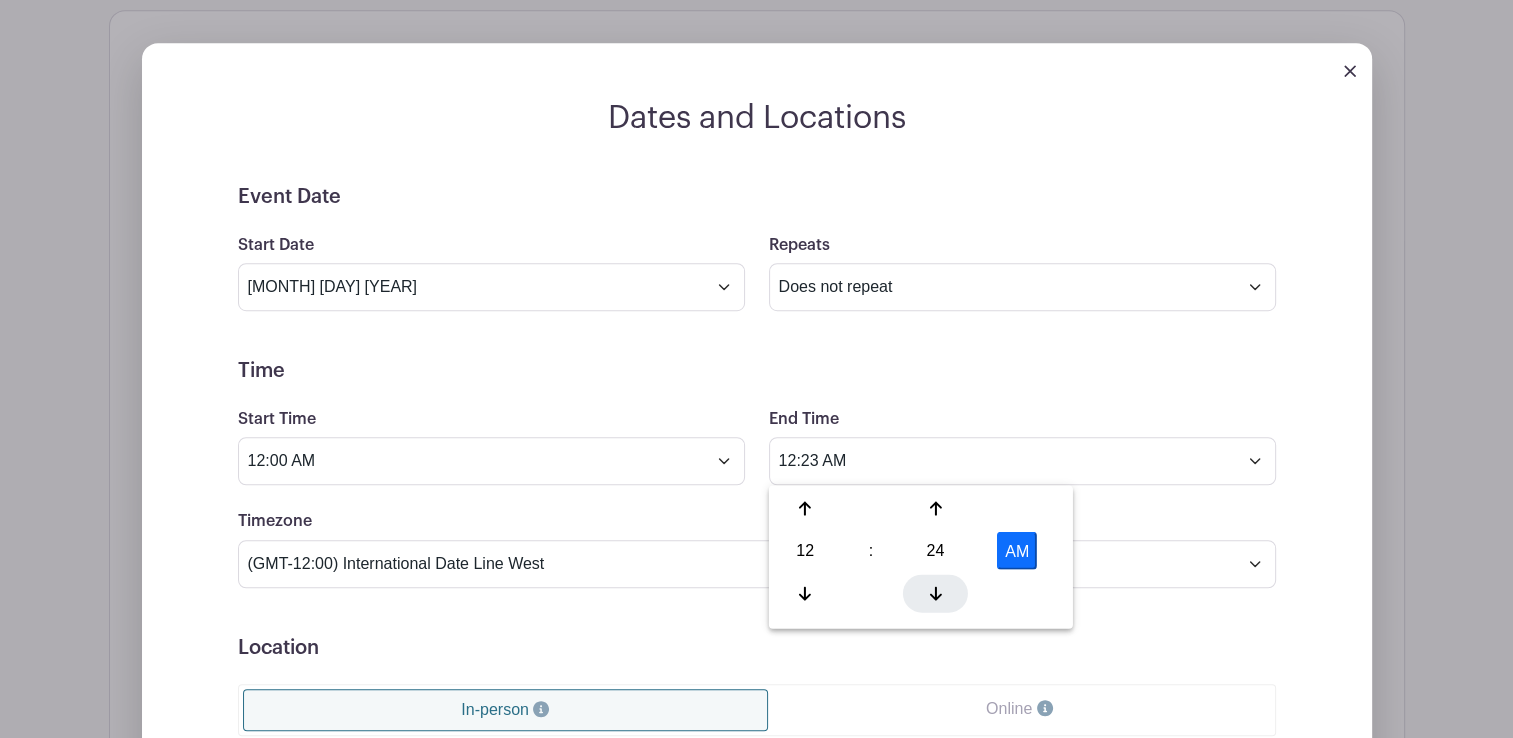 click 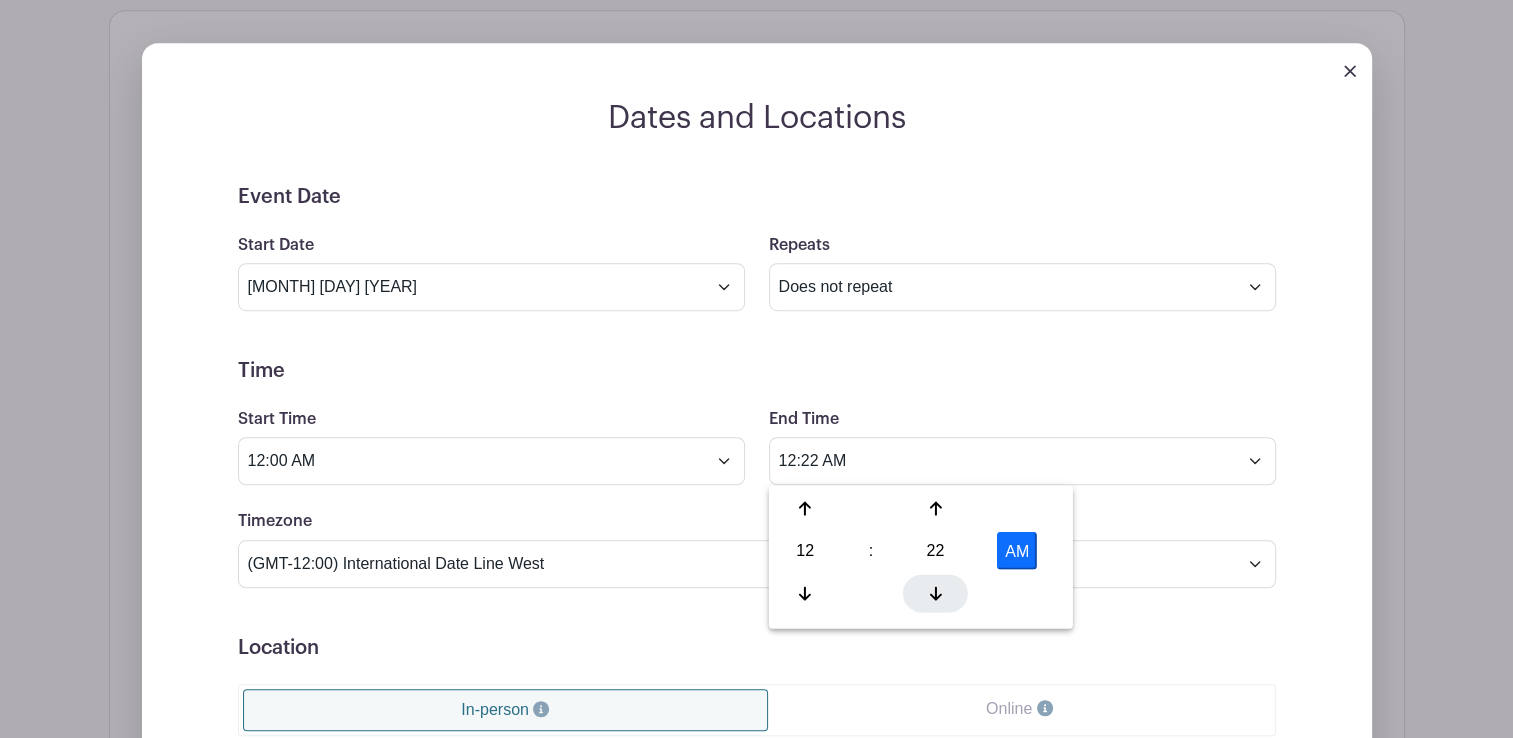 click 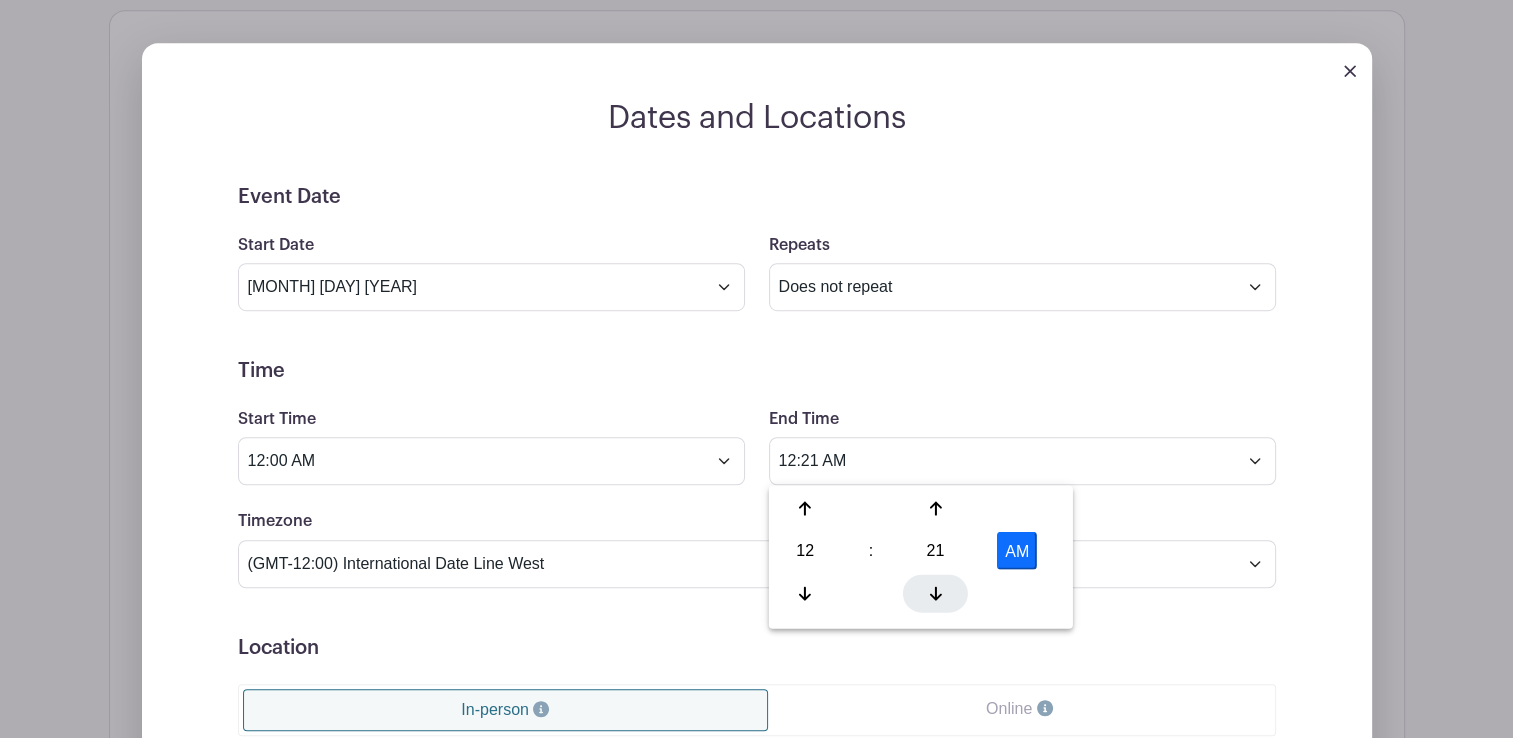 click 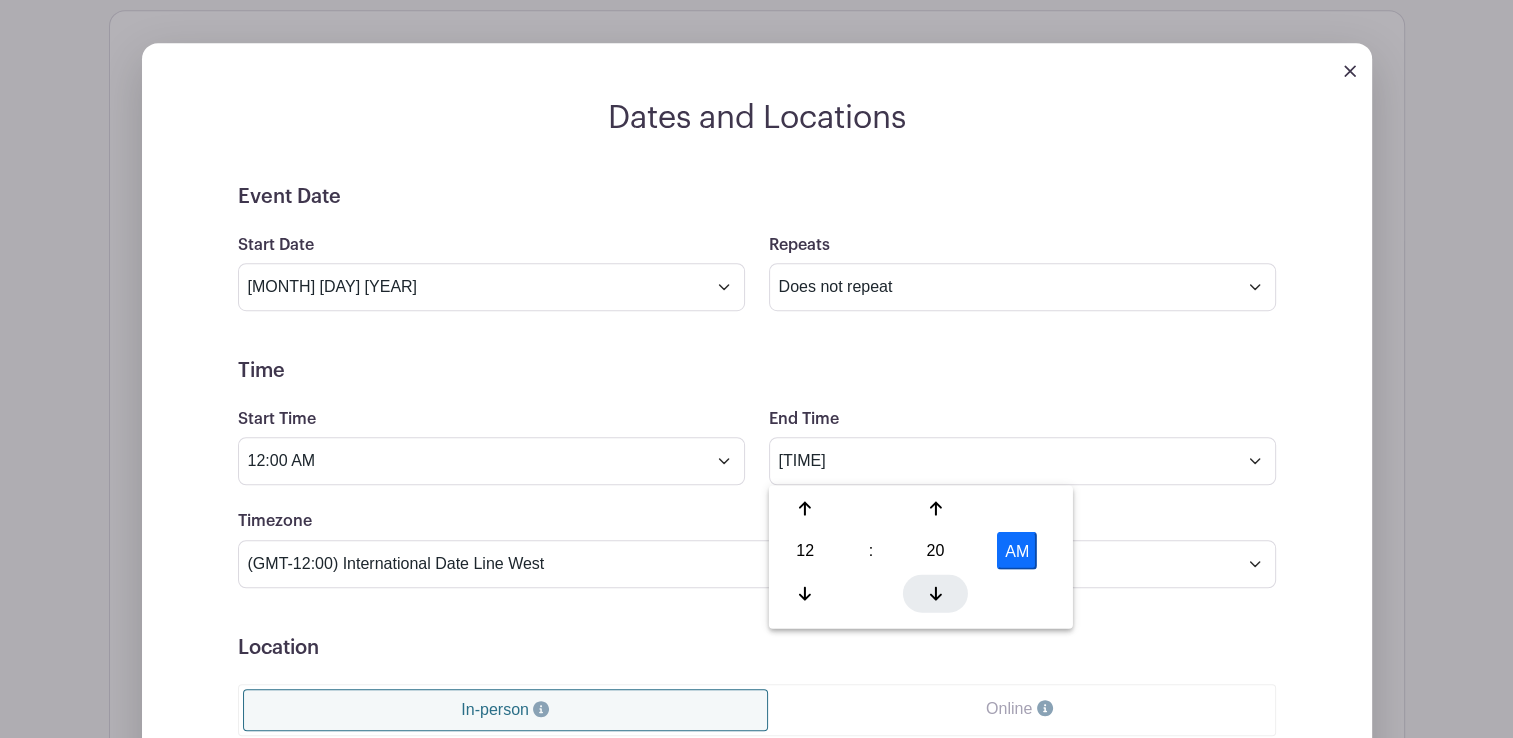 click 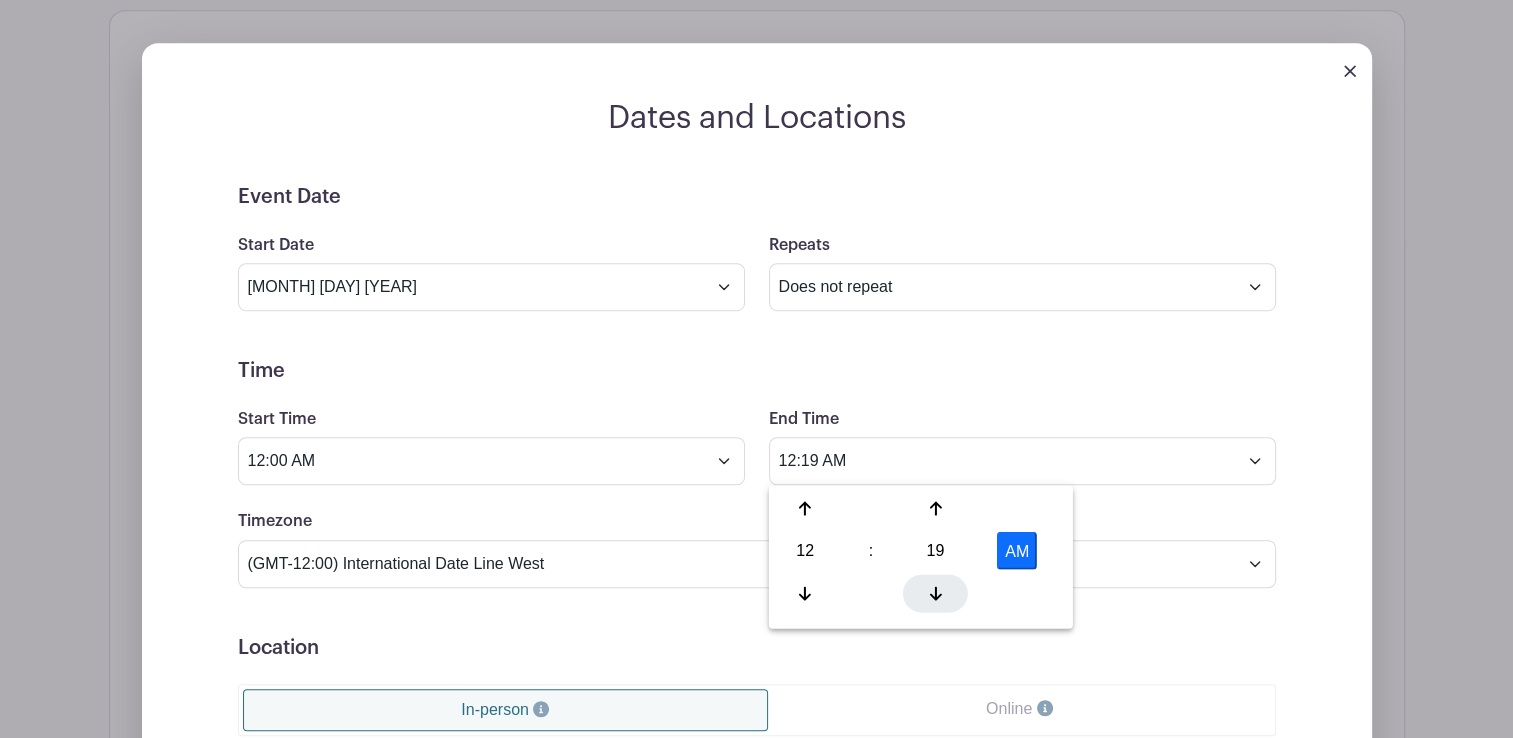 click 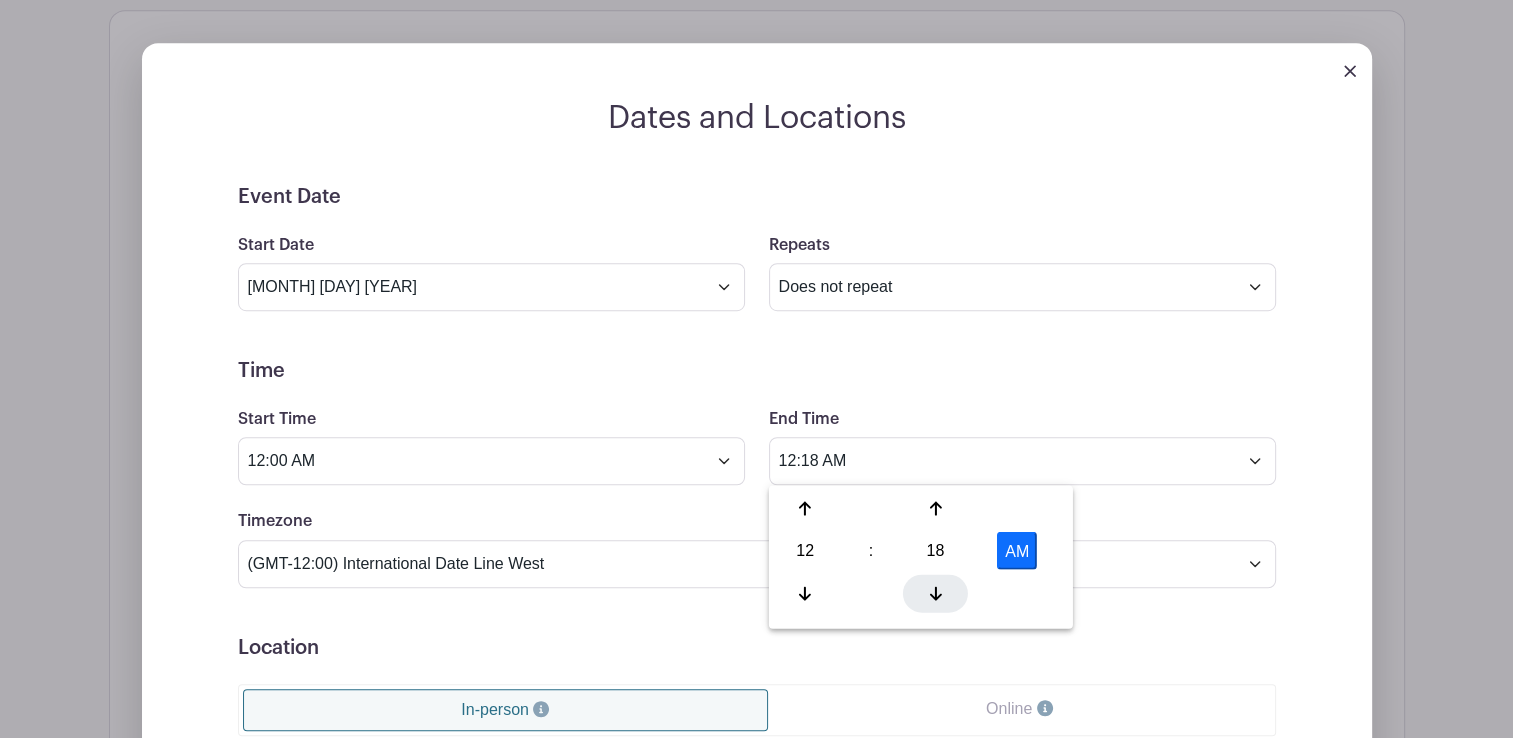 click 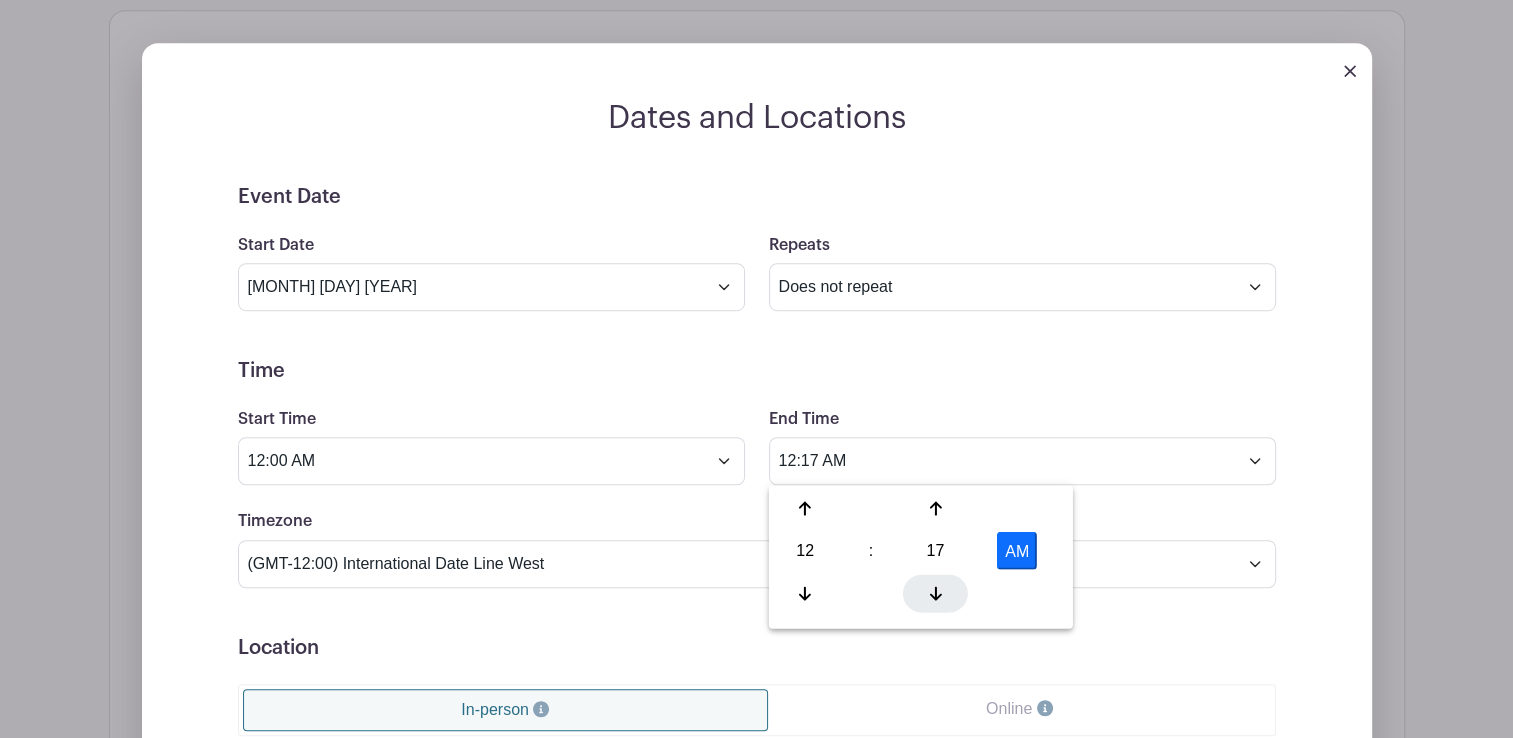 click 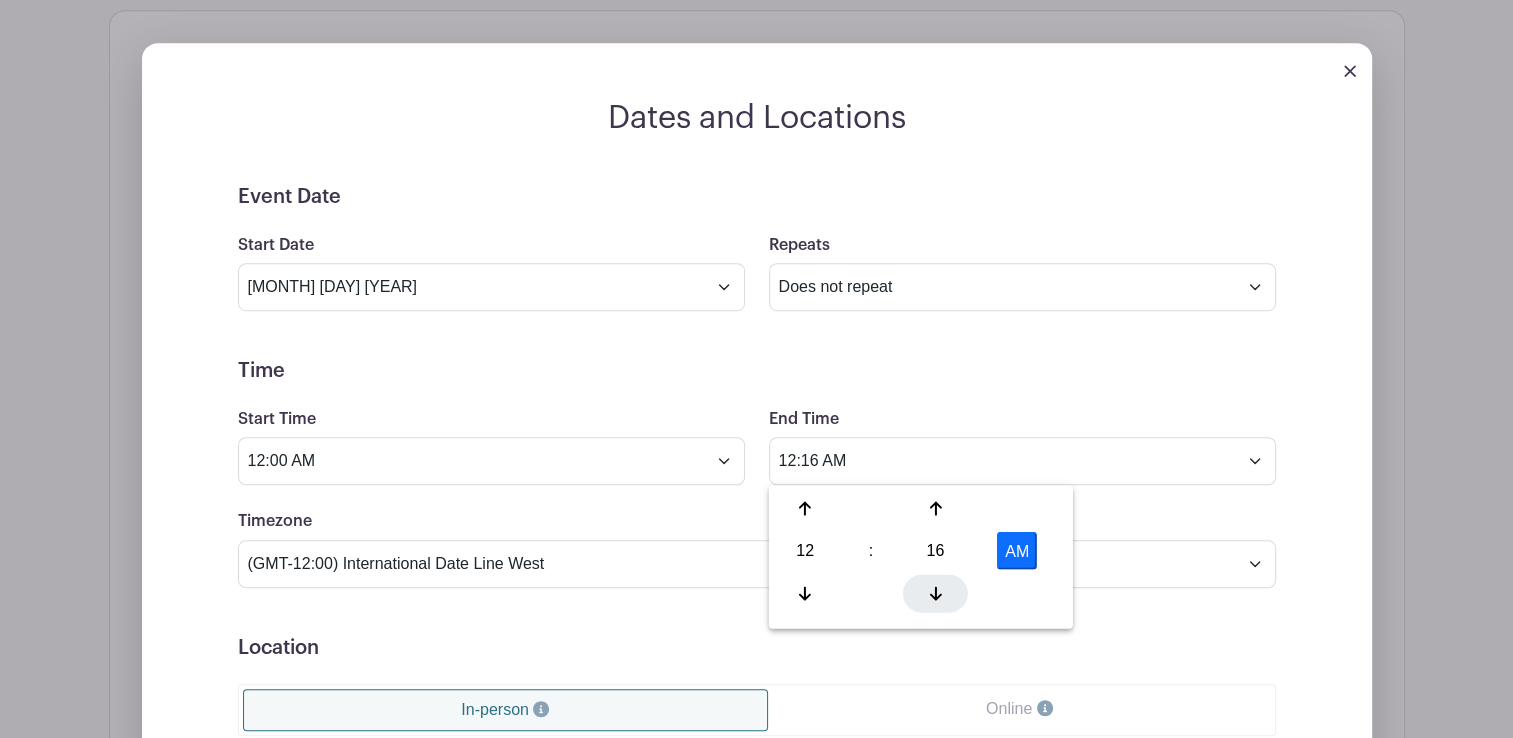 click 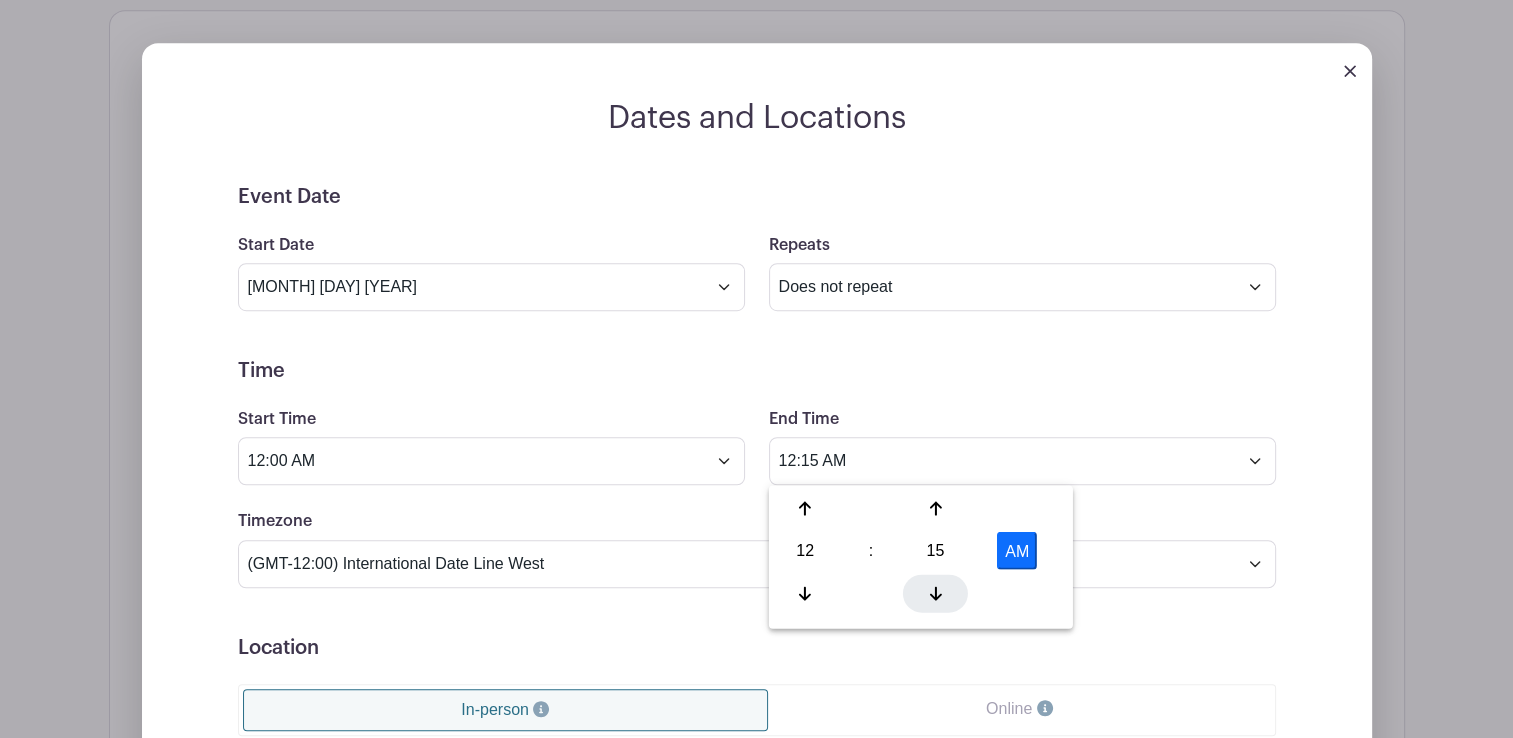 click 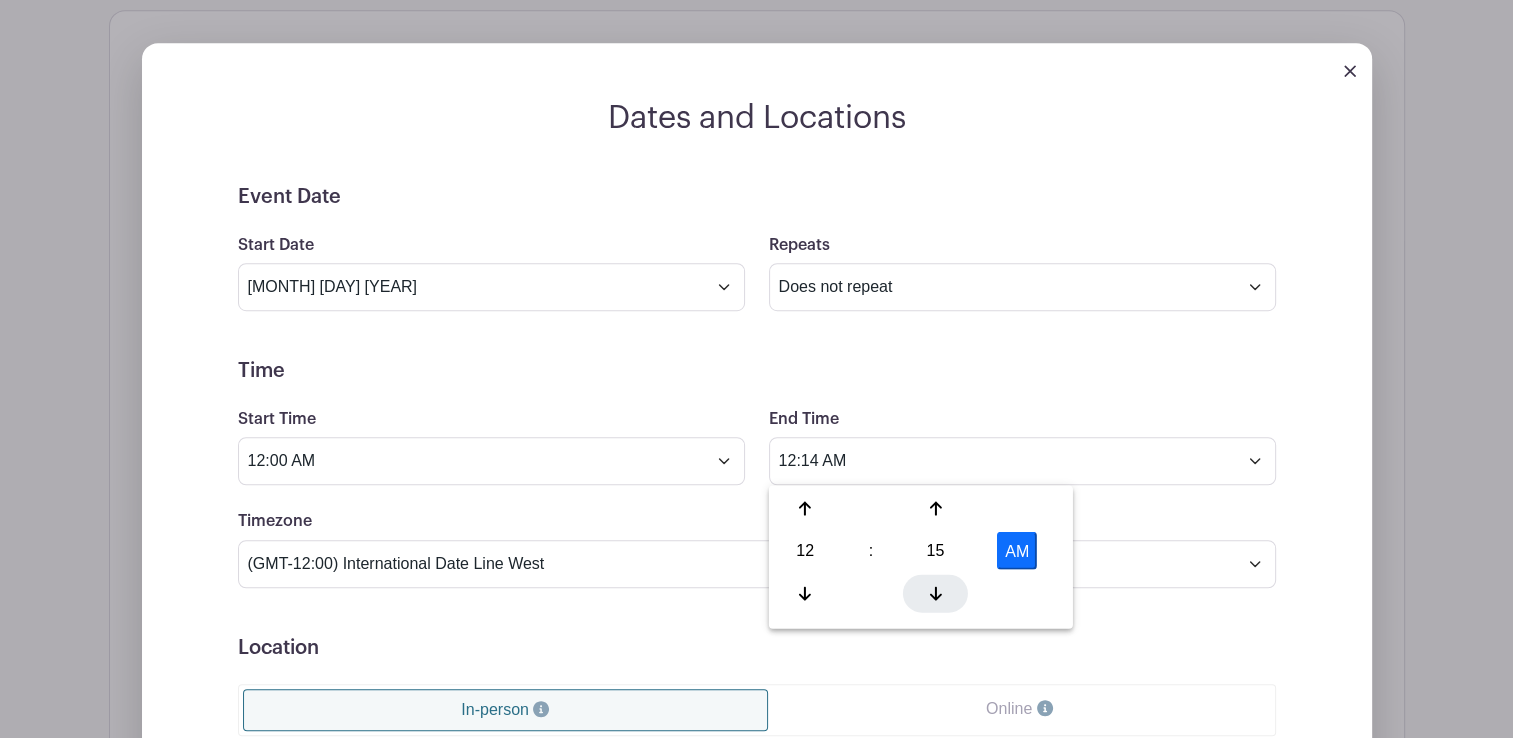 click 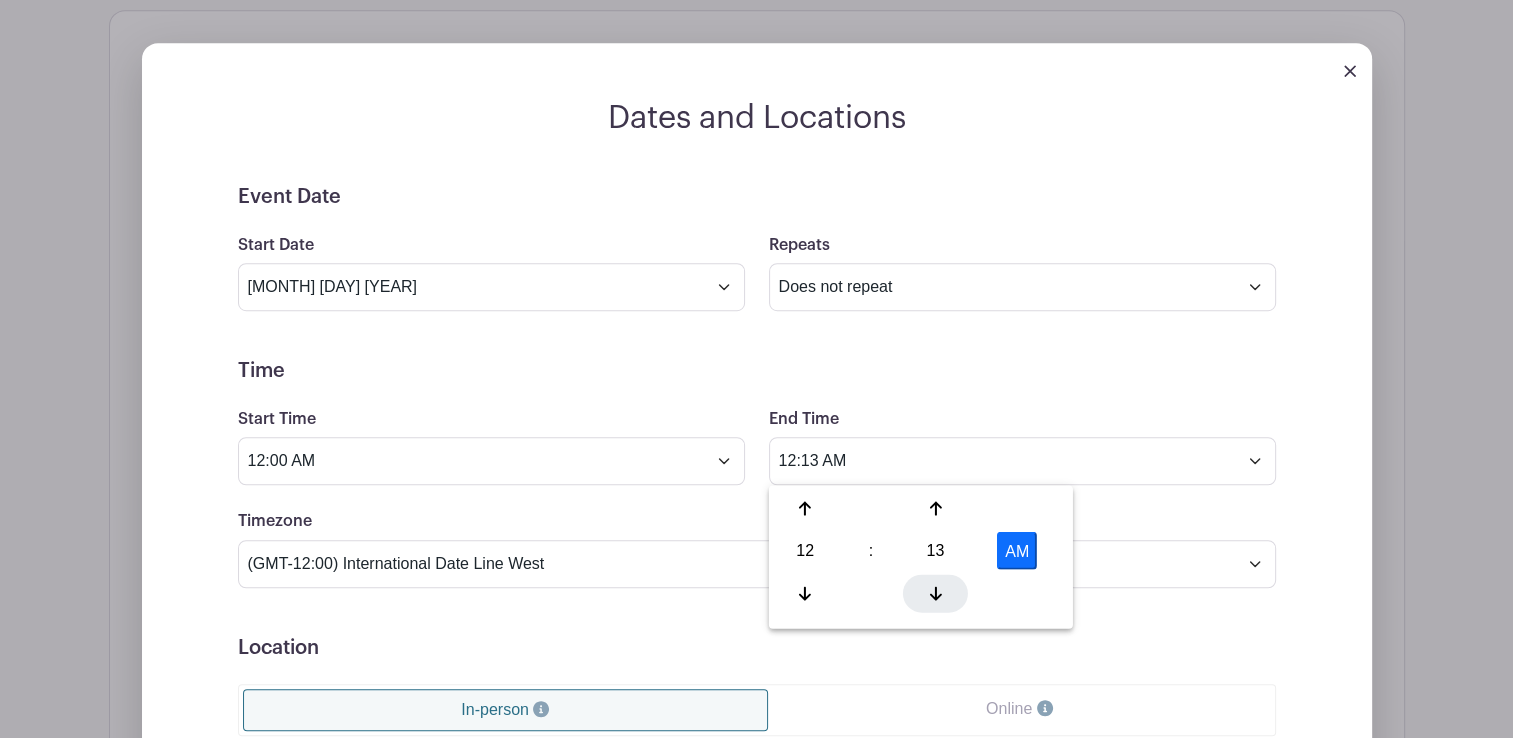 click 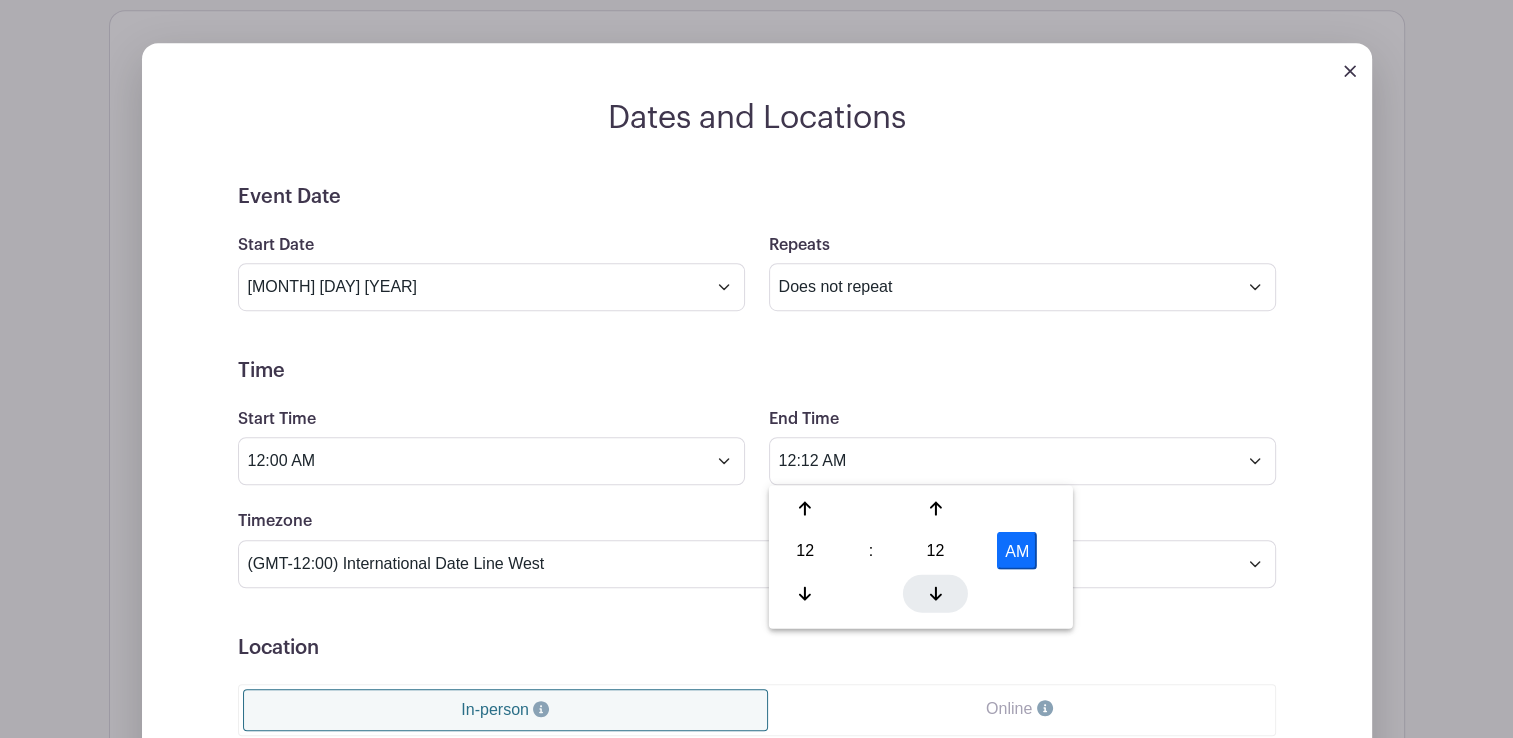 click 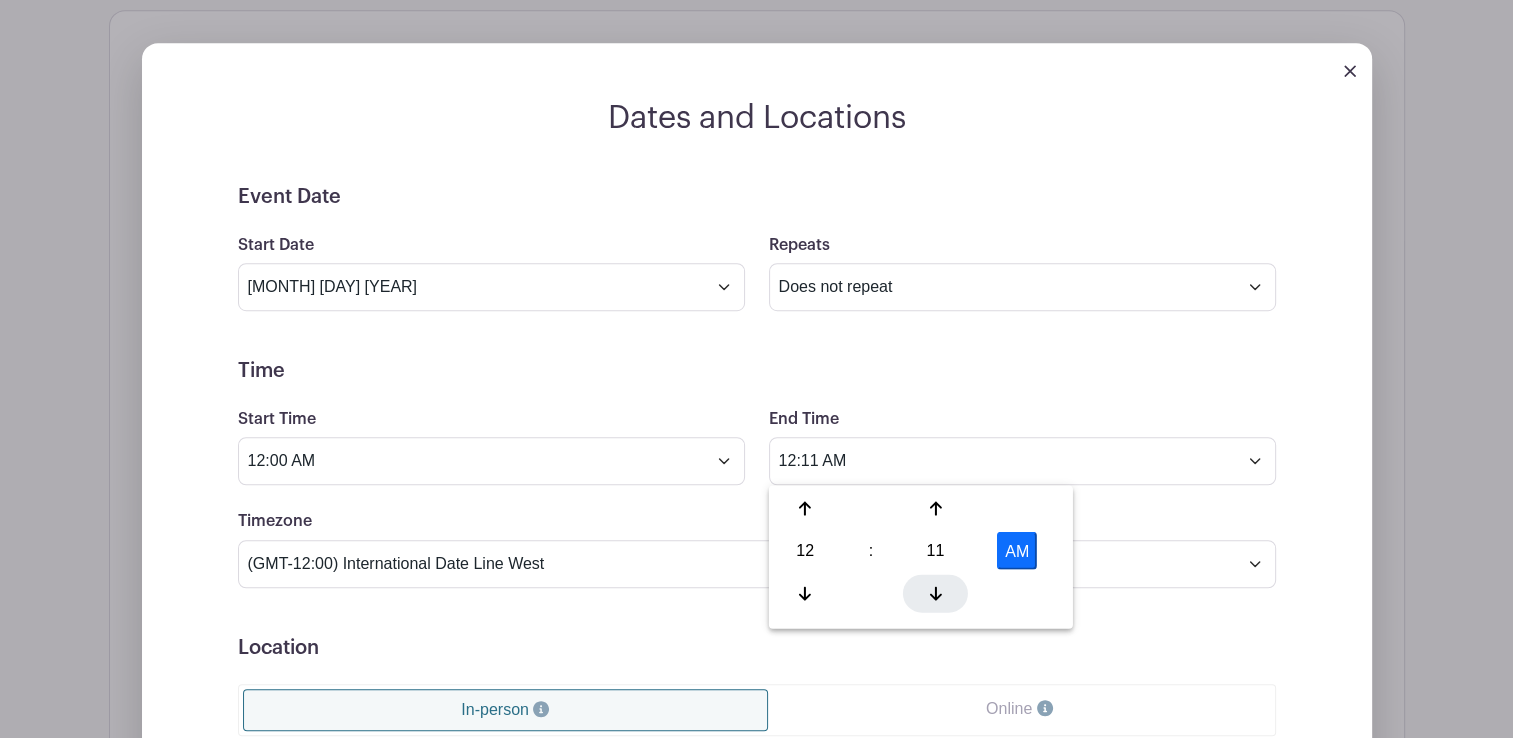 click 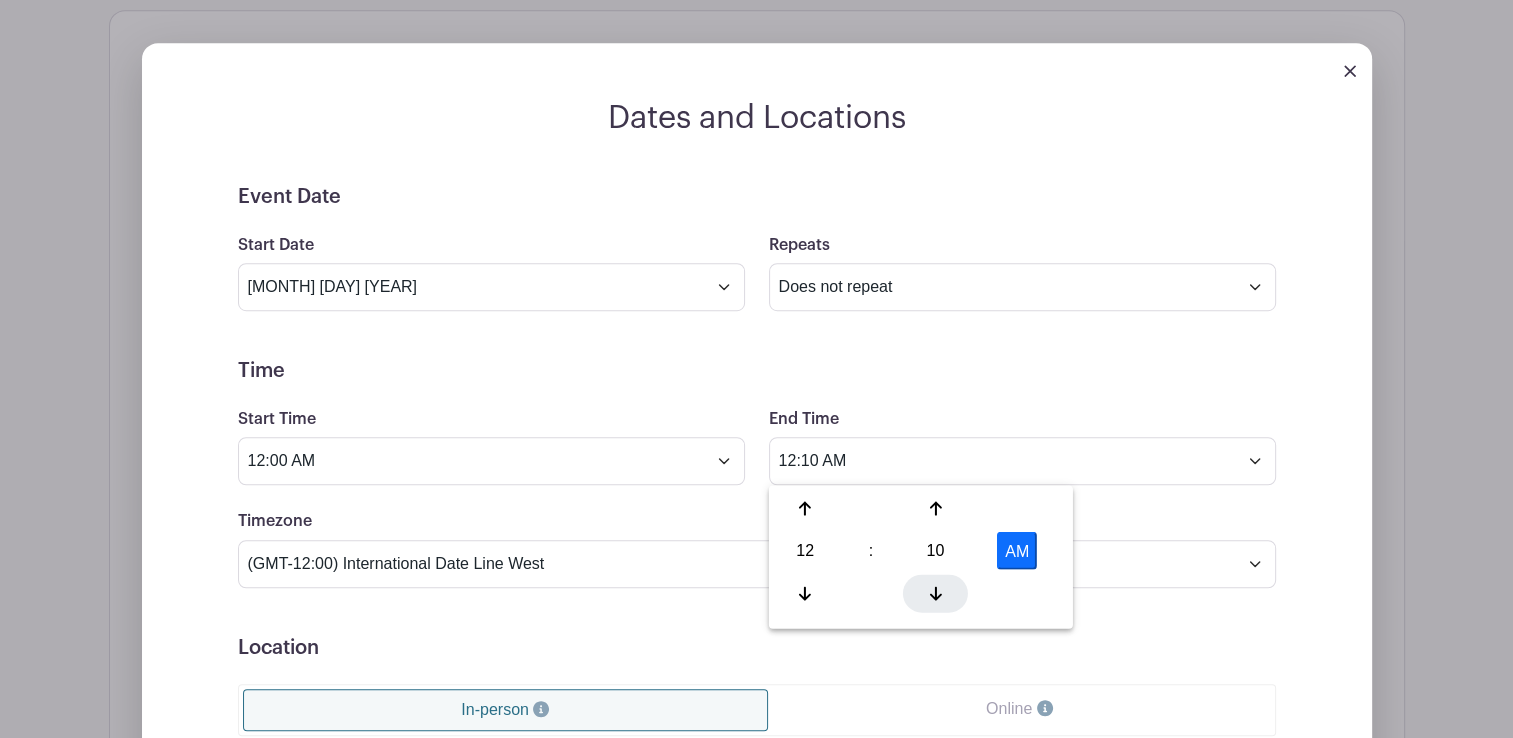 click 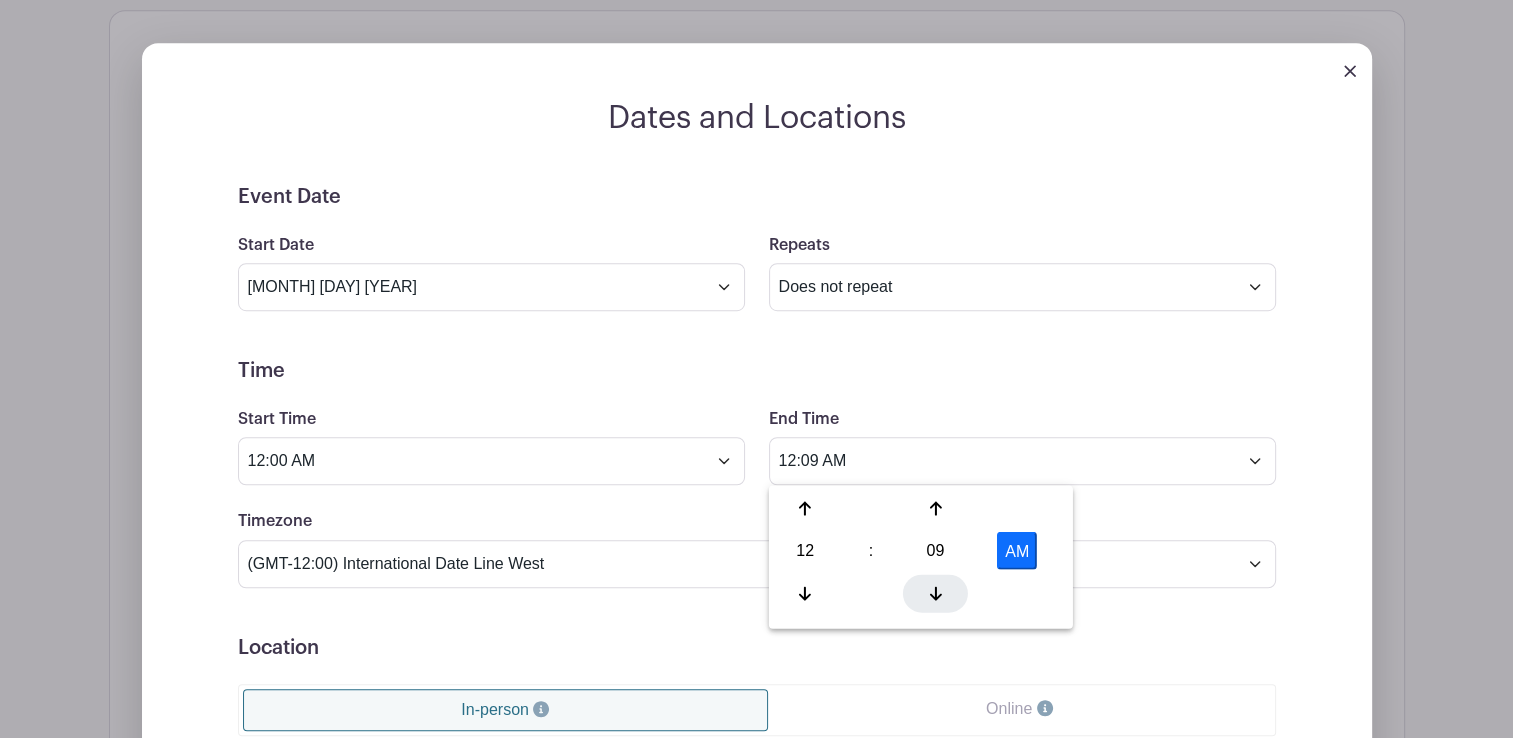 click 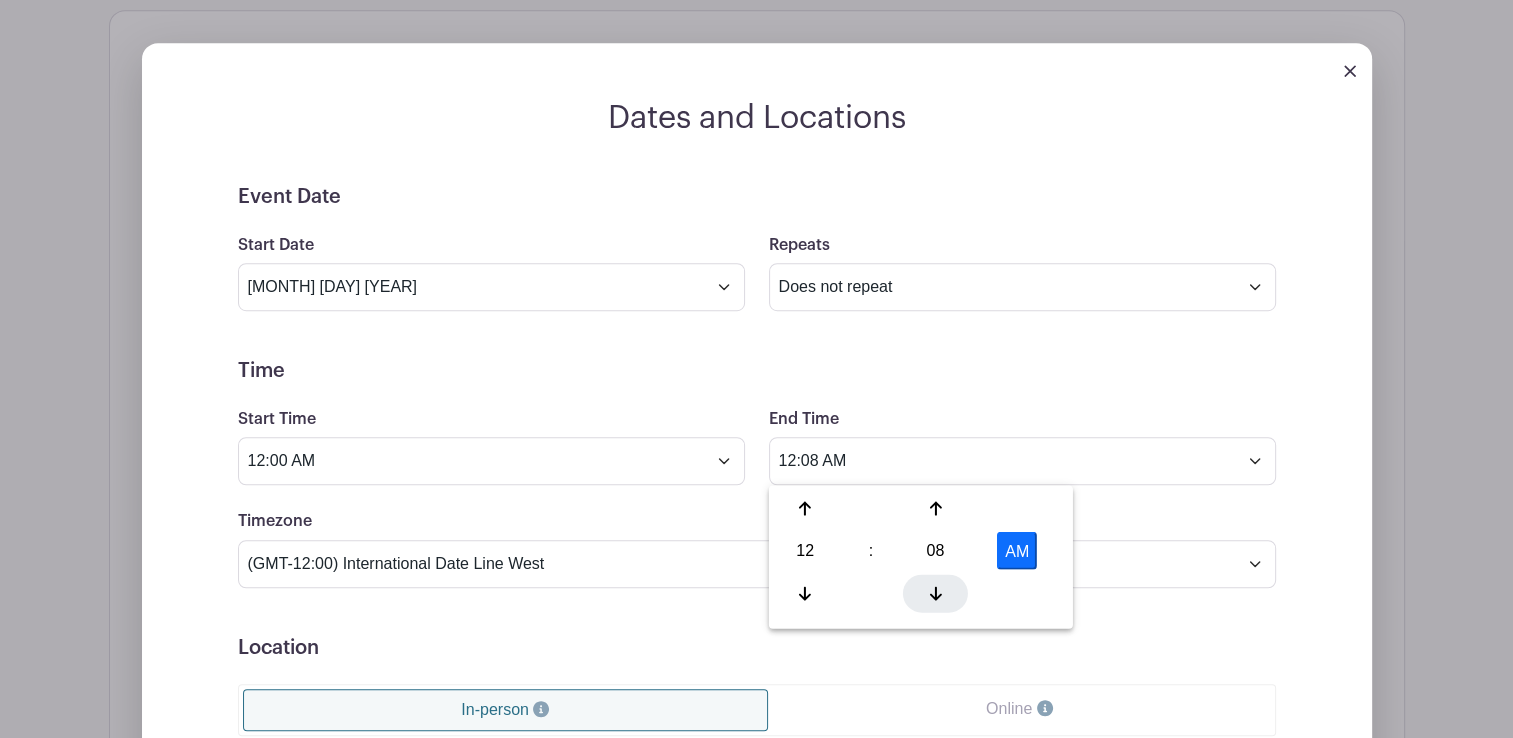 click 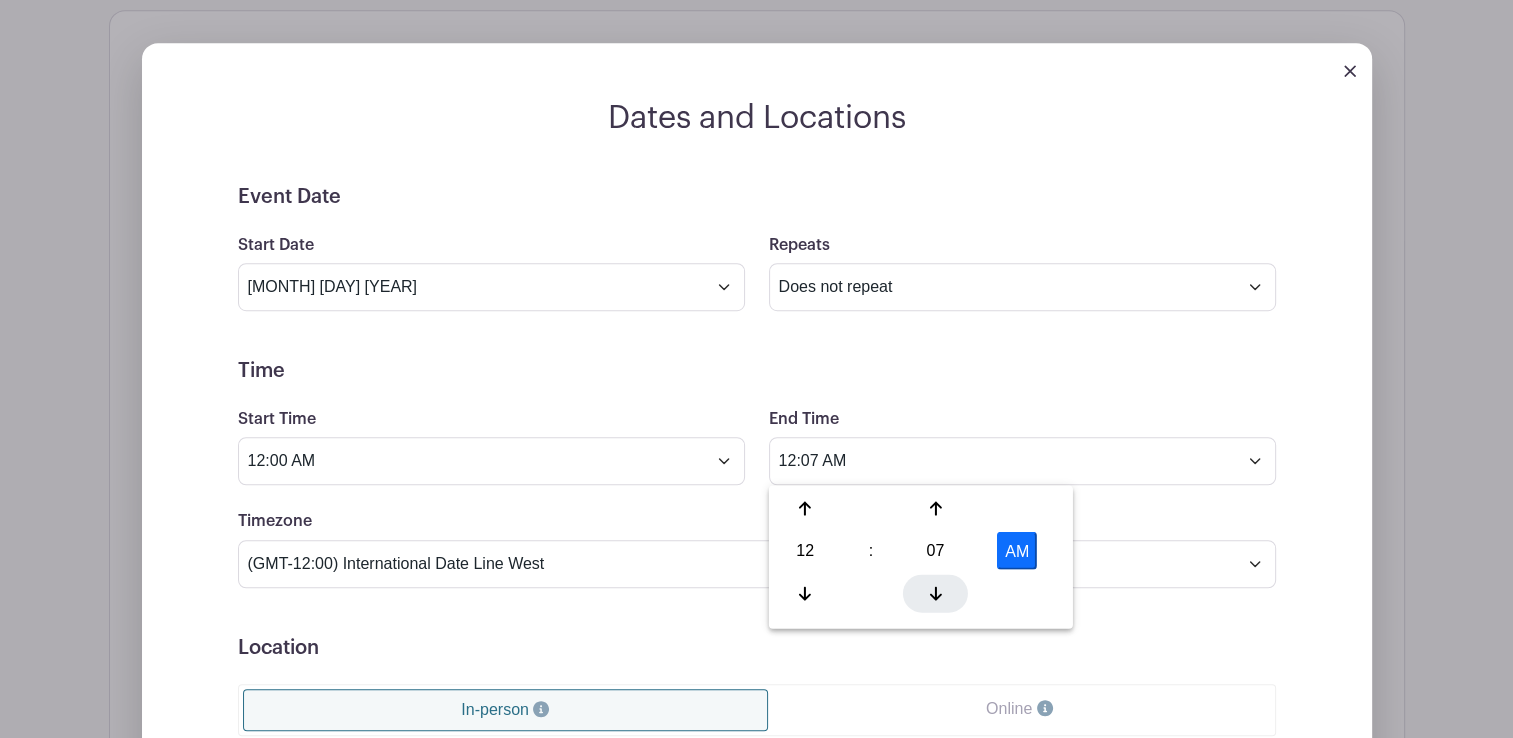 click 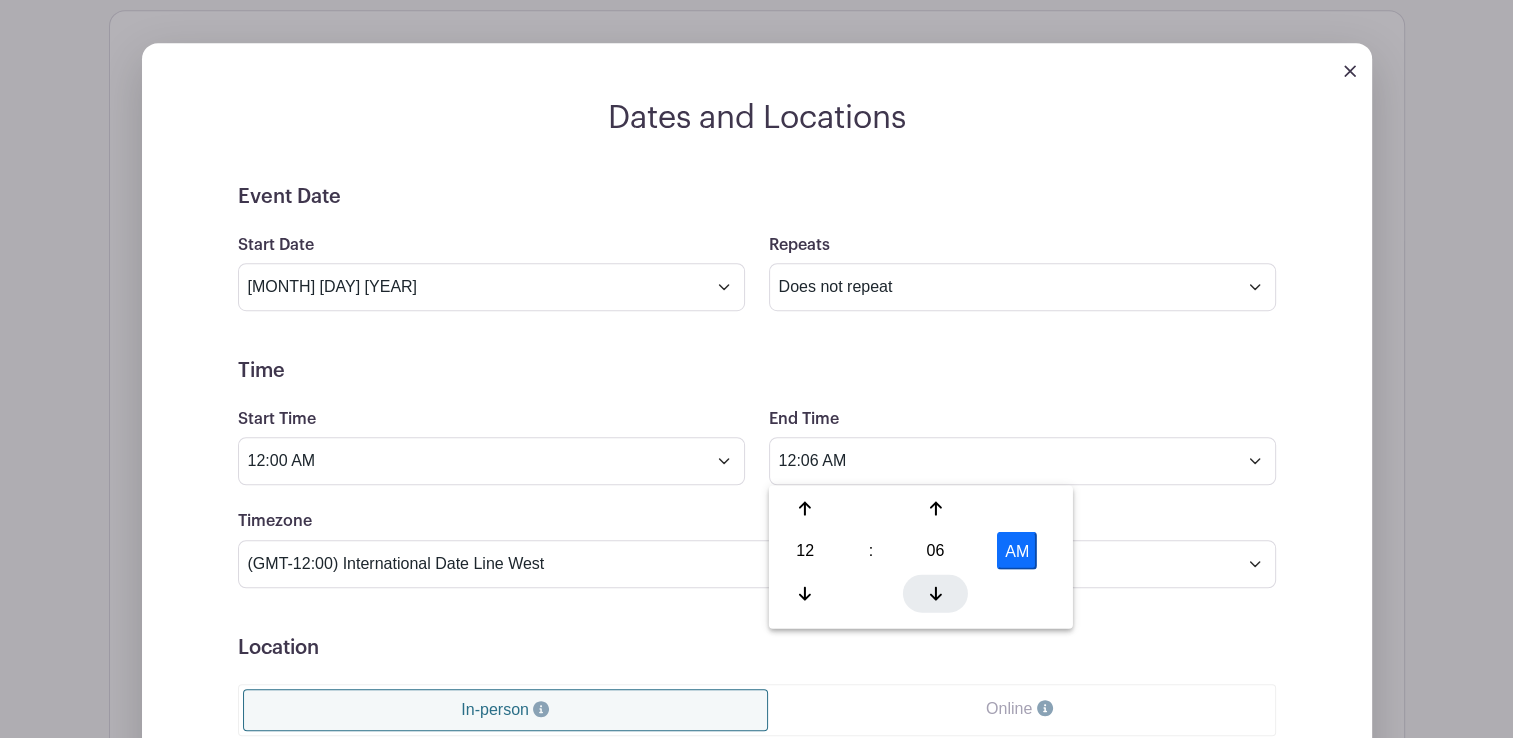 click 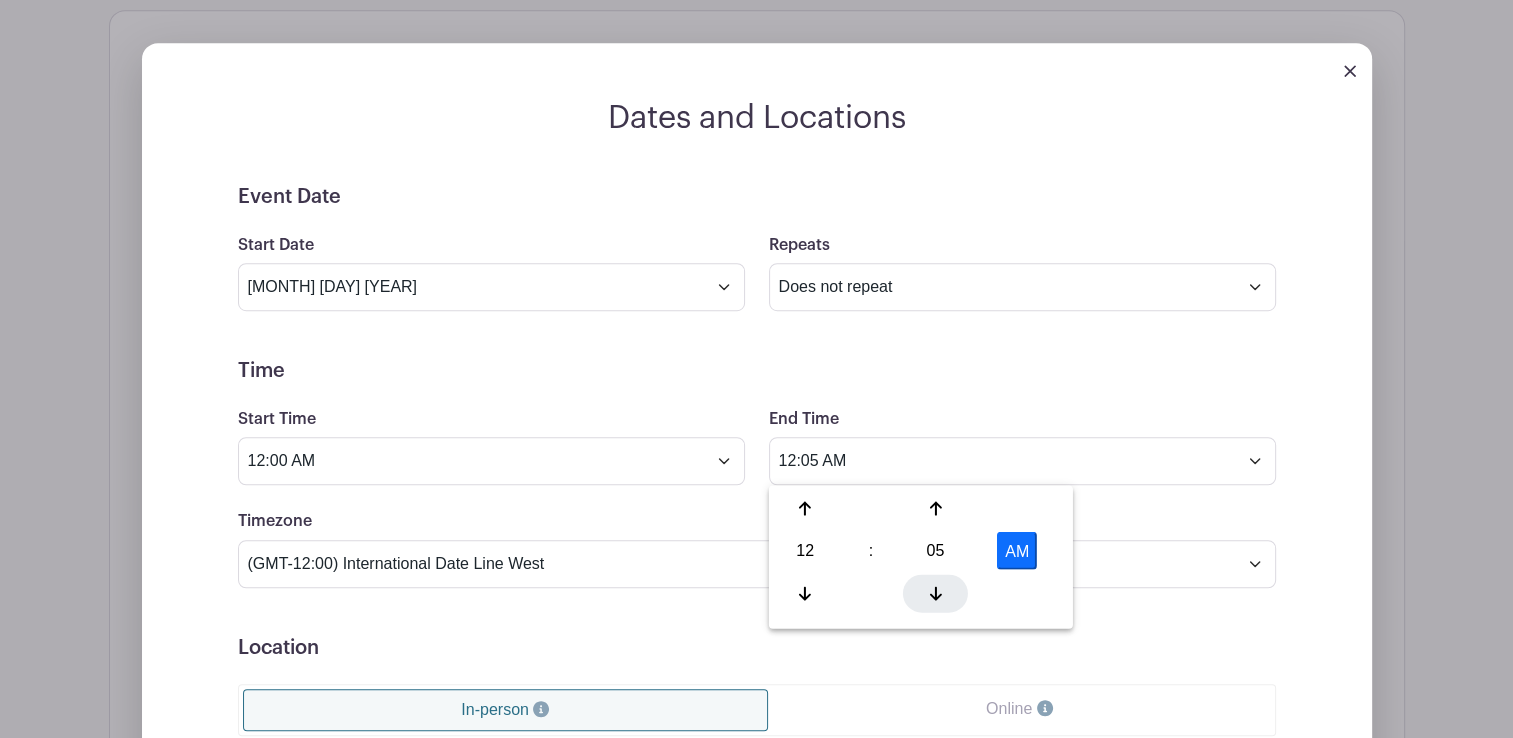 click 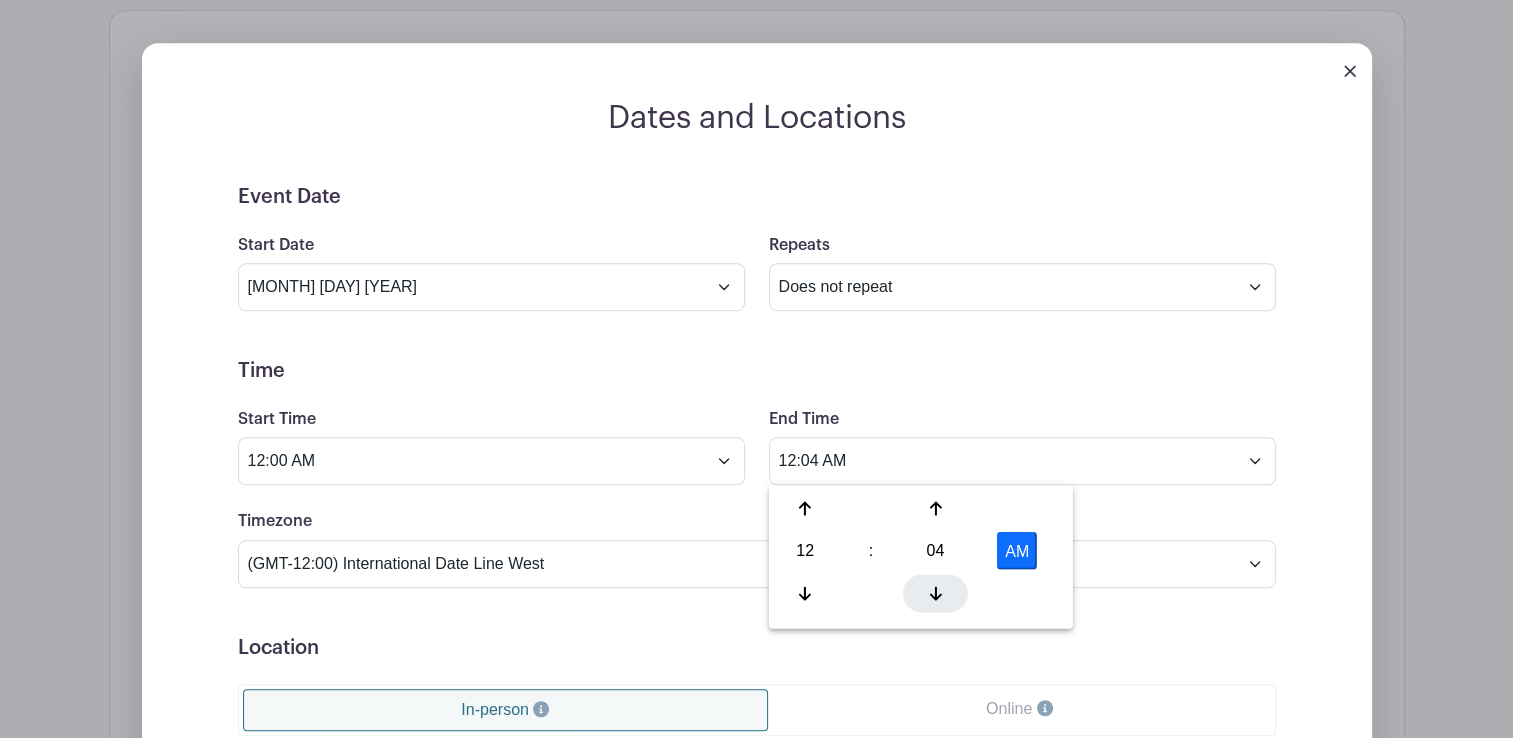 click 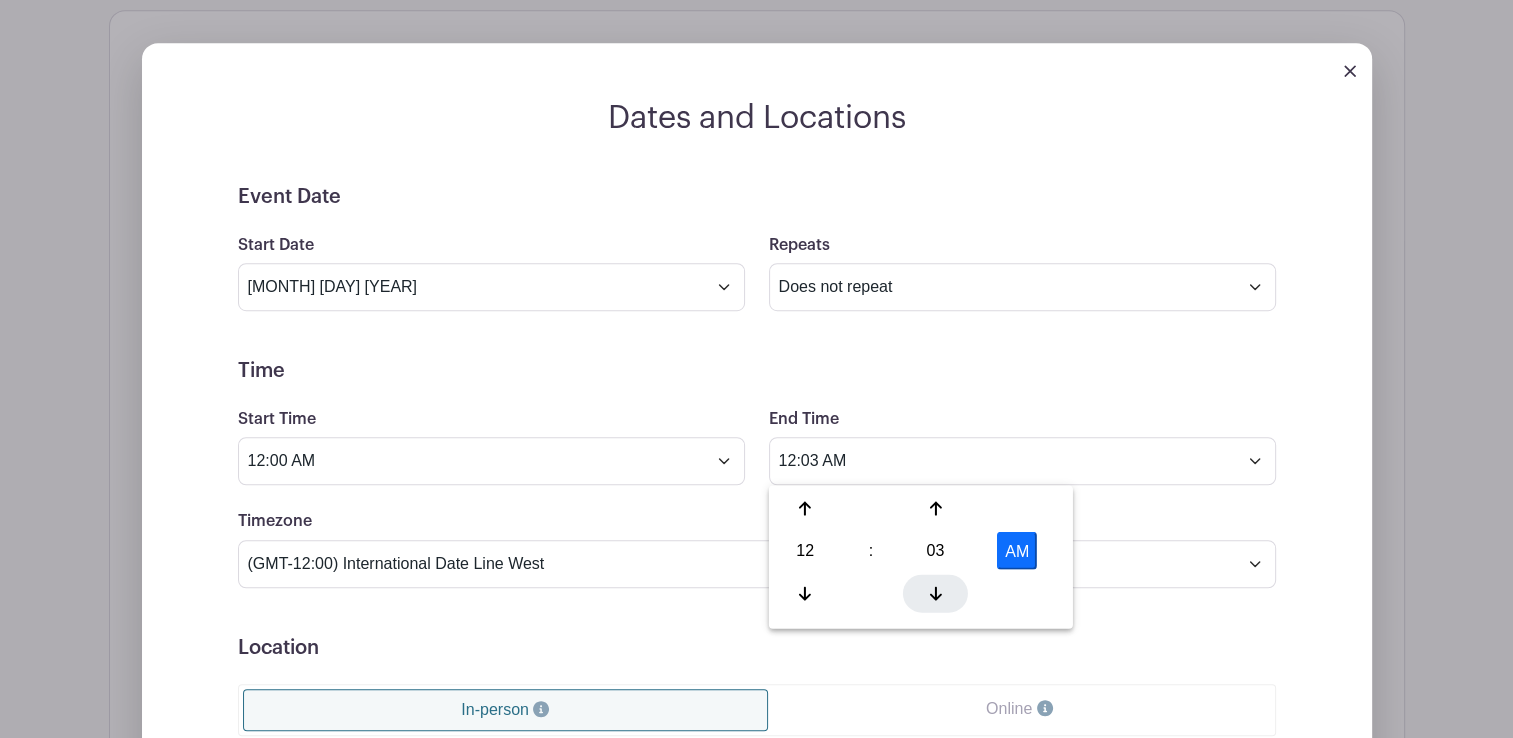 click 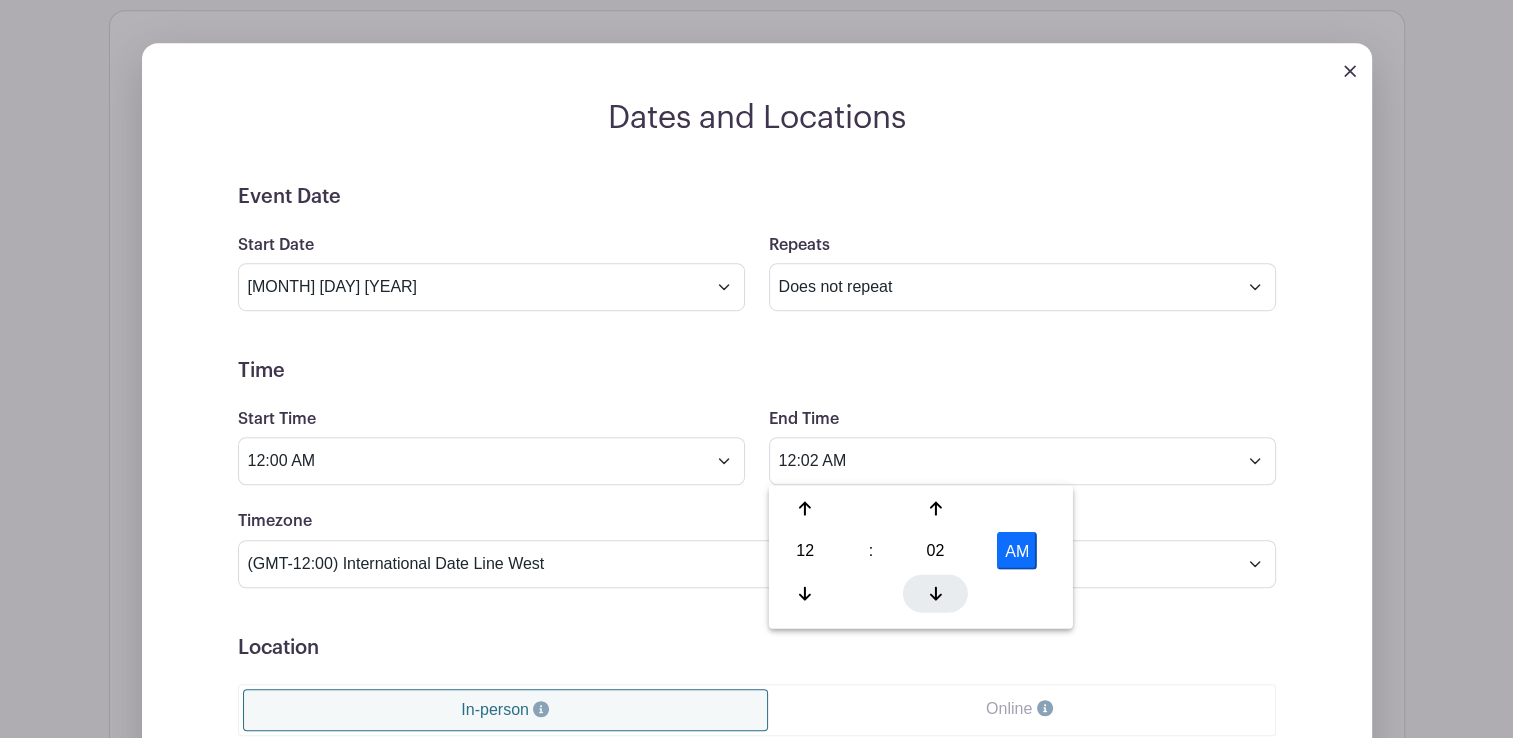 click 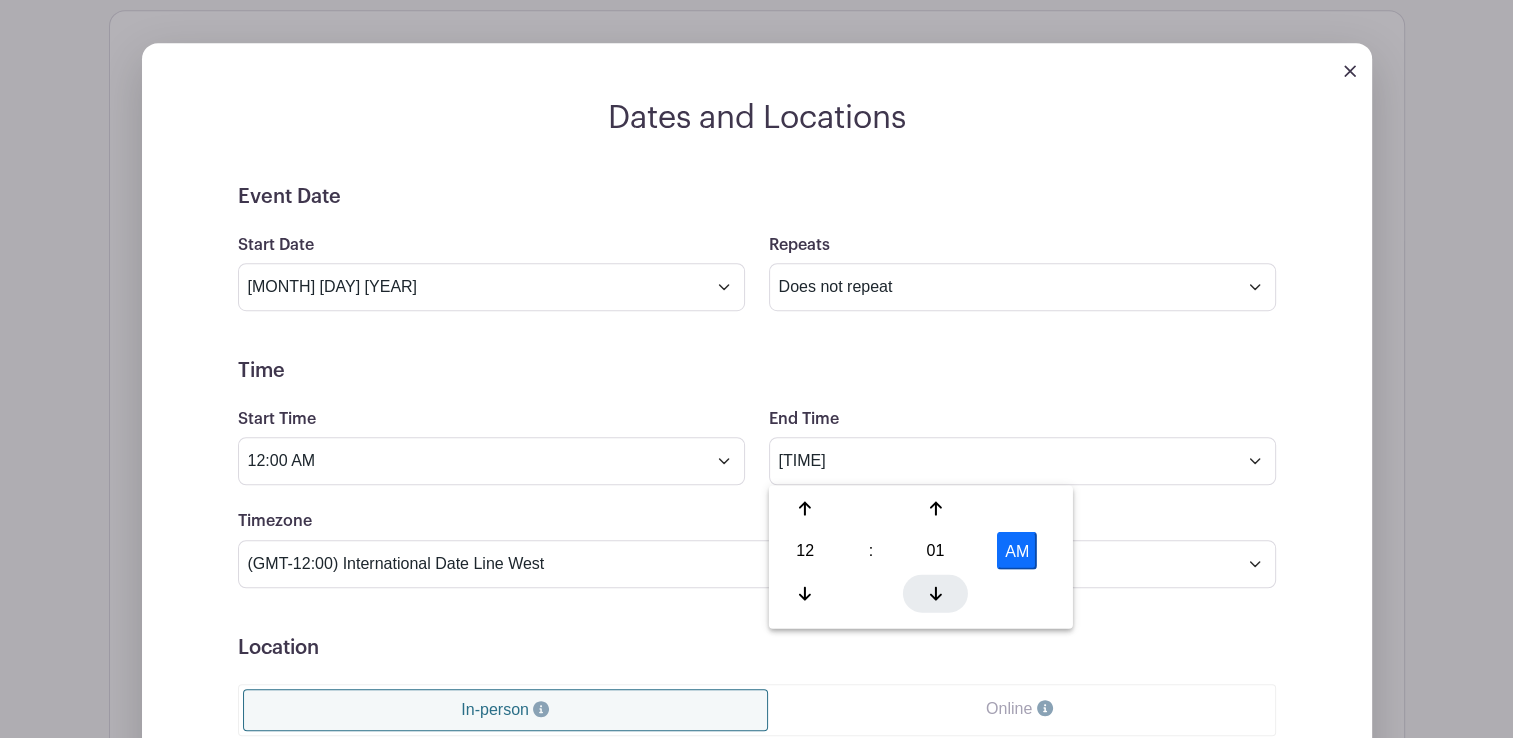 click 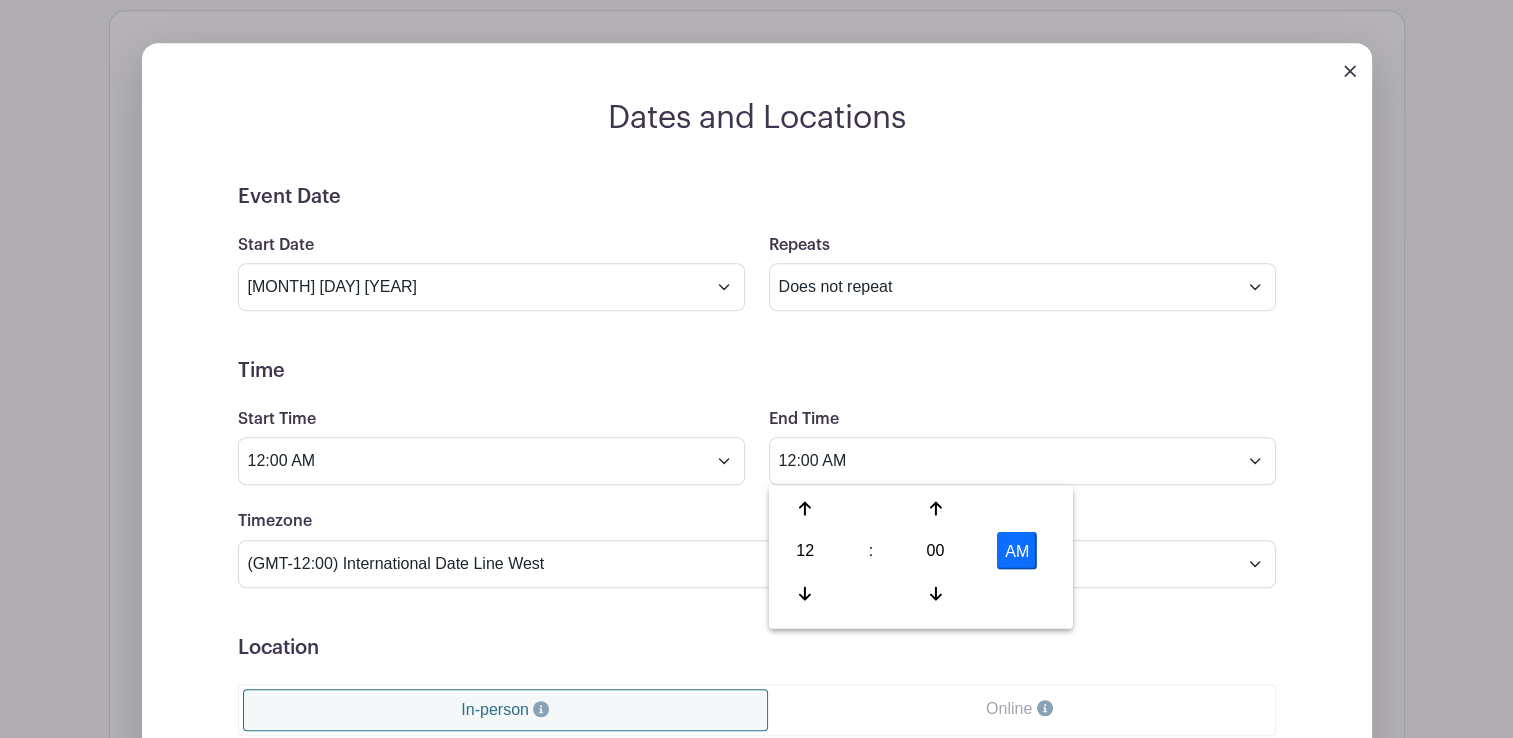click on "Timezone
(GMT-12:00) International Date Line West
(GMT-11:00) American Samoa
(GMT-11:00) Midway Island
(GMT-10:00) Hawaii
(GMT-09:00) Alaska
(GMT-08:00) Pacific Time (US & Canada)
(GMT-08:00) Tijuana
(GMT-07:00) Arizona
(GMT-07:00) Mazatlan
(GMT-07:00) Mountain Time (US & Canada)
(GMT-06:00) Central America
(GMT-06:00) Central Time (US & Canada)
(GMT-06:00) Chihuahua
(GMT-06:00) Guadalajara
(GMT-06:00) Mexico City
(GMT-06:00) Monterrey
(GMT-06:00) Saskatchewan
(GMT-05:00) Bogota
(GMT-05:00) Eastern Time (US & Canada)
(GMT-05:00) Indiana (East)
(GMT-05:00) Lima
(GMT-05:00) Quito
(GMT-04:00) Atlantic Time (Canada)
(GMT-04:00) Caracas
(GMT-04:00) Georgetown
(GMT-04:00) La Paz
(GMT-04:00) Puerto Rico
(GMT-04:00) Santiago
(GMT-03:30) Newfoundland
(GMT-03:00) Brasilia
(GMT-03:00) Buenos Aires
(GMT-03:00) Montevideo
(GMT-02:00) Greenland
(GMT-02:00) Mid-Atlantic
(GMT-01:00) Azores
(GMT-01:00) Cape Verde Is.
(GMT+00:00) Casablanca" at bounding box center [757, 548] 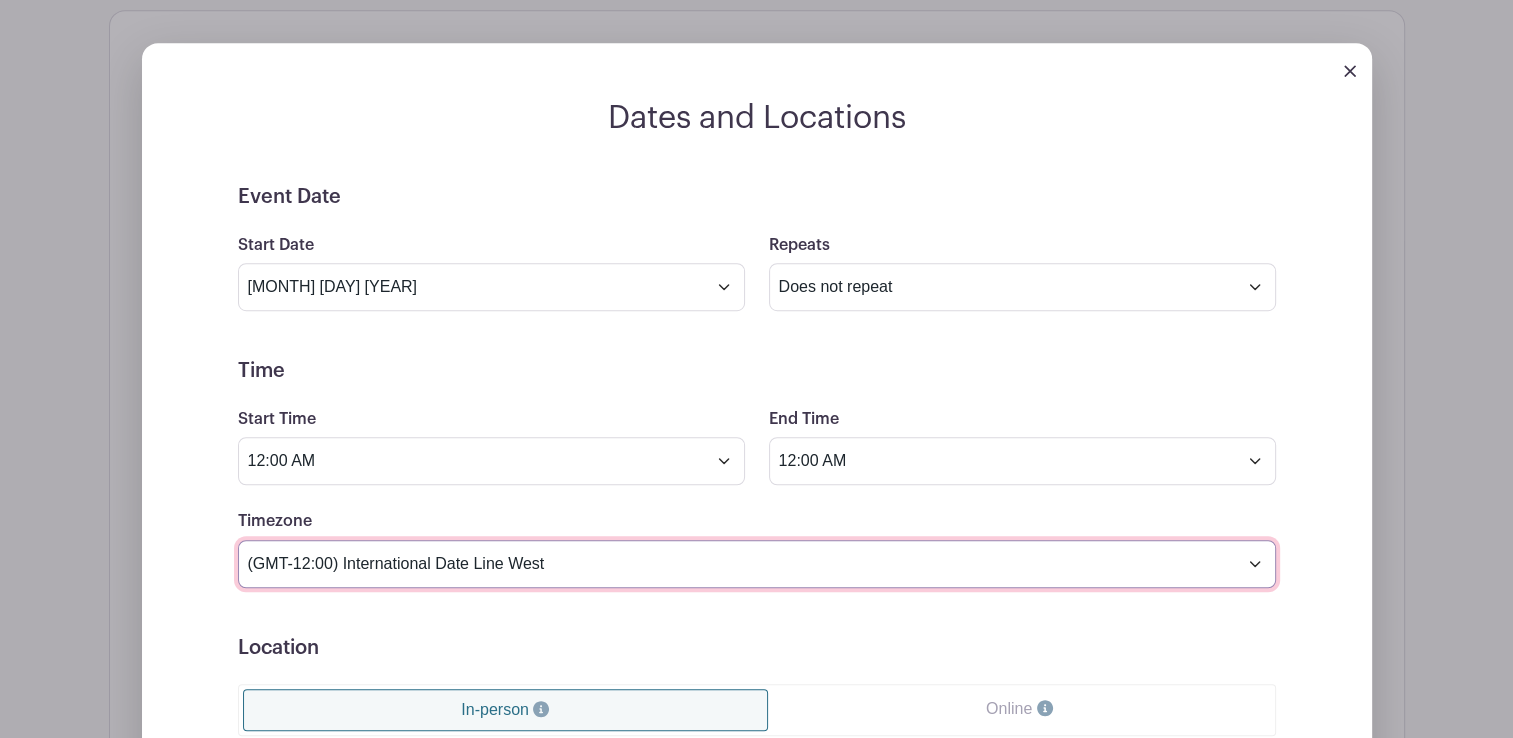 click on "(GMT-12:00) International Date Line West
(GMT-11:00) American Samoa
(GMT-11:00) Midway Island
(GMT-10:00) Hawaii
(GMT-09:00) Alaska
(GMT-08:00) Pacific Time (US & Canada)
(GMT-08:00) Tijuana
(GMT-07:00) Arizona
(GMT-07:00) Mazatlan
(GMT-07:00) Mountain Time (US & Canada)
(GMT-06:00) Central America
(GMT-06:00) Central Time (US & Canada)
(GMT-06:00) Chihuahua
(GMT-06:00) Guadalajara
(GMT-06:00) Mexico City
(GMT-06:00) Monterrey
(GMT-06:00) Saskatchewan
(GMT-05:00) Bogota
(GMT-05:00) Eastern Time (US & Canada)
(GMT-05:00) Indiana (East)
(GMT-05:00) Lima
(GMT-05:00) Quito
(GMT-04:00) Atlantic Time (Canada)
(GMT-04:00) Caracas
(GMT-04:00) Georgetown
(GMT-04:00) La Paz
(GMT-04:00) Puerto Rico
(GMT-04:00) Santiago
(GMT-03:30) Newfoundland
(GMT-03:00) Brasilia
(GMT-03:00) Buenos Aires
(GMT-03:00) Montevideo
(GMT-02:00) Greenland
(GMT-02:00) Mid-Atlantic
(GMT-01:00) Azores
(GMT-01:00) Cape Verde Is.
(GMT+00:00) Casablanca
(GMT+00:00) Dublin" at bounding box center (757, 564) 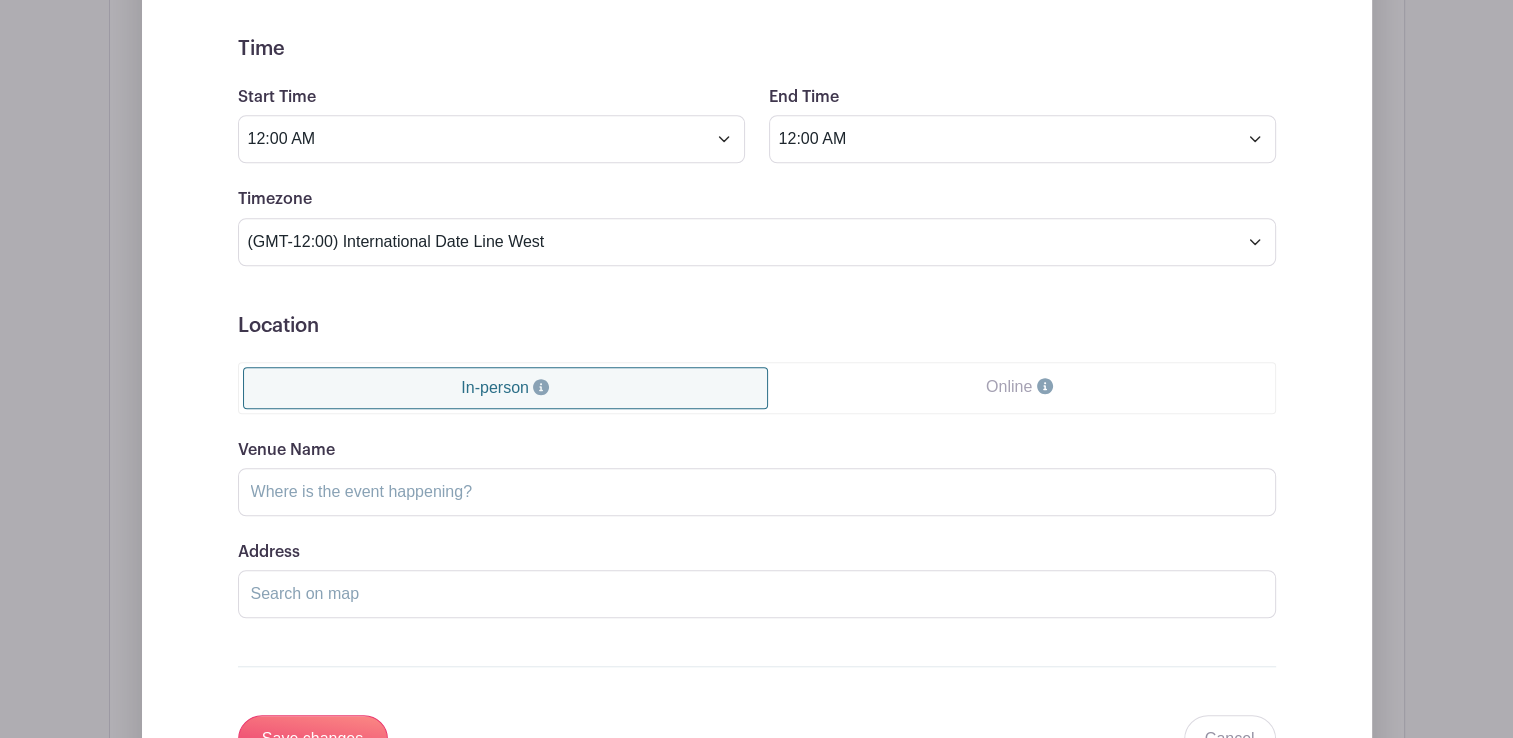 scroll, scrollTop: 1492, scrollLeft: 0, axis: vertical 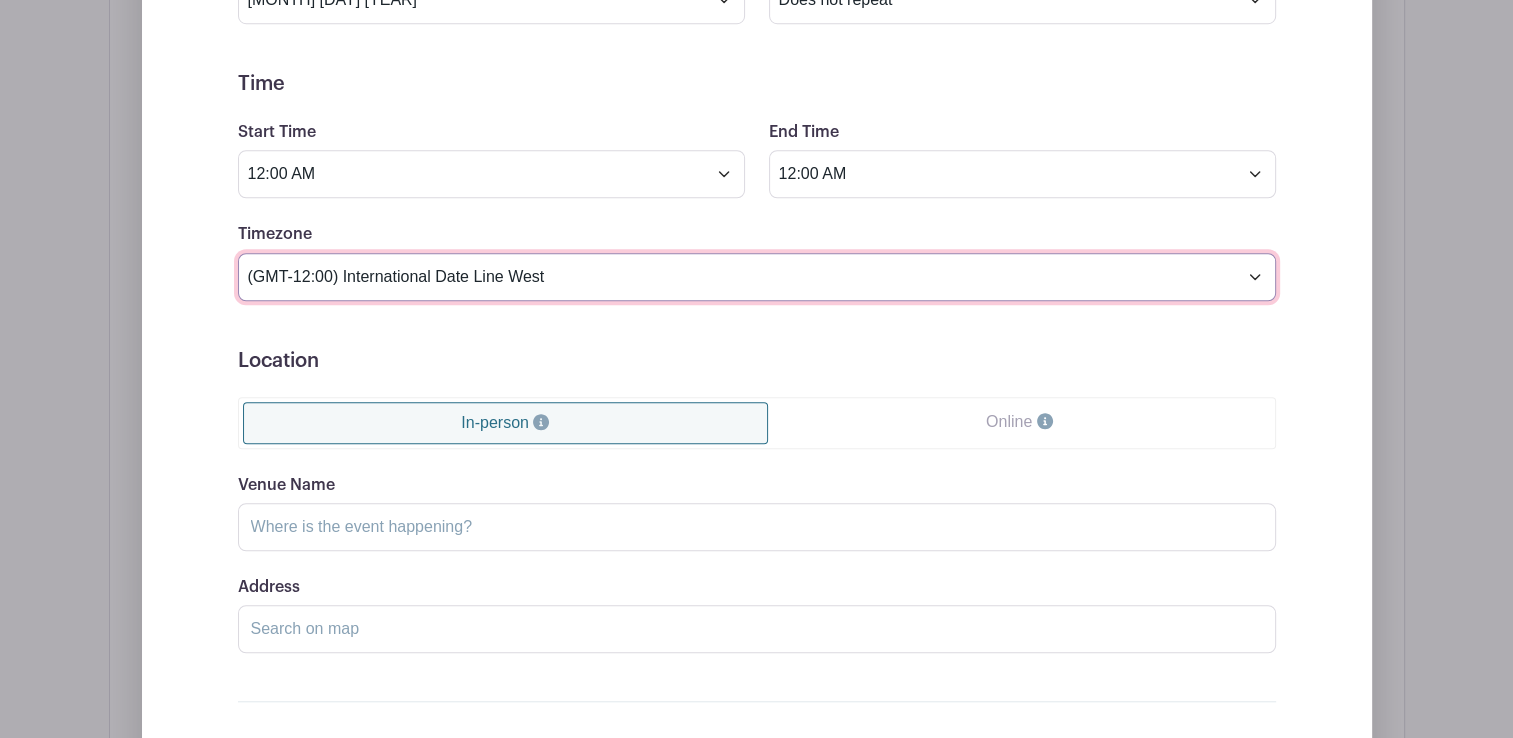 click on "(GMT-12:00) International Date Line West
(GMT-11:00) American Samoa
(GMT-11:00) Midway Island
(GMT-10:00) Hawaii
(GMT-09:00) Alaska
(GMT-08:00) Pacific Time (US & Canada)
(GMT-08:00) Tijuana
(GMT-07:00) Arizona
(GMT-07:00) Mazatlan
(GMT-07:00) Mountain Time (US & Canada)
(GMT-06:00) Central America
(GMT-06:00) Central Time (US & Canada)
(GMT-06:00) Chihuahua
(GMT-06:00) Guadalajara
(GMT-06:00) Mexico City
(GMT-06:00) Monterrey
(GMT-06:00) Saskatchewan
(GMT-05:00) Bogota
(GMT-05:00) Eastern Time (US & Canada)
(GMT-05:00) Indiana (East)
(GMT-05:00) Lima
(GMT-05:00) Quito
(GMT-04:00) Atlantic Time (Canada)
(GMT-04:00) Caracas
(GMT-04:00) Georgetown
(GMT-04:00) La Paz
(GMT-04:00) Puerto Rico
(GMT-04:00) Santiago
(GMT-03:30) Newfoundland
(GMT-03:00) Brasilia
(GMT-03:00) Buenos Aires
(GMT-03:00) Montevideo
(GMT-02:00) Greenland
(GMT-02:00) Mid-Atlantic
(GMT-01:00) Azores
(GMT-01:00) Cape Verde Is.
(GMT+00:00) Casablanca
(GMT+00:00) Dublin" at bounding box center (757, 277) 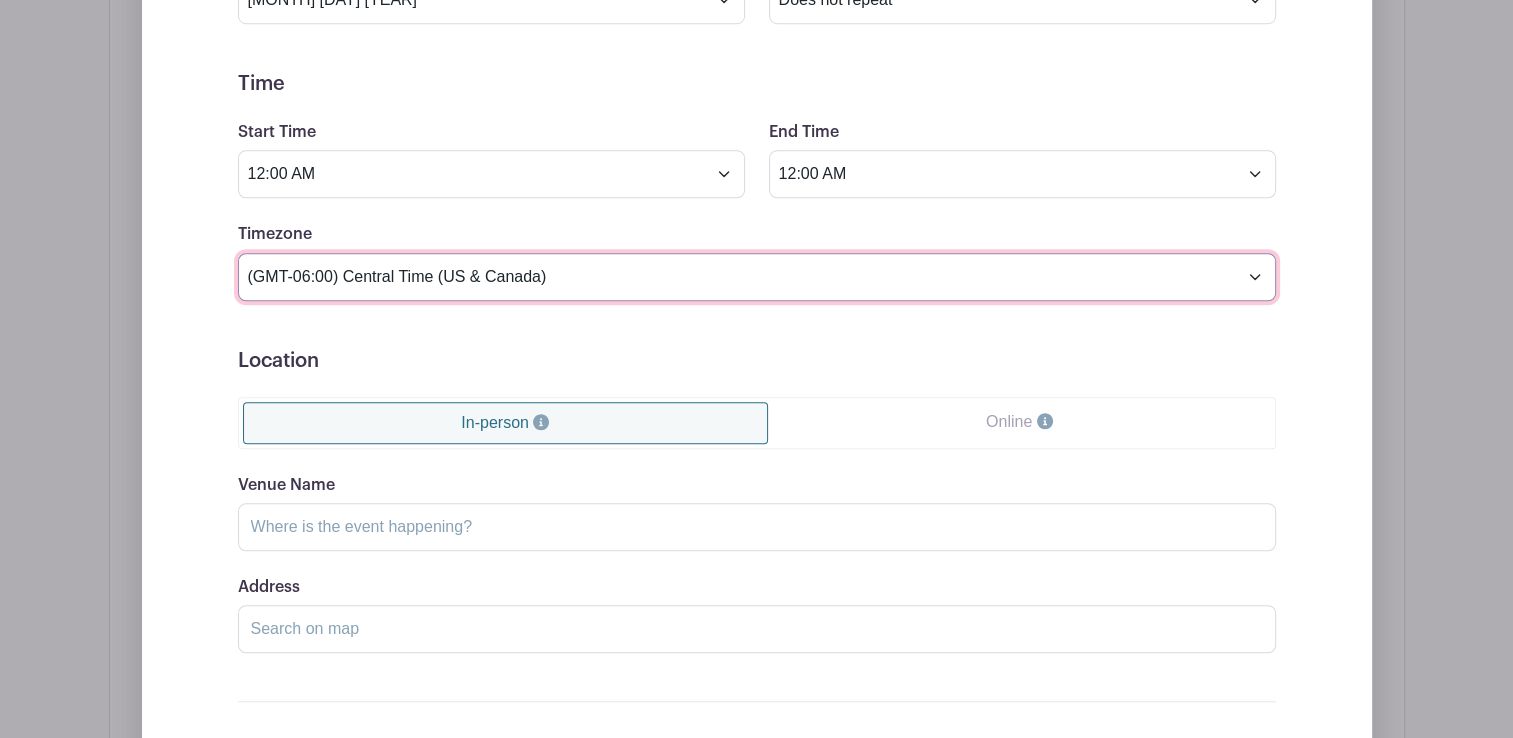 click on "(GMT-12:00) International Date Line West
(GMT-11:00) American Samoa
(GMT-11:00) Midway Island
(GMT-10:00) Hawaii
(GMT-09:00) Alaska
(GMT-08:00) Pacific Time (US & Canada)
(GMT-08:00) Tijuana
(GMT-07:00) Arizona
(GMT-07:00) Mazatlan
(GMT-07:00) Mountain Time (US & Canada)
(GMT-06:00) Central America
(GMT-06:00) Central Time (US & Canada)
(GMT-06:00) Chihuahua
(GMT-06:00) Guadalajara
(GMT-06:00) Mexico City
(GMT-06:00) Monterrey
(GMT-06:00) Saskatchewan
(GMT-05:00) Bogota
(GMT-05:00) Eastern Time (US & Canada)
(GMT-05:00) Indiana (East)
(GMT-05:00) Lima
(GMT-05:00) Quito
(GMT-04:00) Atlantic Time (Canada)
(GMT-04:00) Caracas
(GMT-04:00) Georgetown
(GMT-04:00) La Paz
(GMT-04:00) Puerto Rico
(GMT-04:00) Santiago
(GMT-03:30) Newfoundland
(GMT-03:00) Brasilia
(GMT-03:00) Buenos Aires
(GMT-03:00) Montevideo
(GMT-02:00) Greenland
(GMT-02:00) Mid-Atlantic
(GMT-01:00) Azores
(GMT-01:00) Cape Verde Is.
(GMT+00:00) Casablanca
(GMT+00:00) Dublin" at bounding box center (757, 277) 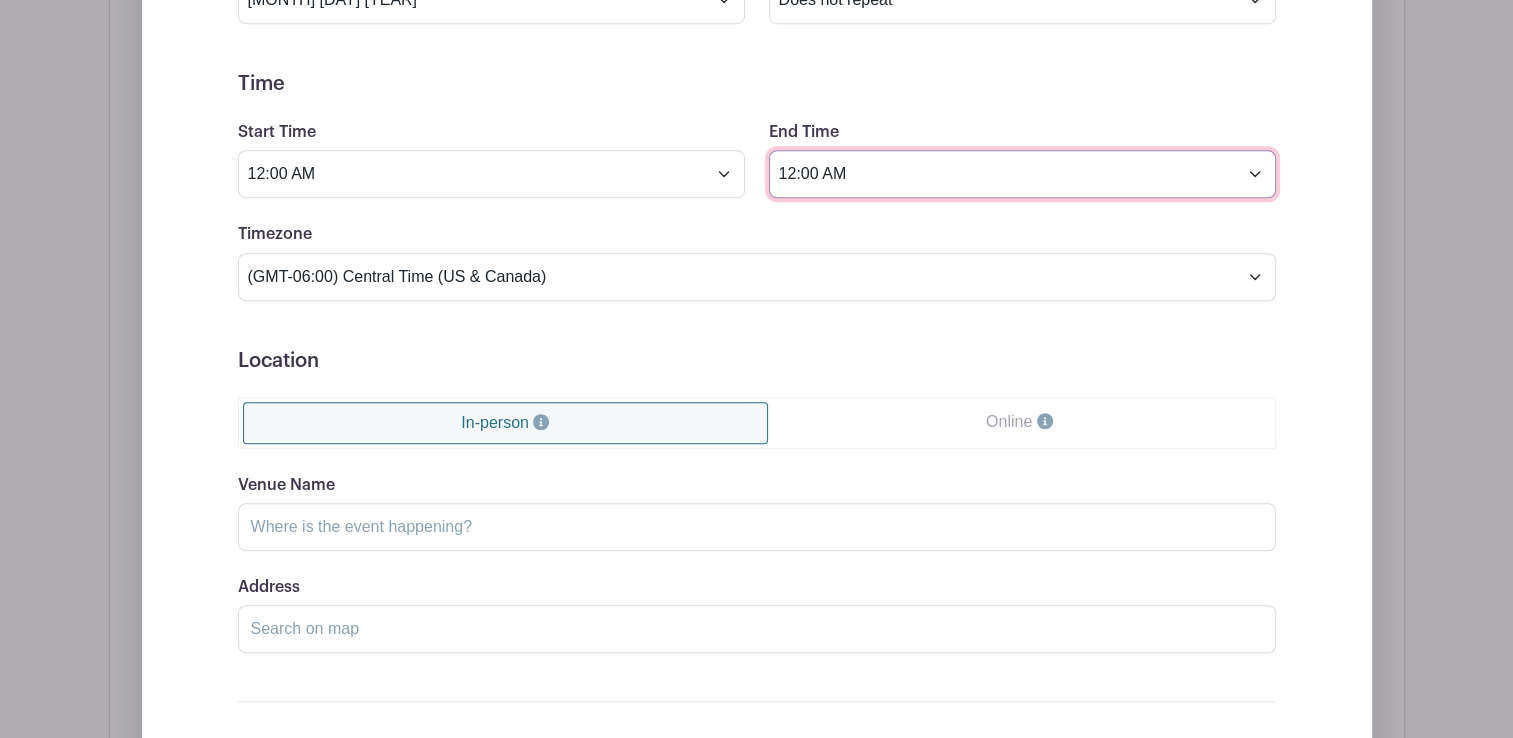 click on "12:00 AM" at bounding box center (1022, 174) 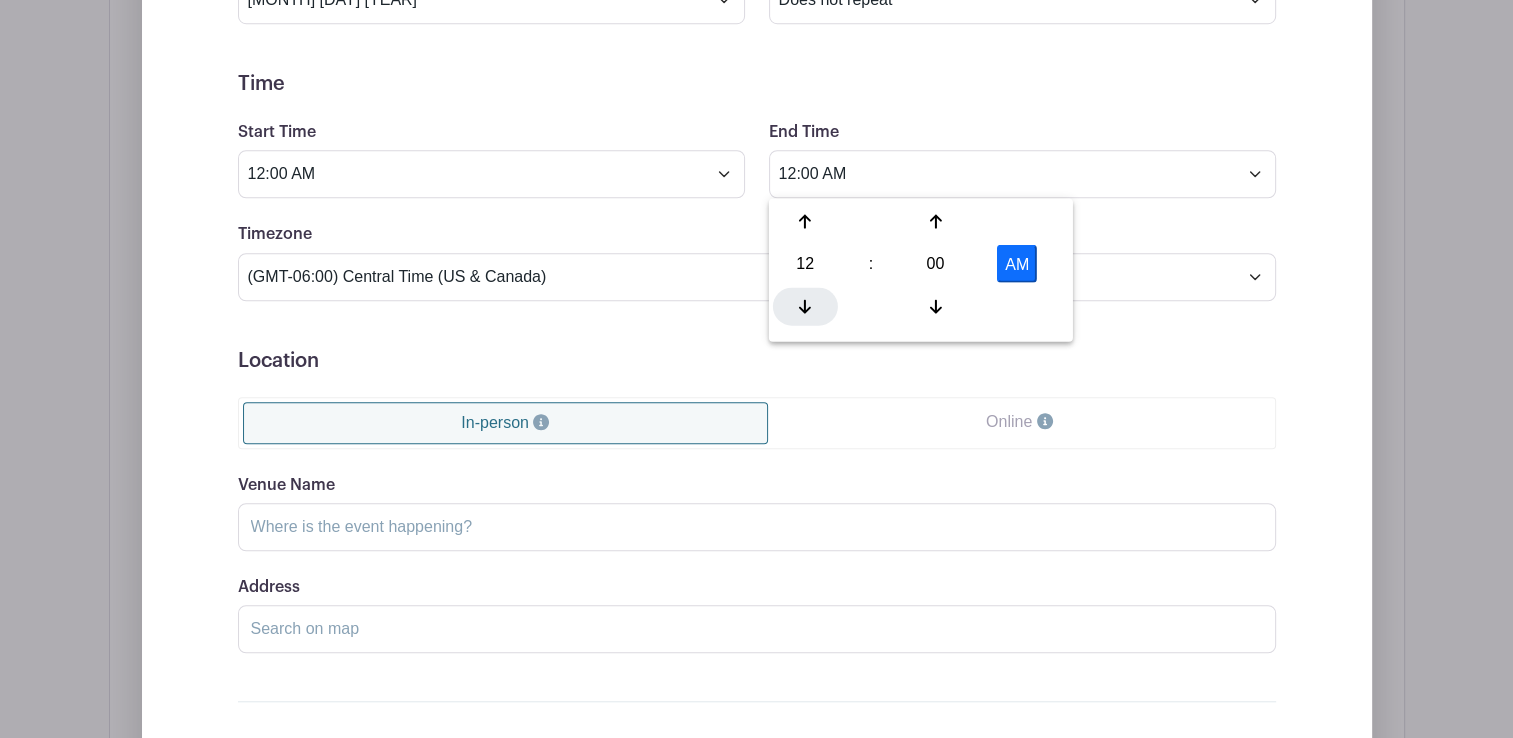 click 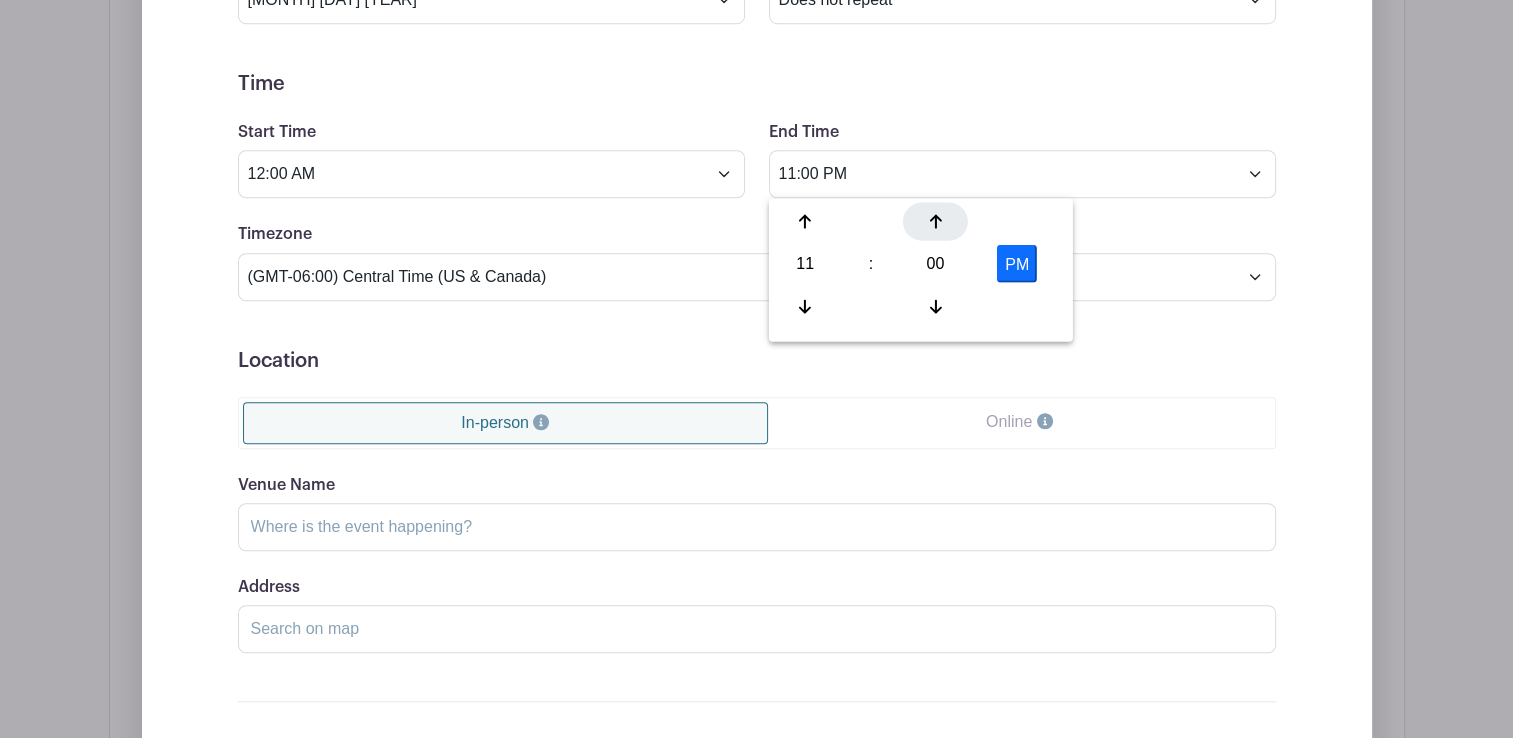 click 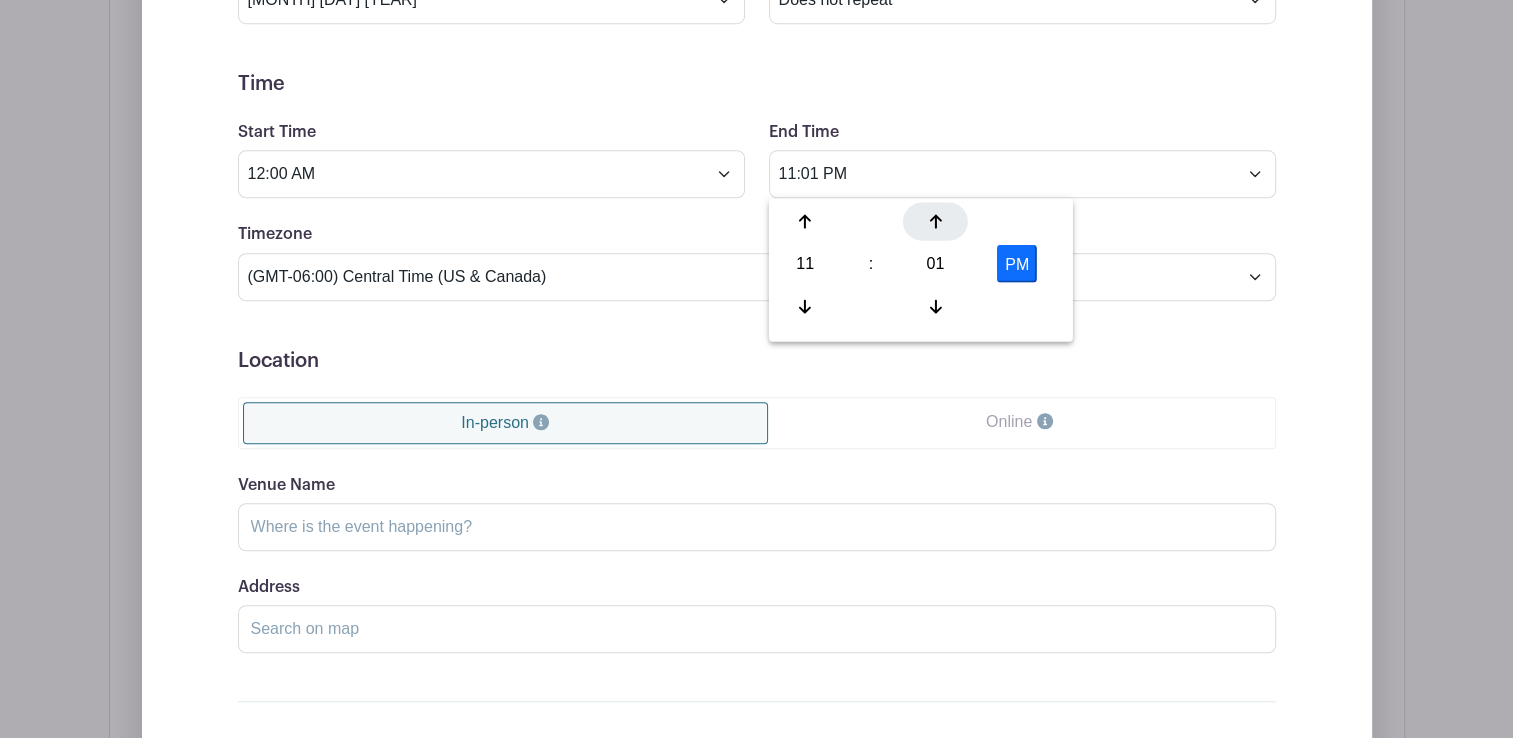 click 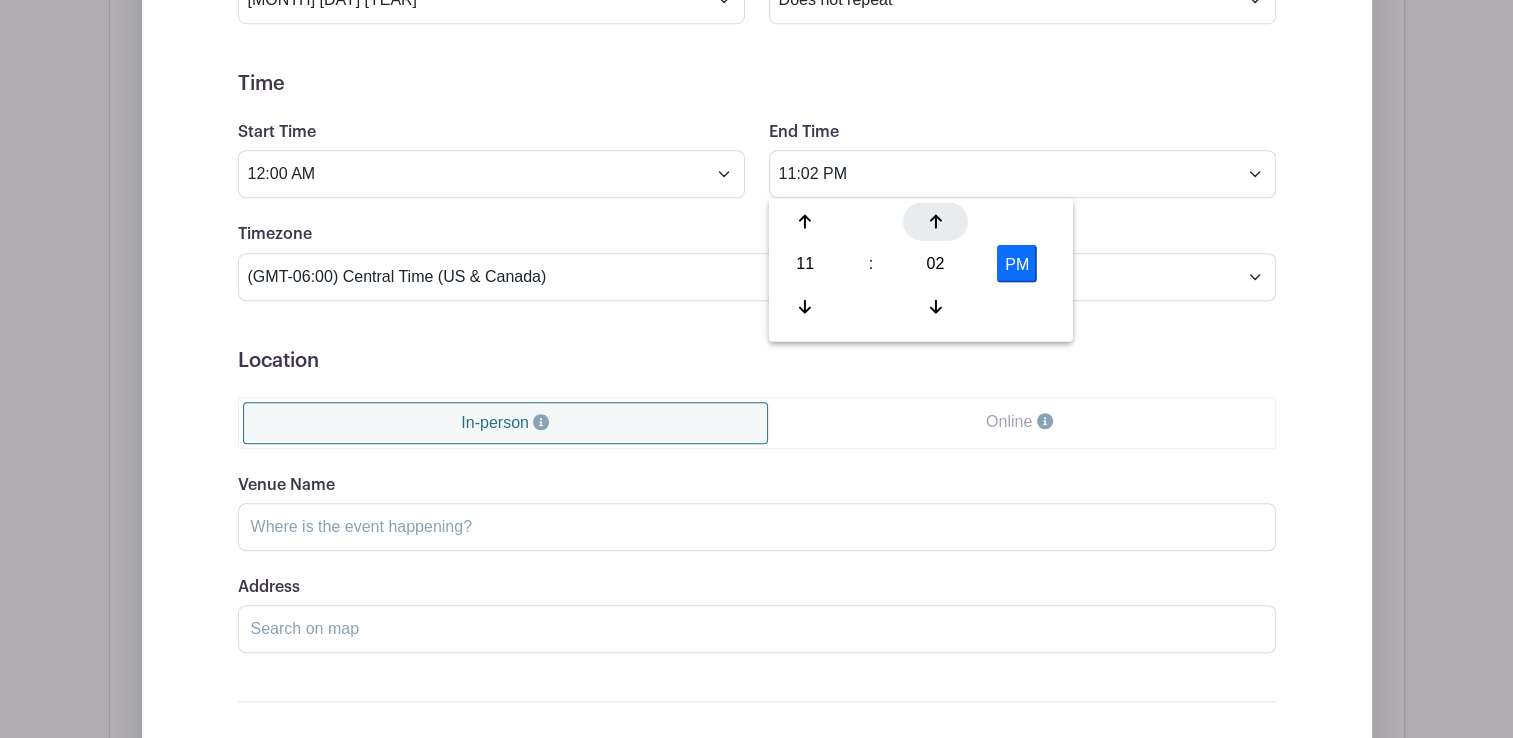 click 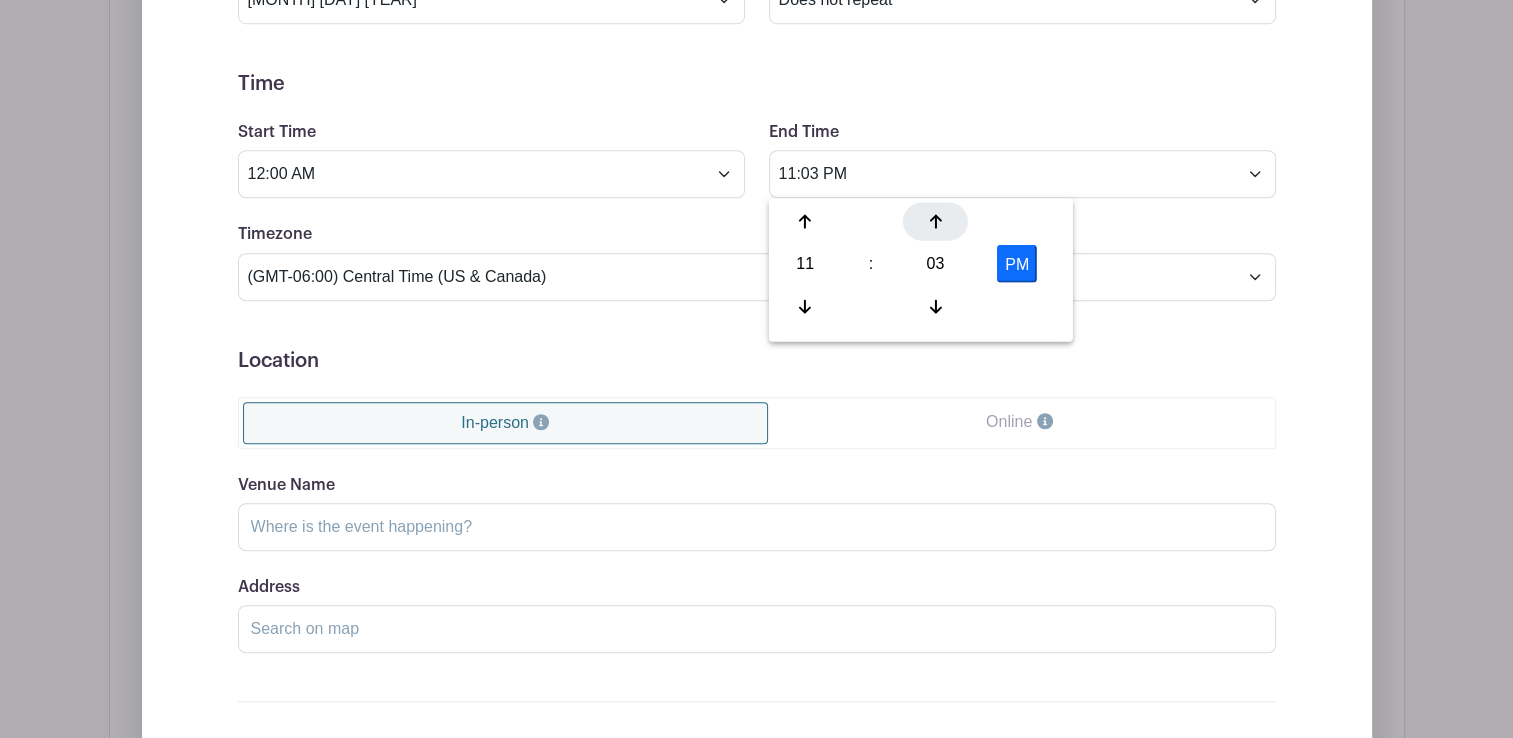 click 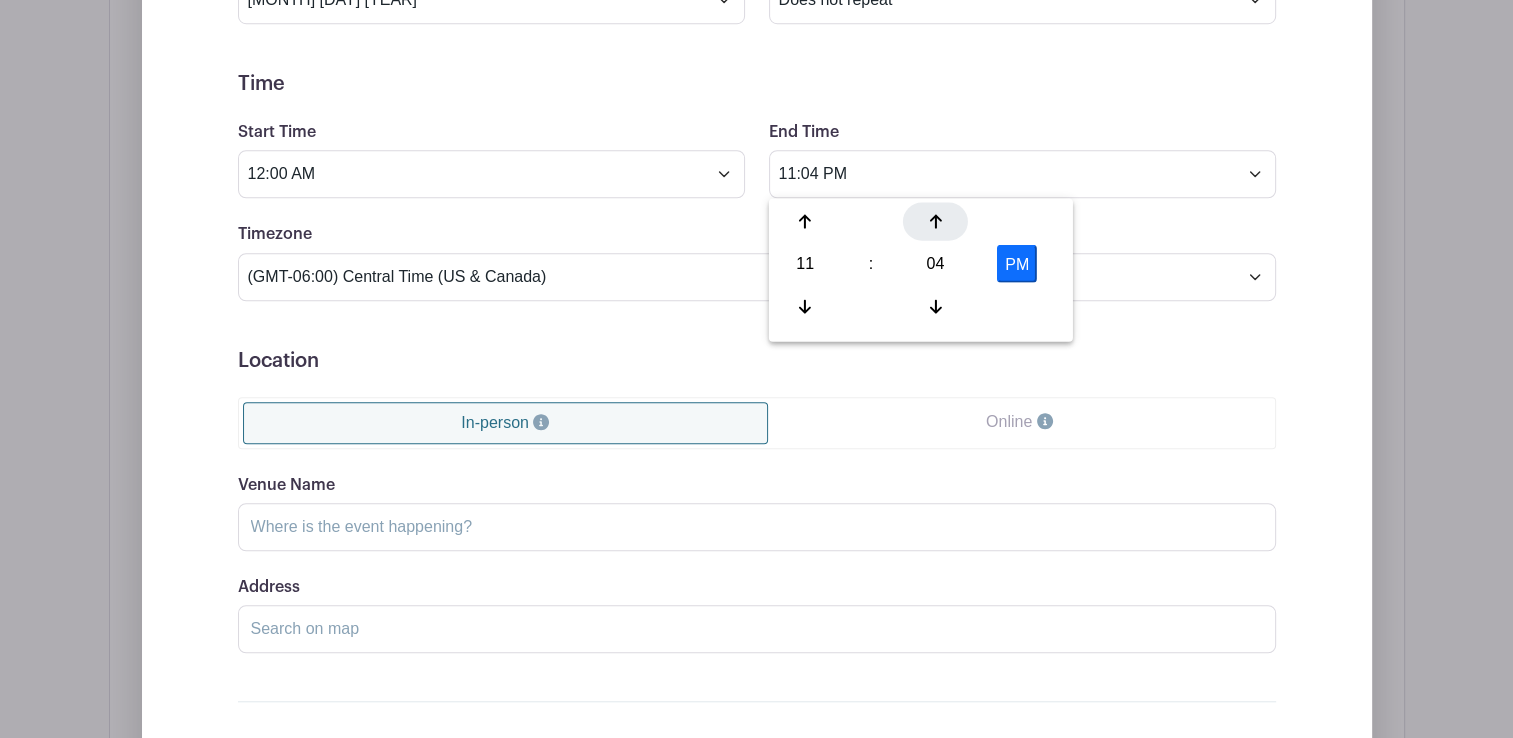 click 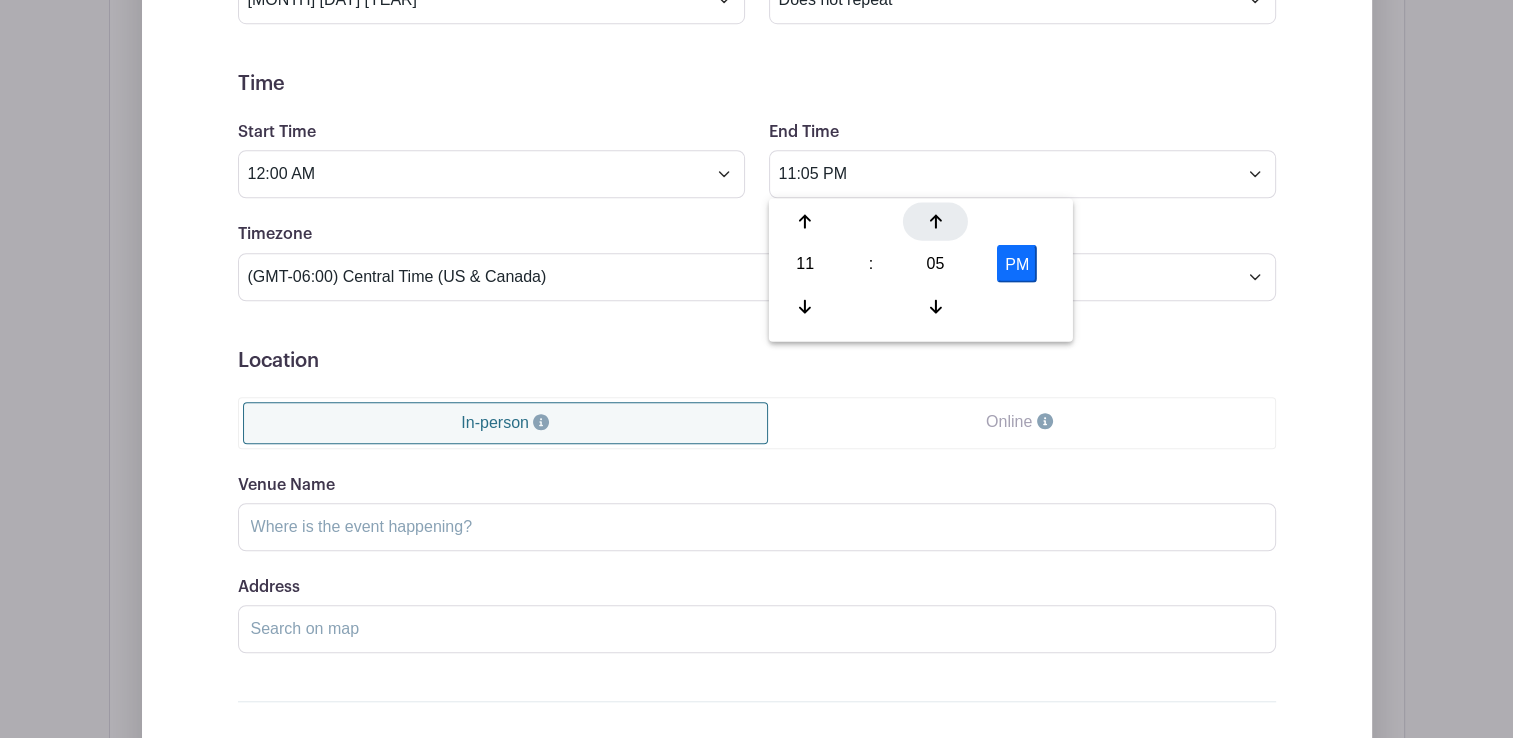 click 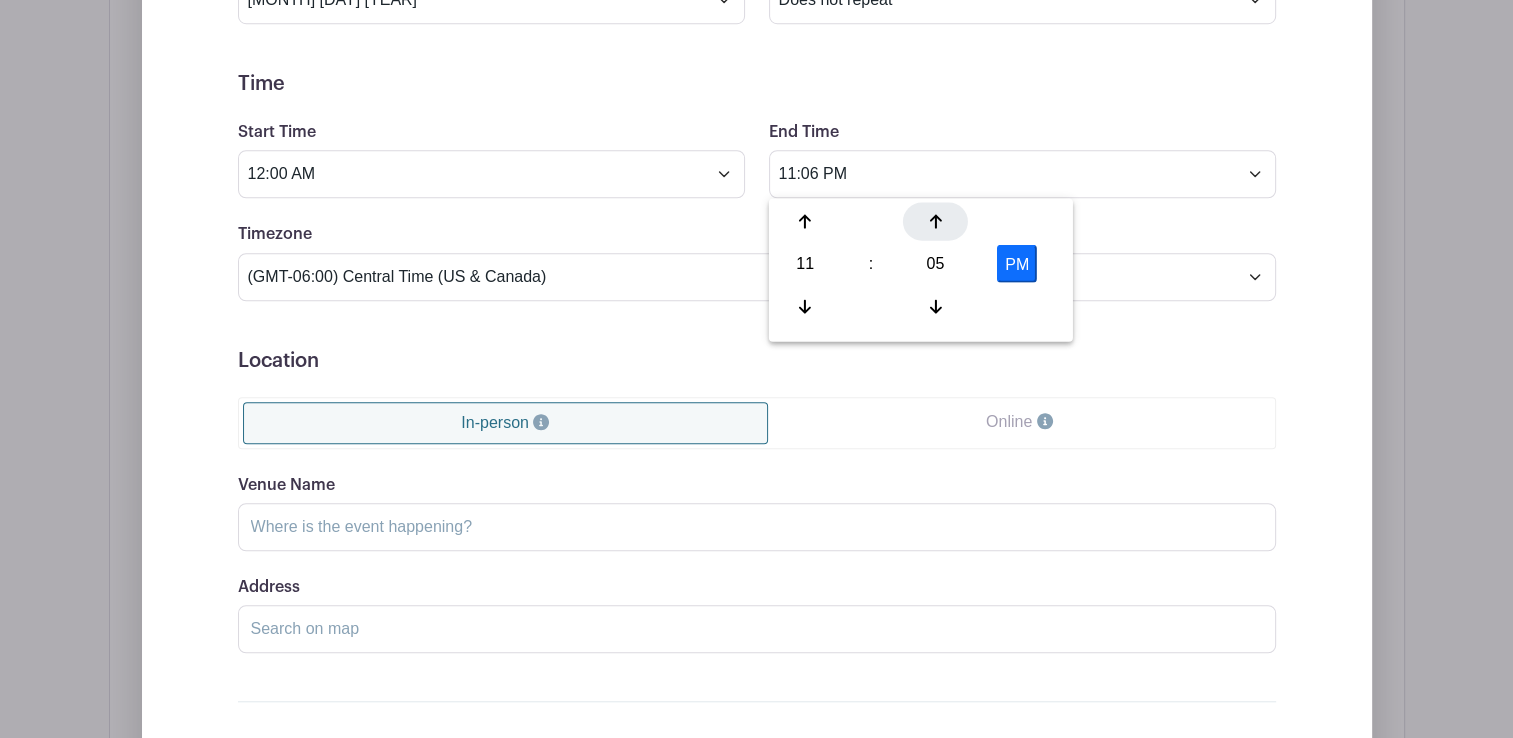 click 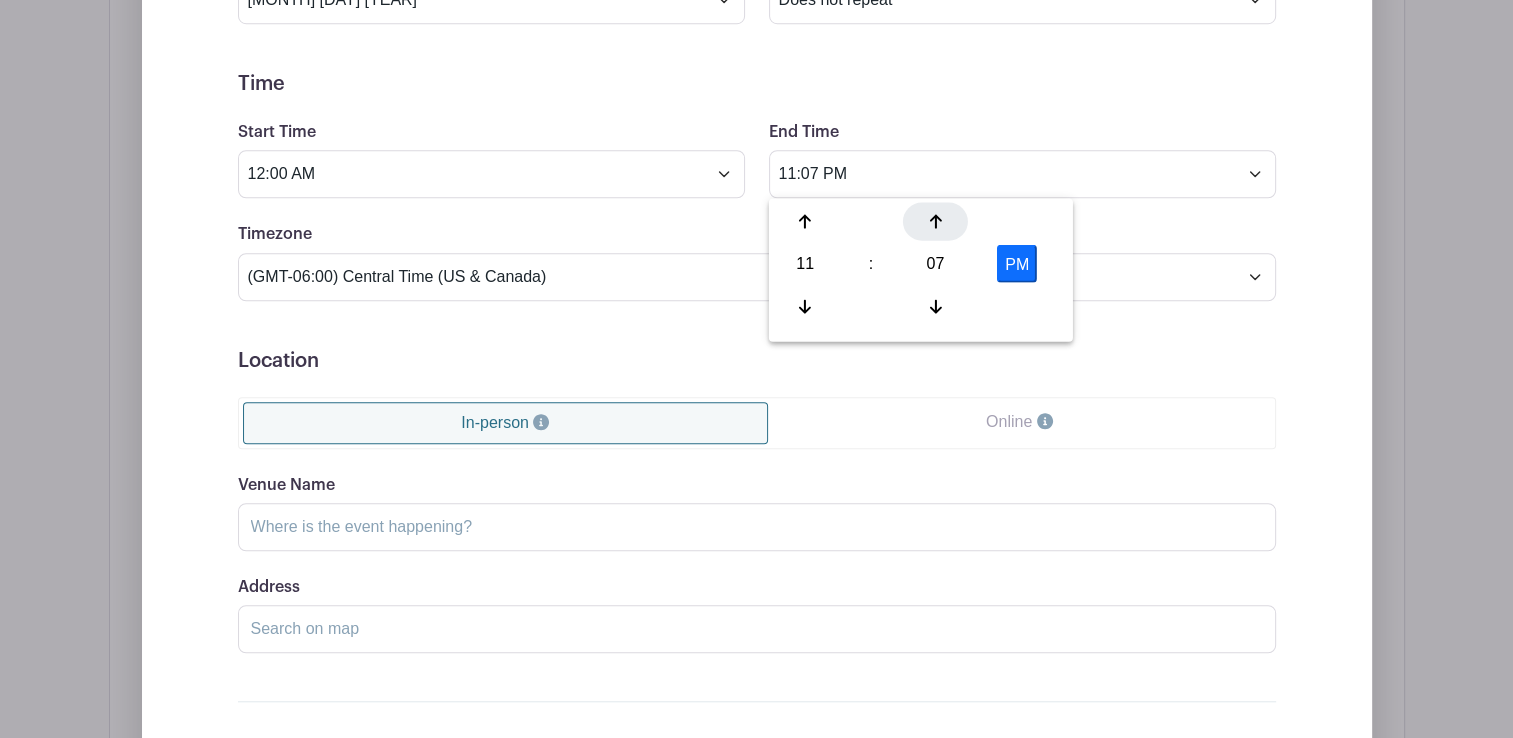 click 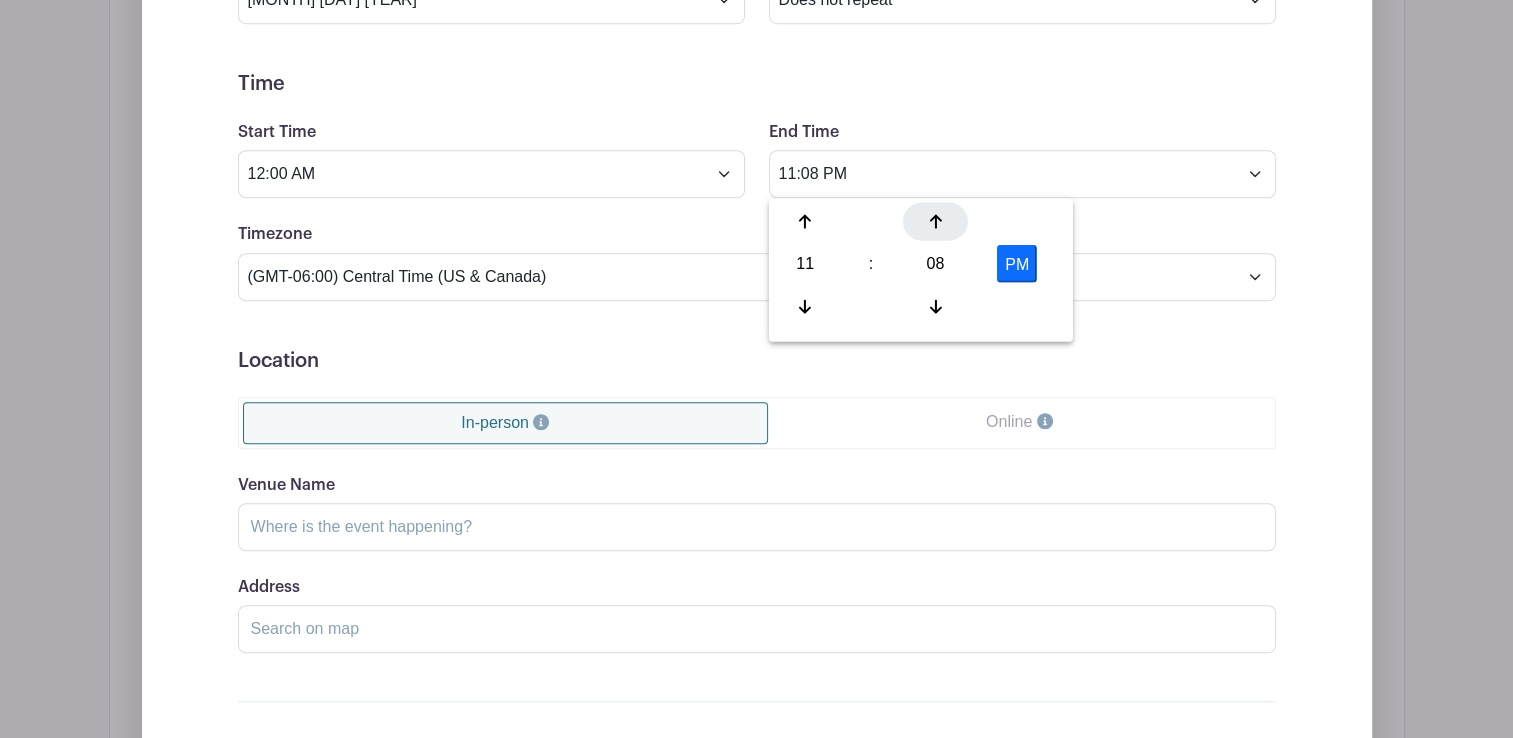 click 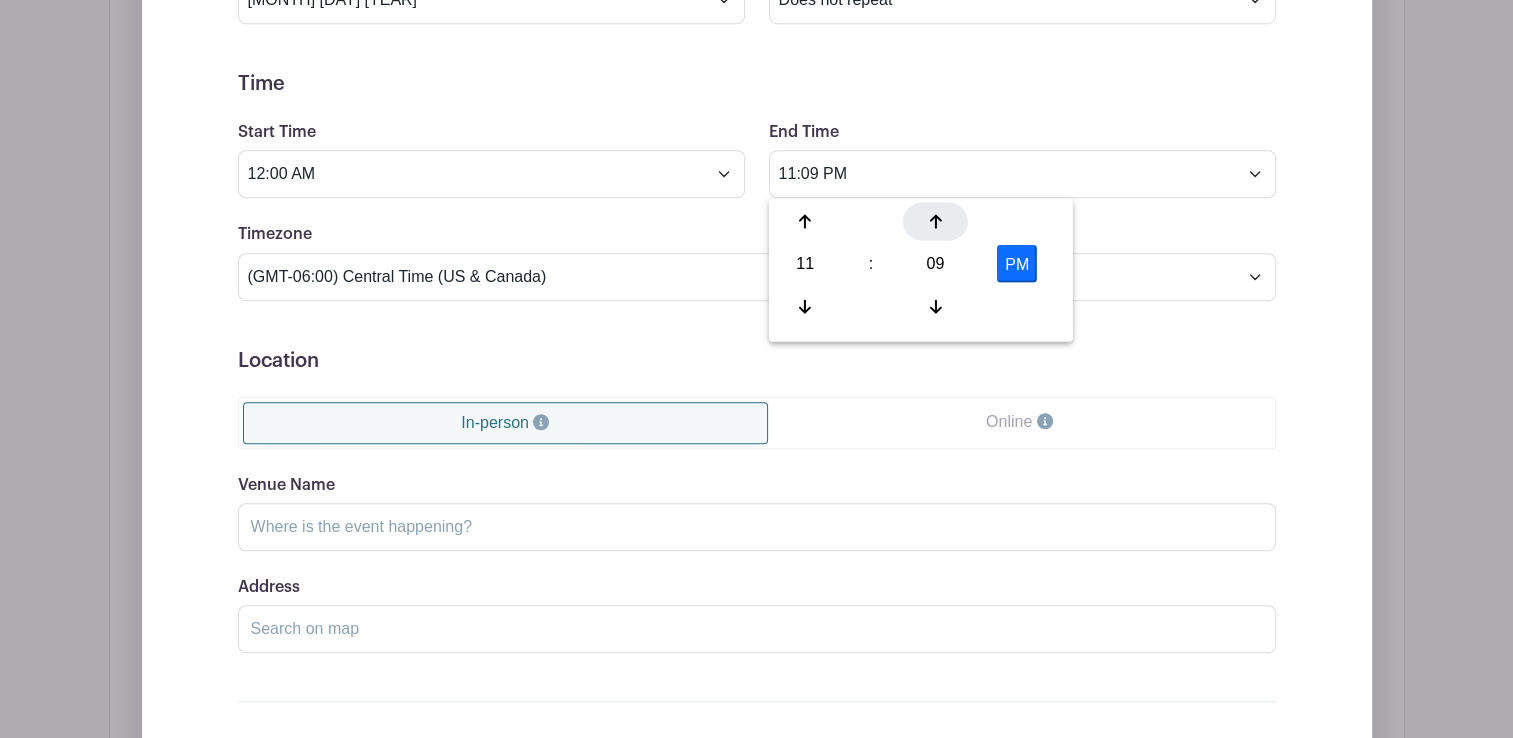 click 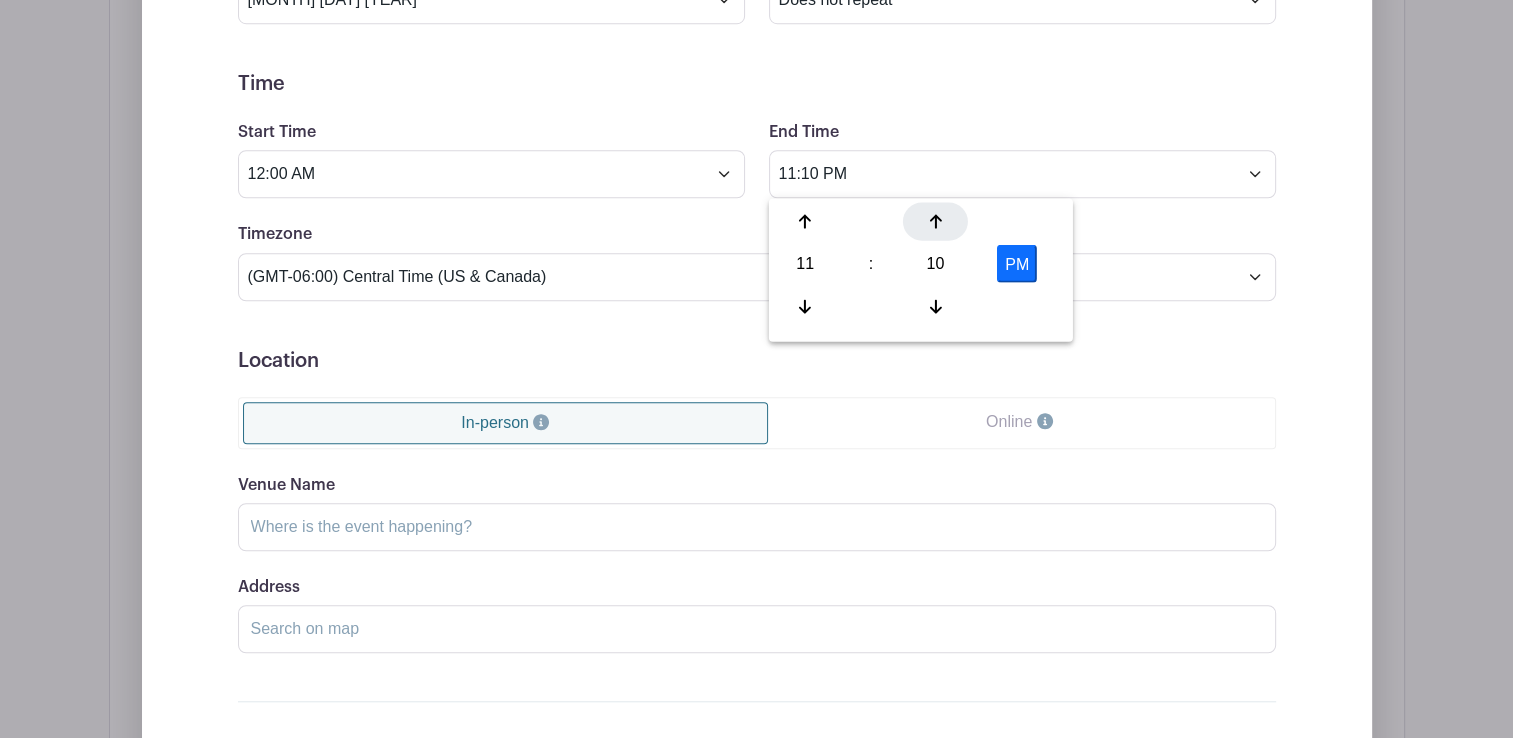 click 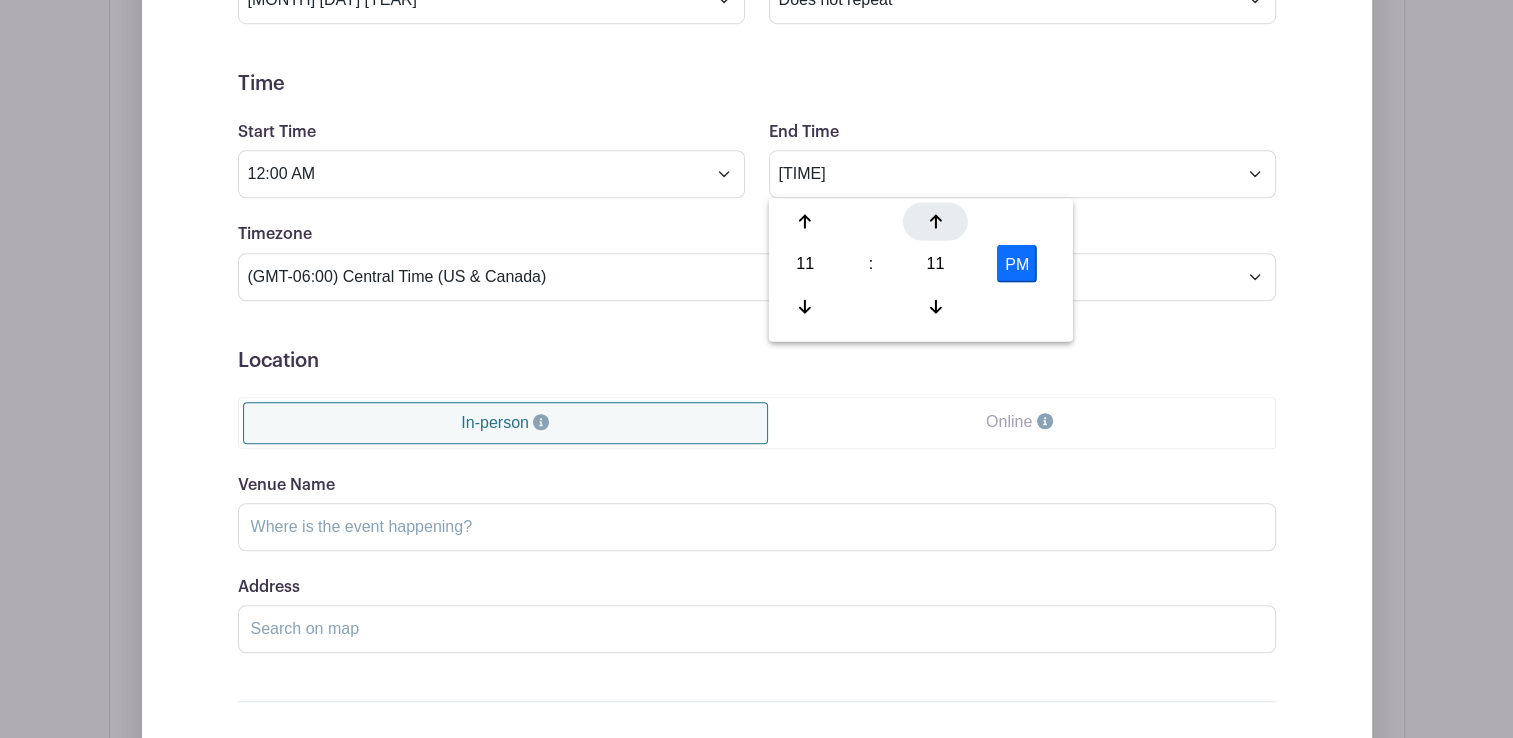 click 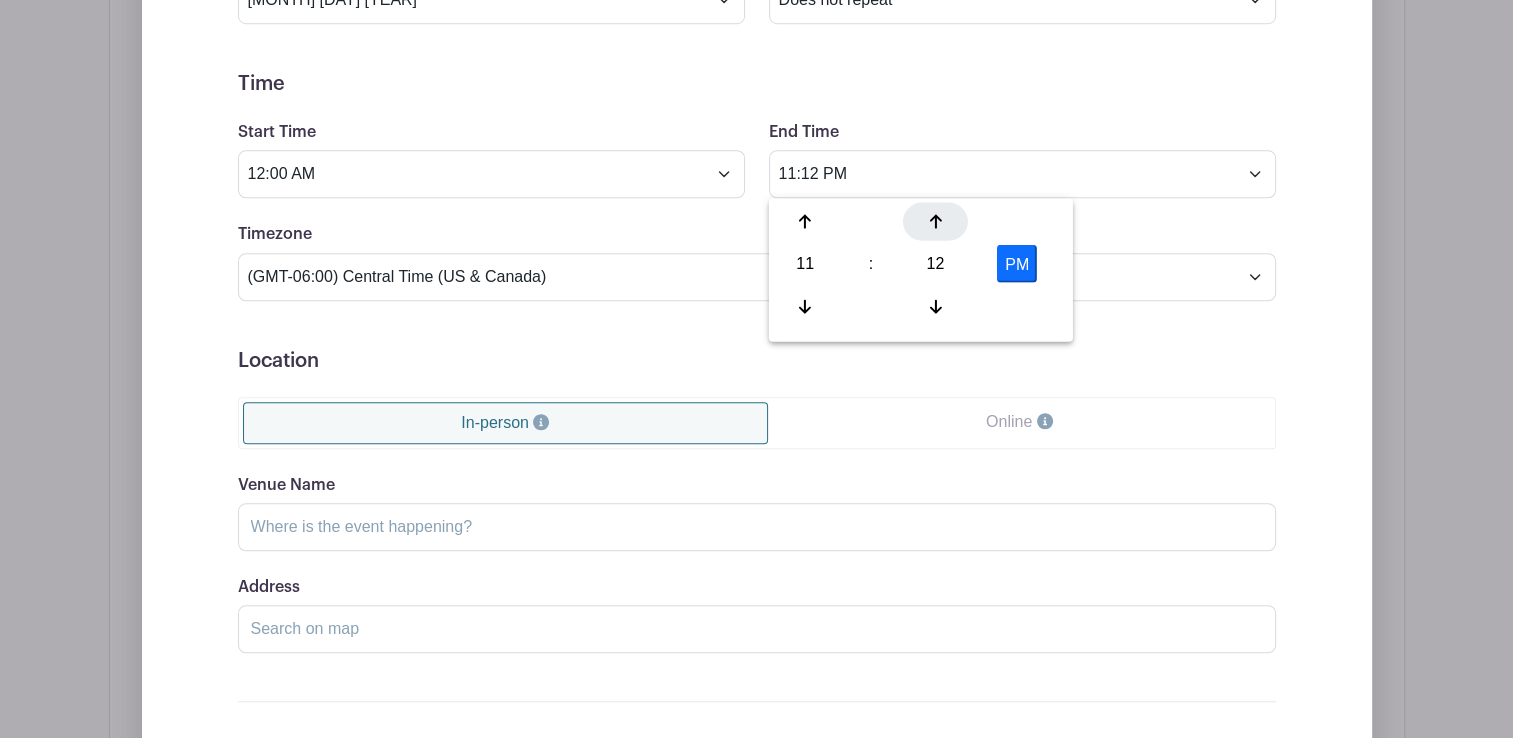 click 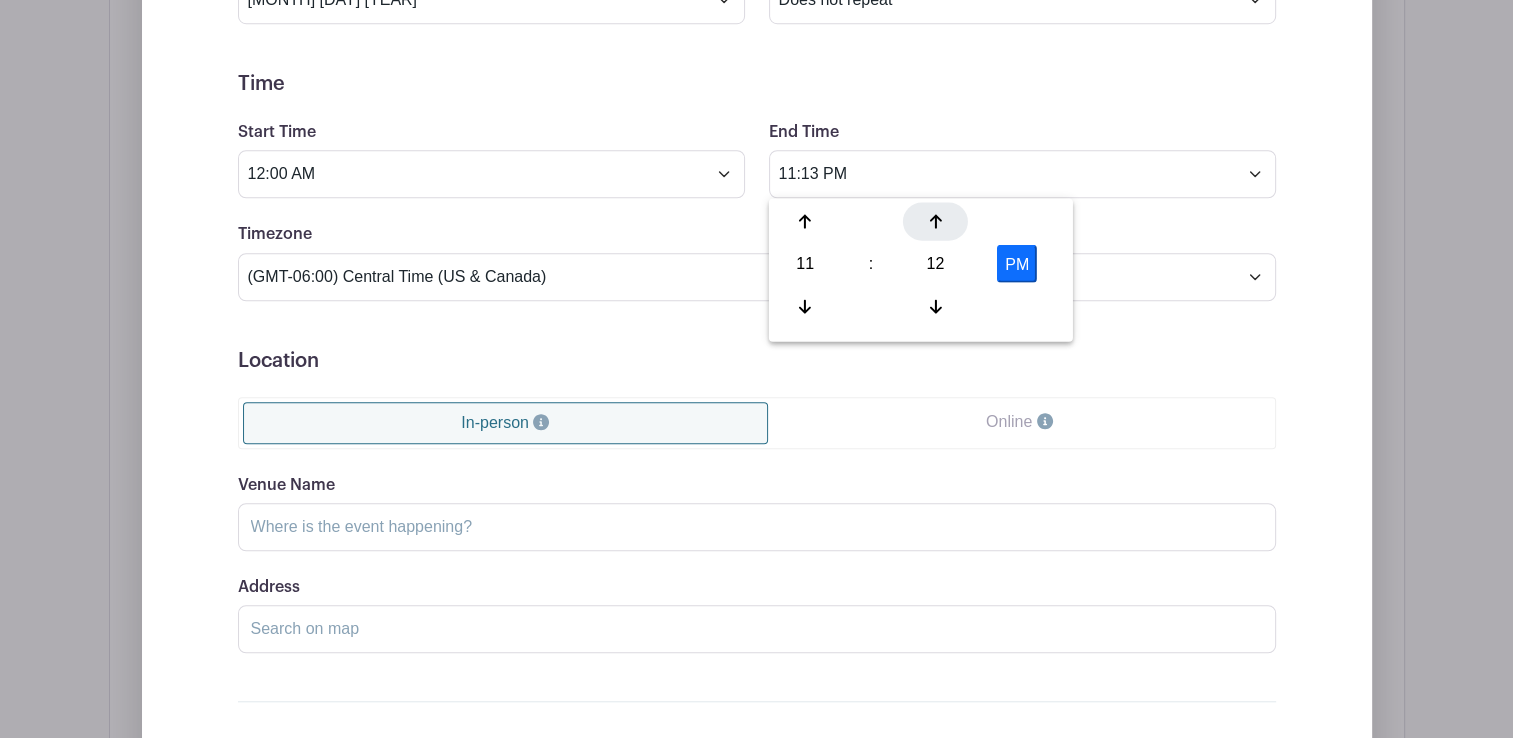 click 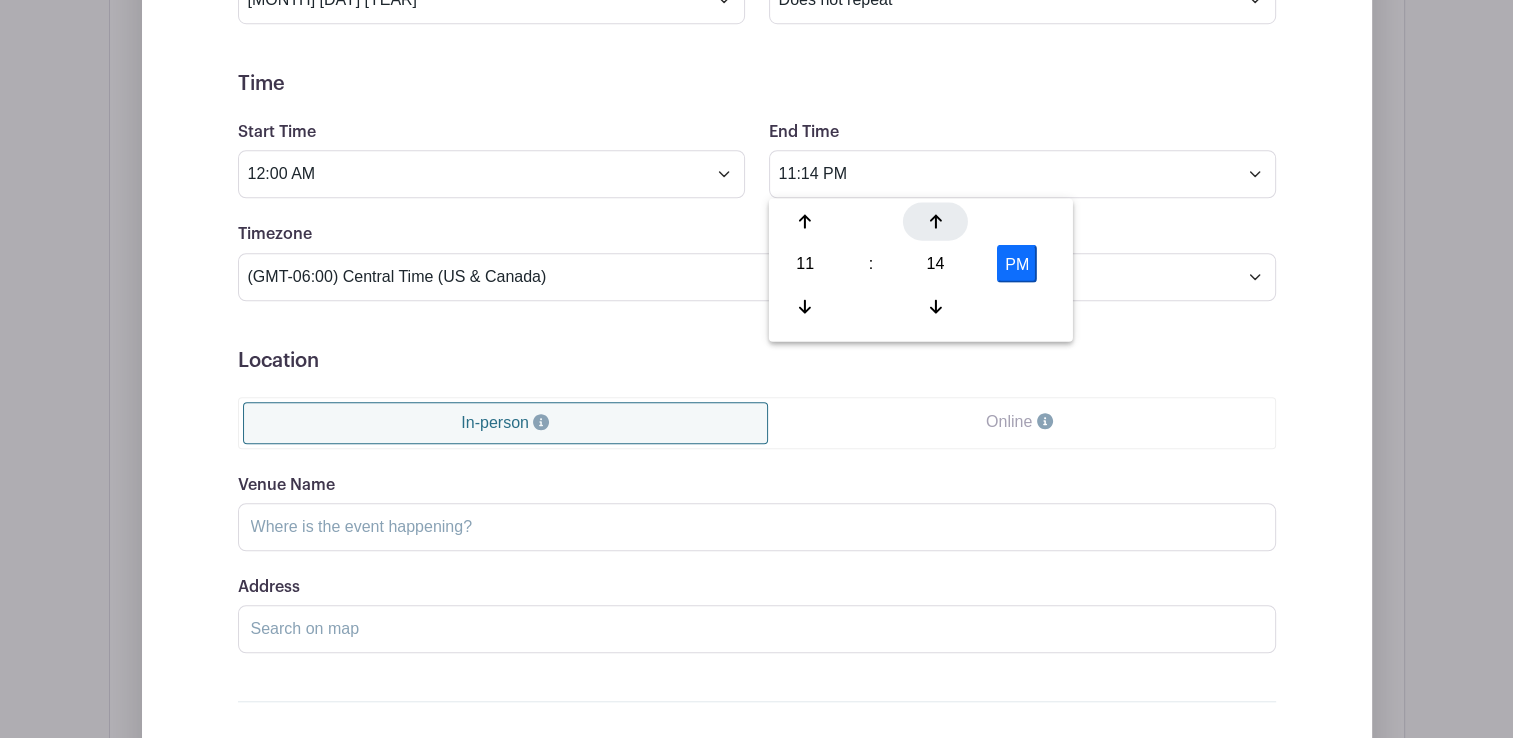 click 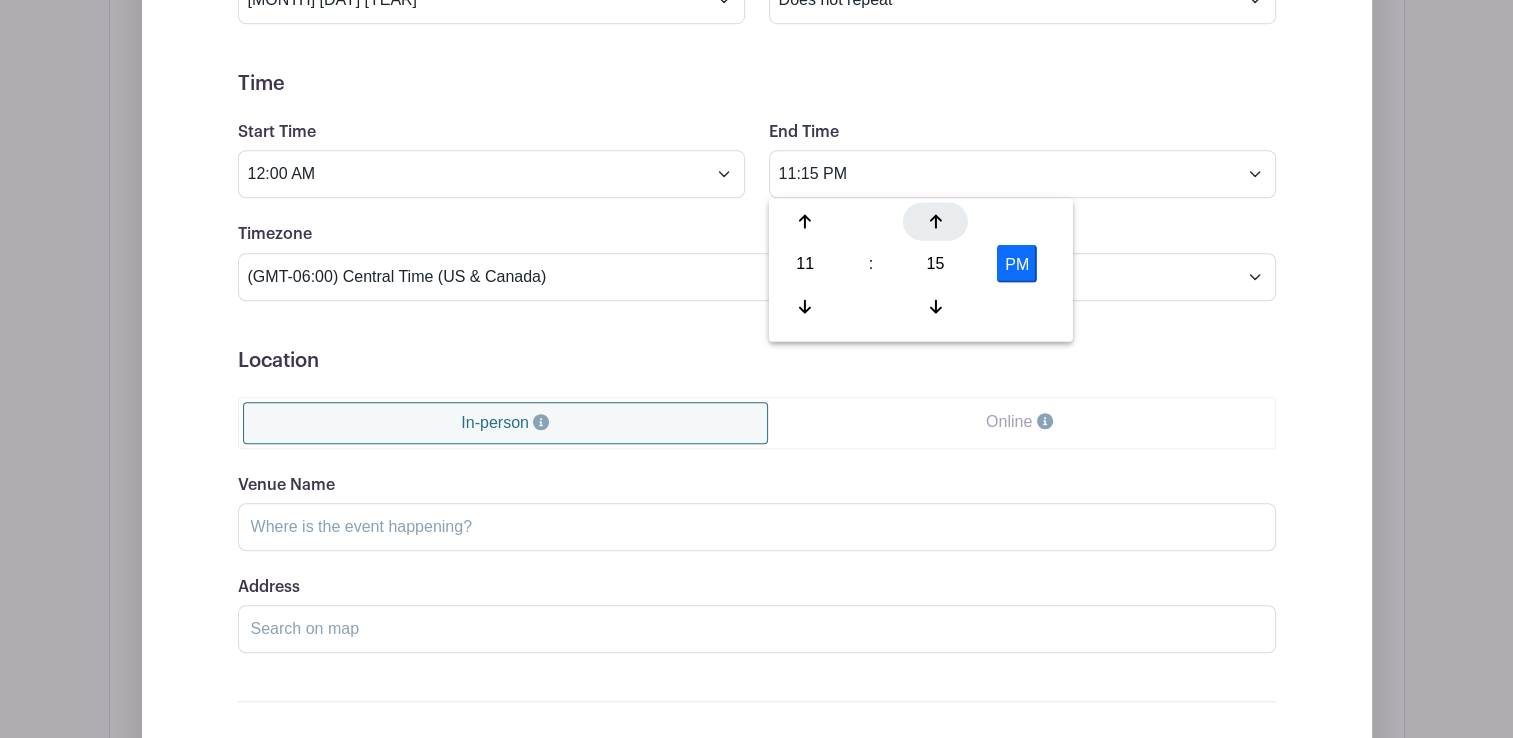 click 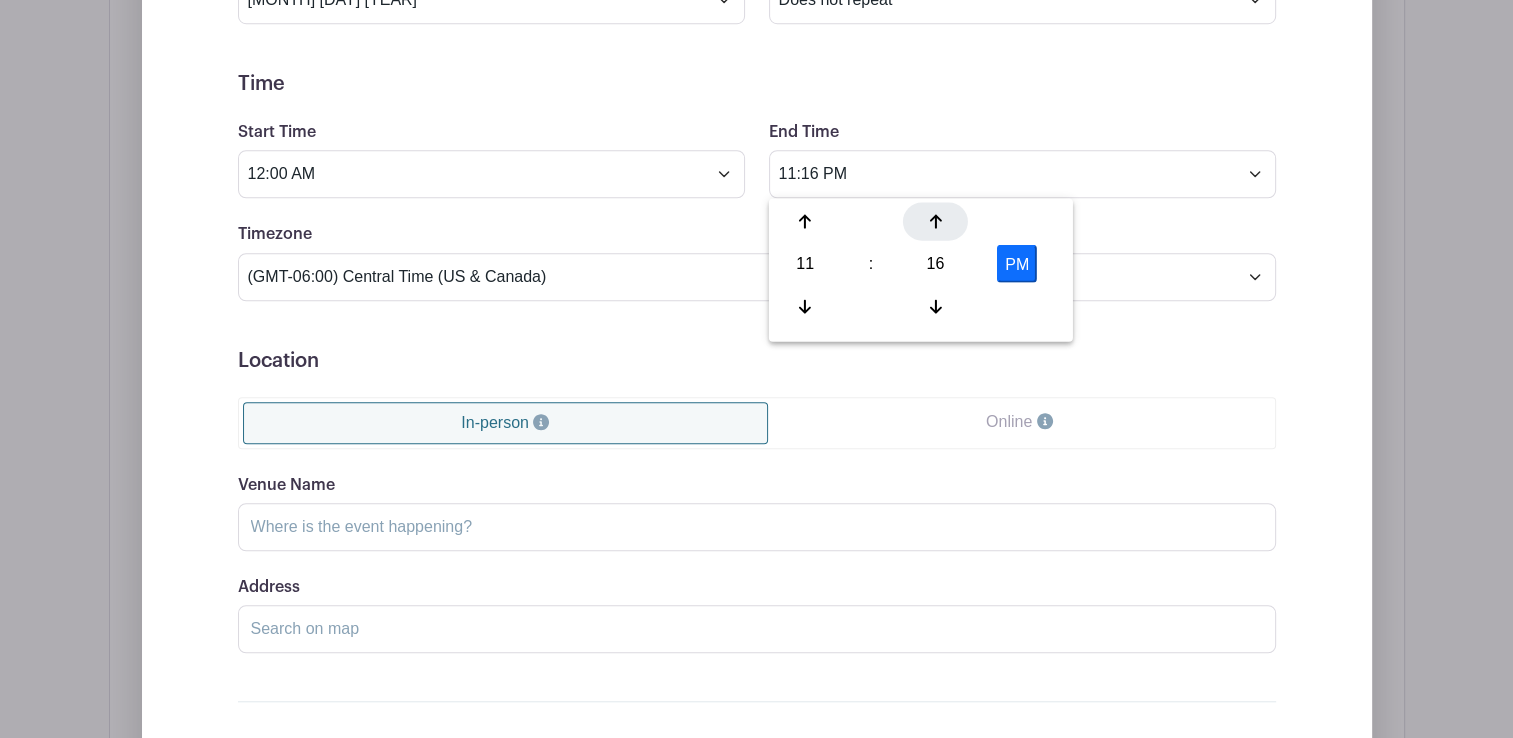 click 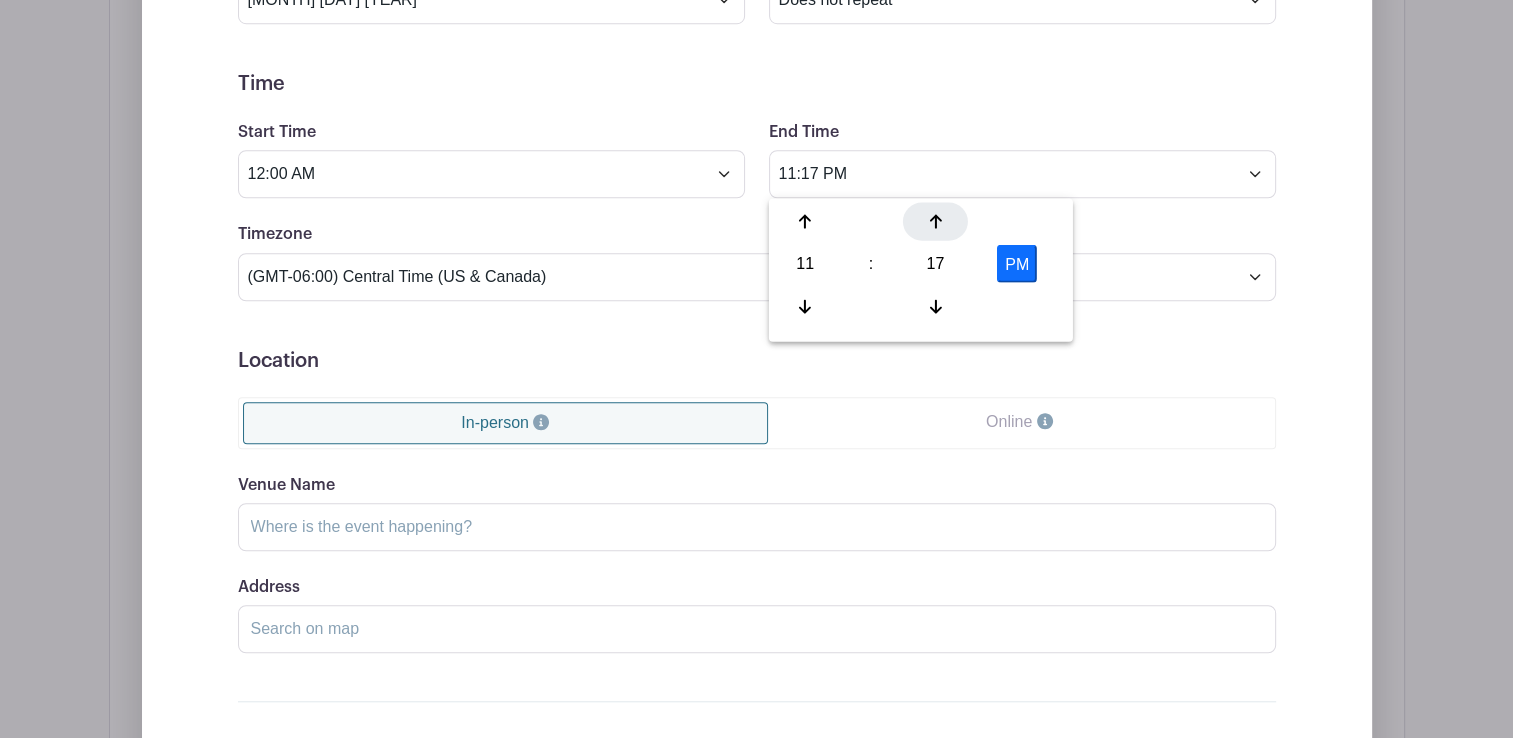click 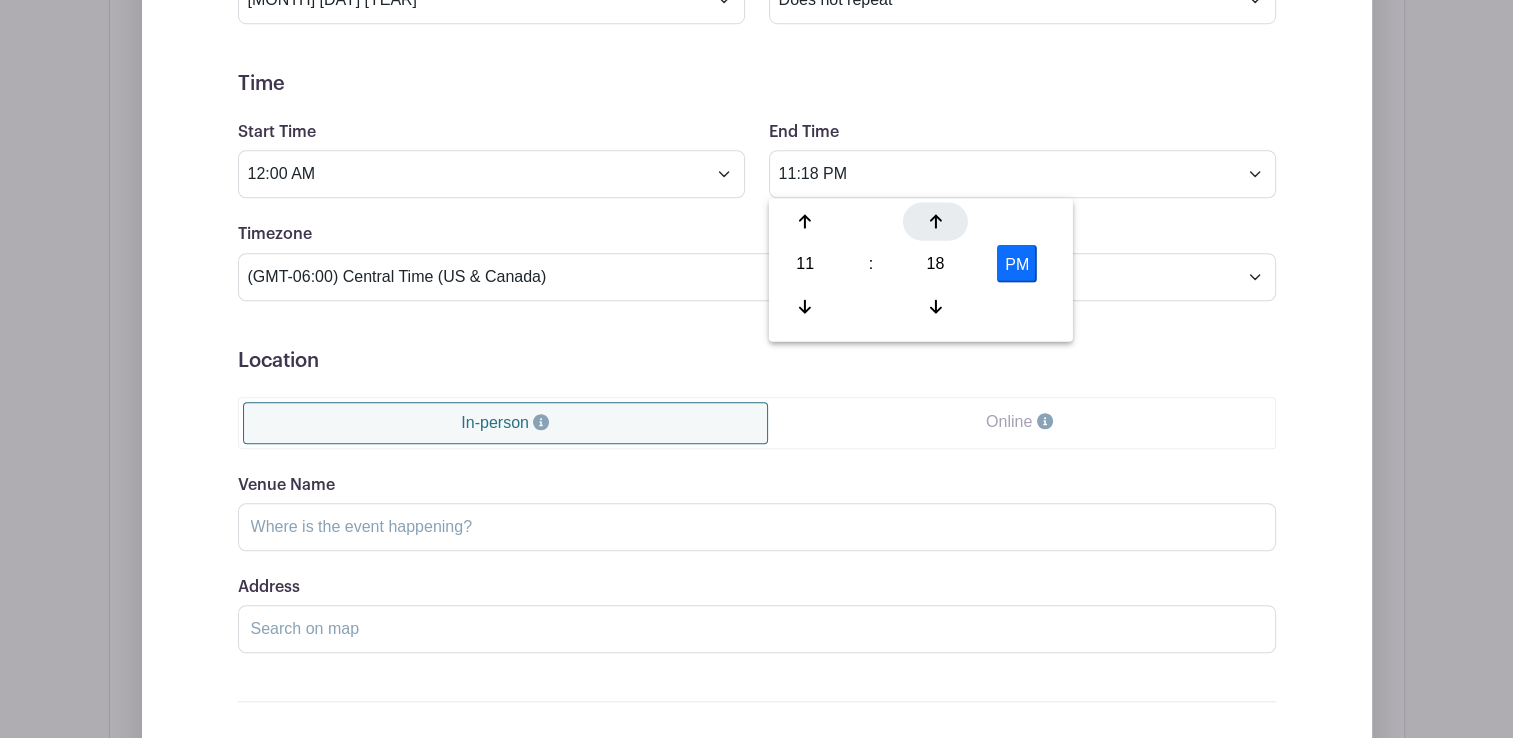 click 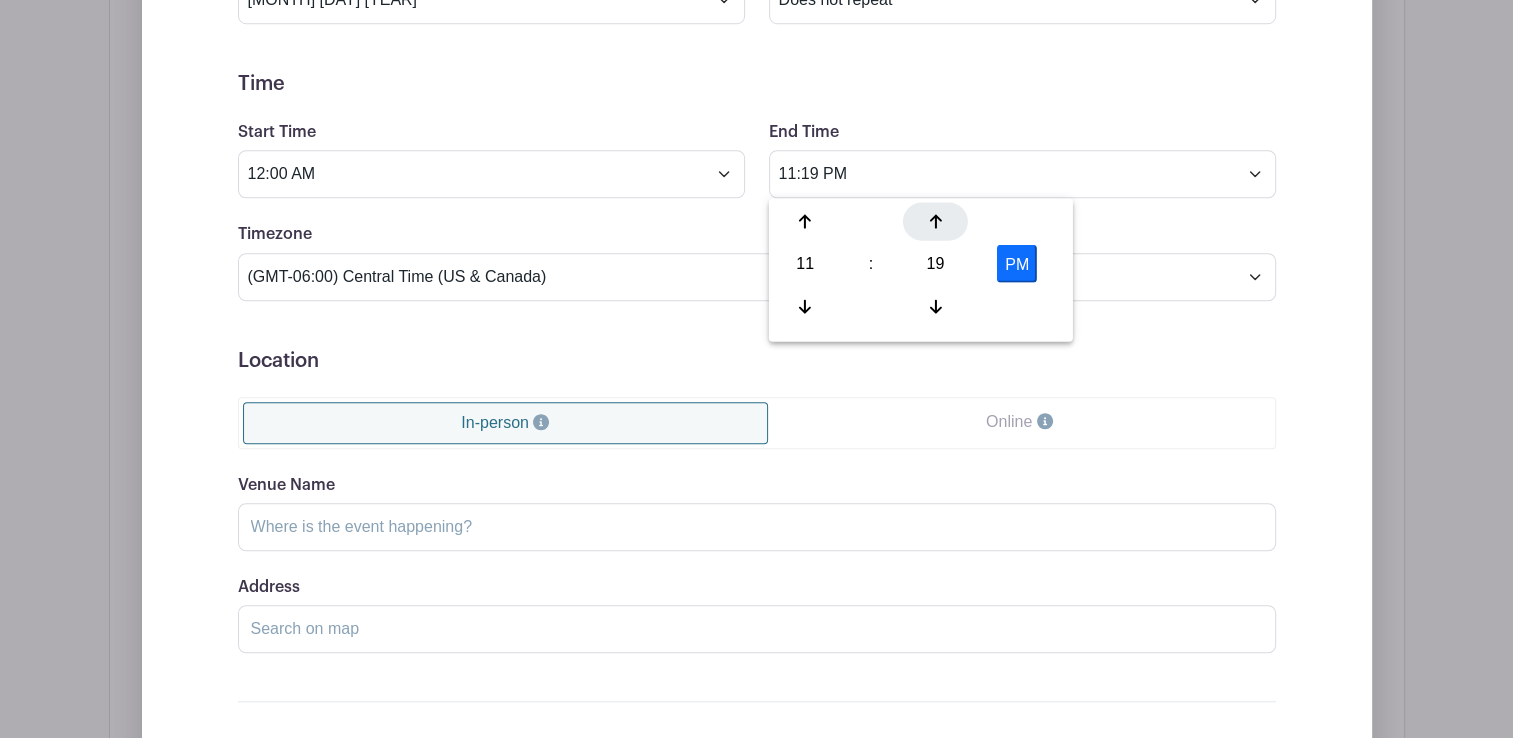 click 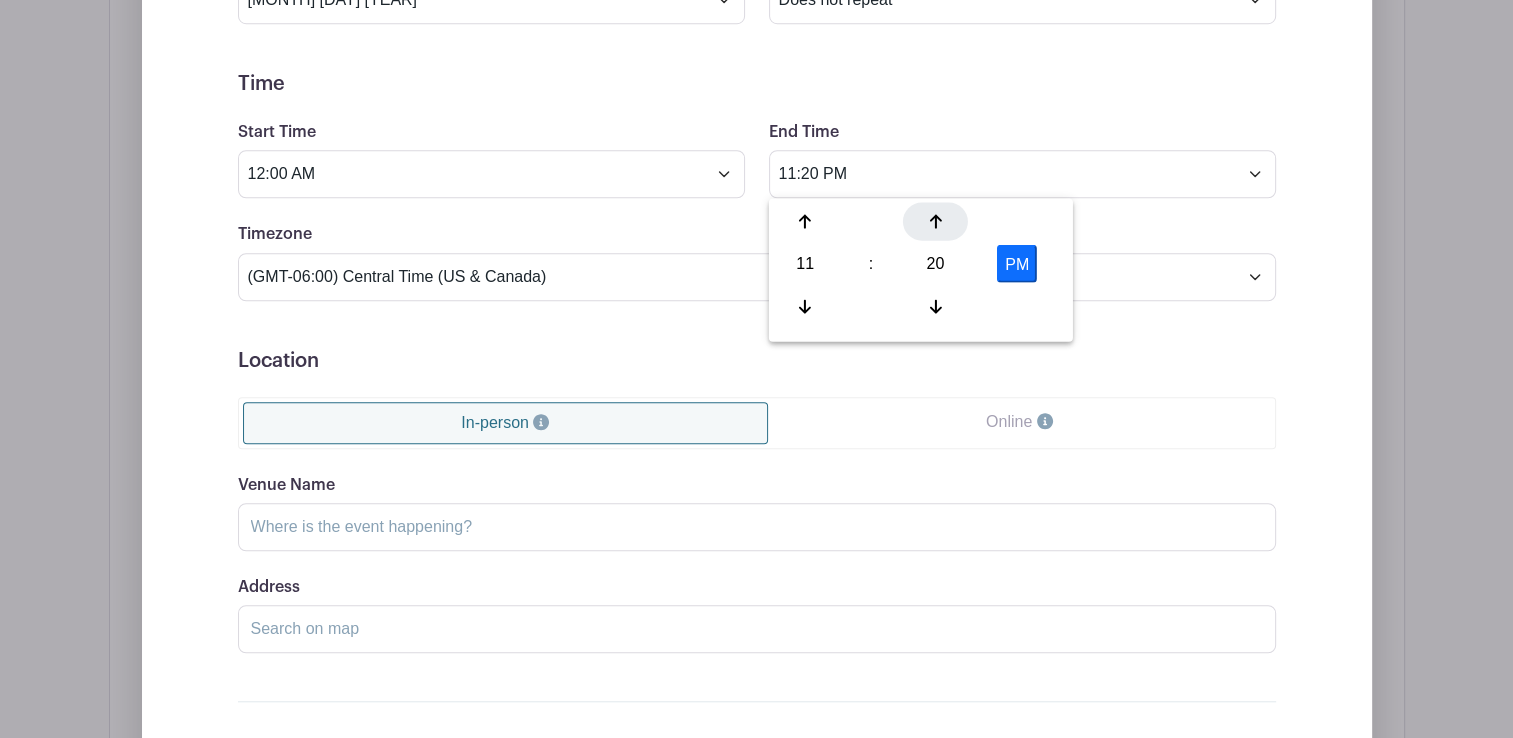 click 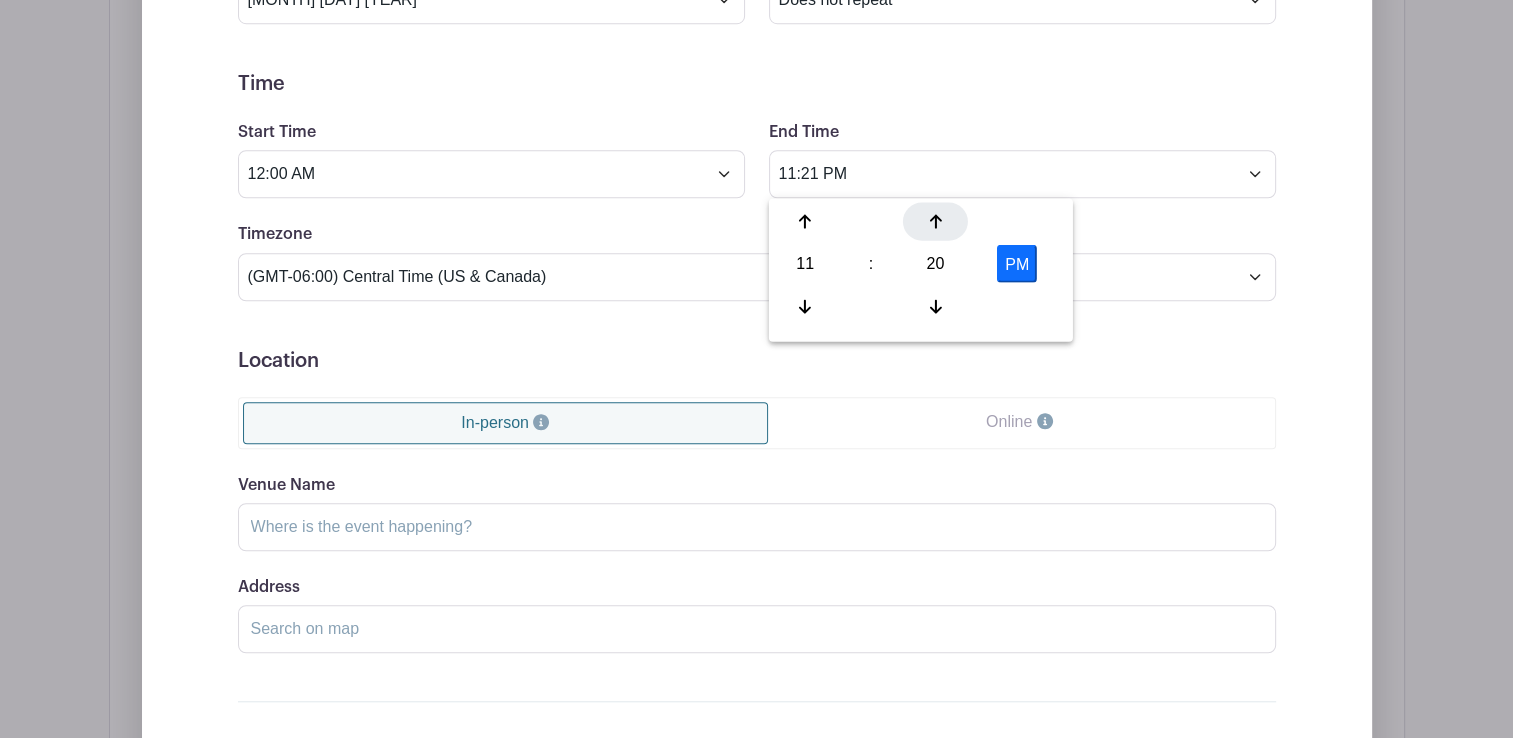 click 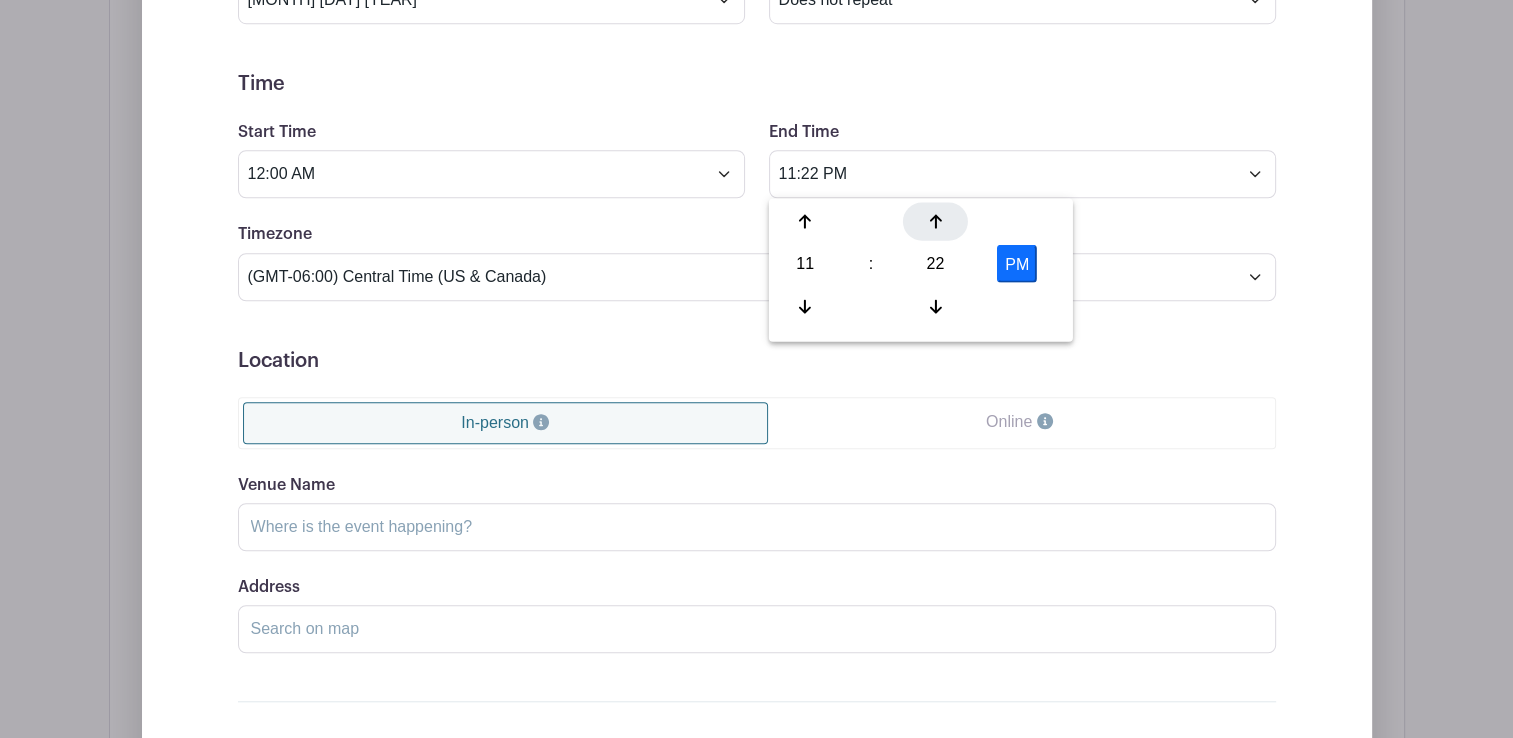 click 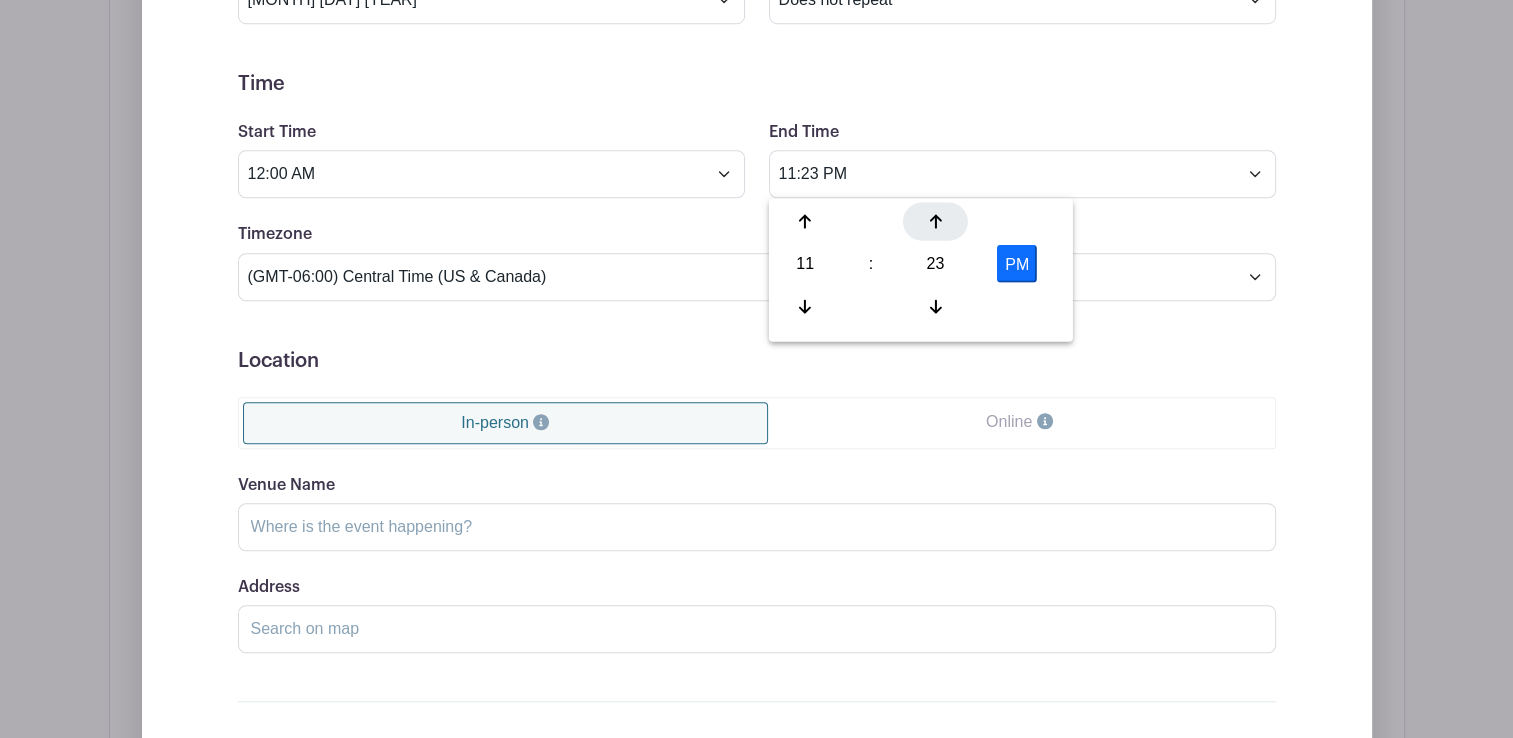 click 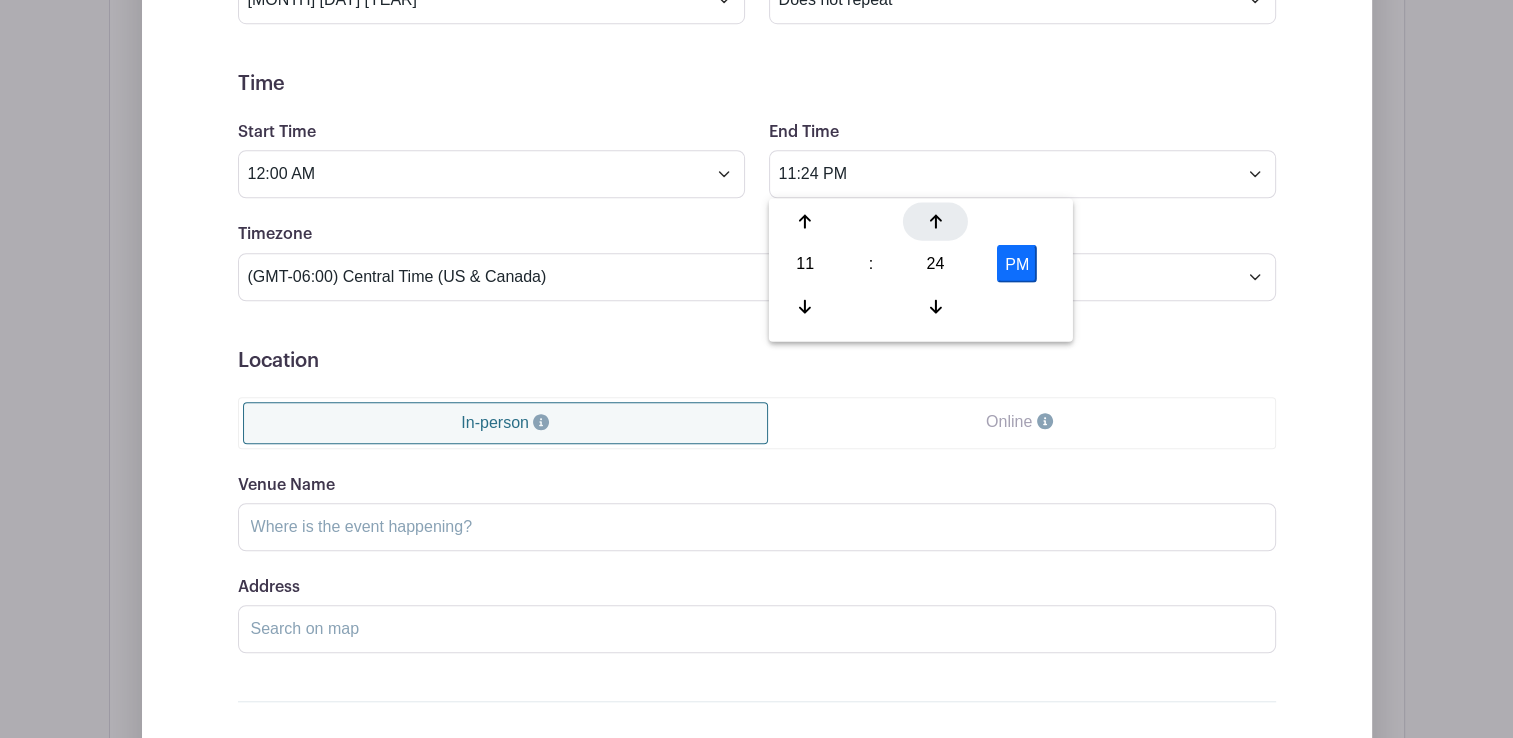 click 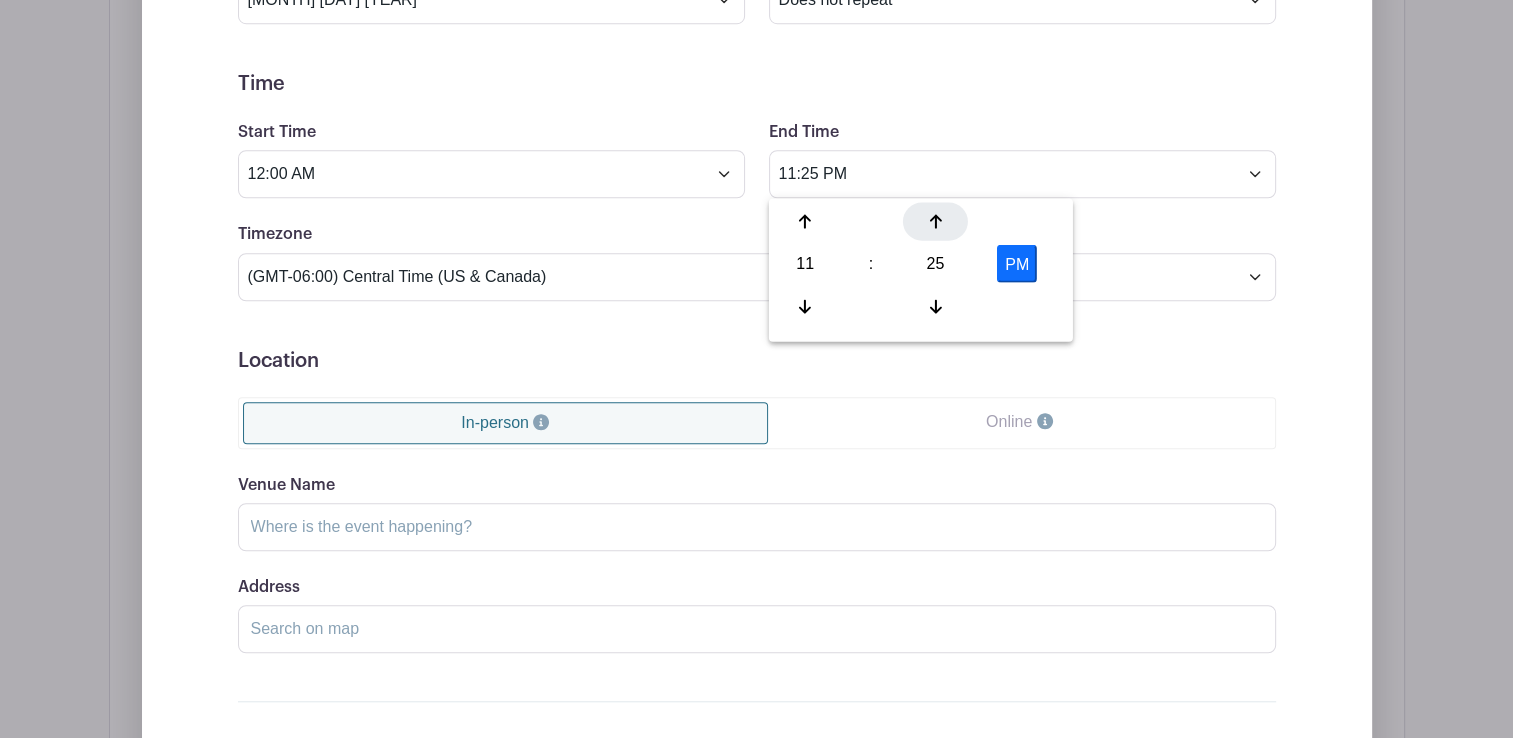 click 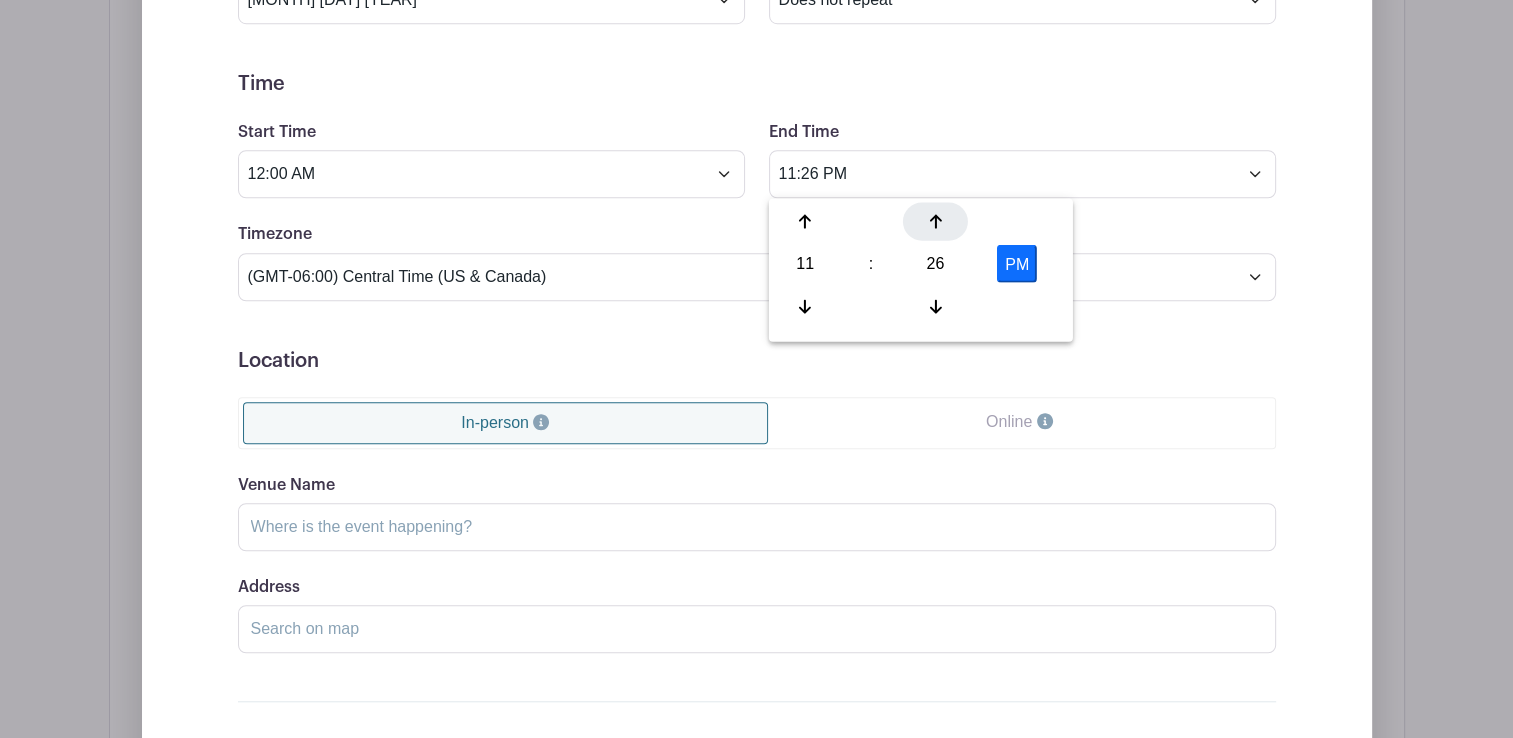 click 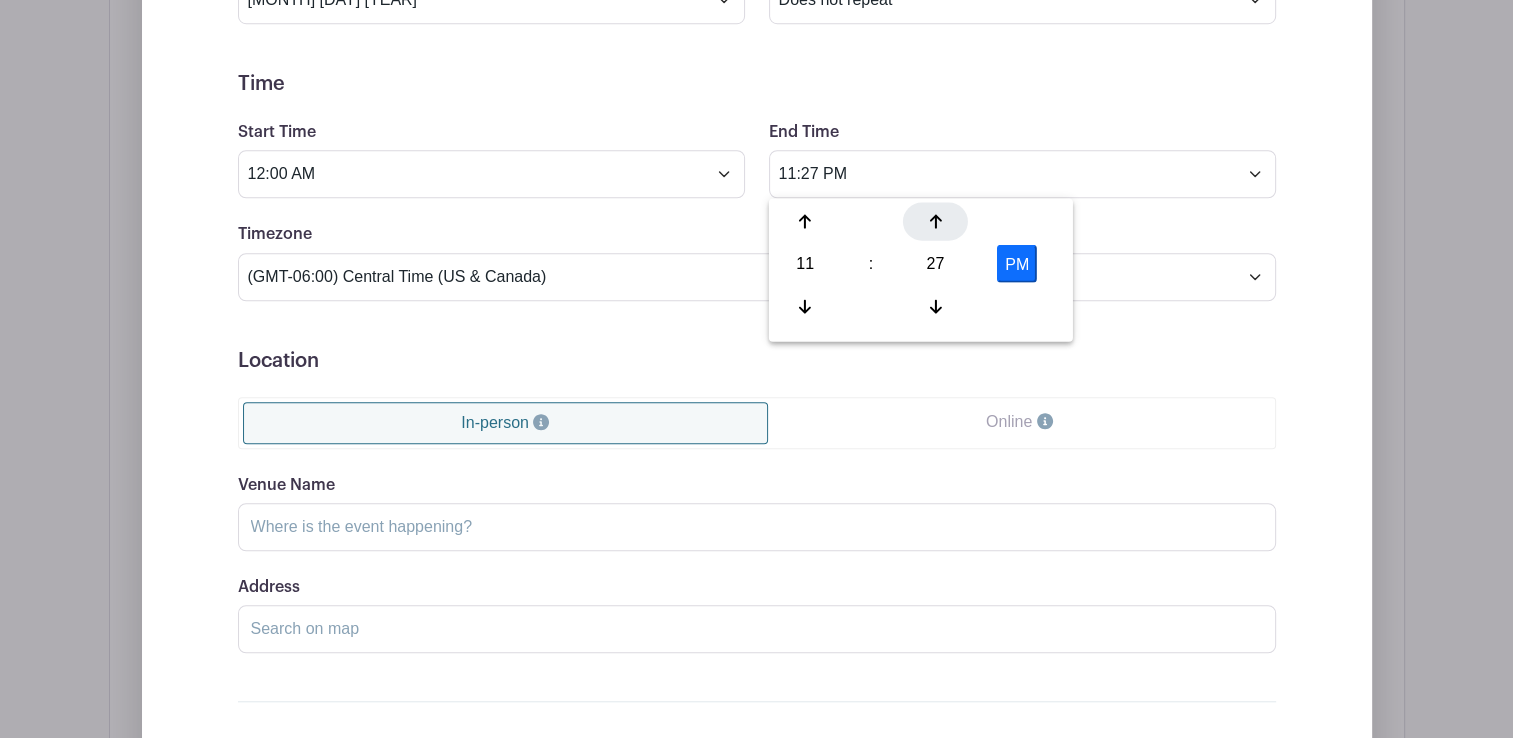 click 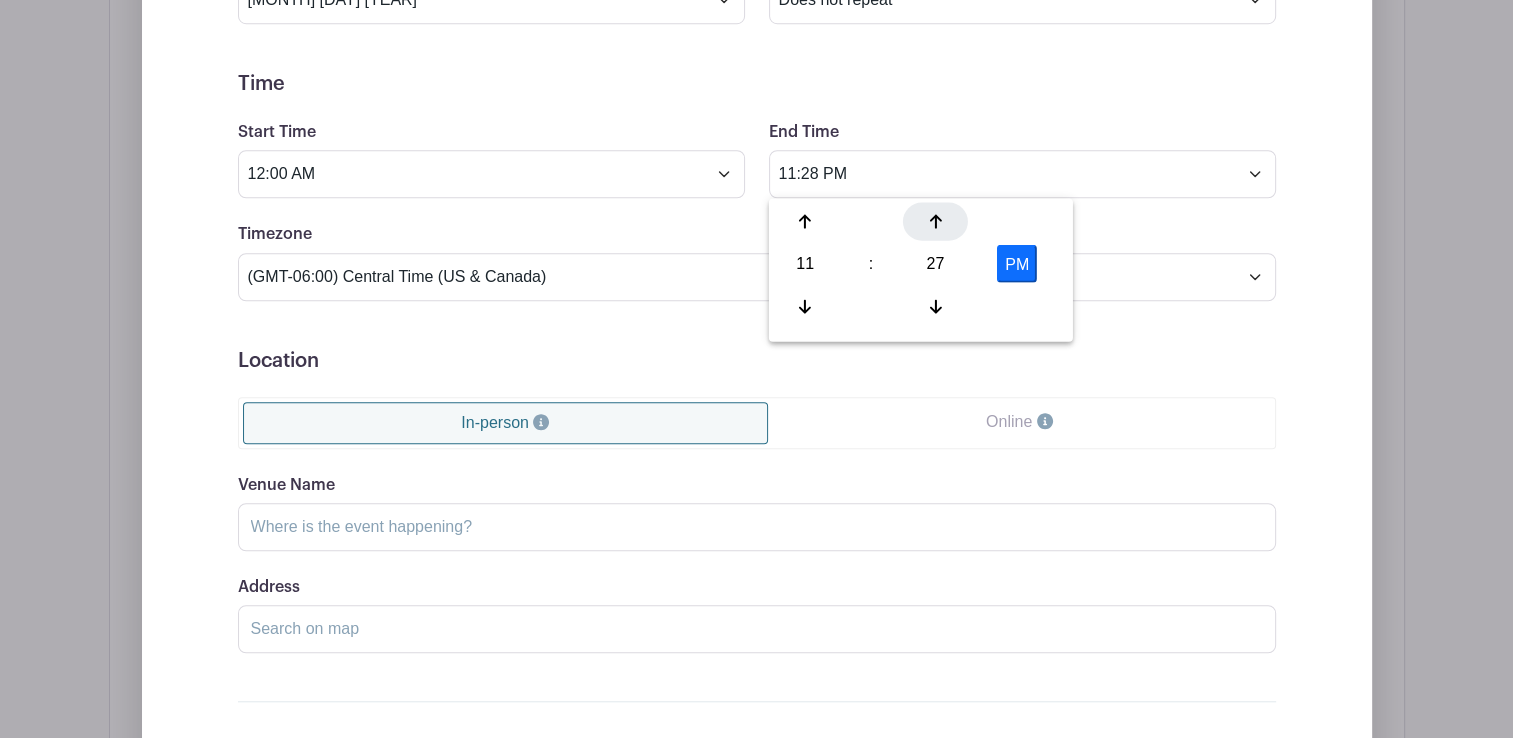 click 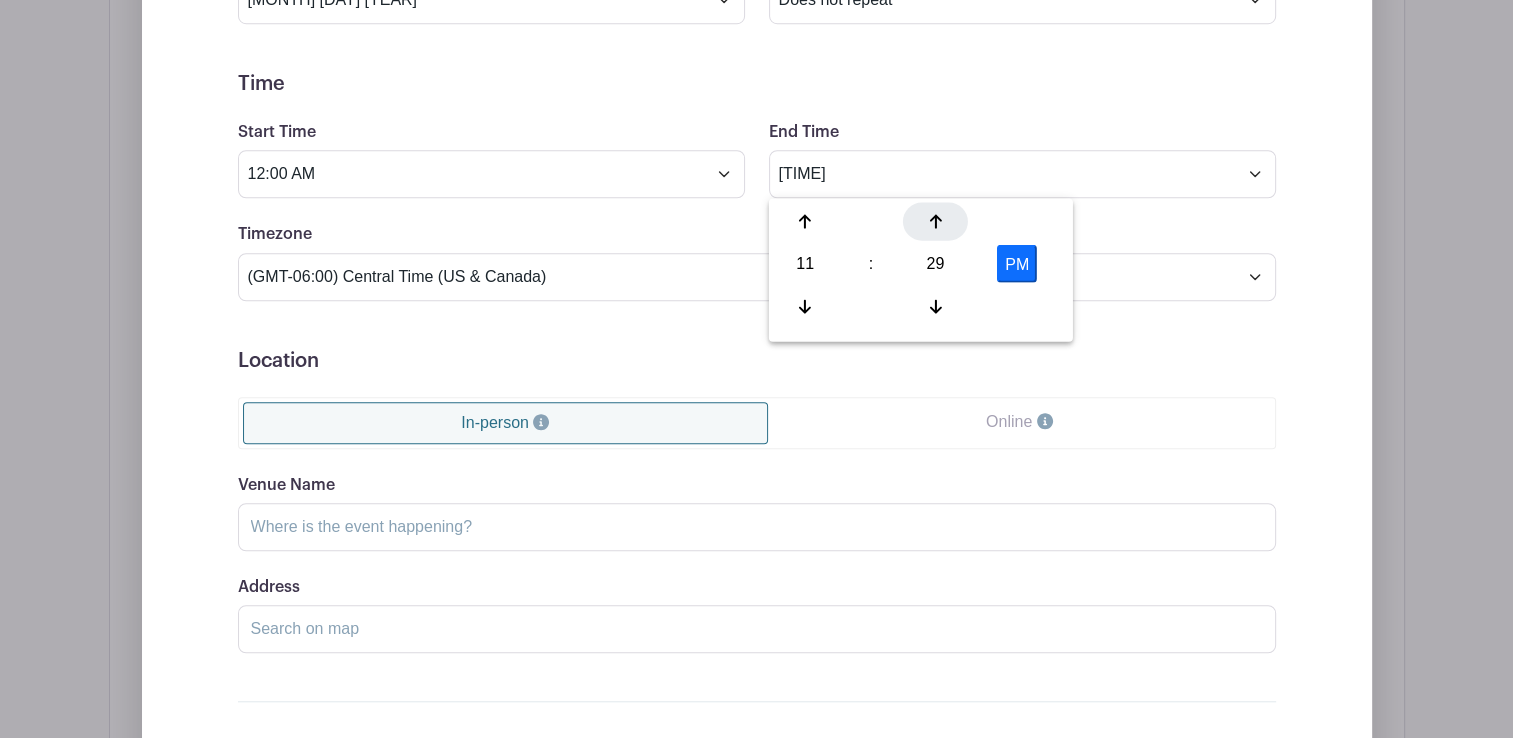click 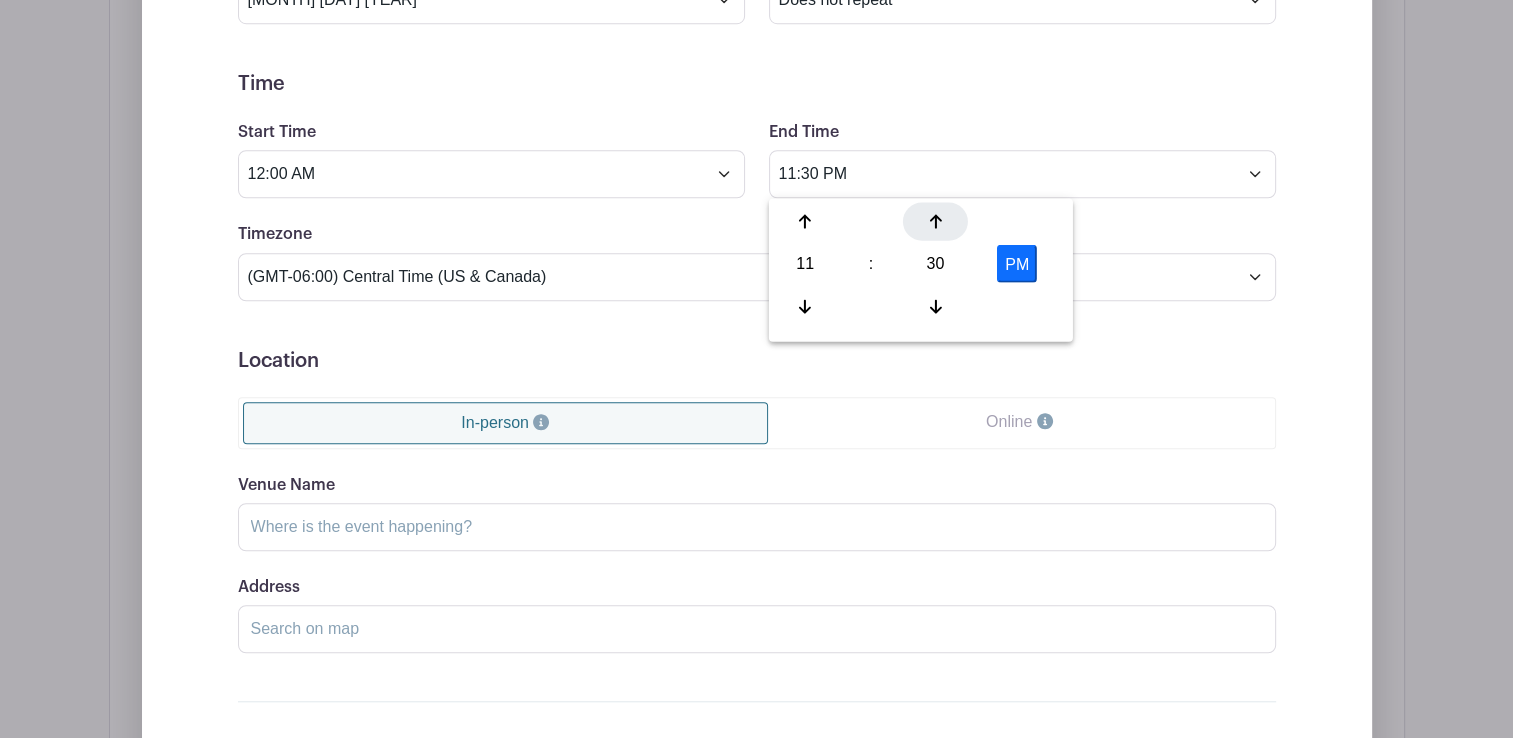 click 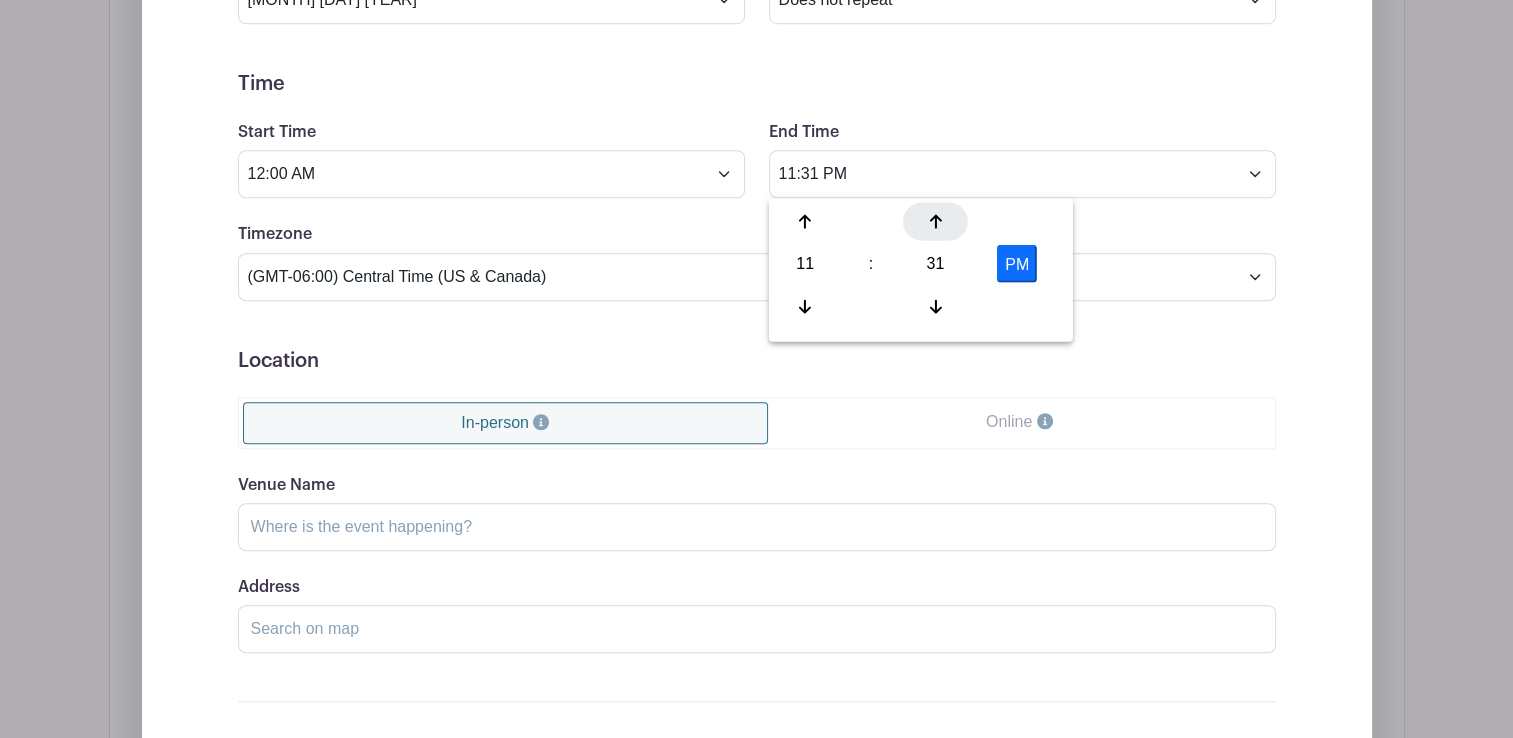 click 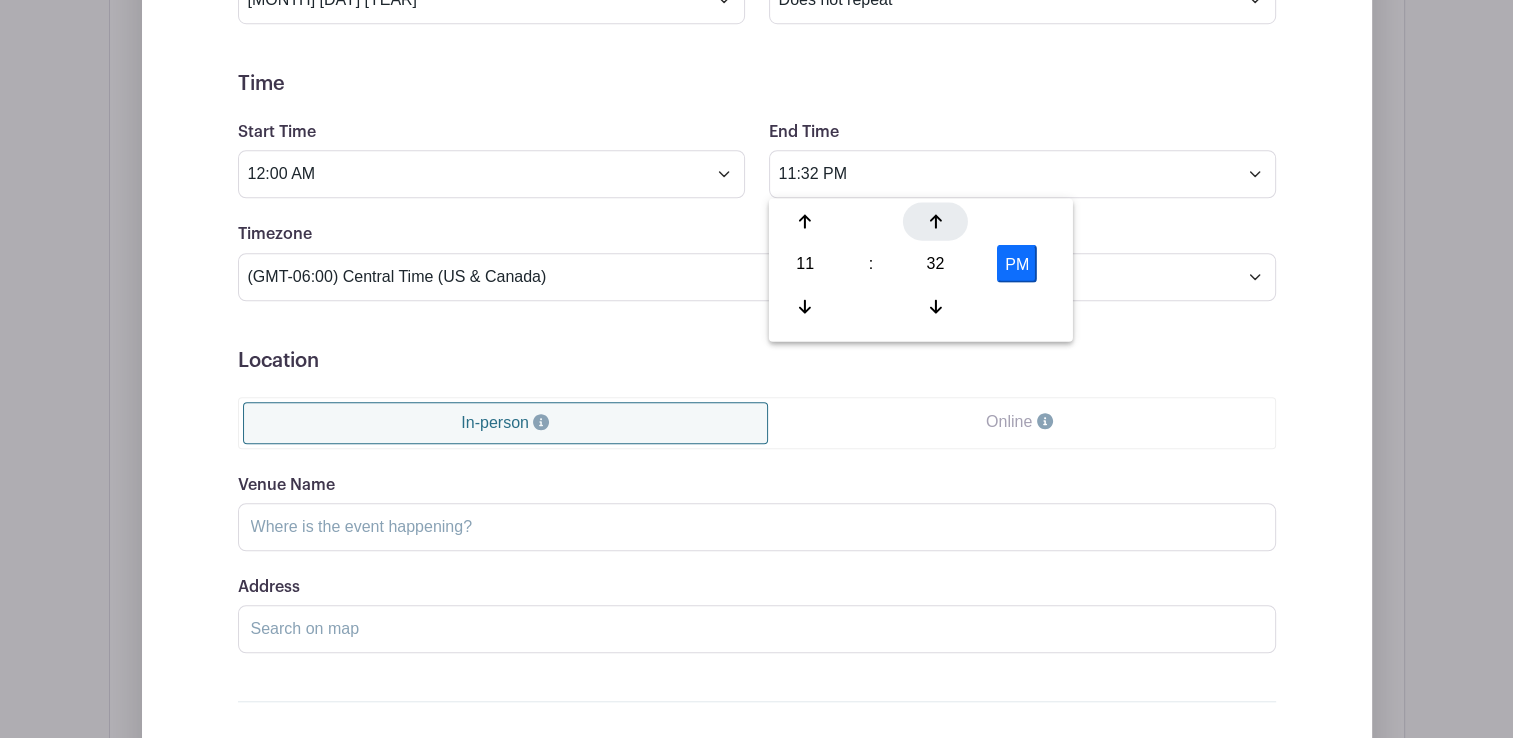 click 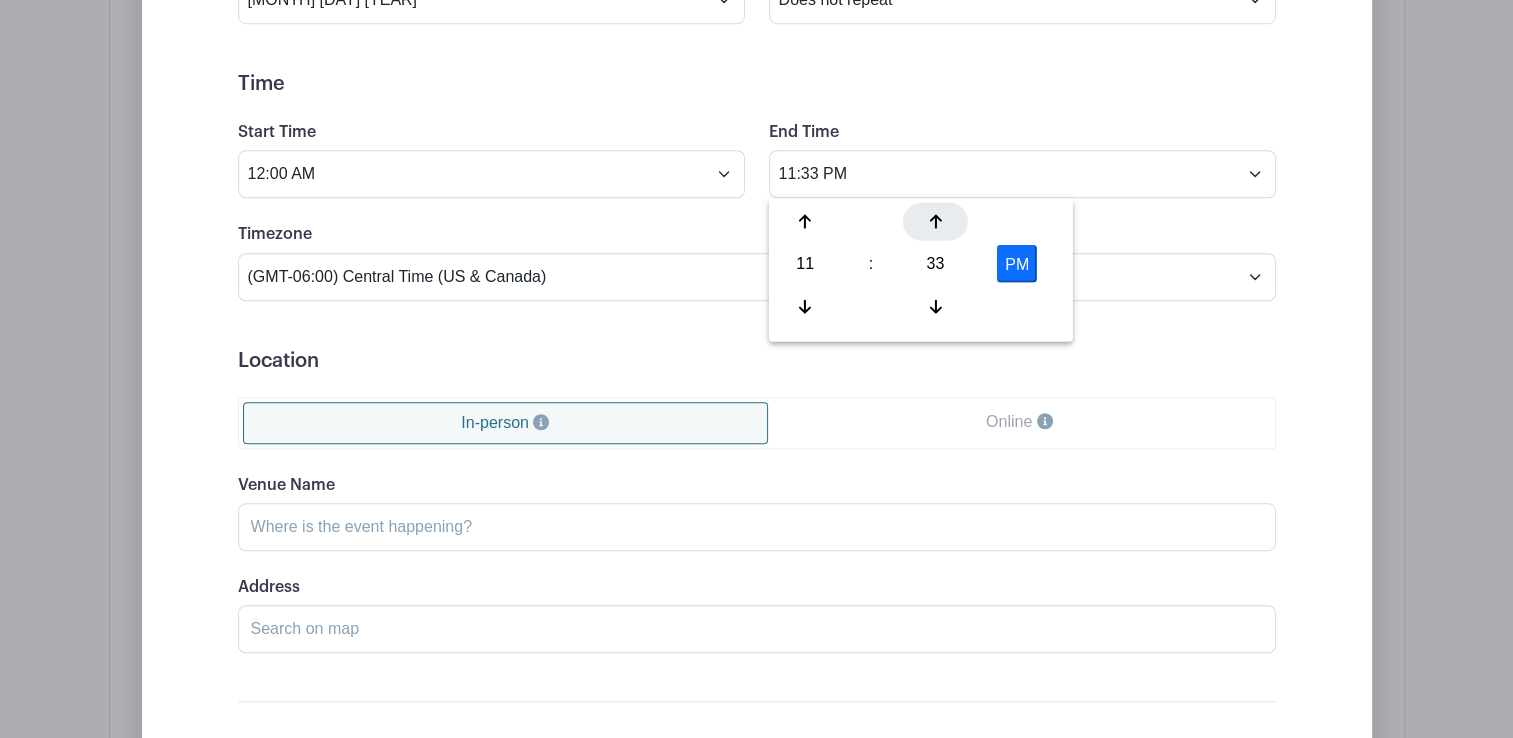 click 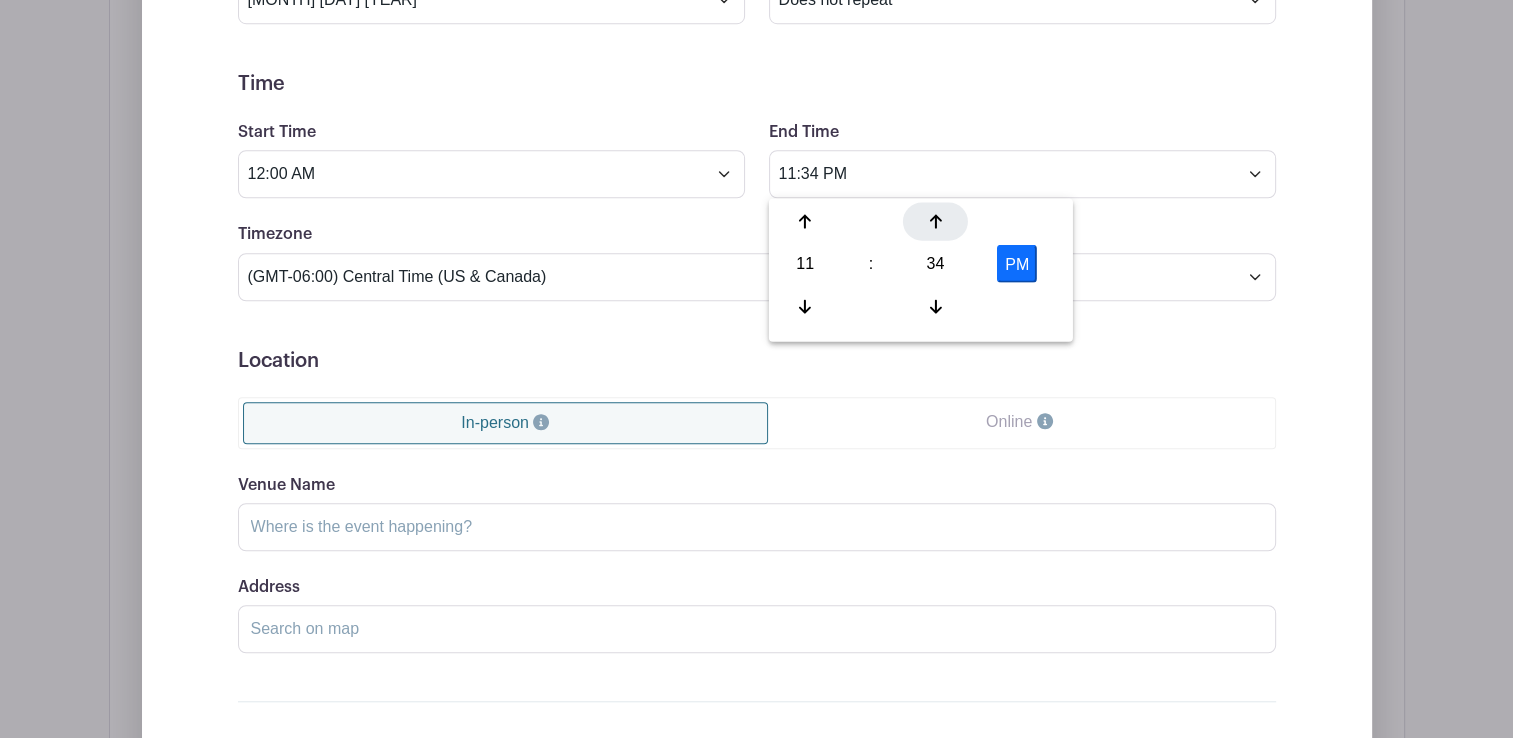 click 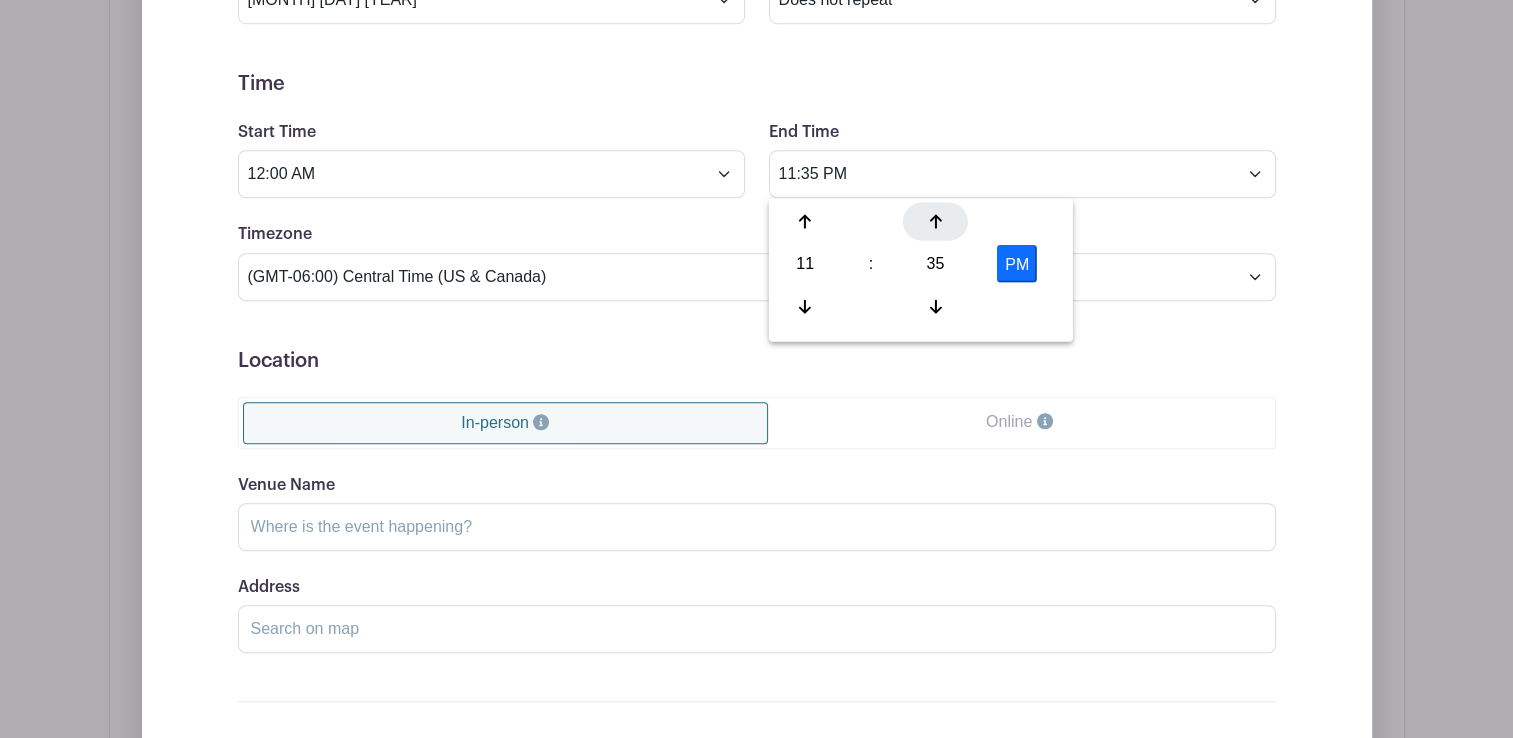 click 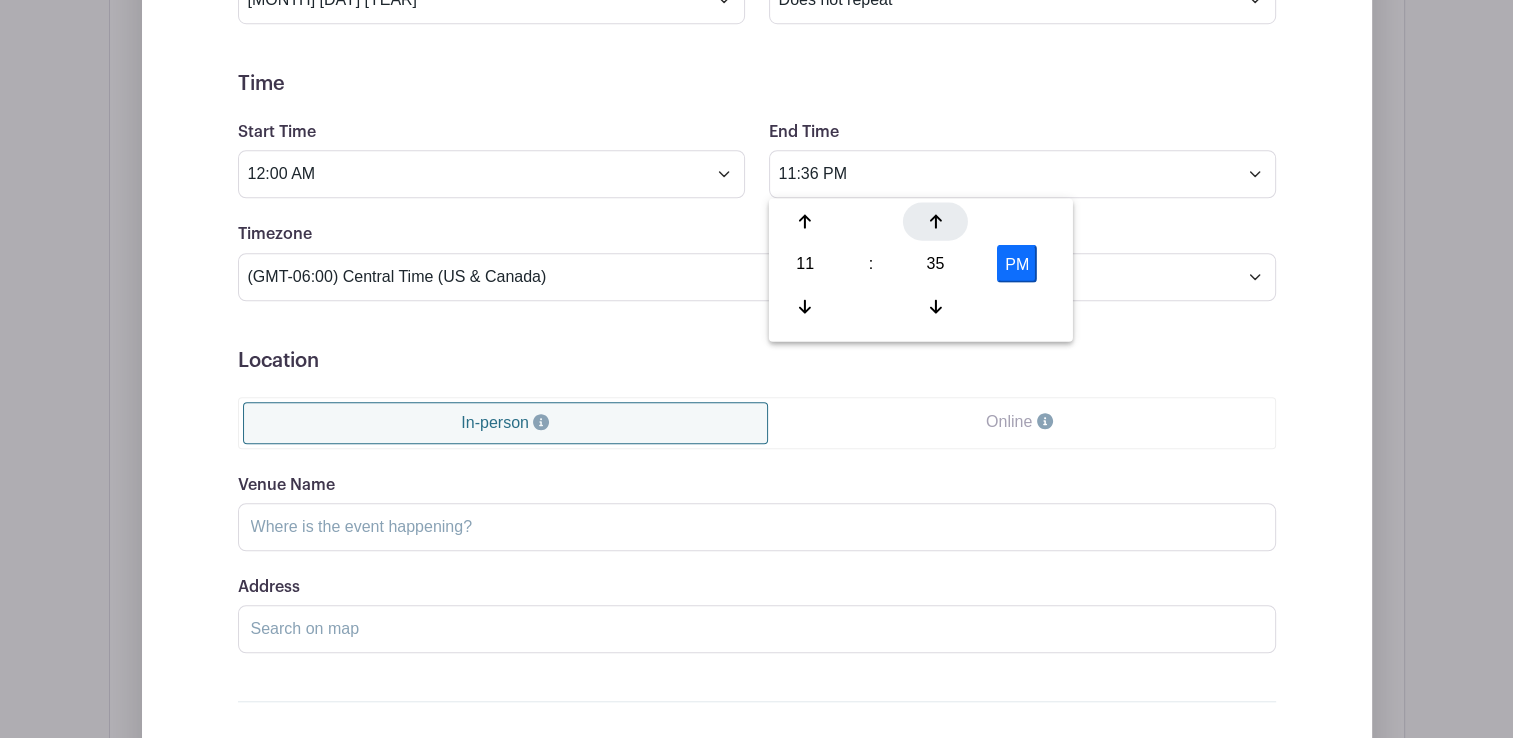 click 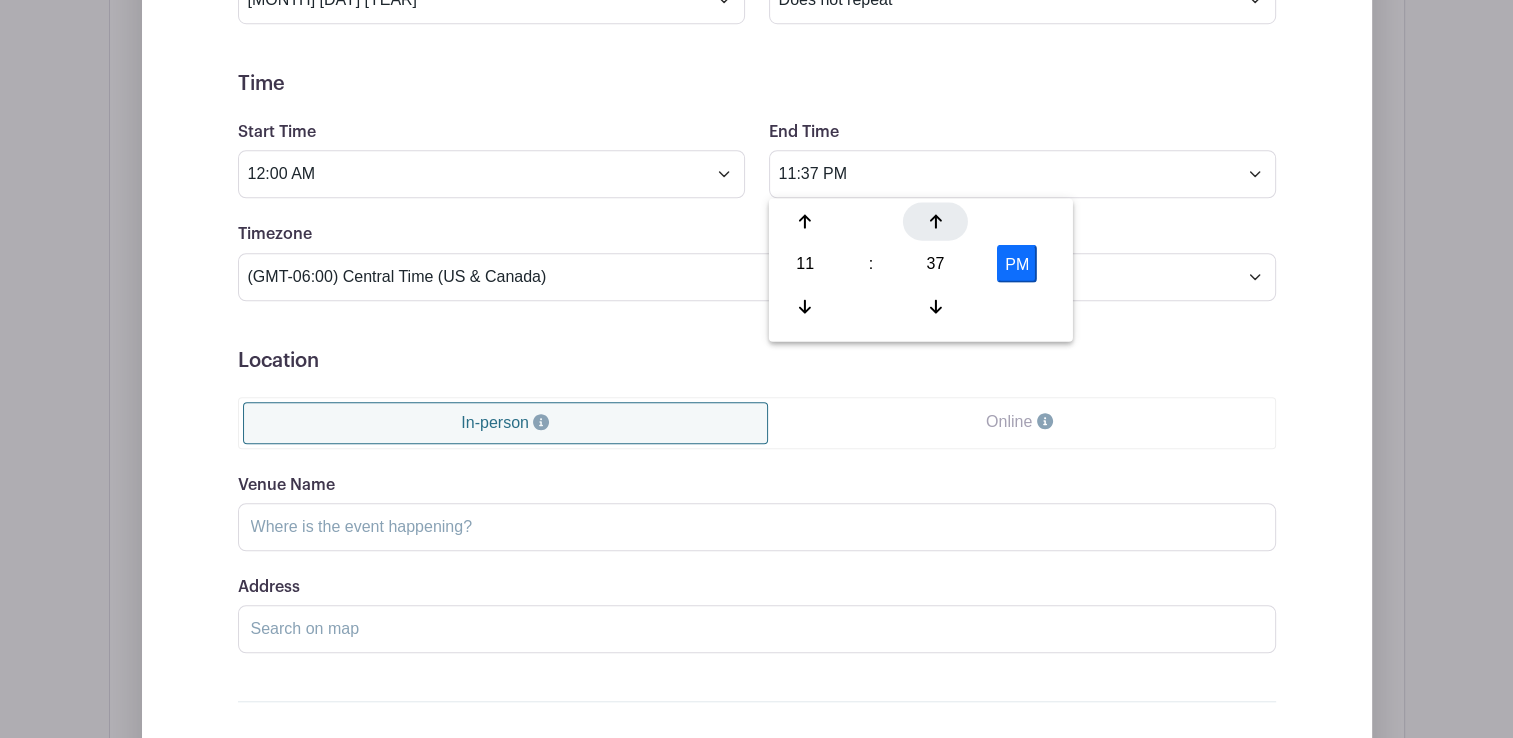 click 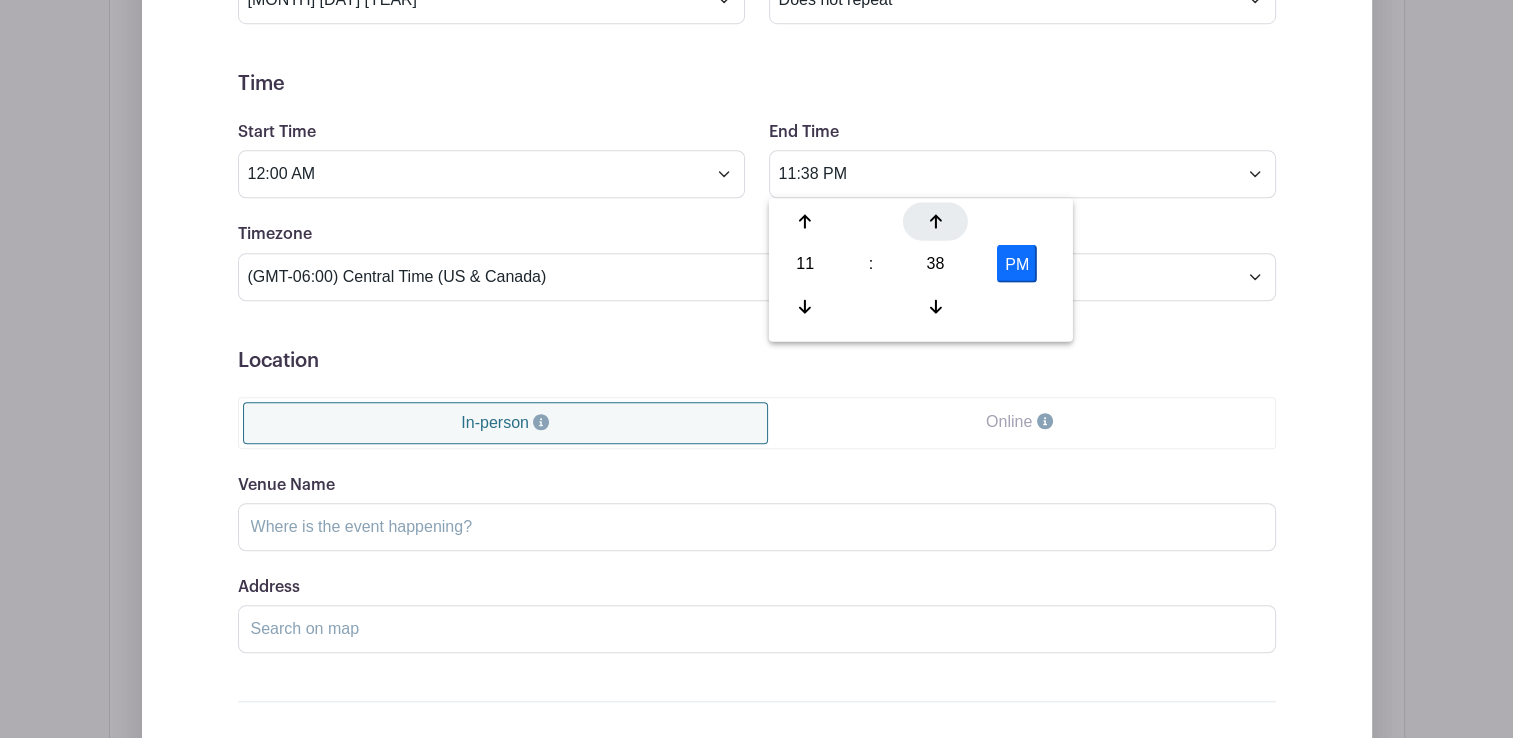 click 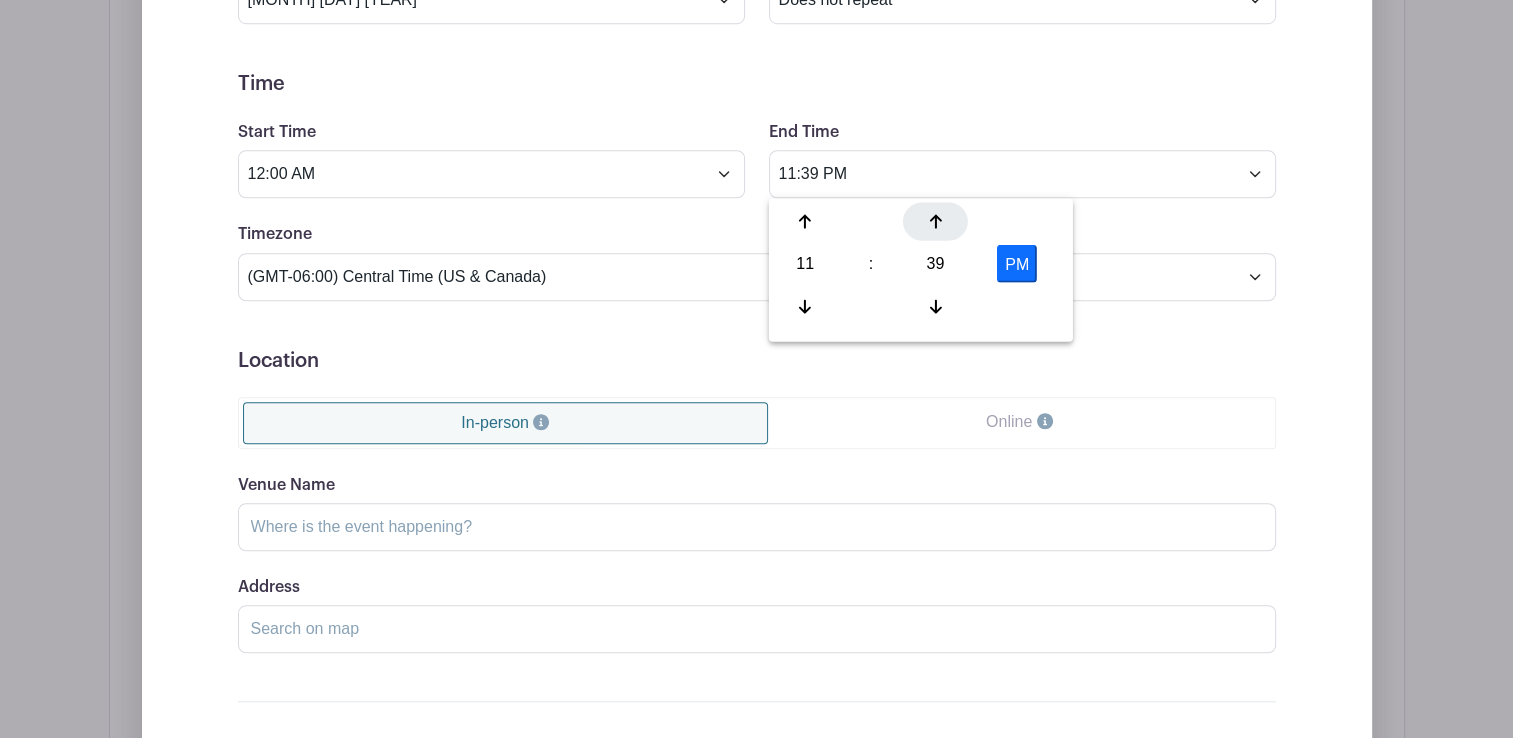 click 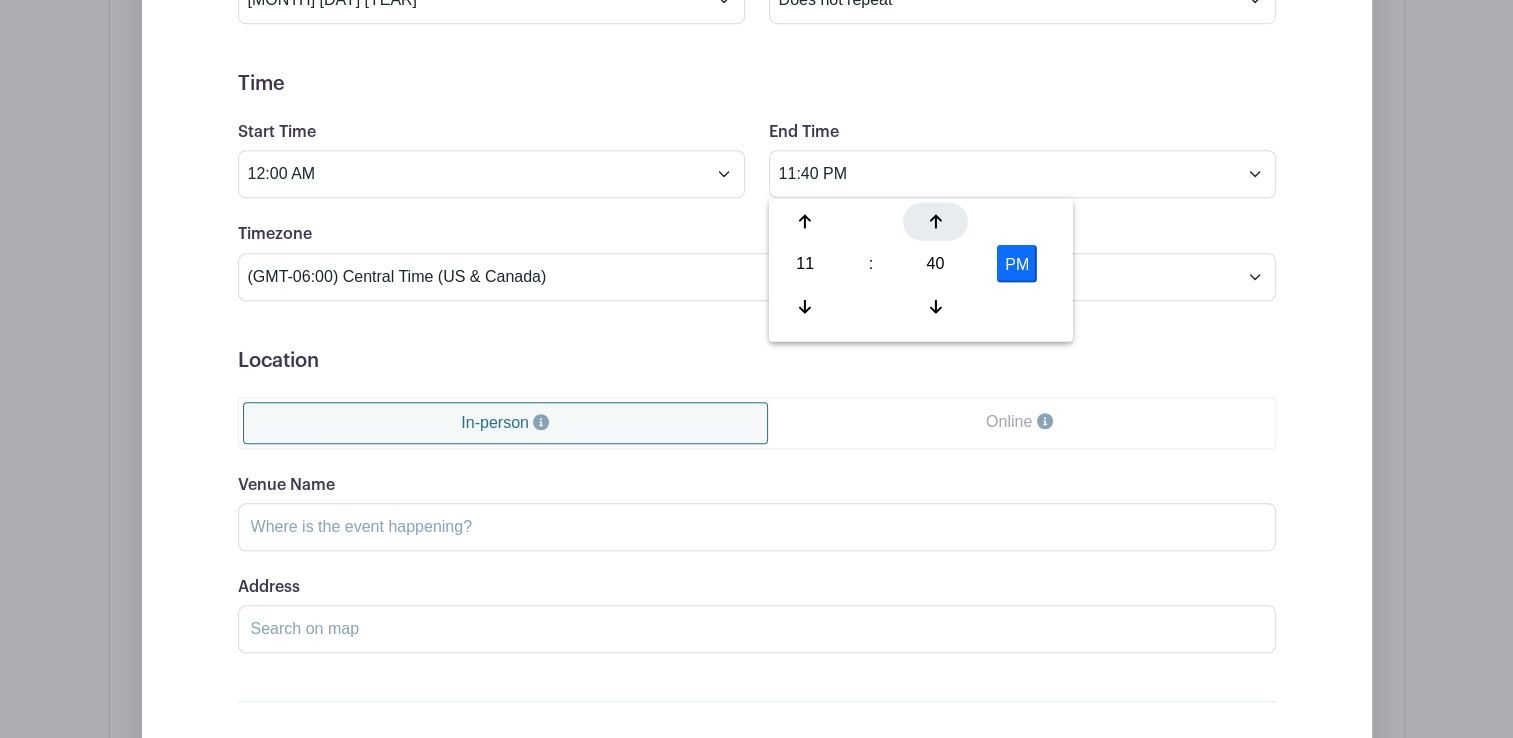 click 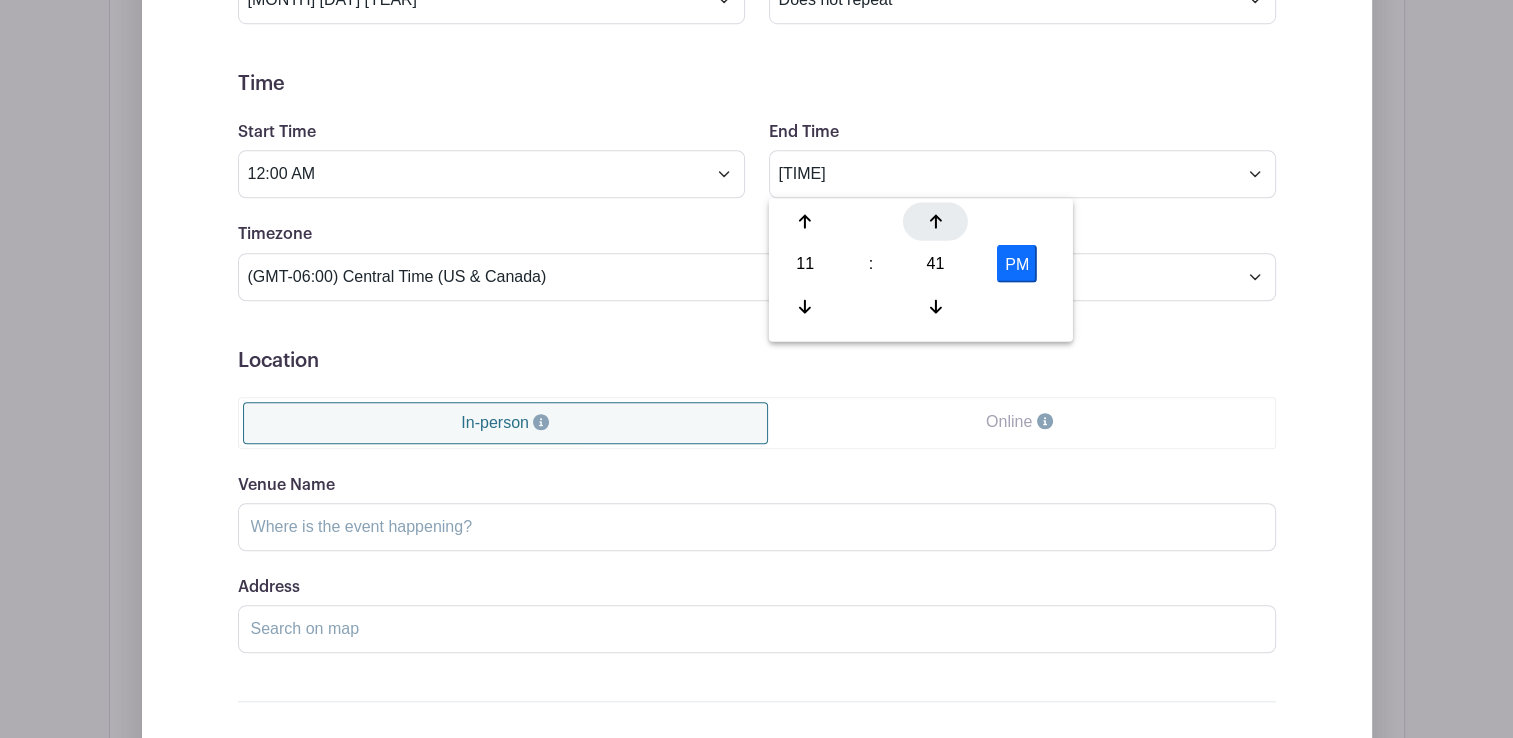 click 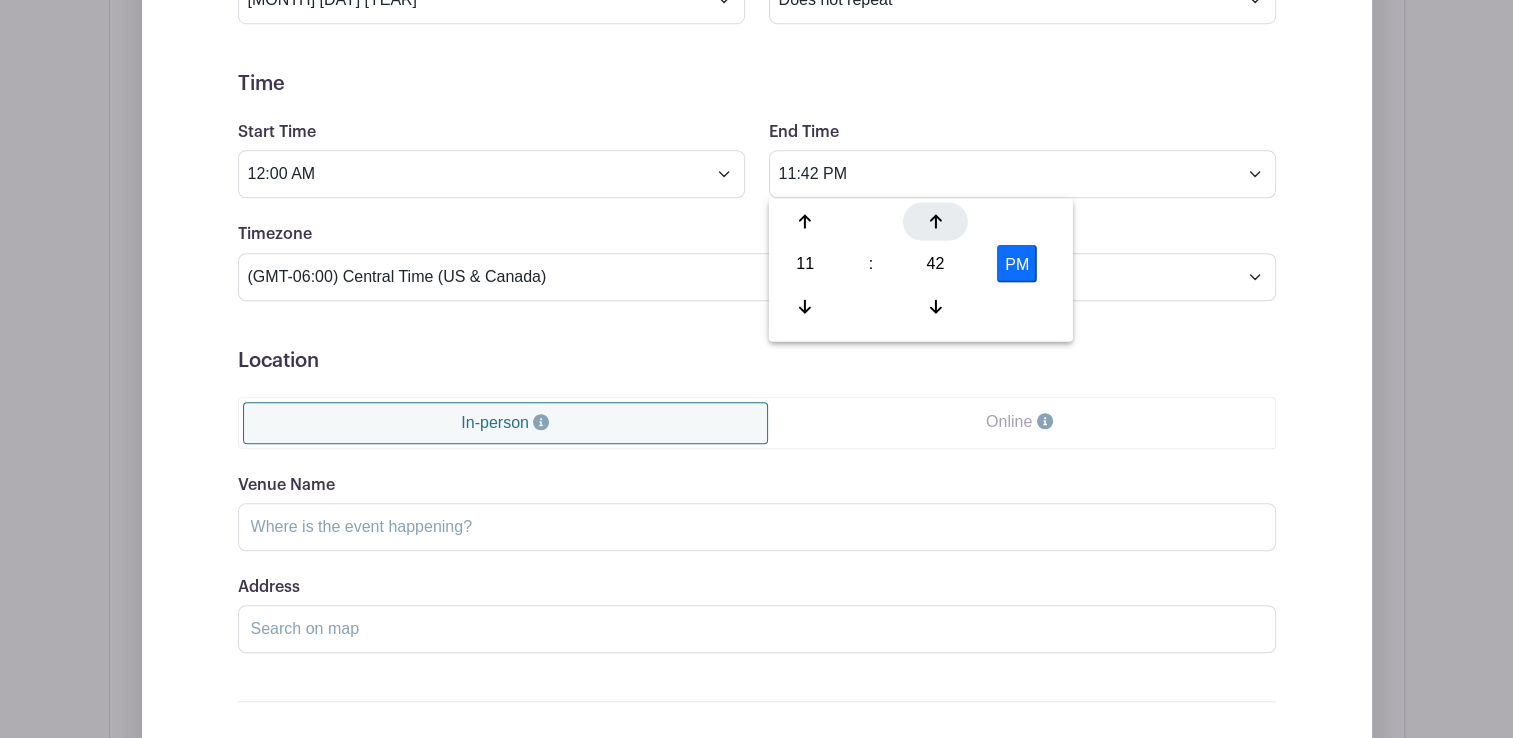 click 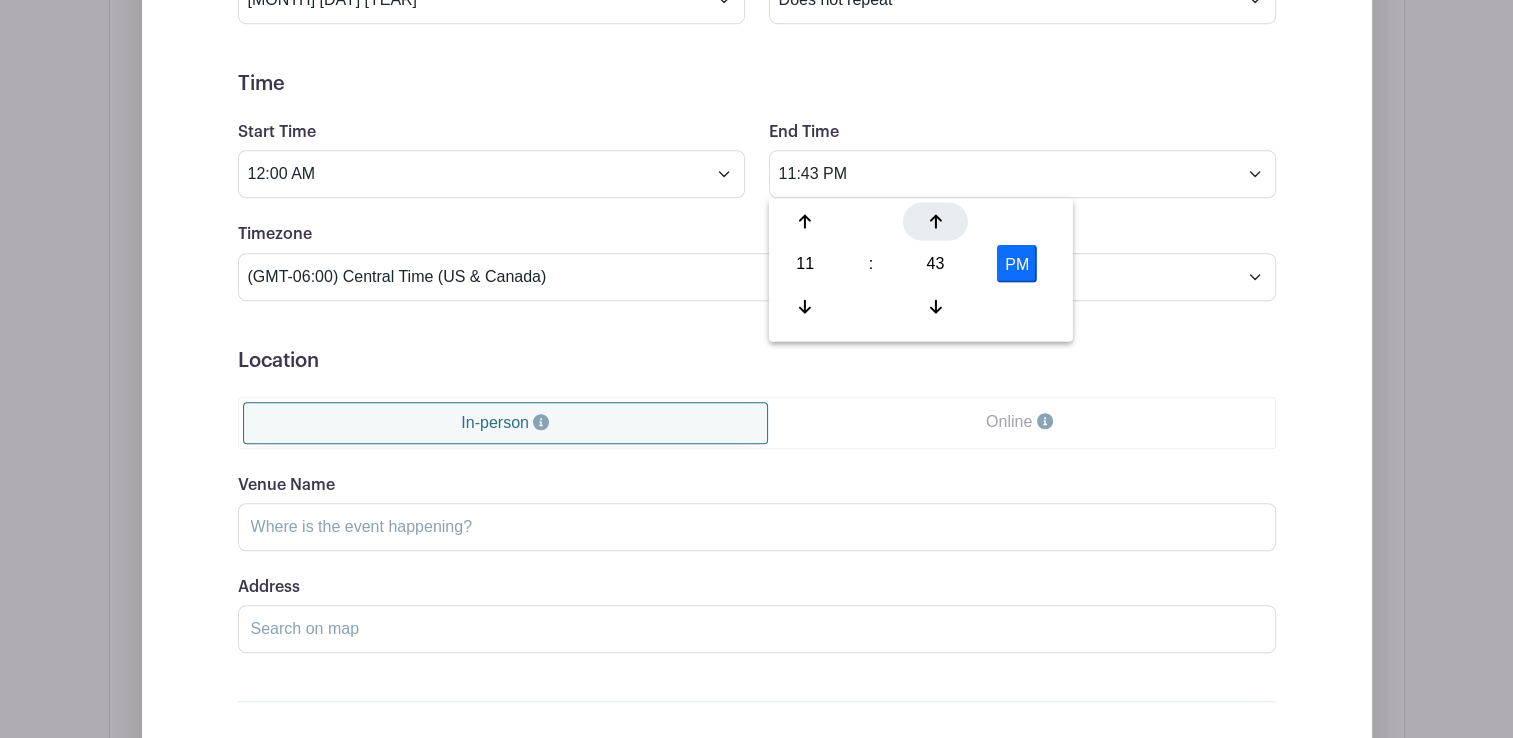 click 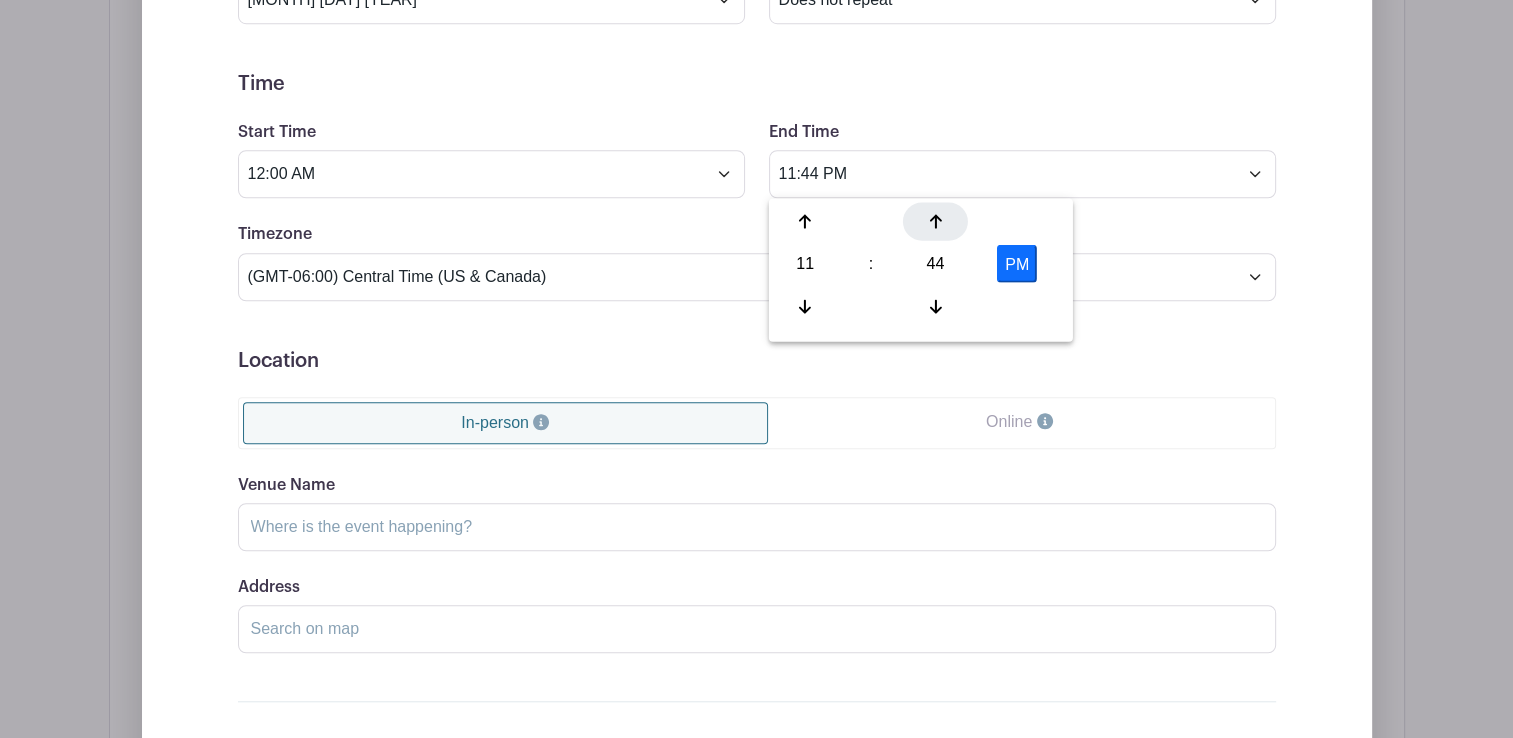 click 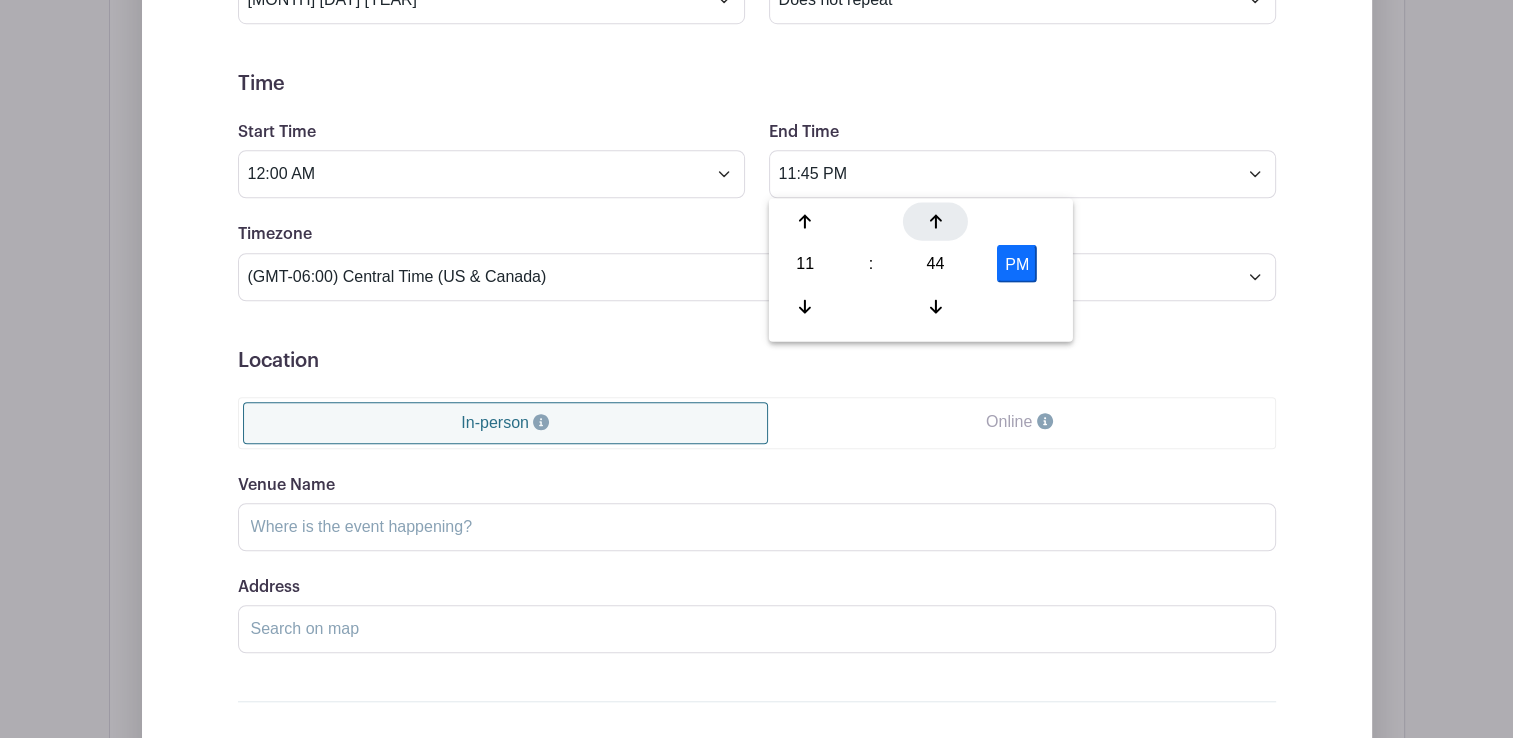 click 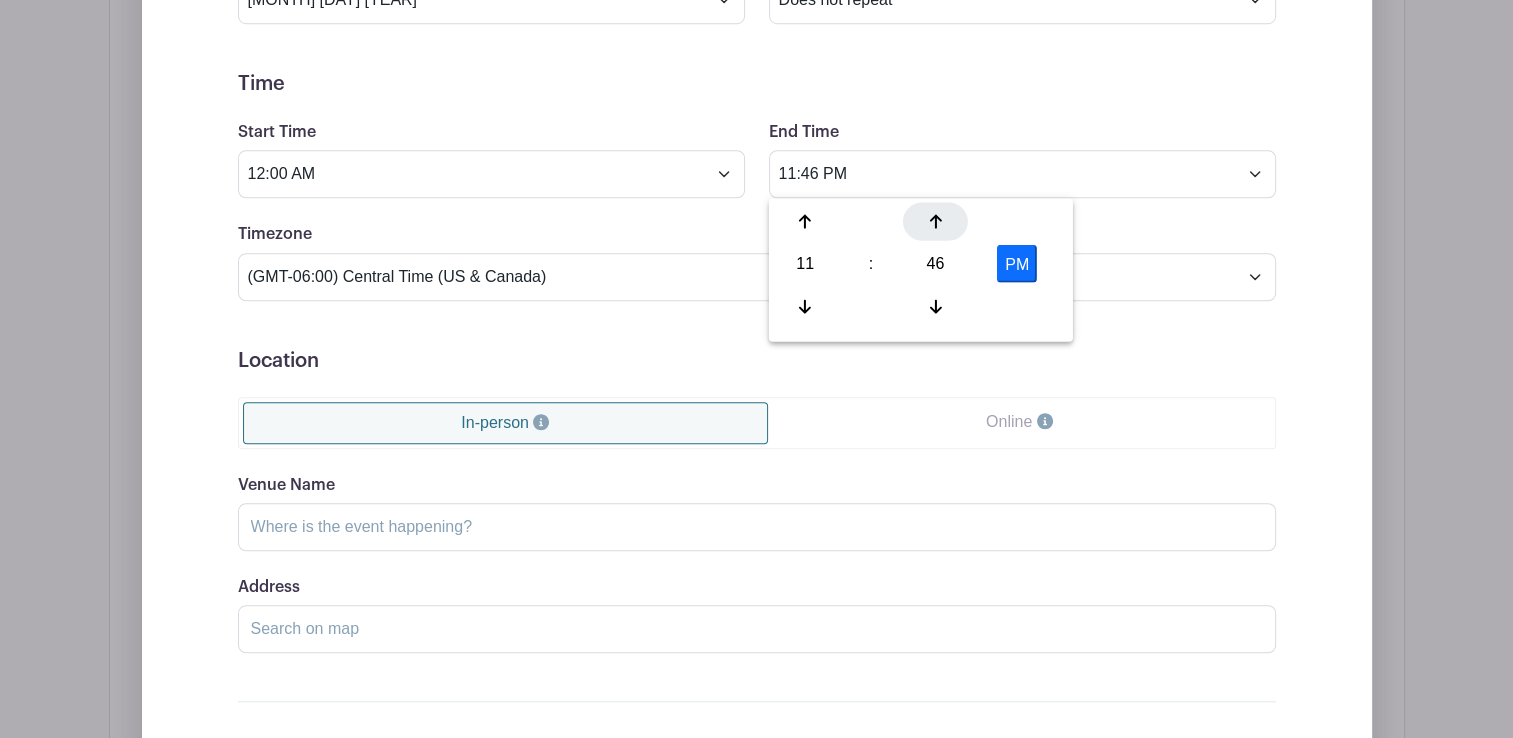 click 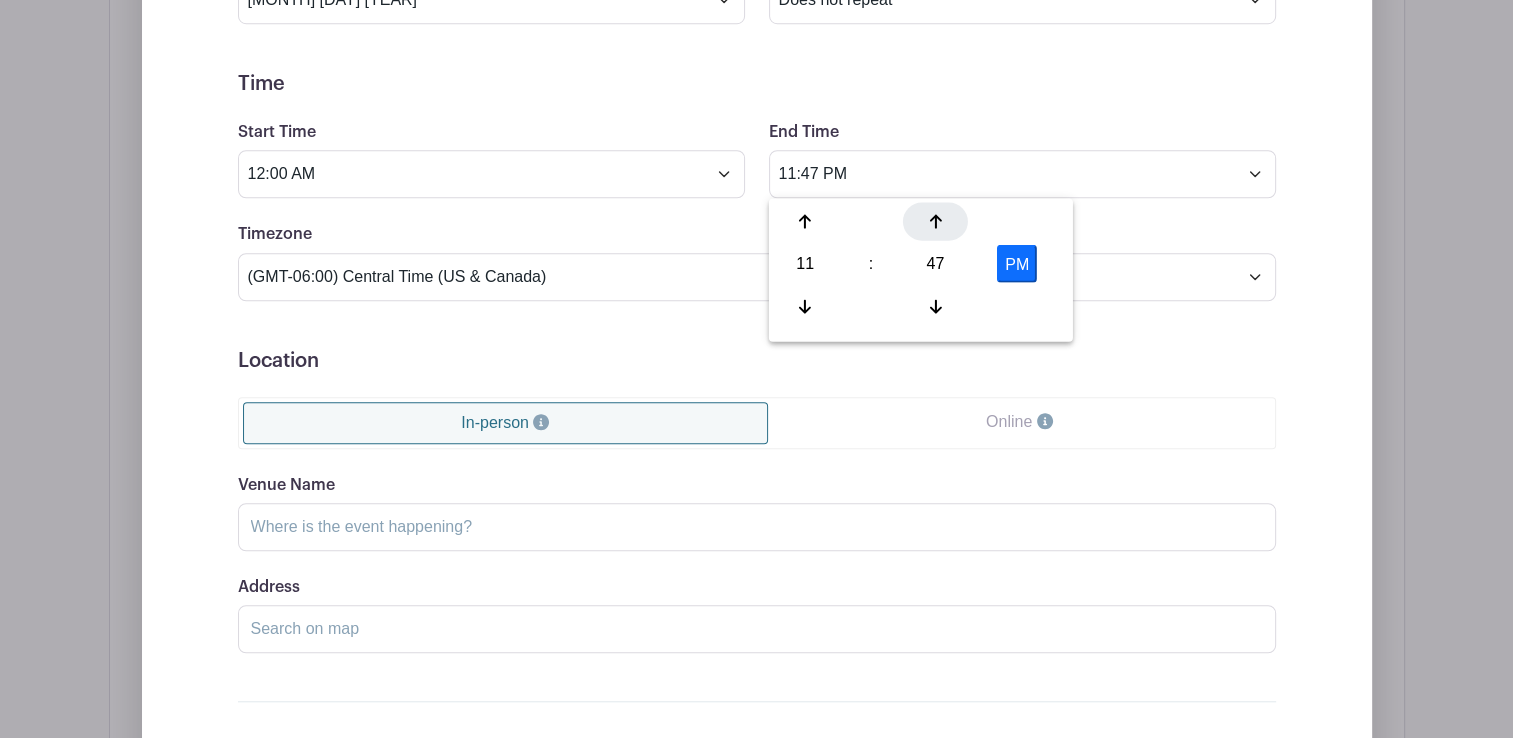 click 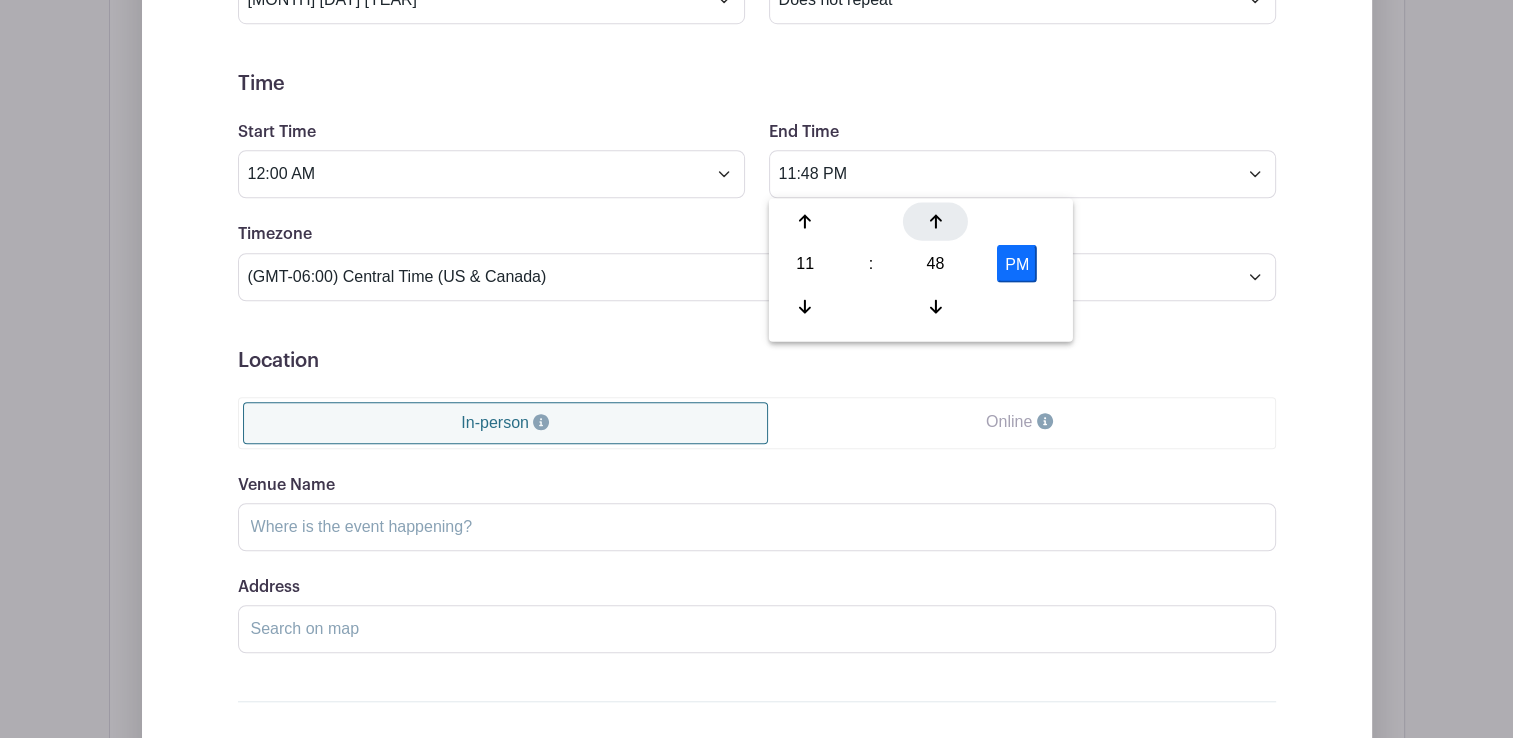 click 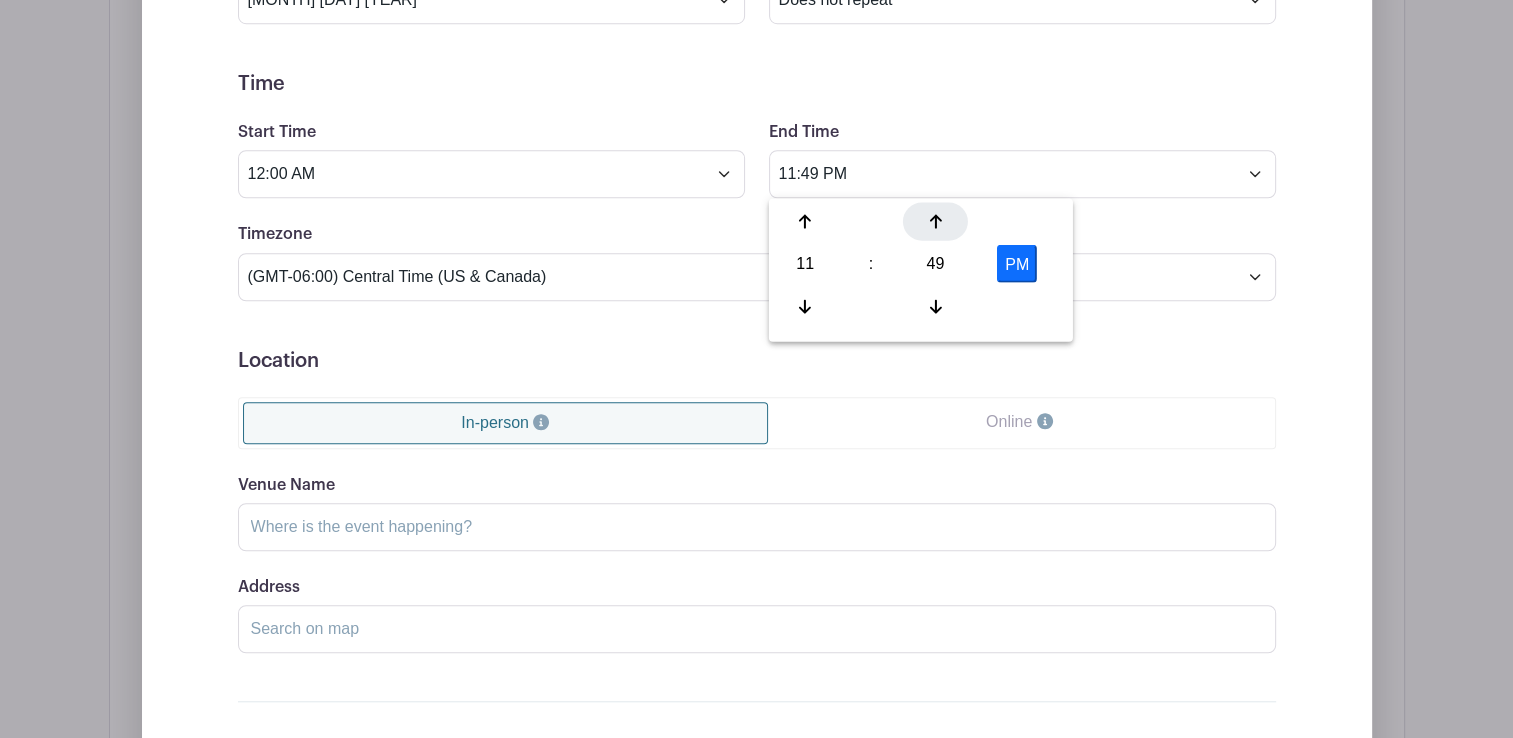 click 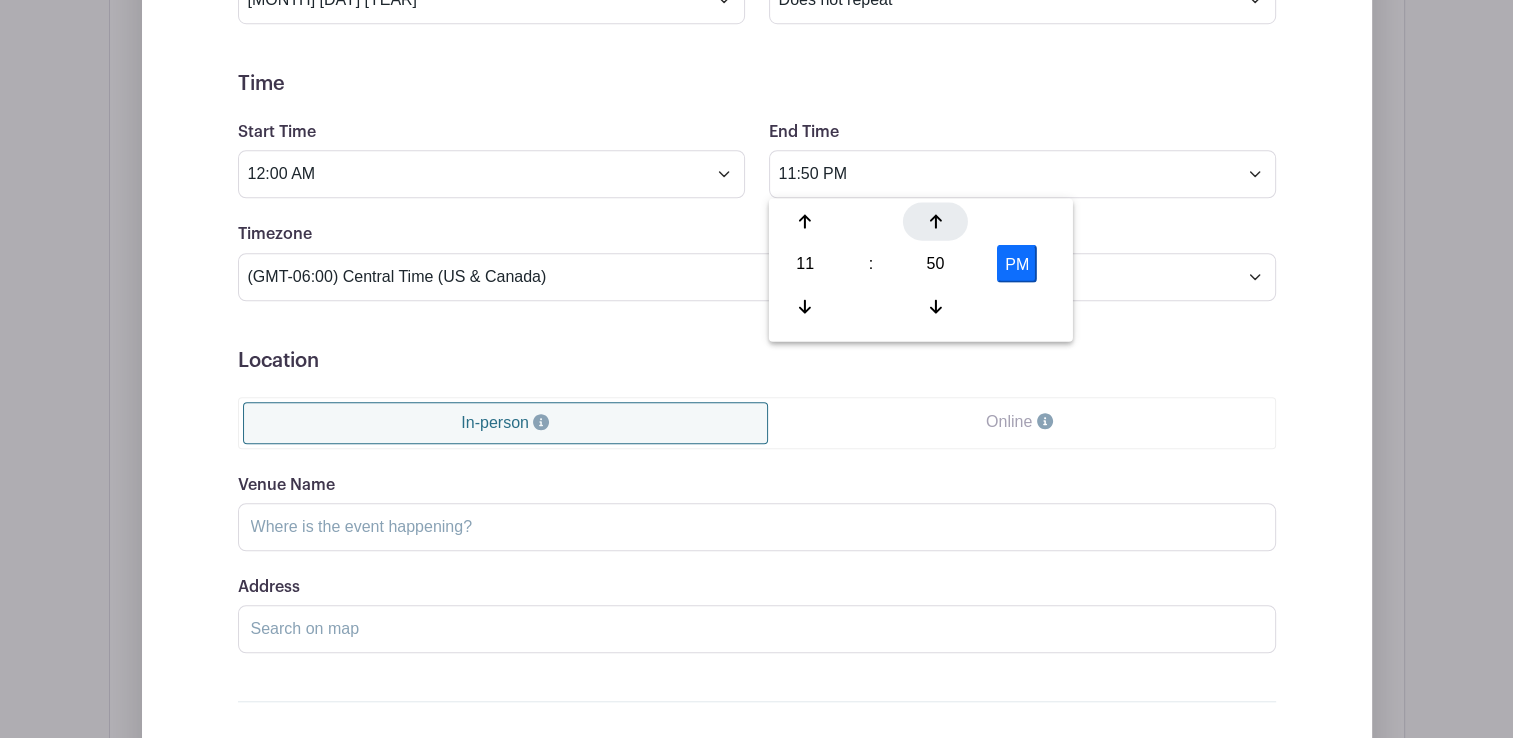 click 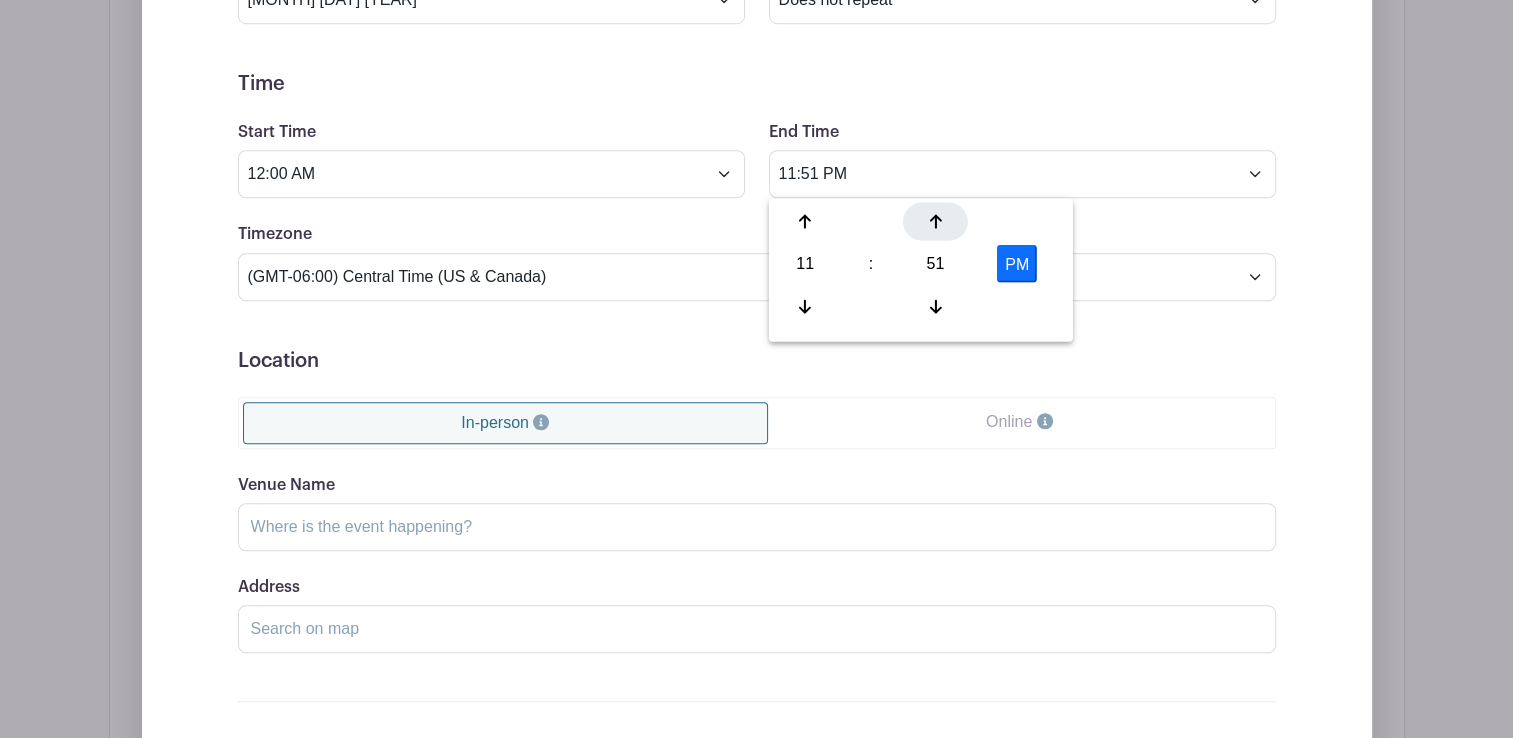 click 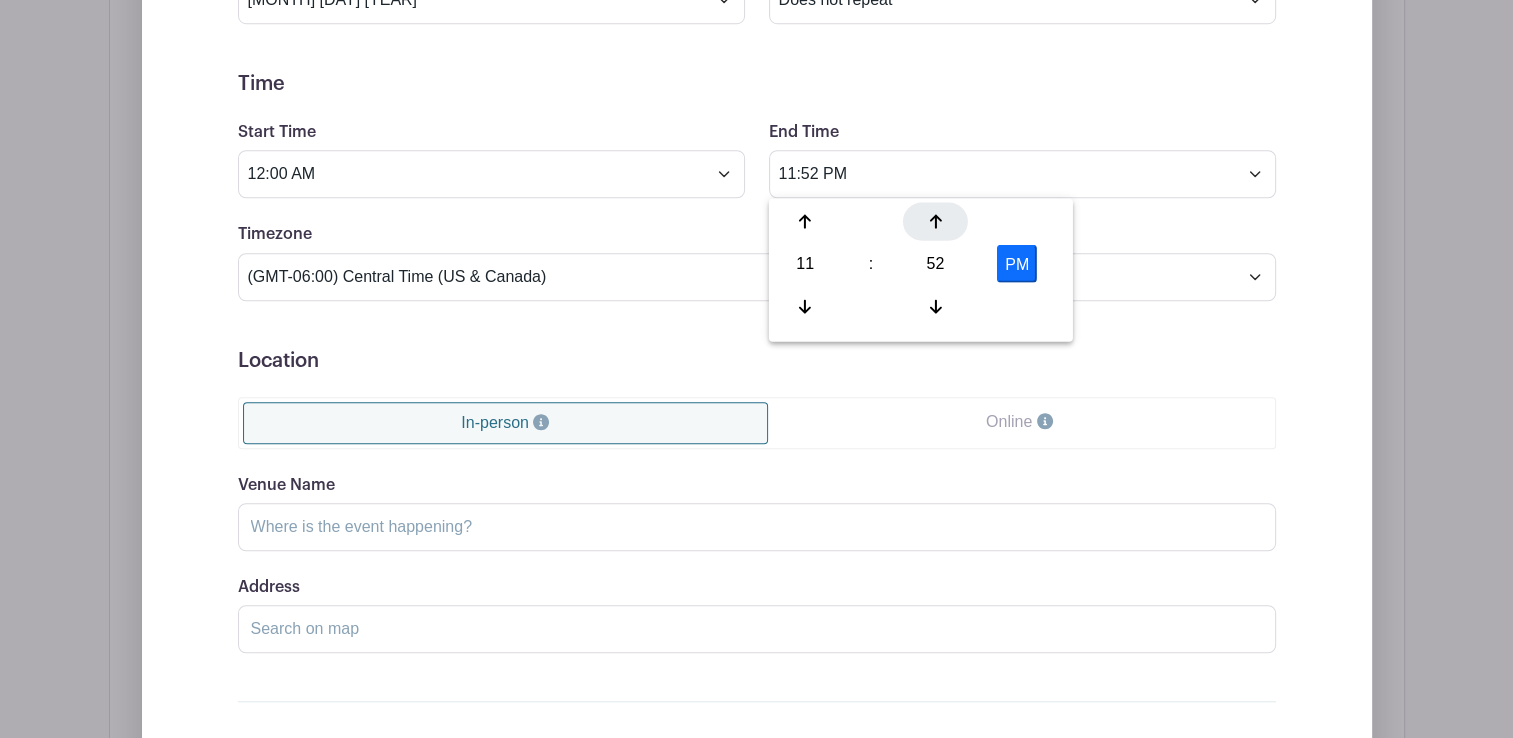 click 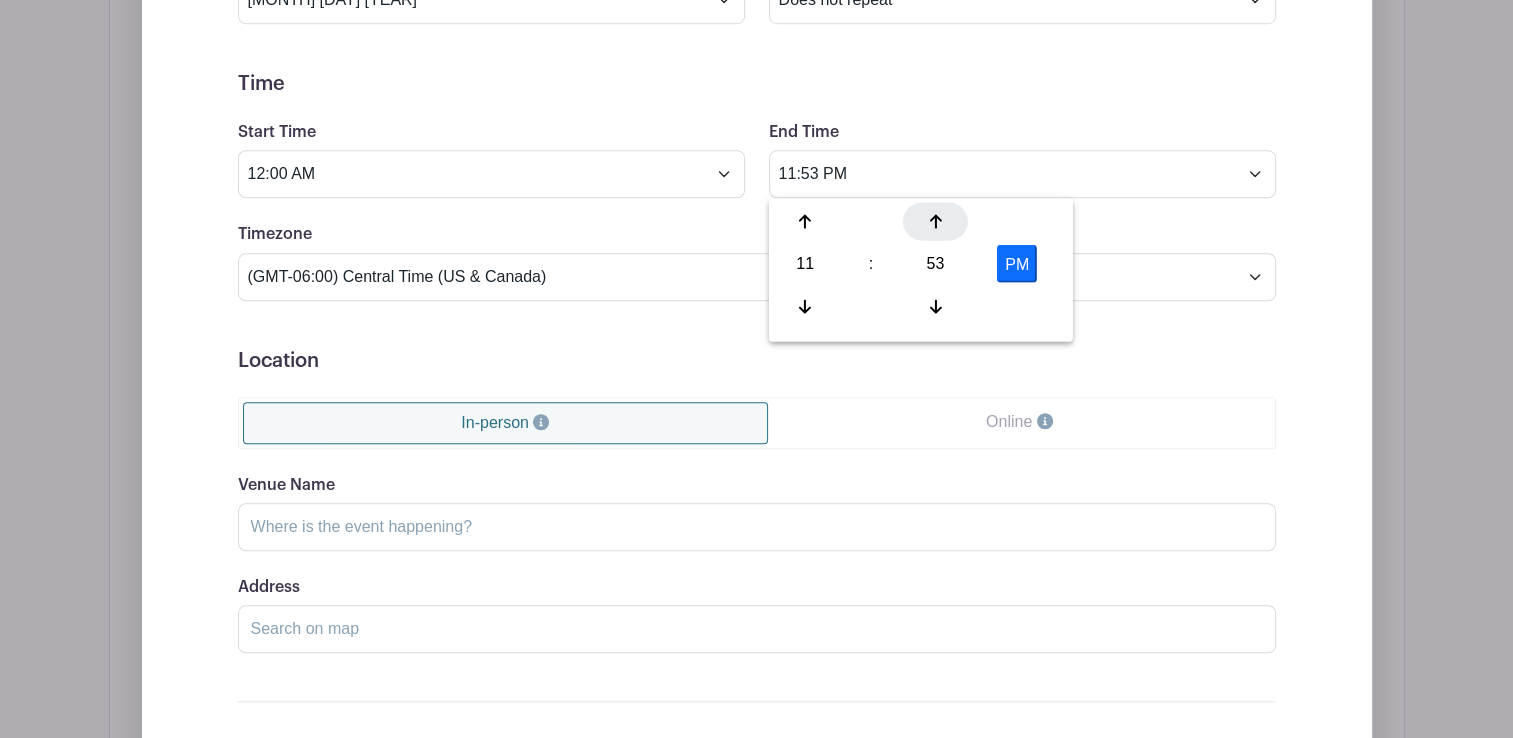 click 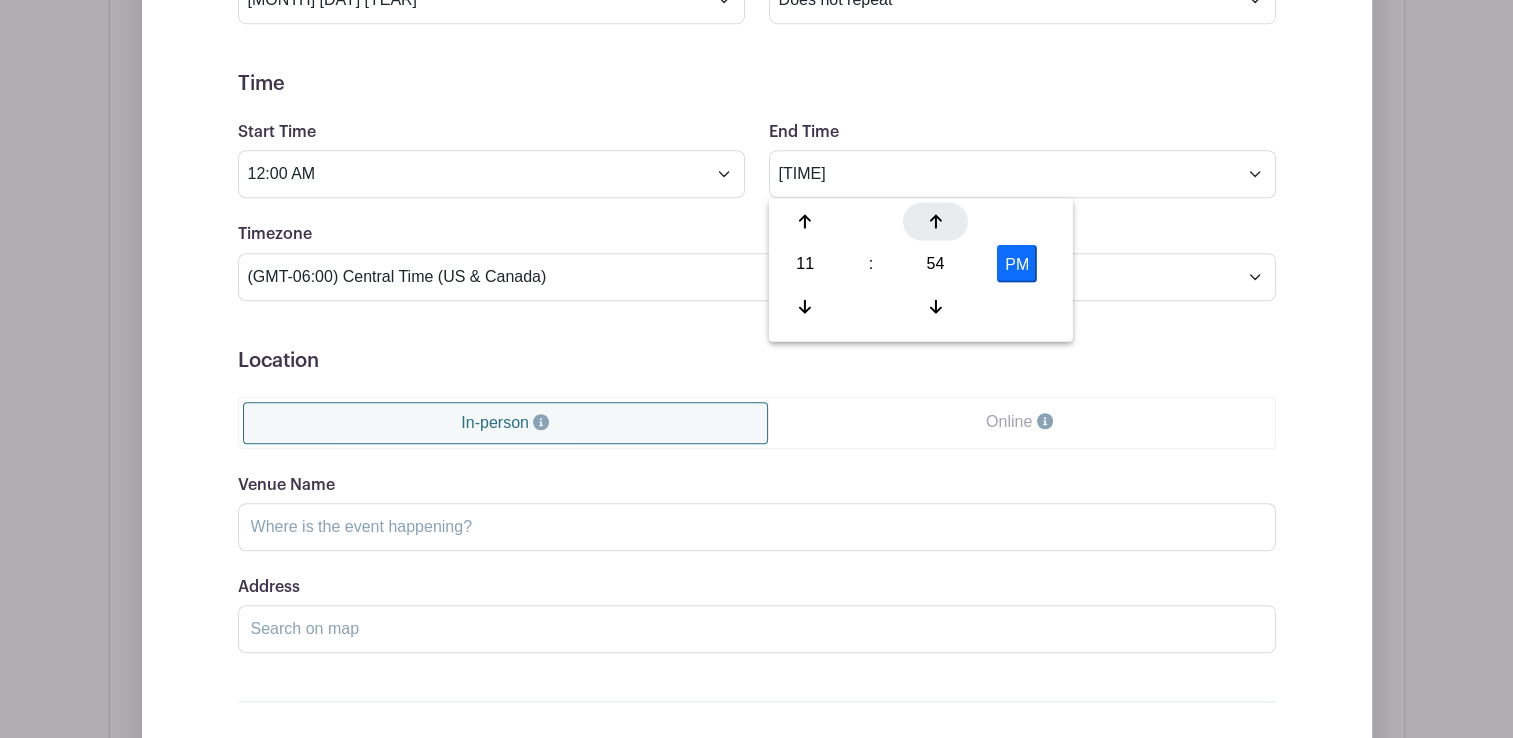 click 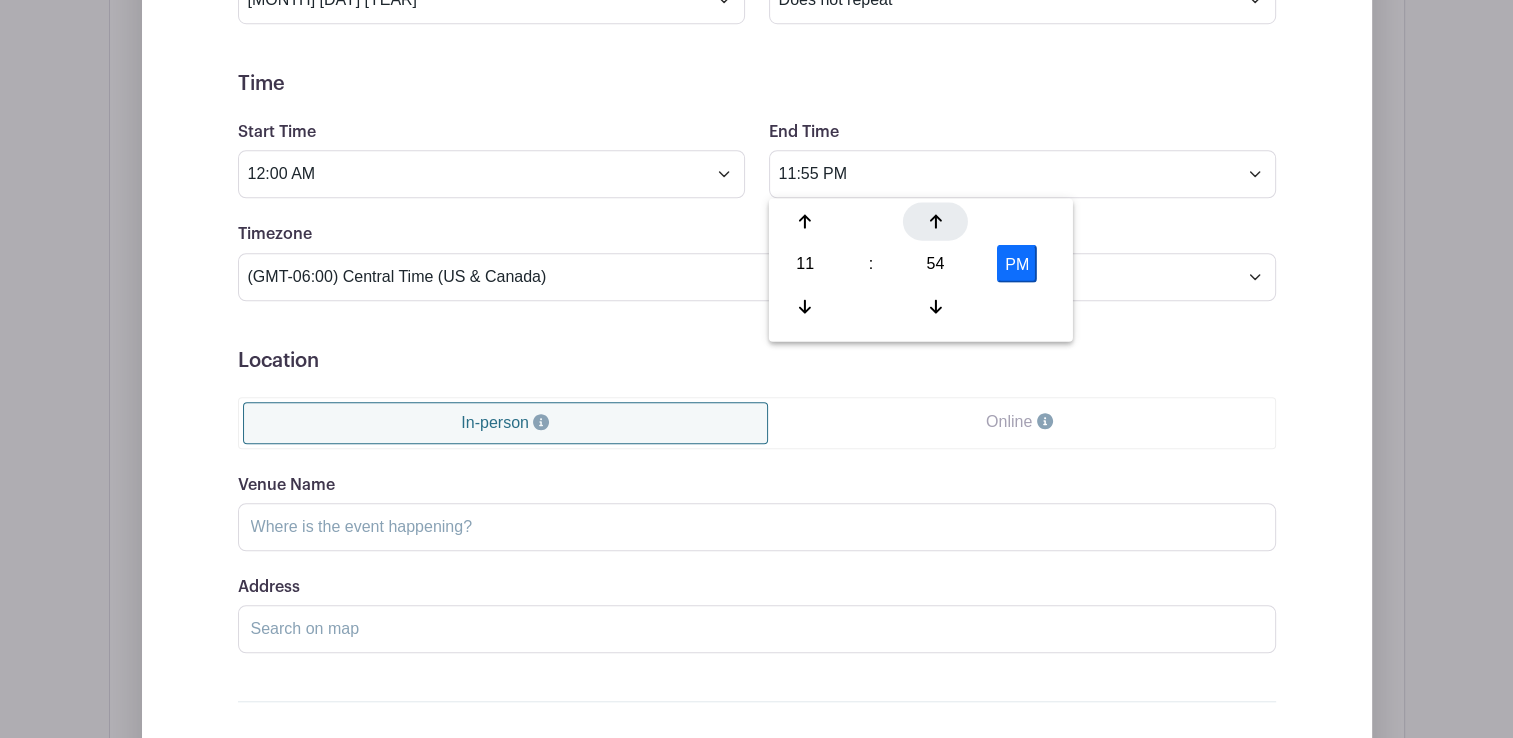 click 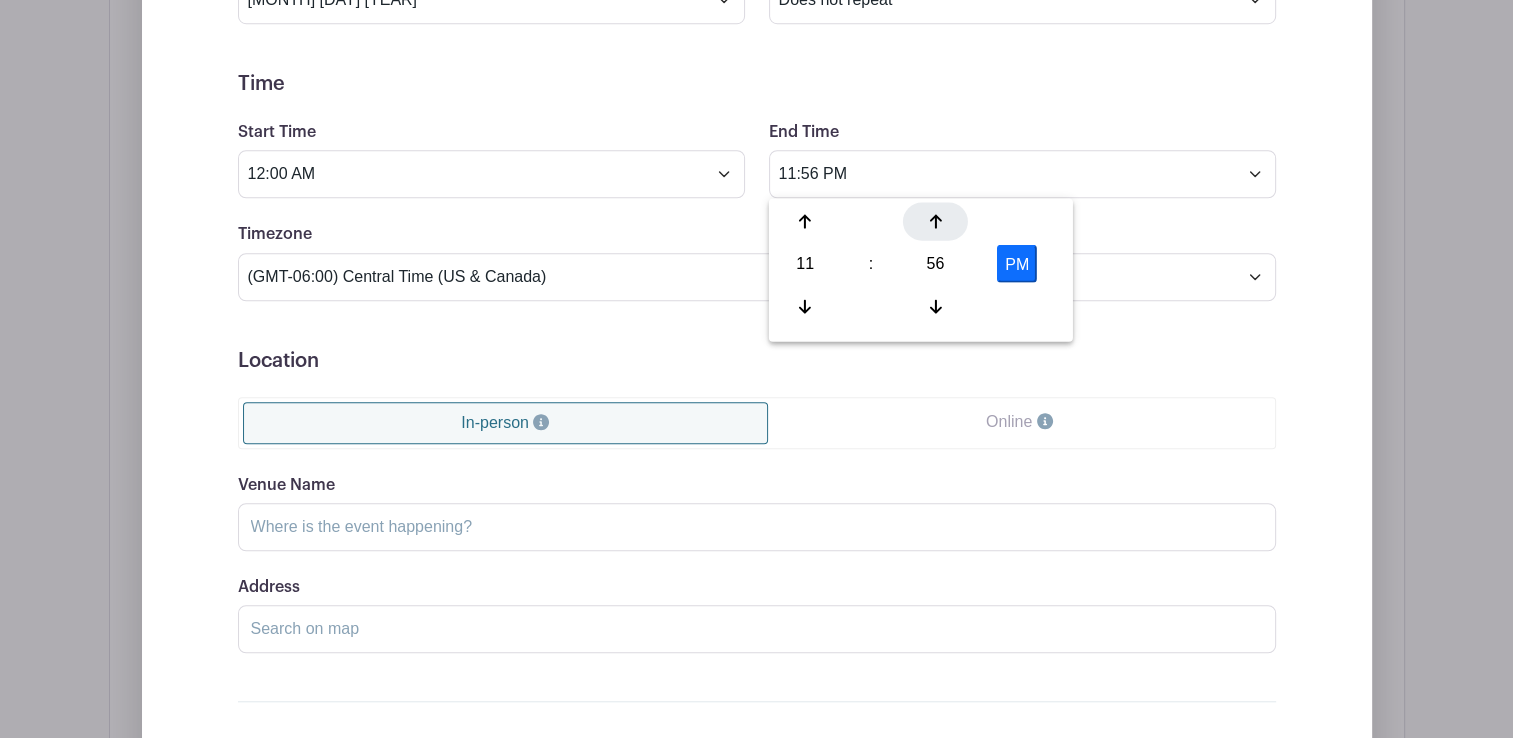 click 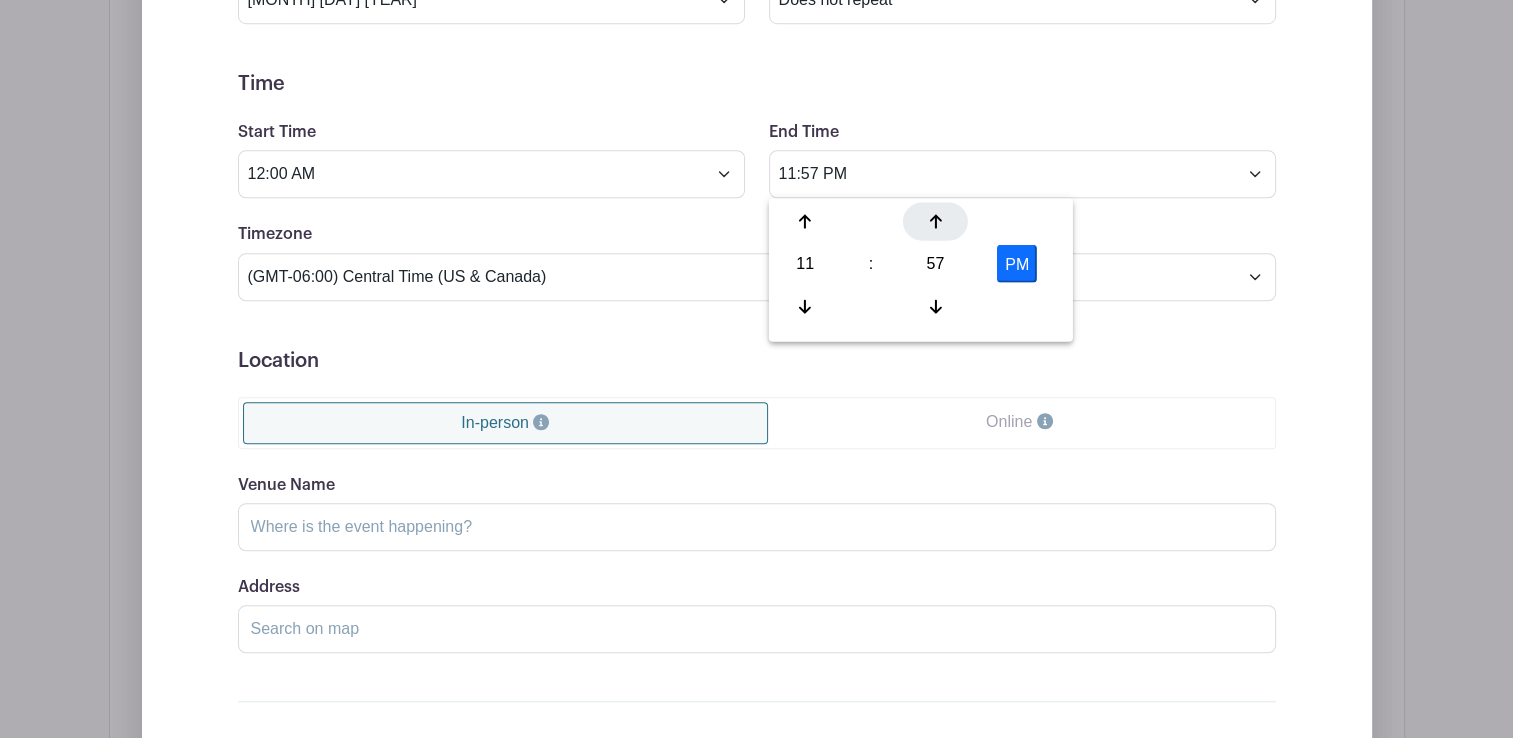 click 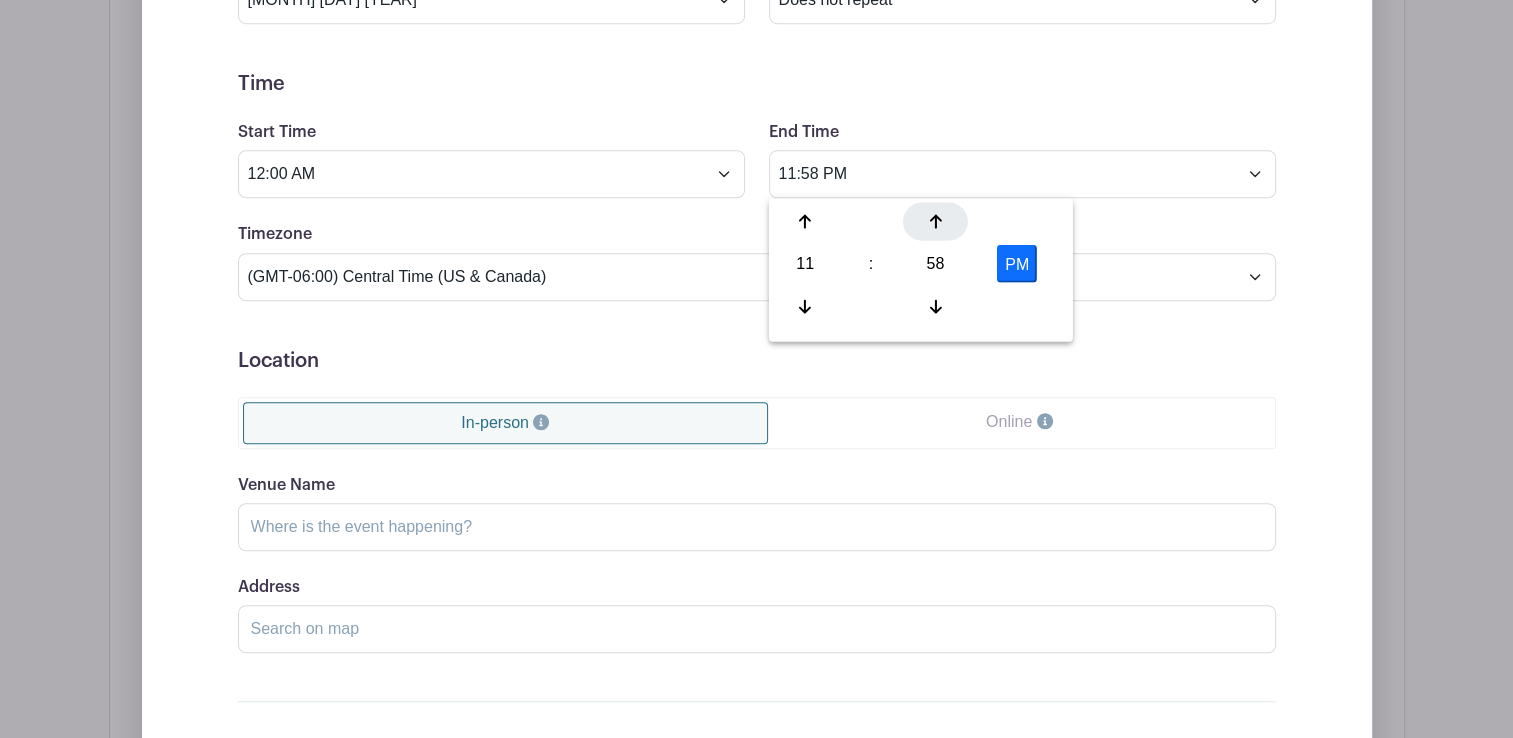 click 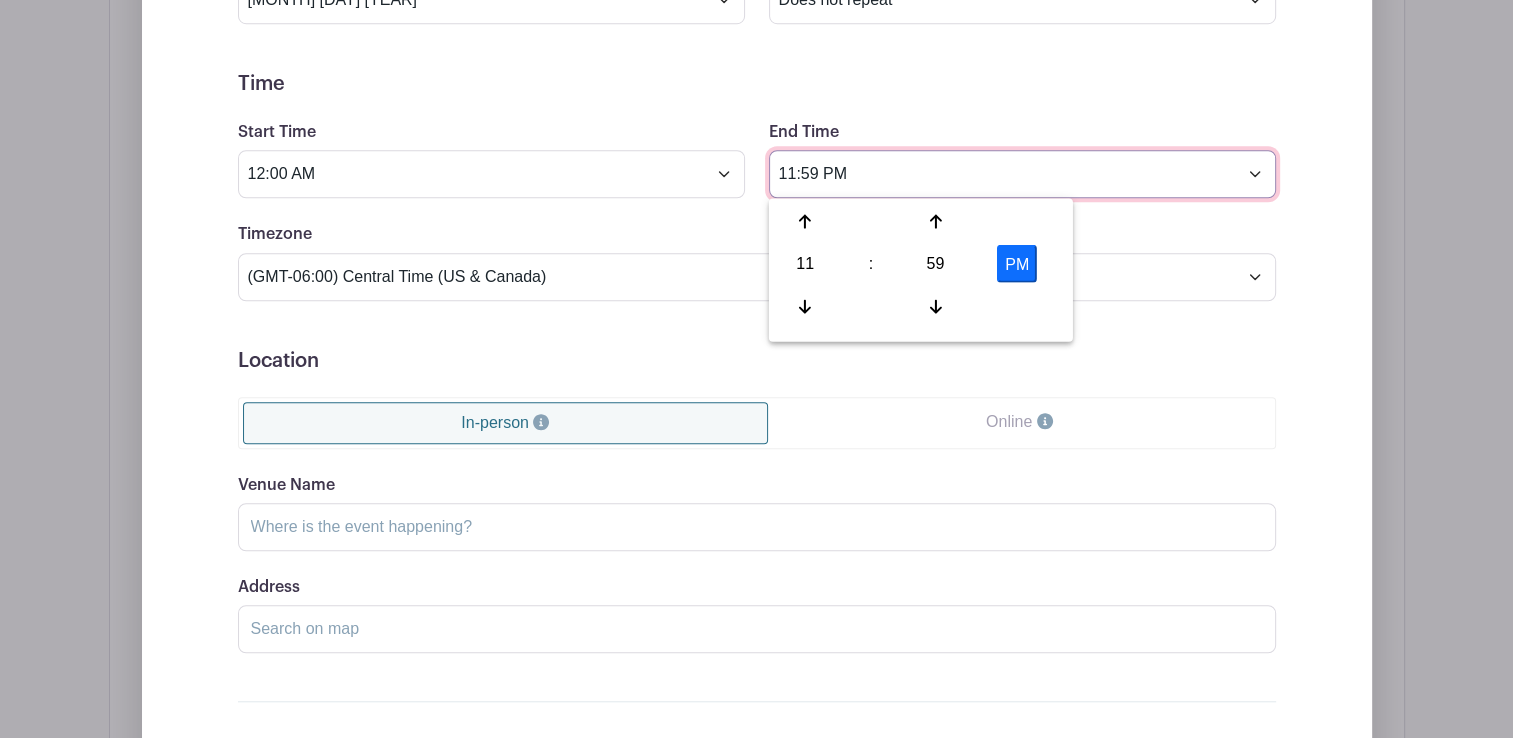 click on "11:59 PM" at bounding box center (1022, 174) 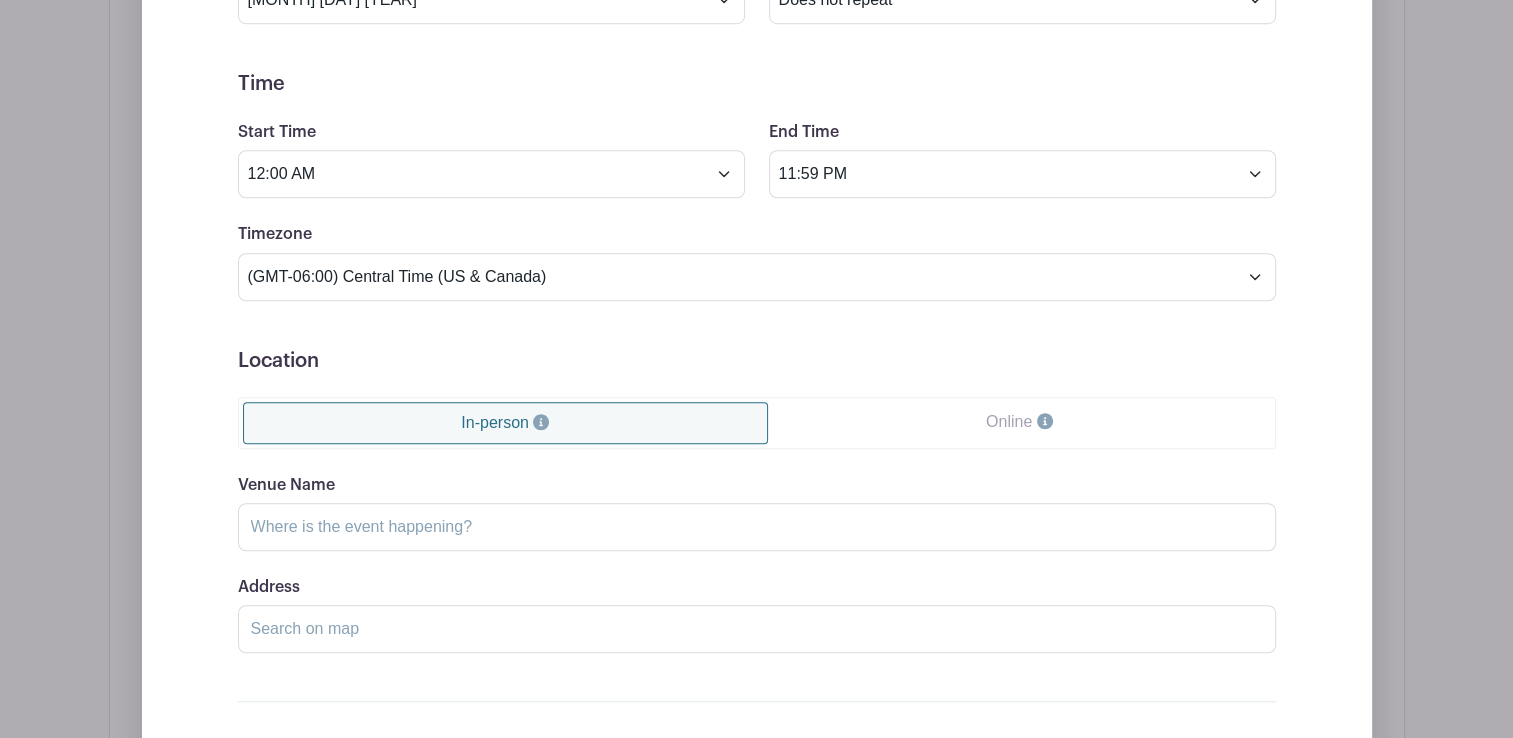 click on "Online" at bounding box center [1019, 422] 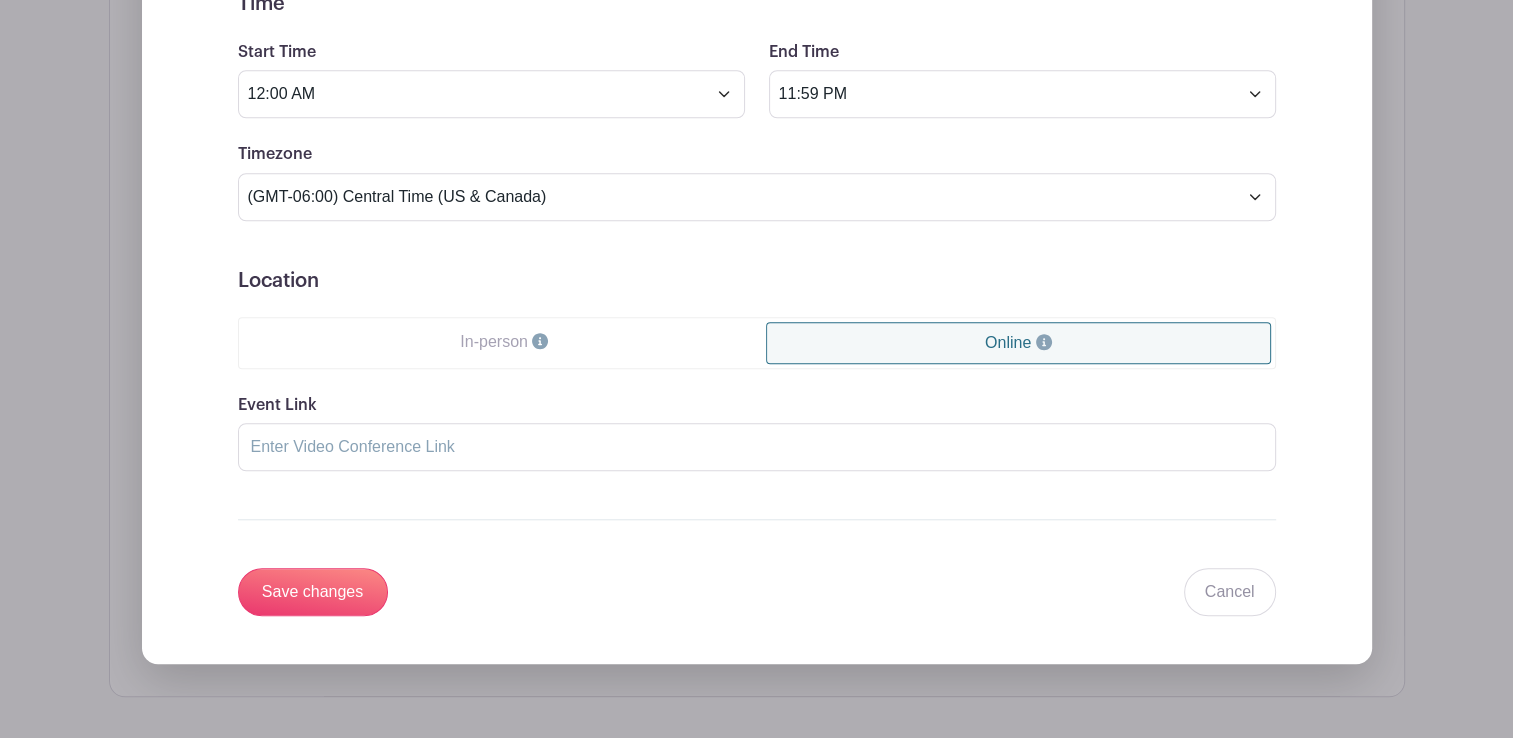 scroll, scrollTop: 1592, scrollLeft: 0, axis: vertical 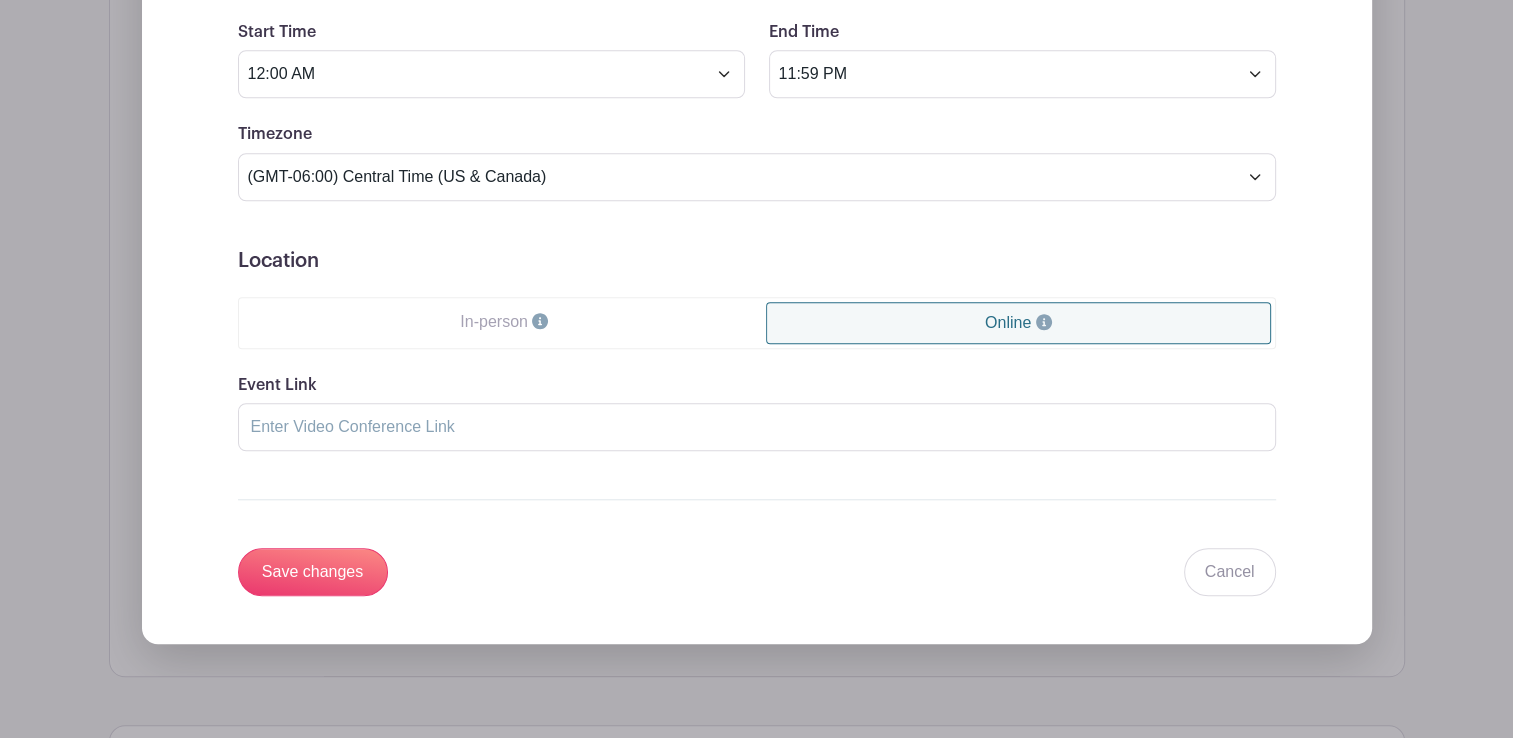 click on "In-person" at bounding box center (505, 322) 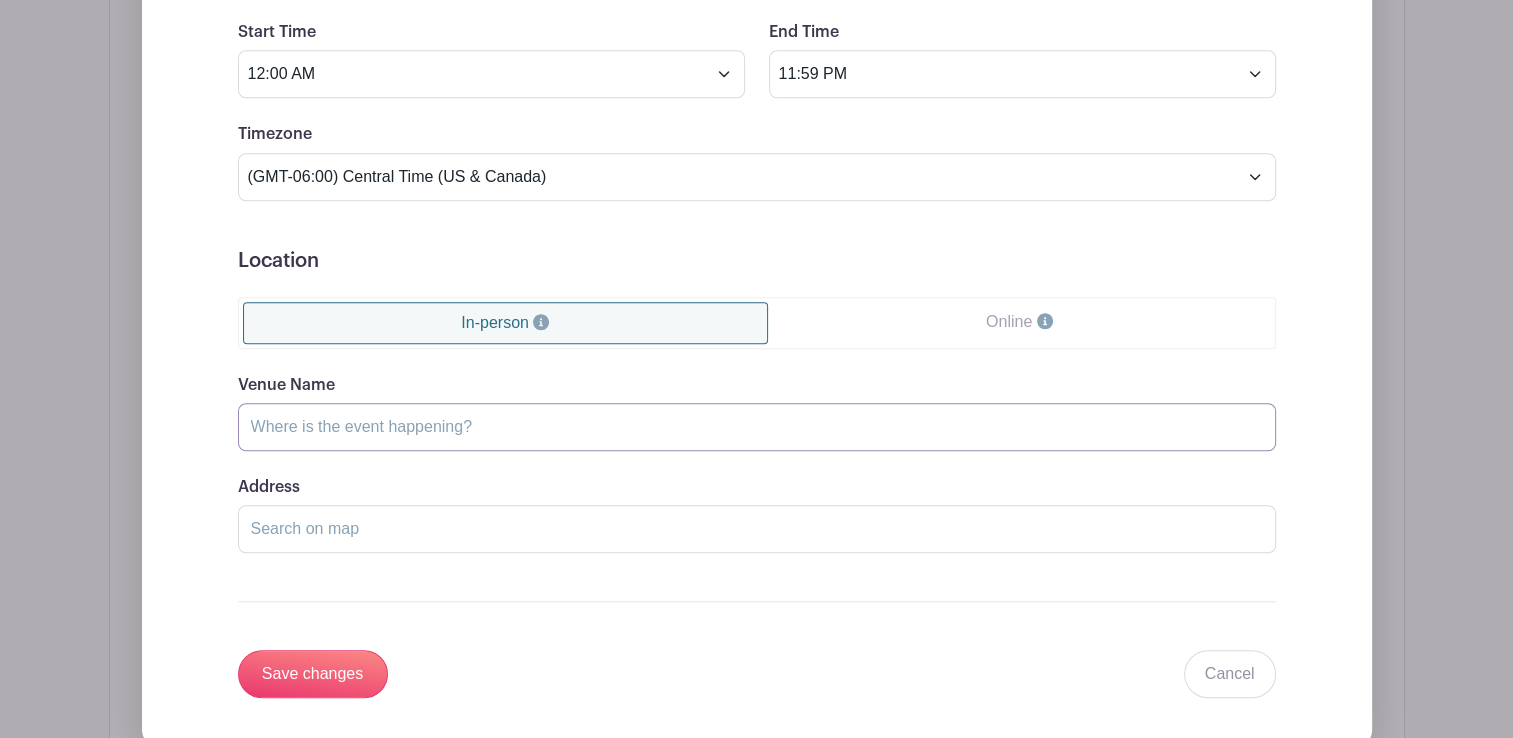 click on "Venue Name" at bounding box center [757, 427] 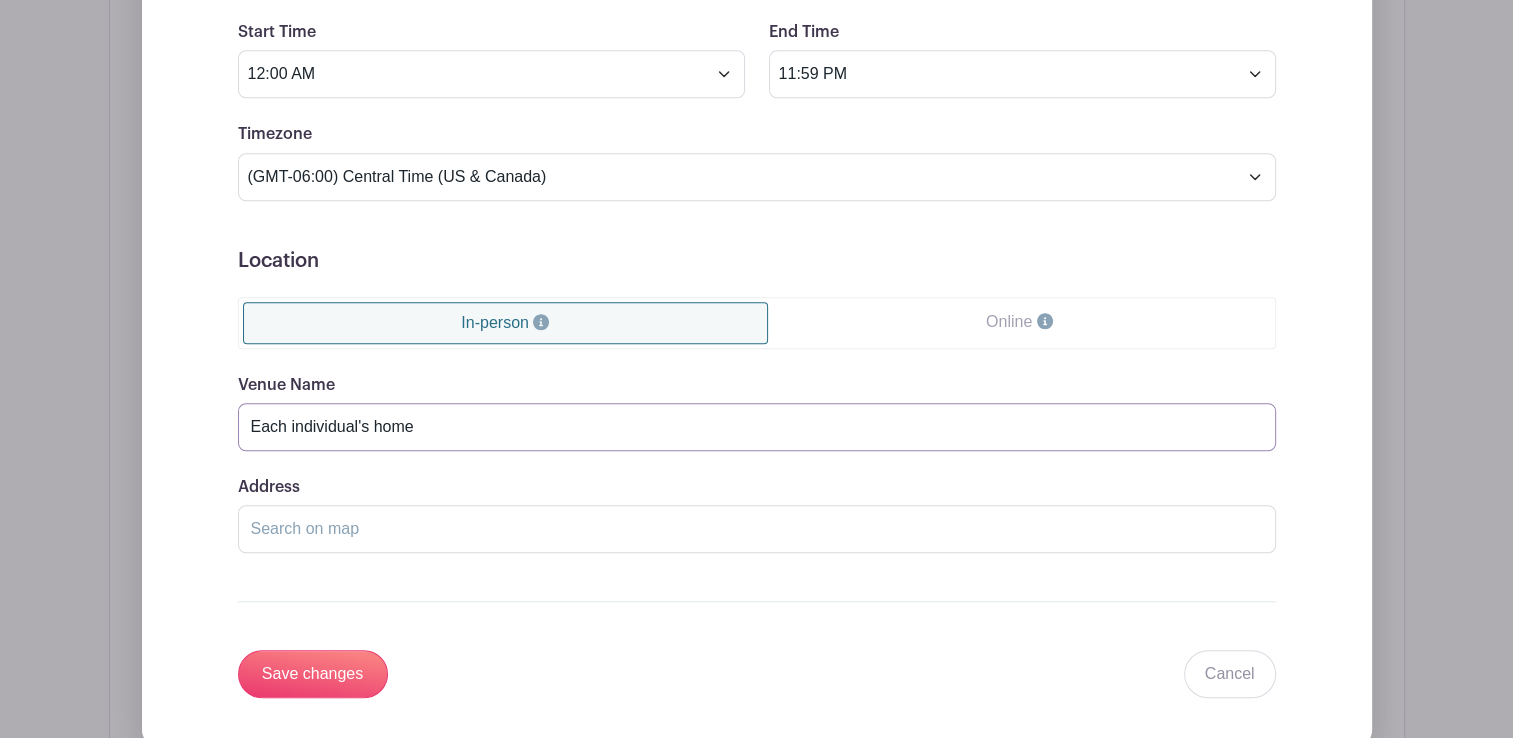 type on "Each individual's home" 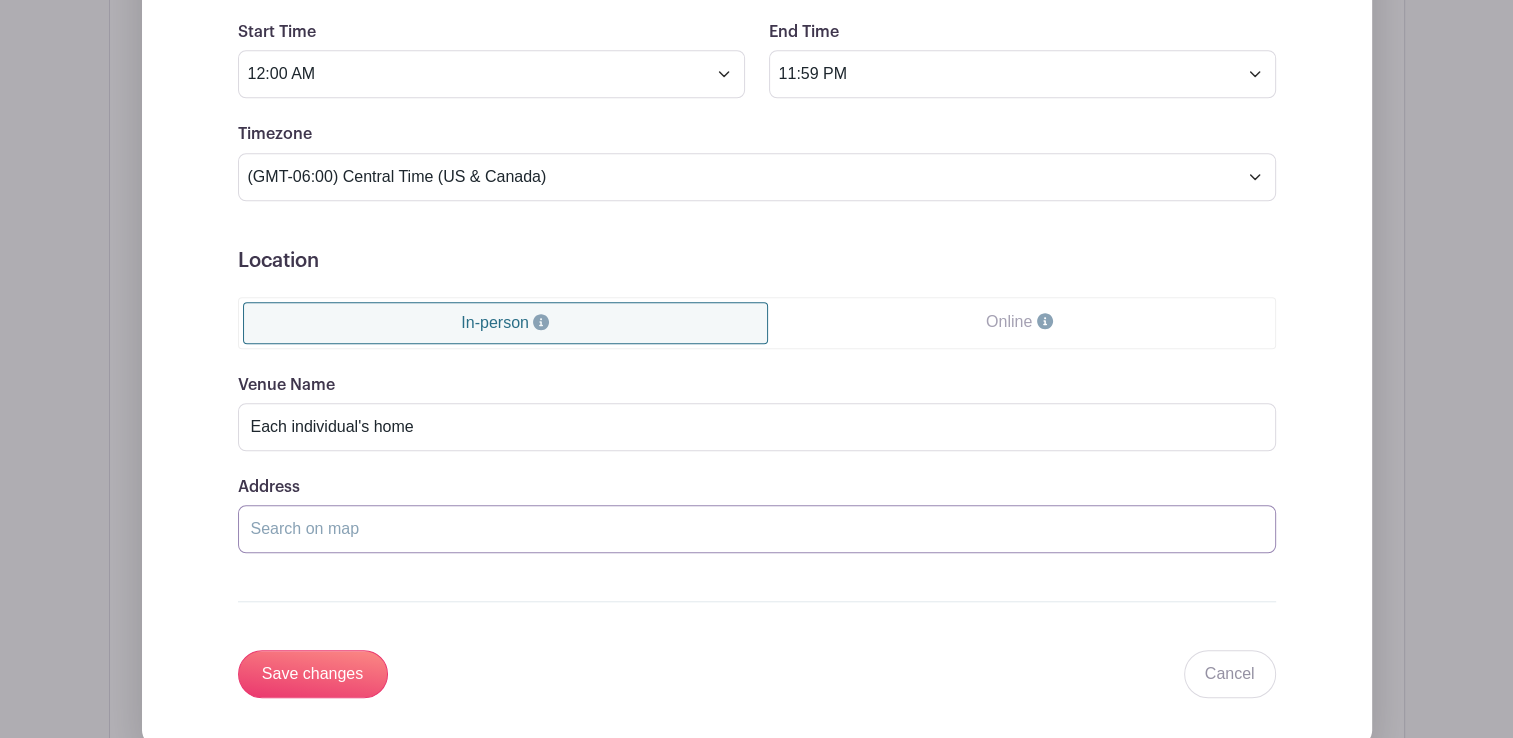 click on "Address" at bounding box center (757, 529) 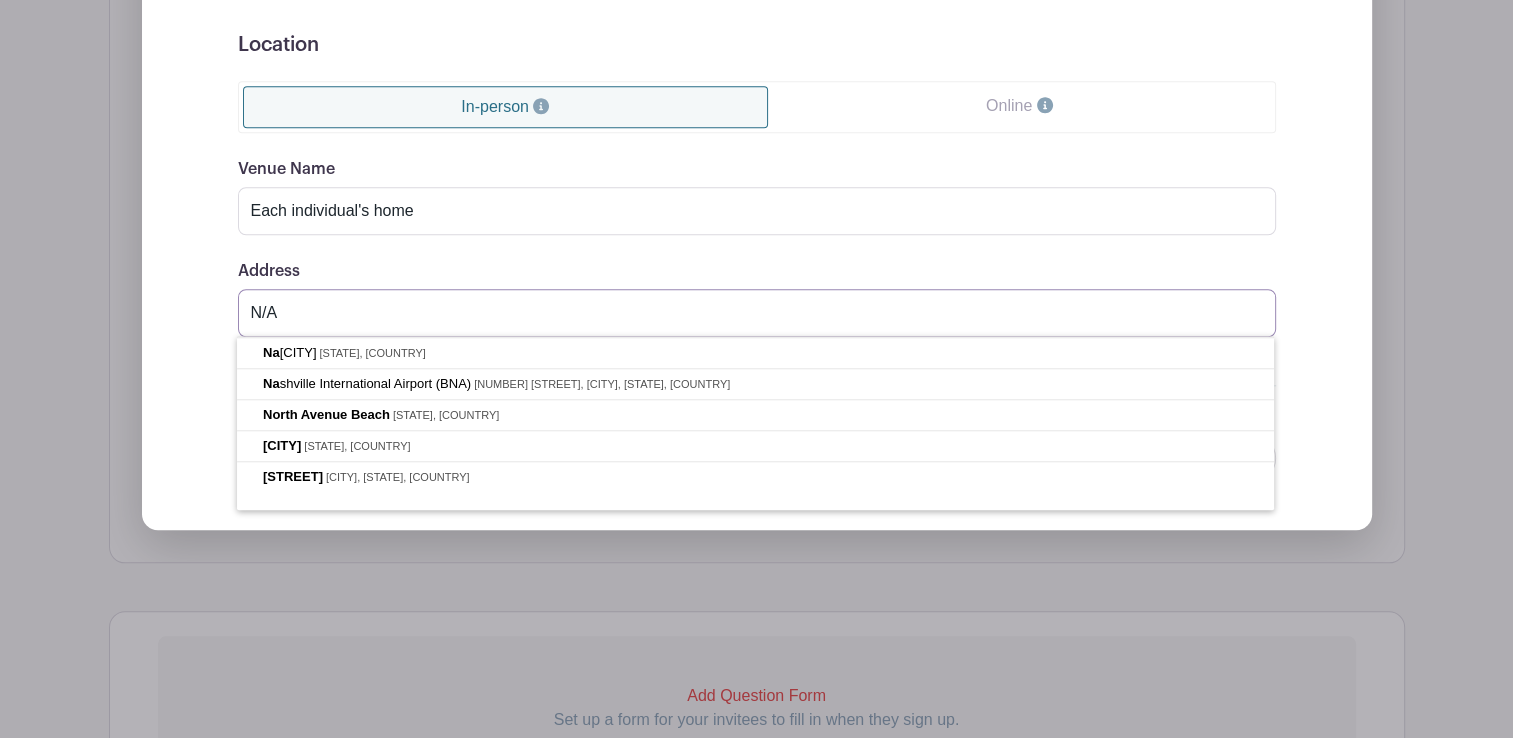 scroll, scrollTop: 1692, scrollLeft: 0, axis: vertical 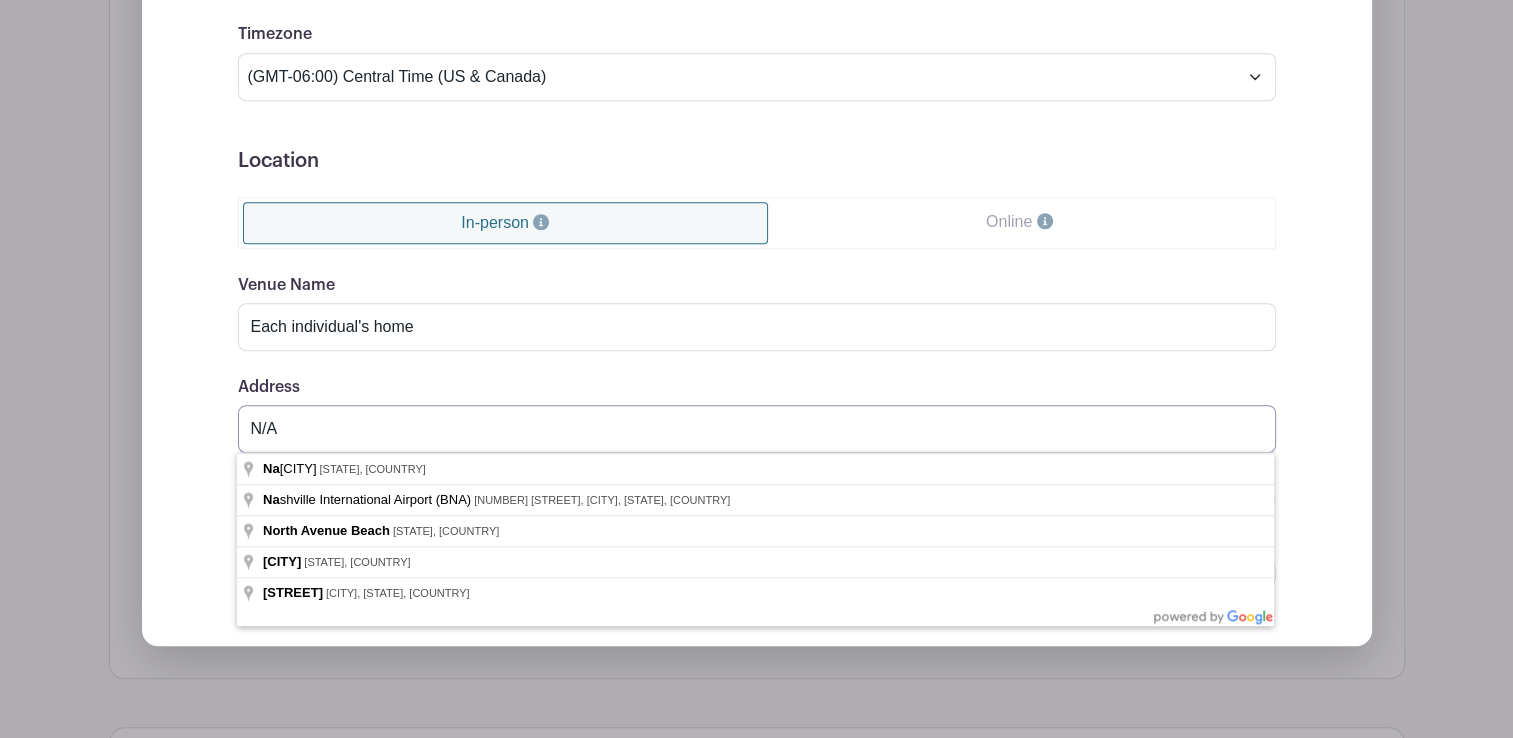click on "N/A" at bounding box center [757, 429] 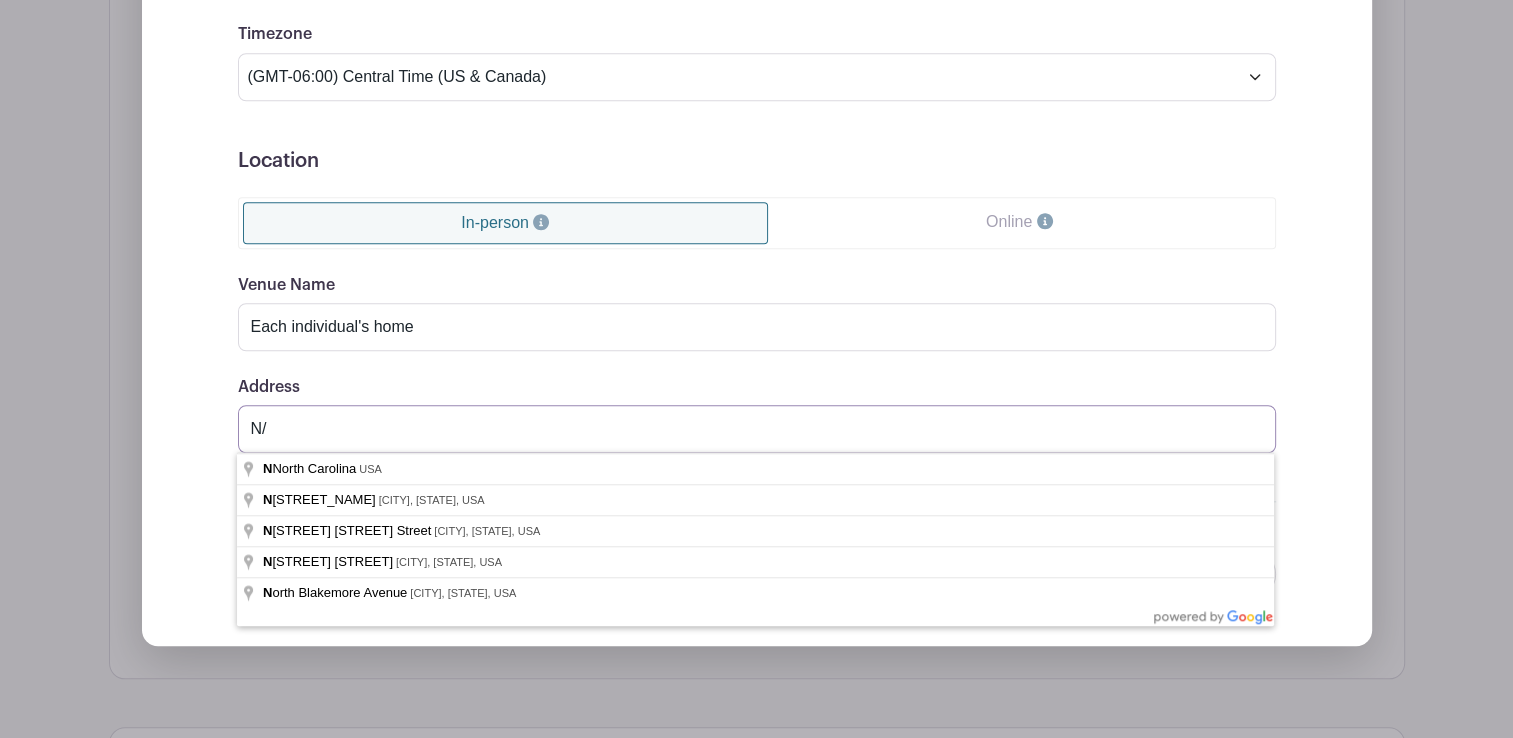 type on "N" 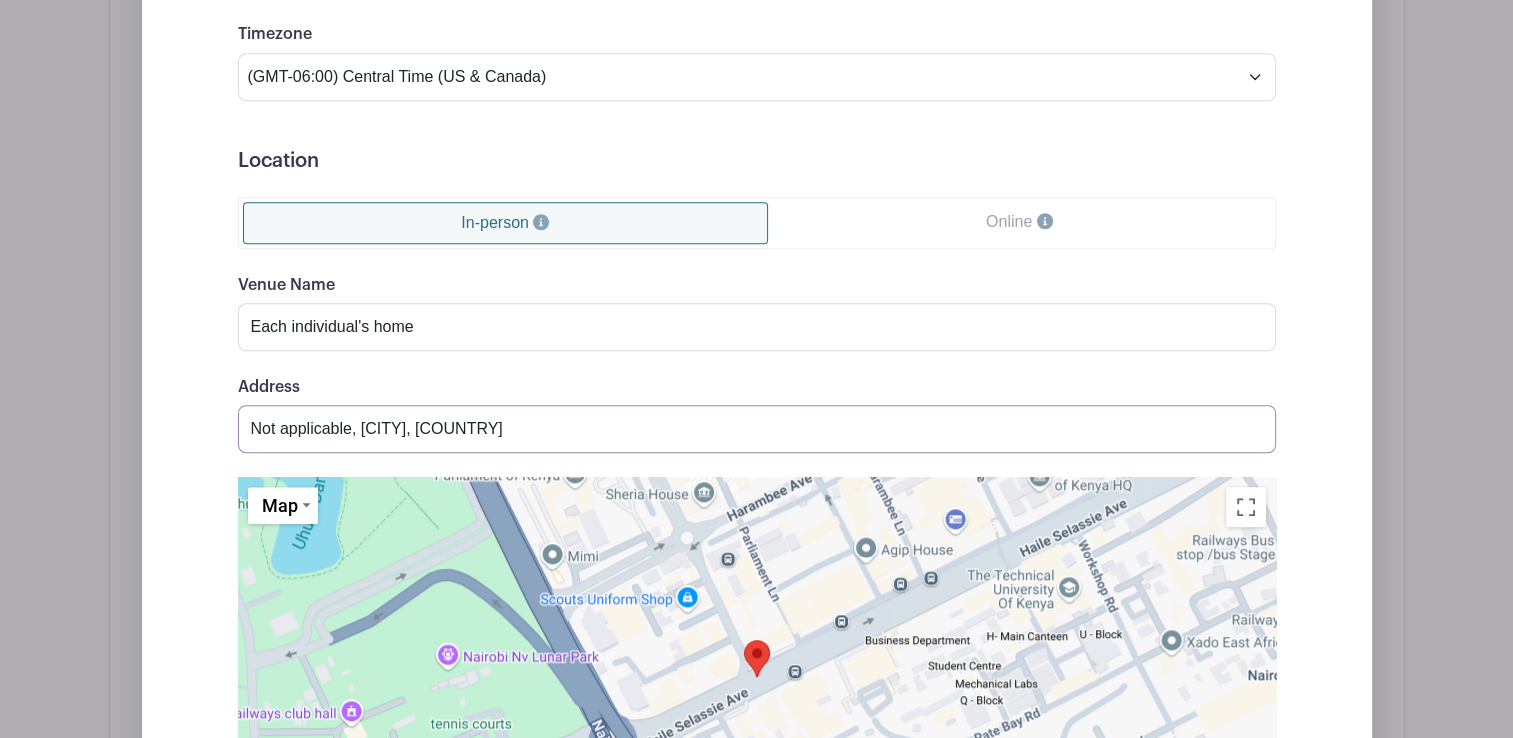 click on "Not applicable, [CITY], [COUNTRY]" at bounding box center [757, 429] 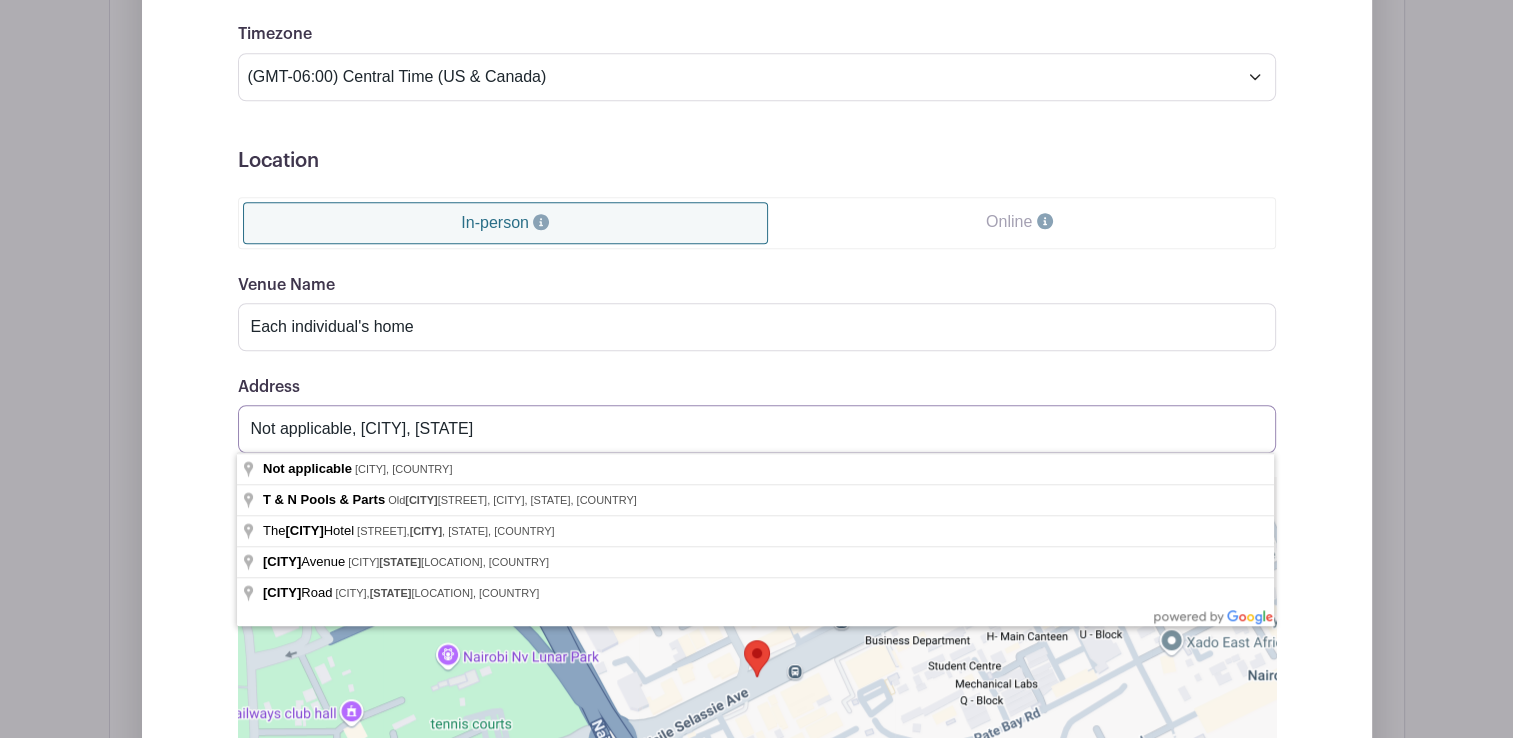 click on "Not applicable, [CITY], [STATE]" at bounding box center [757, 429] 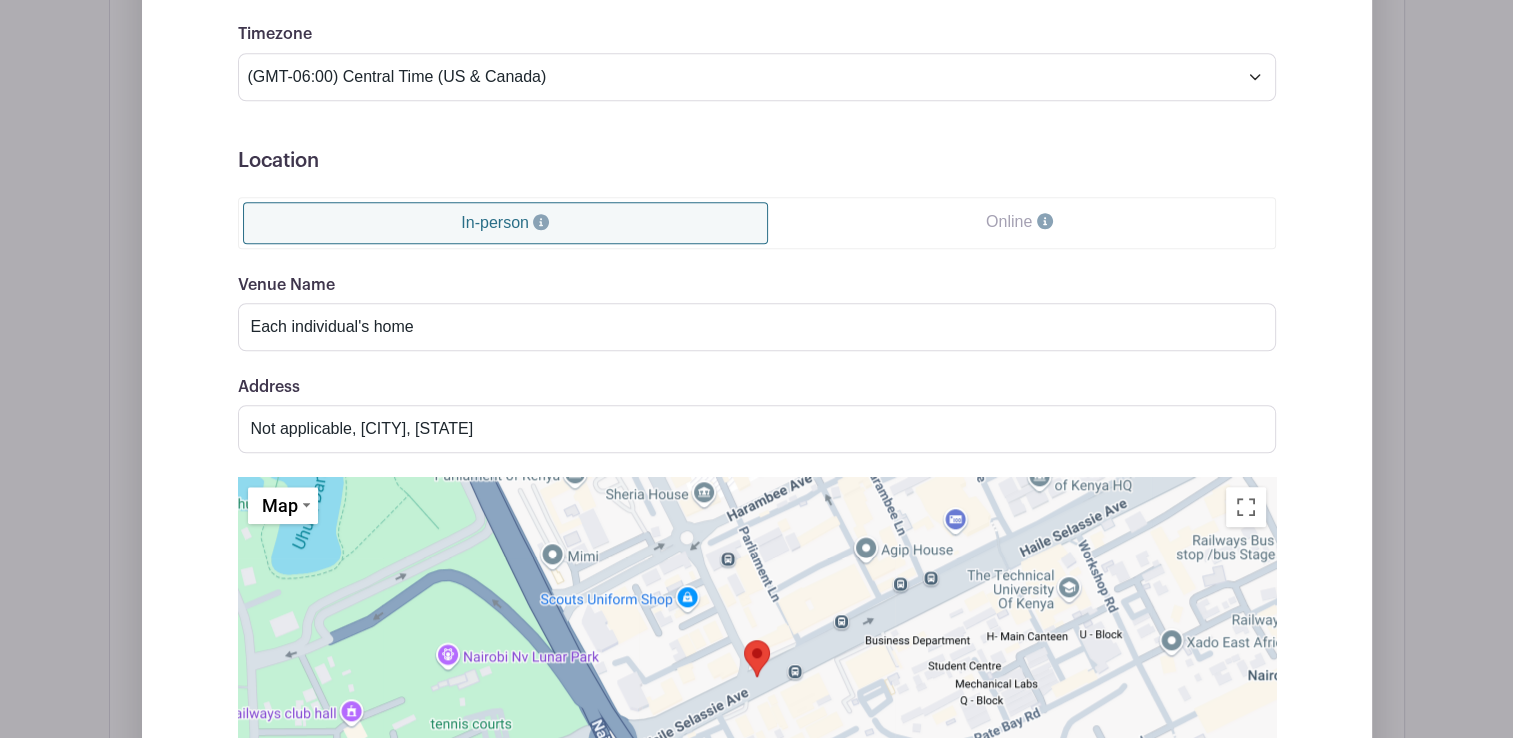 click on "Venue Name
Each individual's home
Address
Not applicable, [CITY], [STATE]
← Move left → Move right ↑ Move up ↓ Move down + Zoom in - Zoom out Home Jump left by 75% End Jump right by 75% Page Up Jump up by 75% Page Down Jump down by 75% Map Map Satellite Terrain Labels Keyboard shortcuts Map Data Map data ©2025 Map data ©2025 50 m  Click to toggle between metric and imperial units Terms Report a map error
Drag & Drop the marker above to fine tune the location" at bounding box center [757, 587] 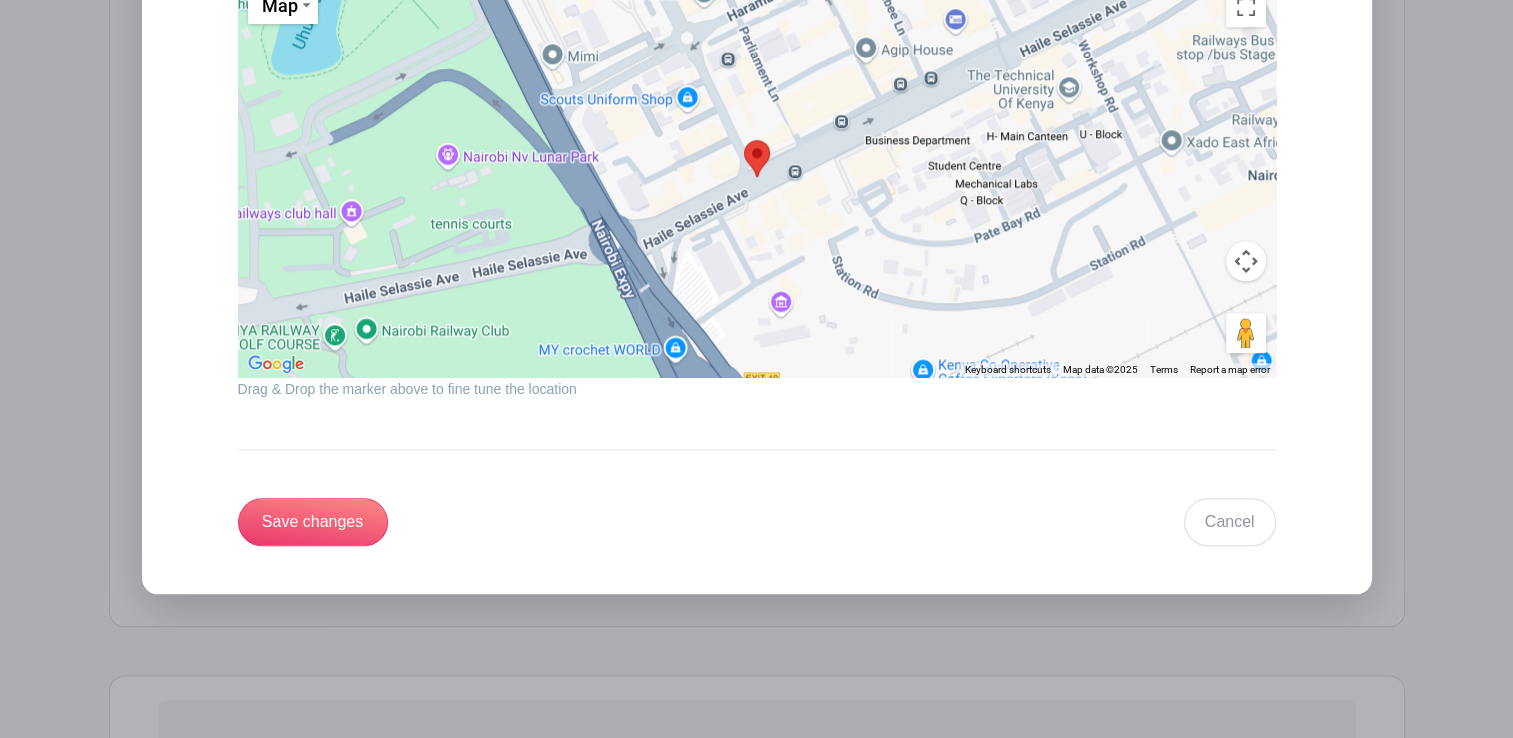 scroll, scrollTop: 2192, scrollLeft: 0, axis: vertical 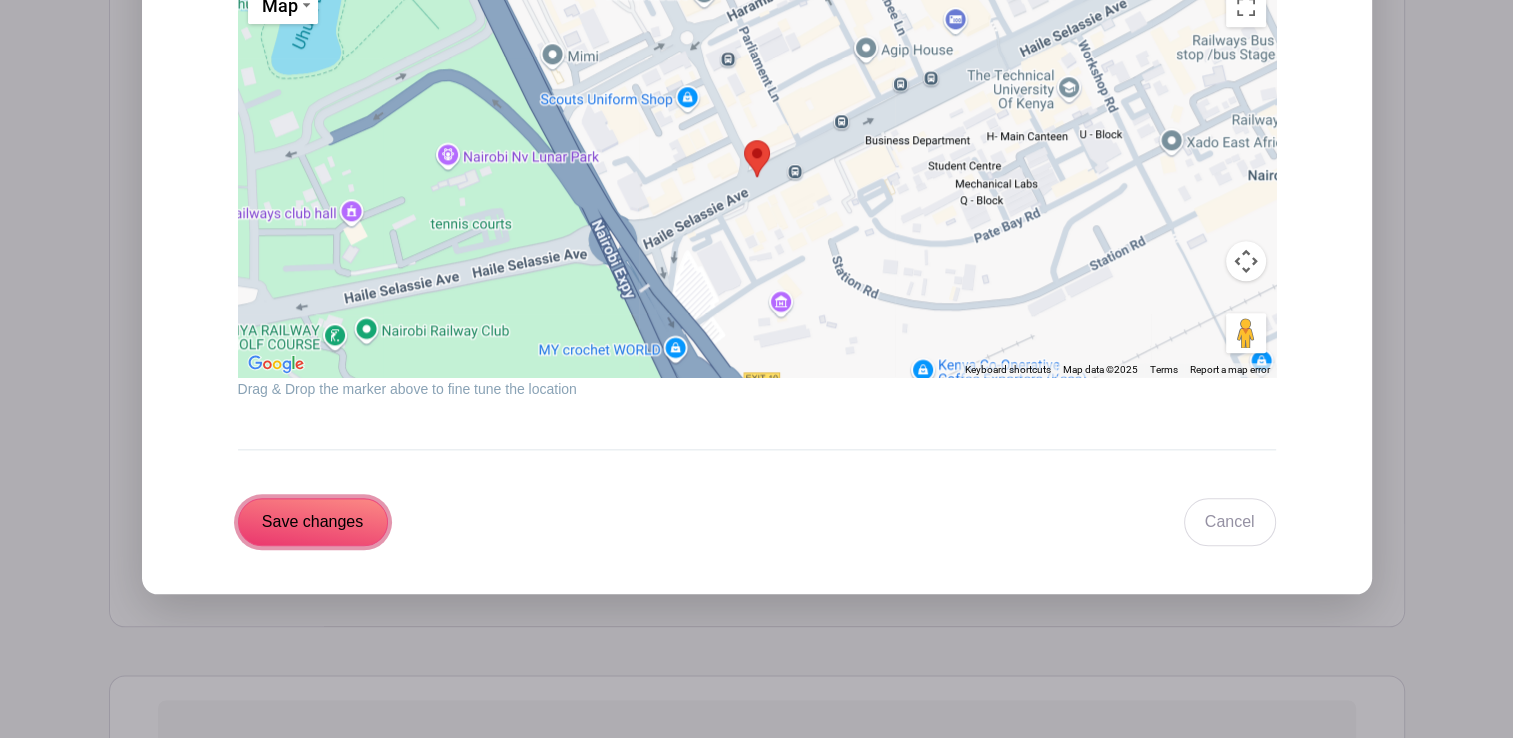 click on "Save changes" at bounding box center [313, 522] 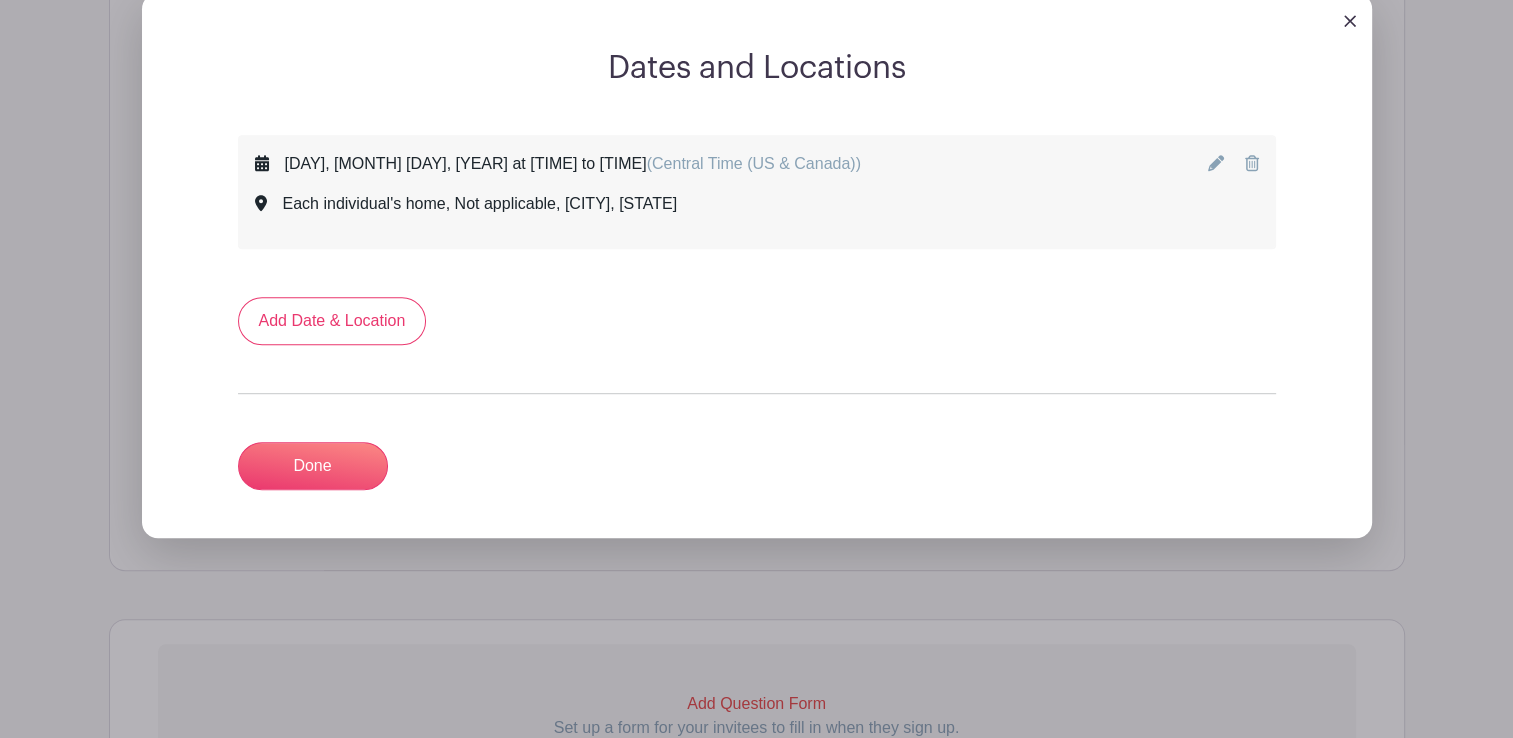 scroll, scrollTop: 993, scrollLeft: 0, axis: vertical 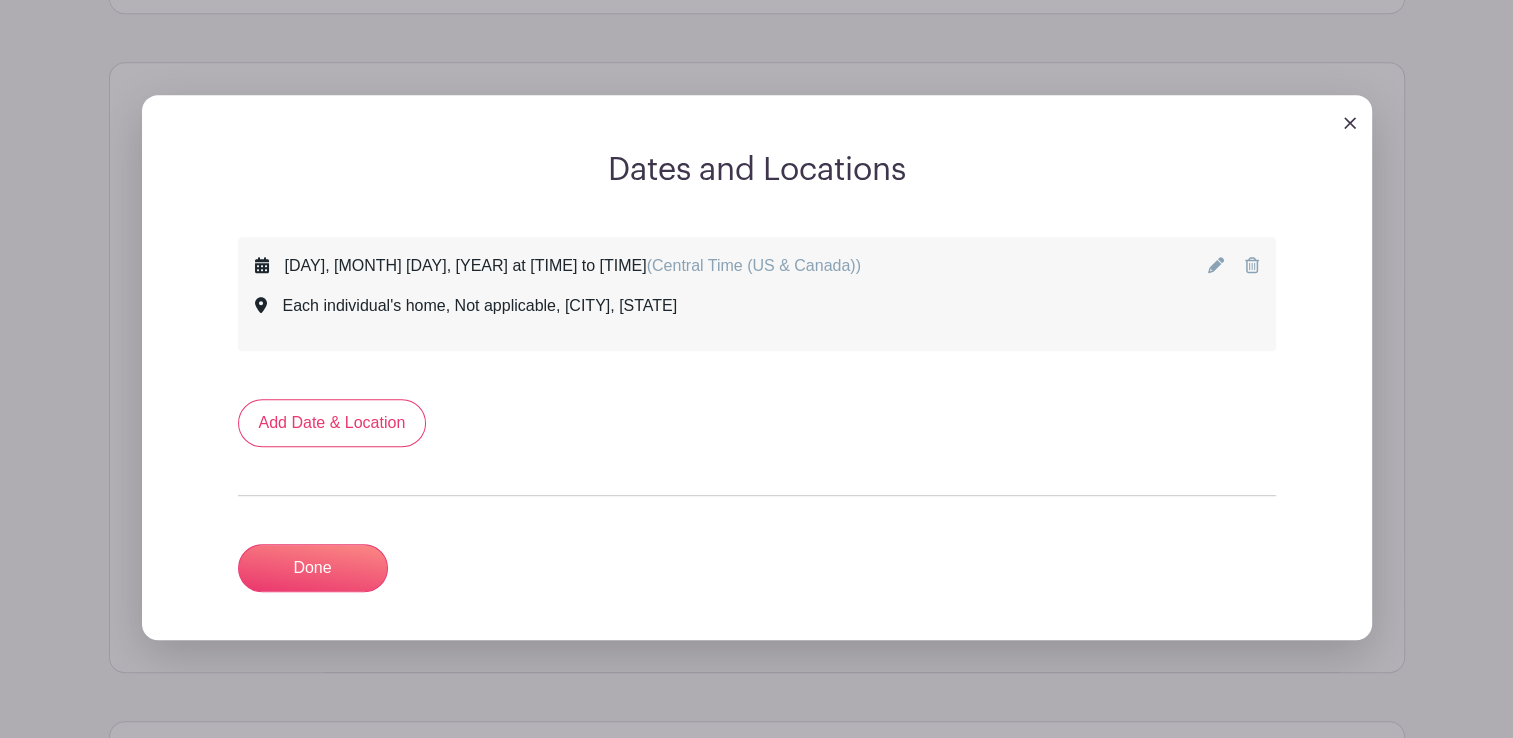 click 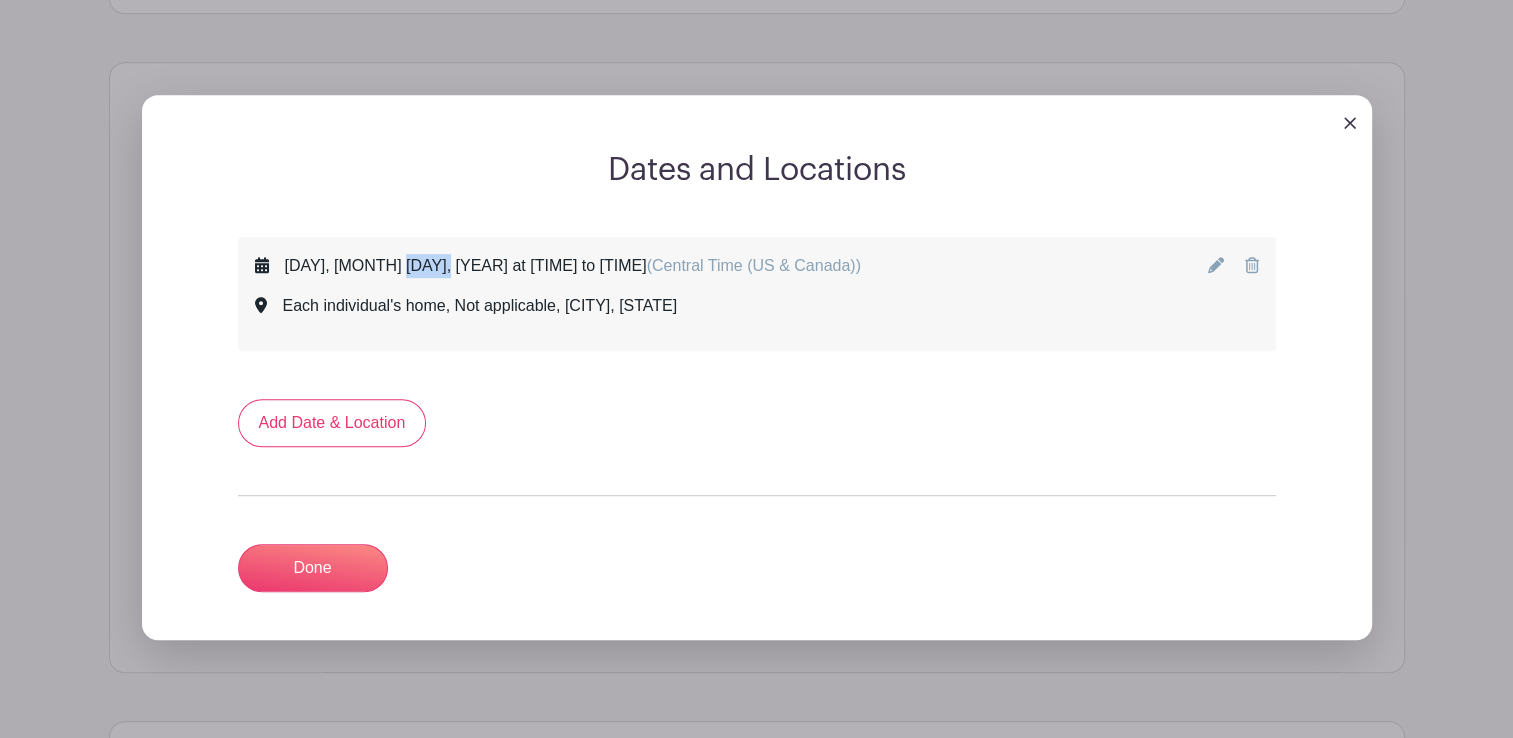 click 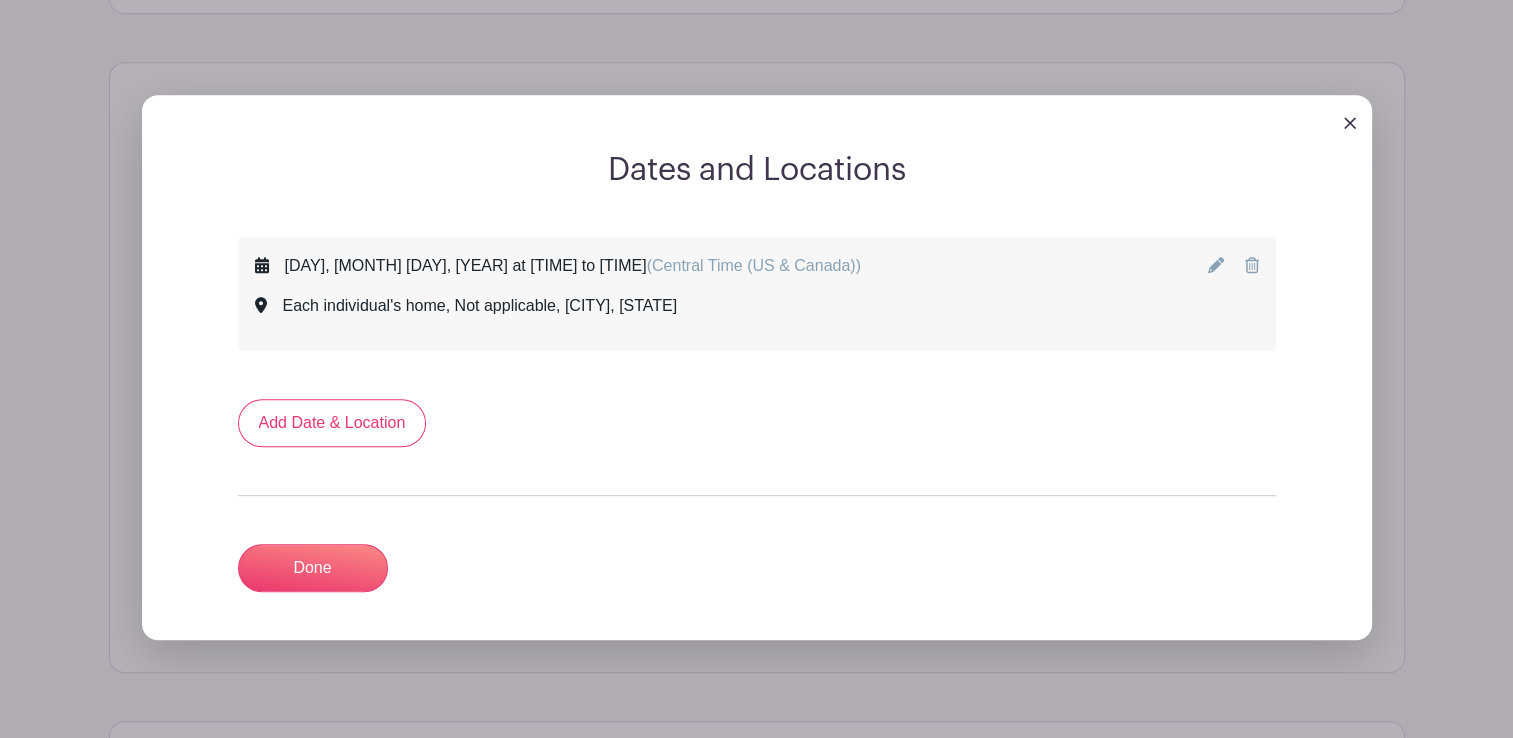 click 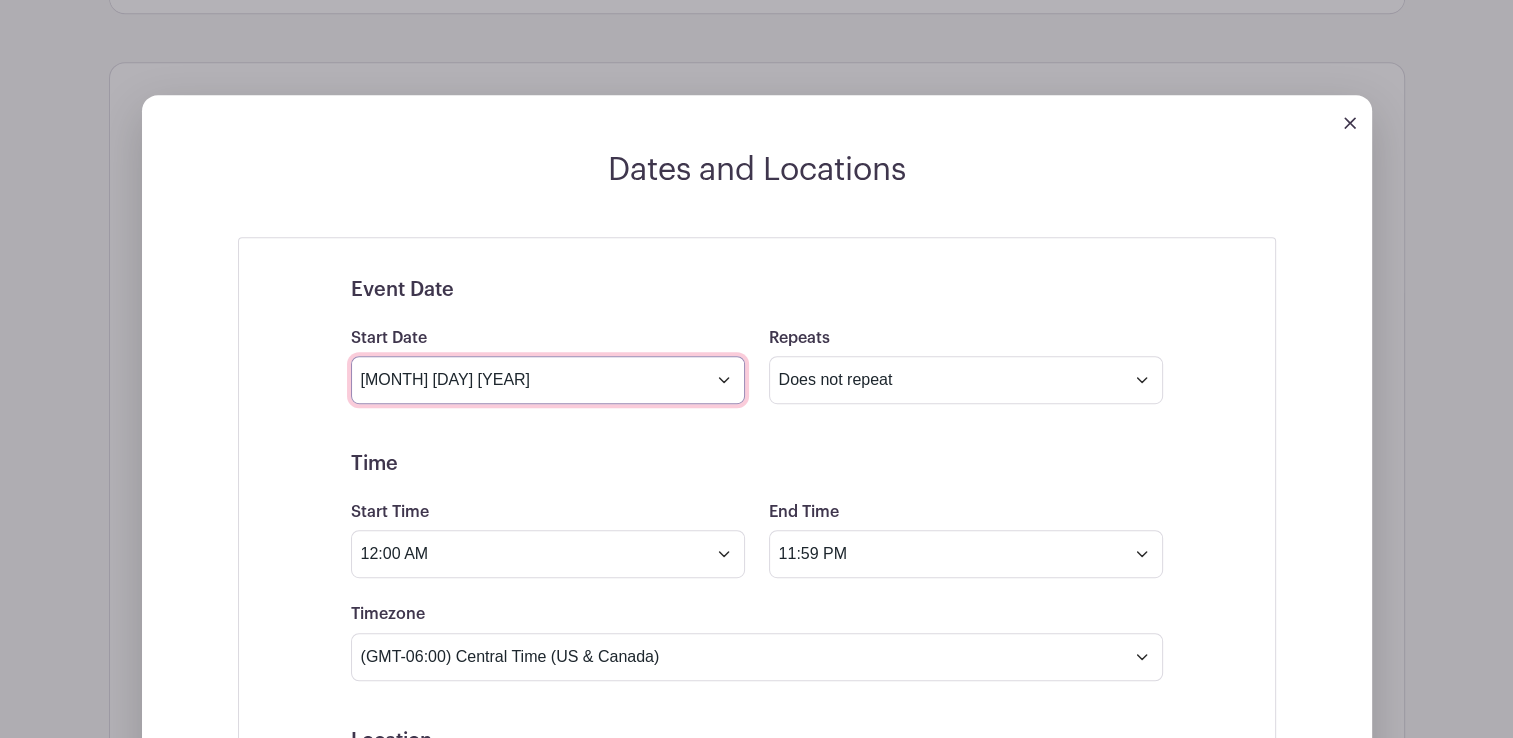 click on "[MONTH] [DAY] [YEAR]" at bounding box center (548, 380) 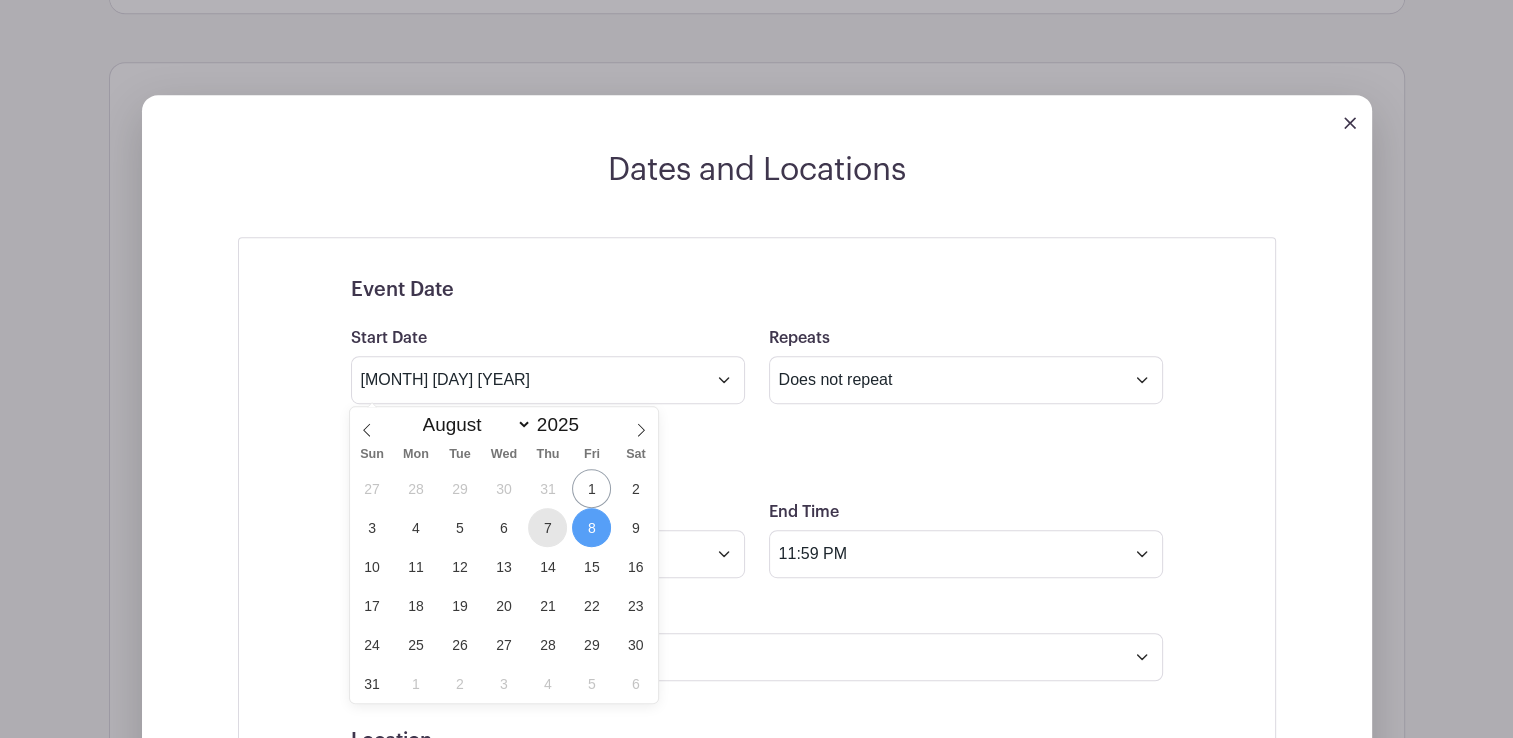click on "7" at bounding box center [547, 527] 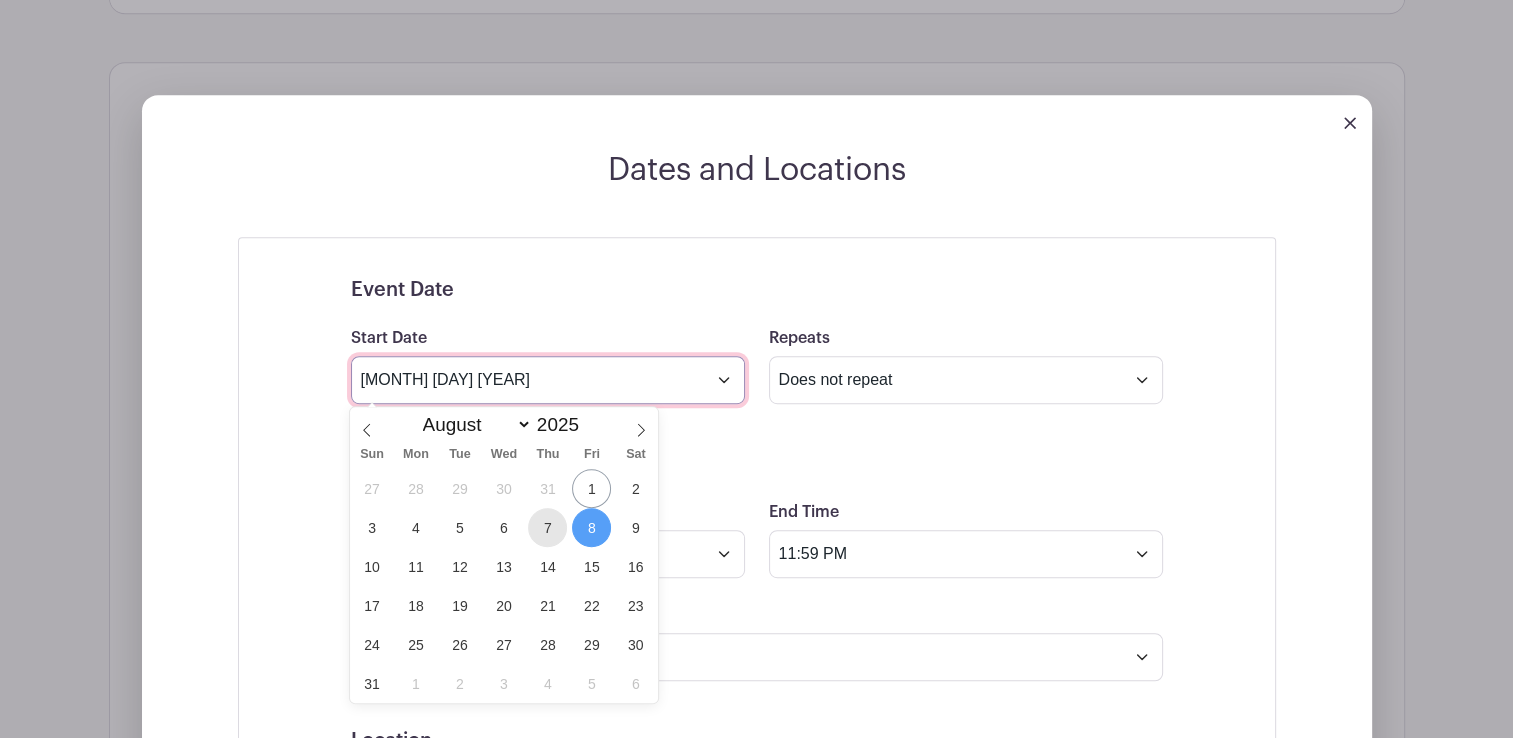 type on "[DATE]" 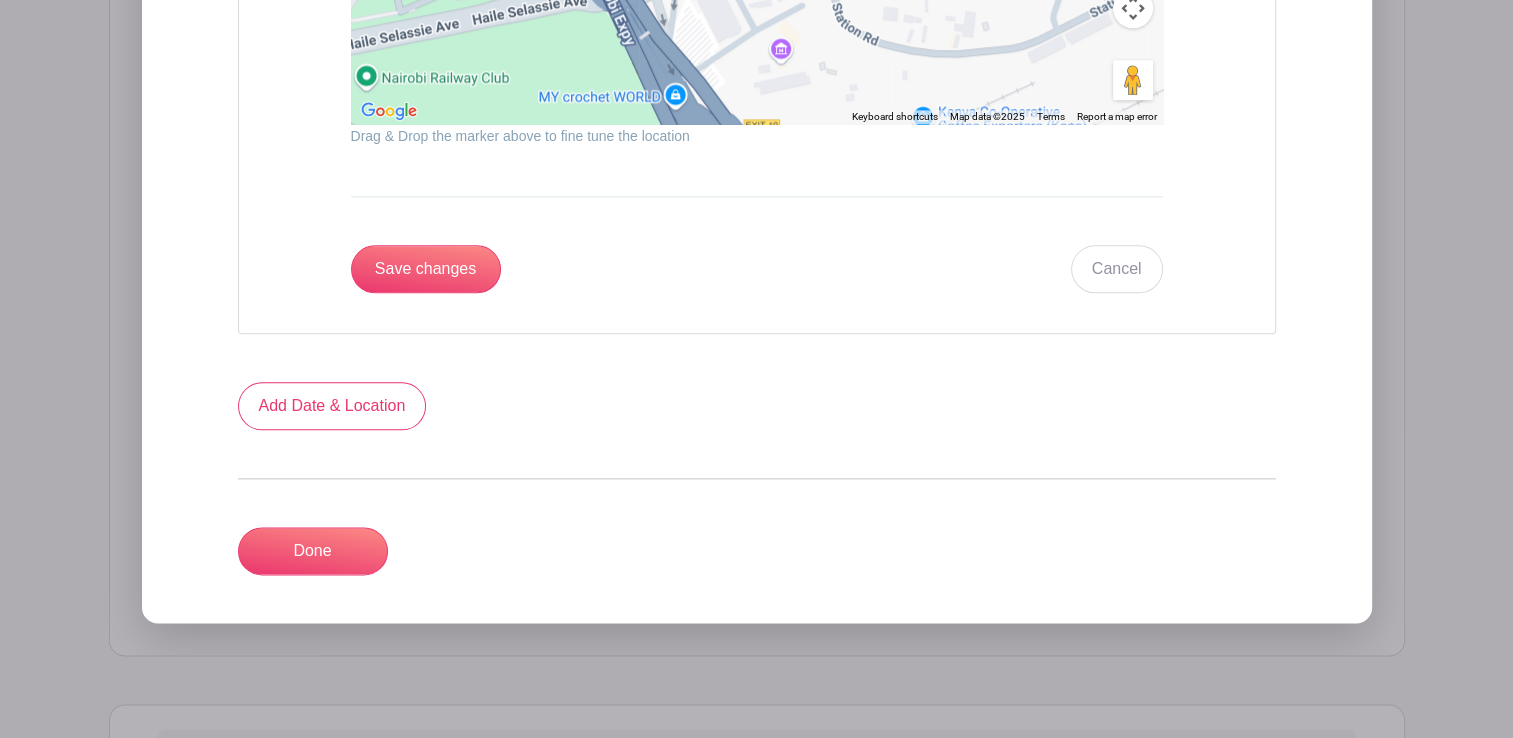 scroll, scrollTop: 2393, scrollLeft: 0, axis: vertical 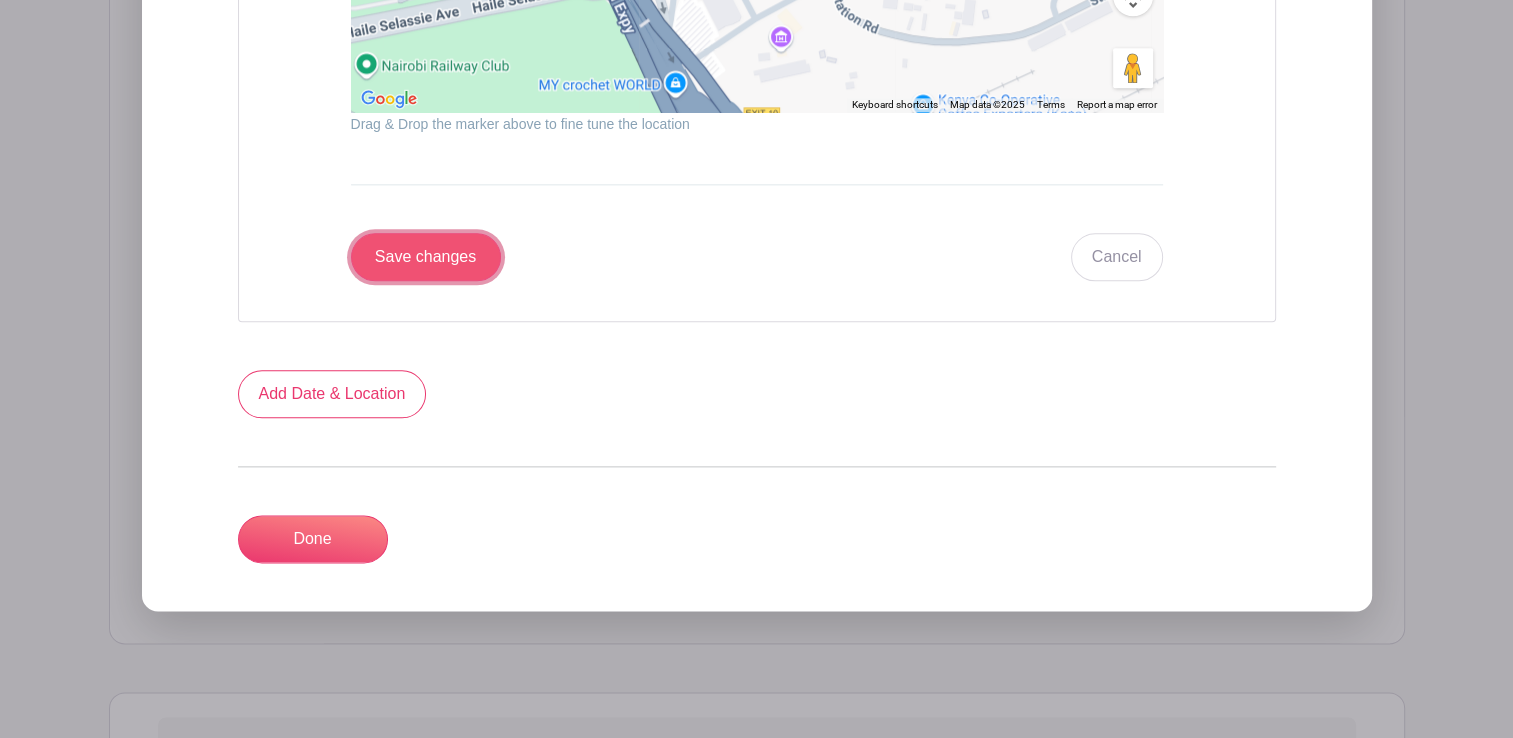 click on "Save changes" at bounding box center (426, 257) 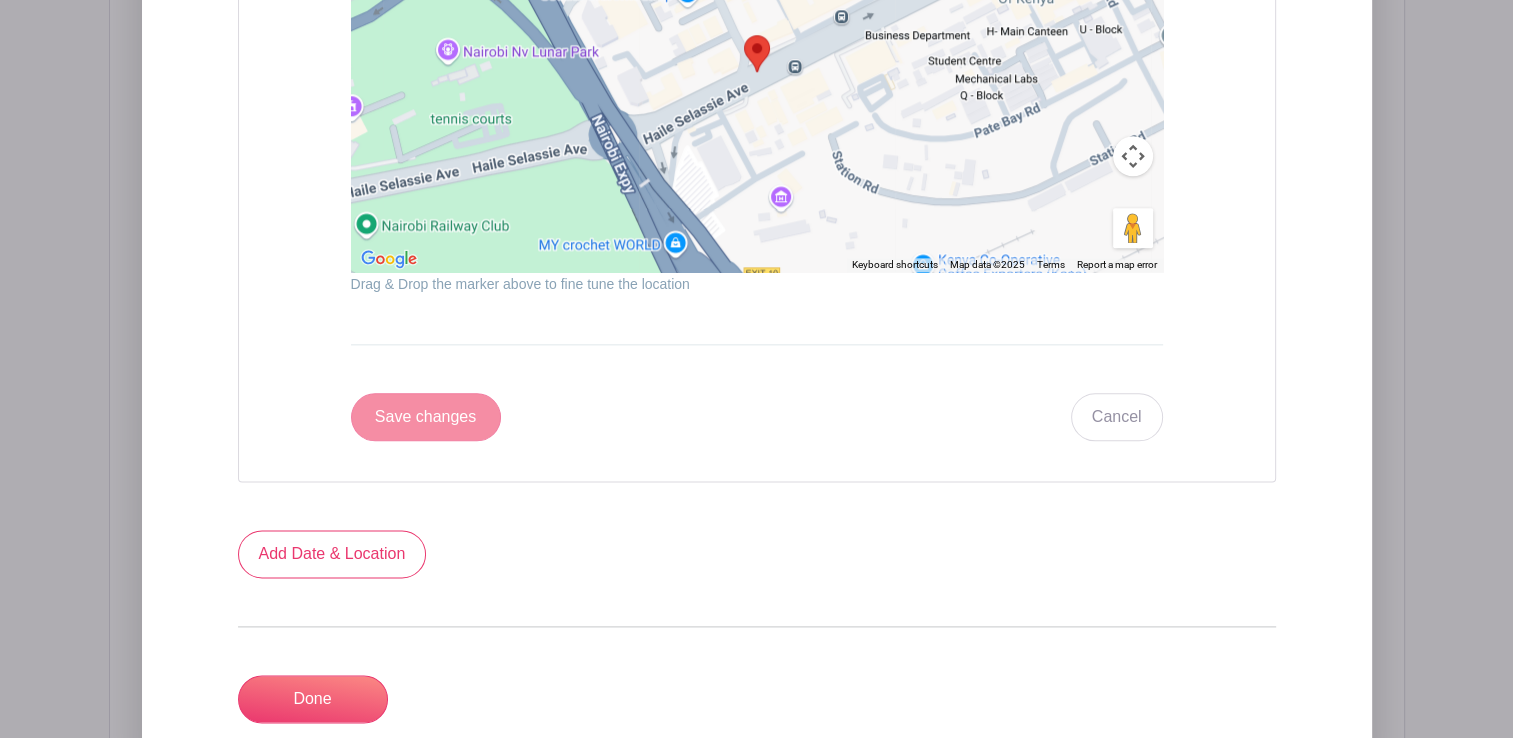 scroll, scrollTop: 2553, scrollLeft: 0, axis: vertical 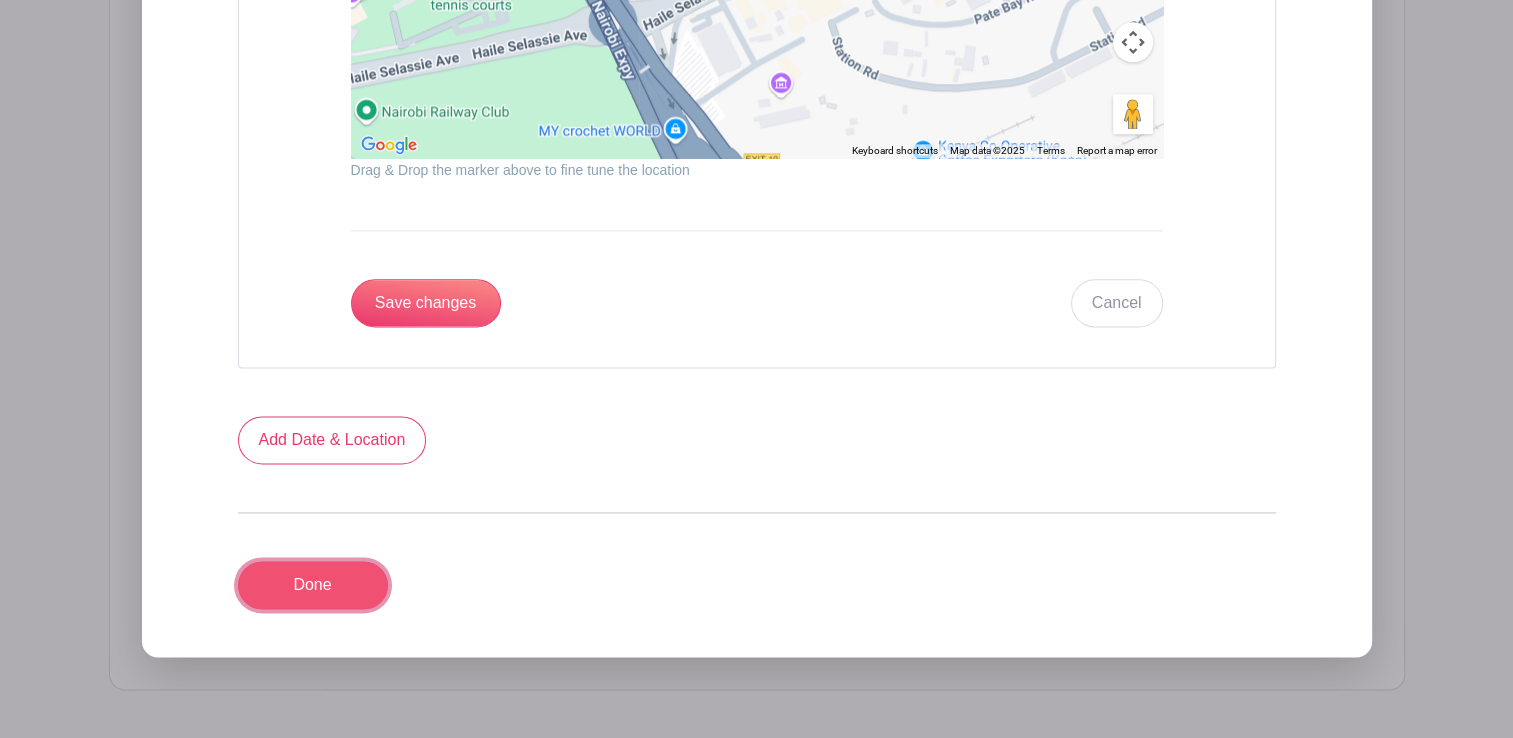 click on "Done" at bounding box center [313, 585] 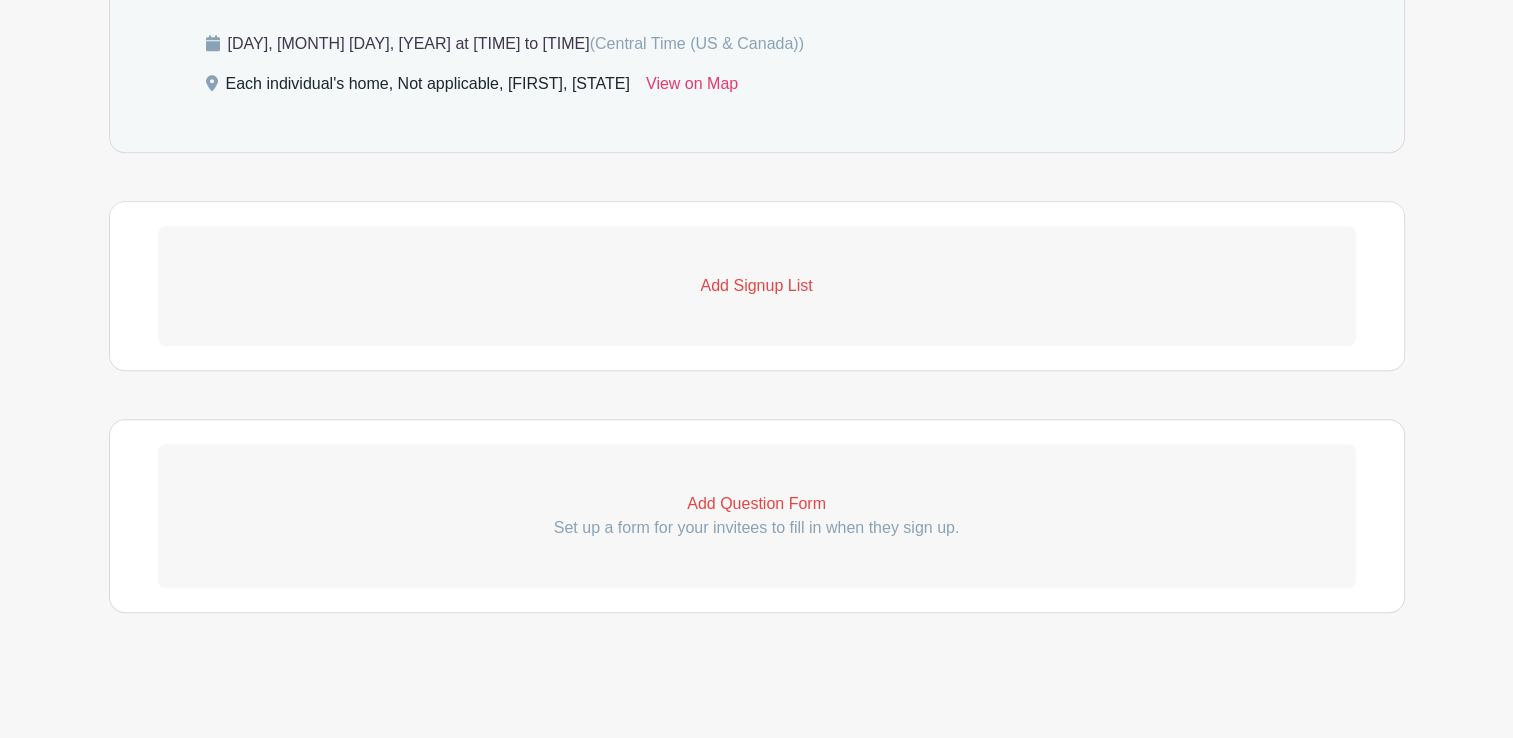 scroll, scrollTop: 973, scrollLeft: 0, axis: vertical 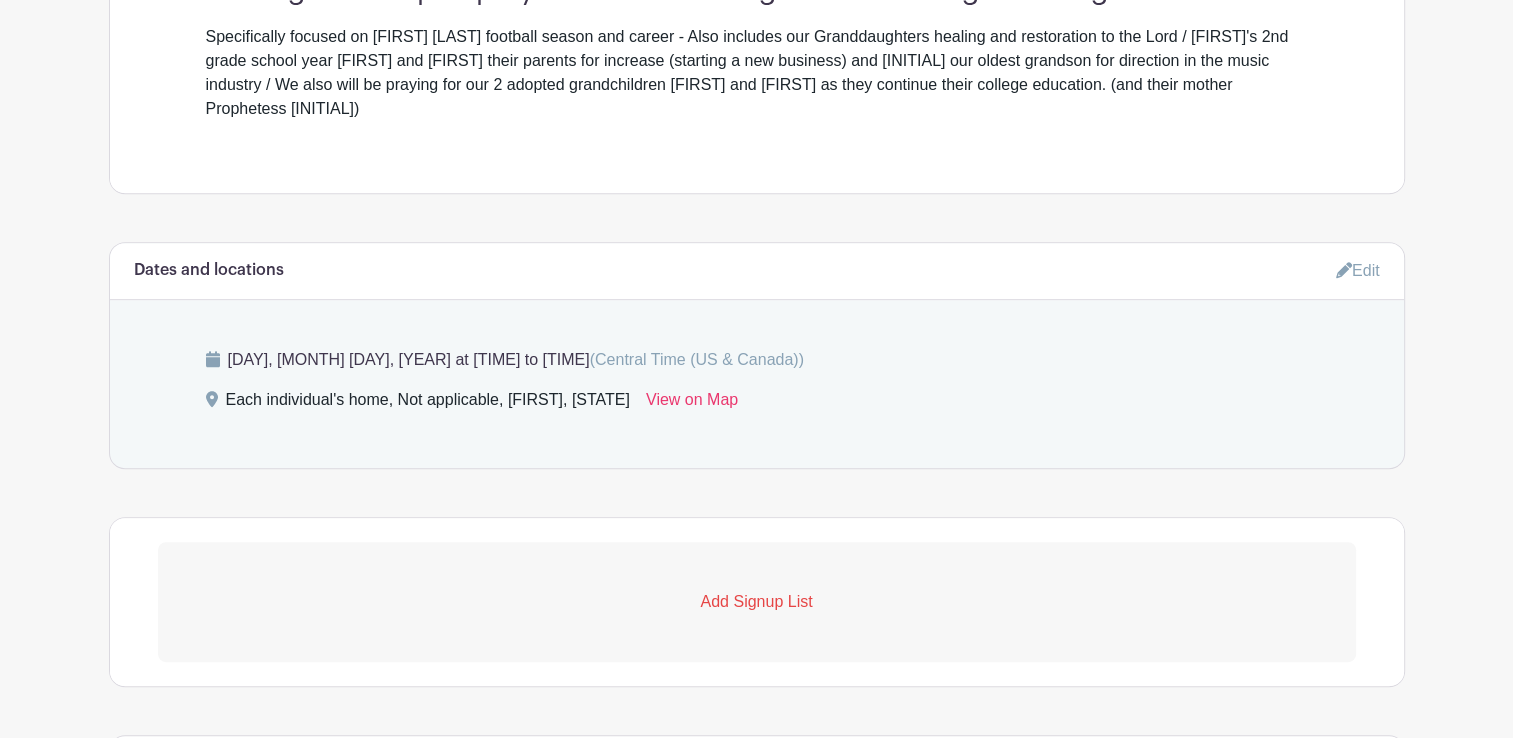 click on "Edit" at bounding box center [1358, 270] 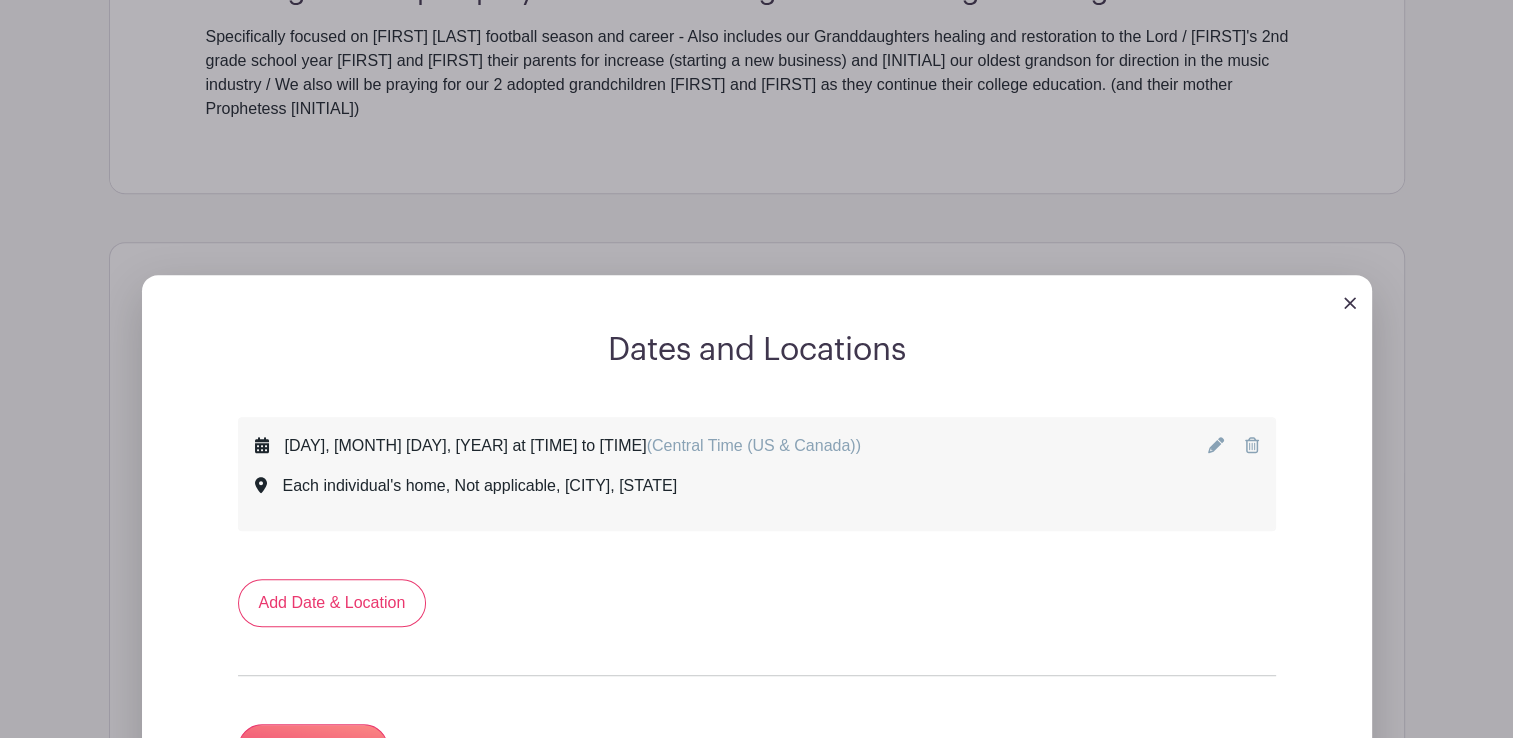 click 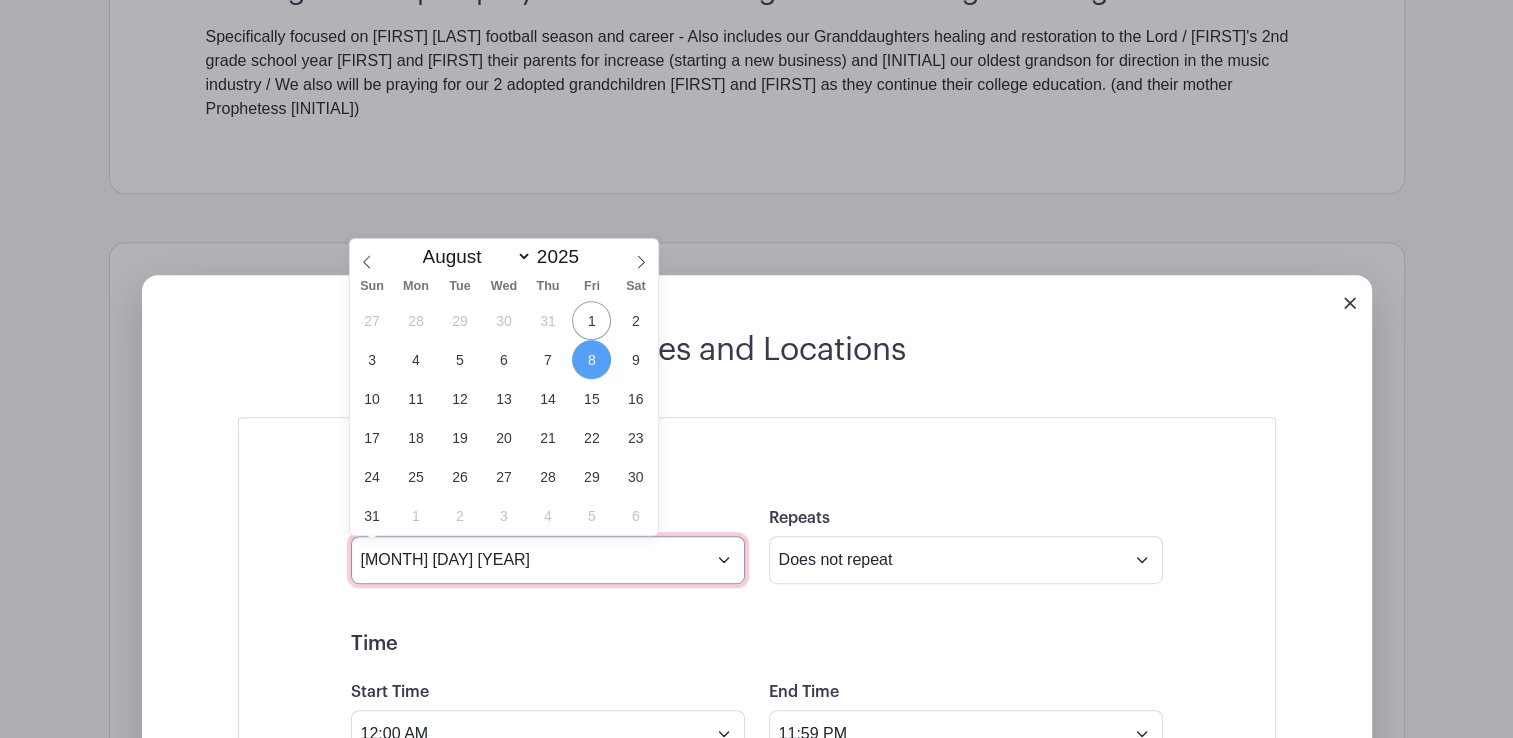 click on "[MONTH] [DAY] [YEAR]" at bounding box center [548, 560] 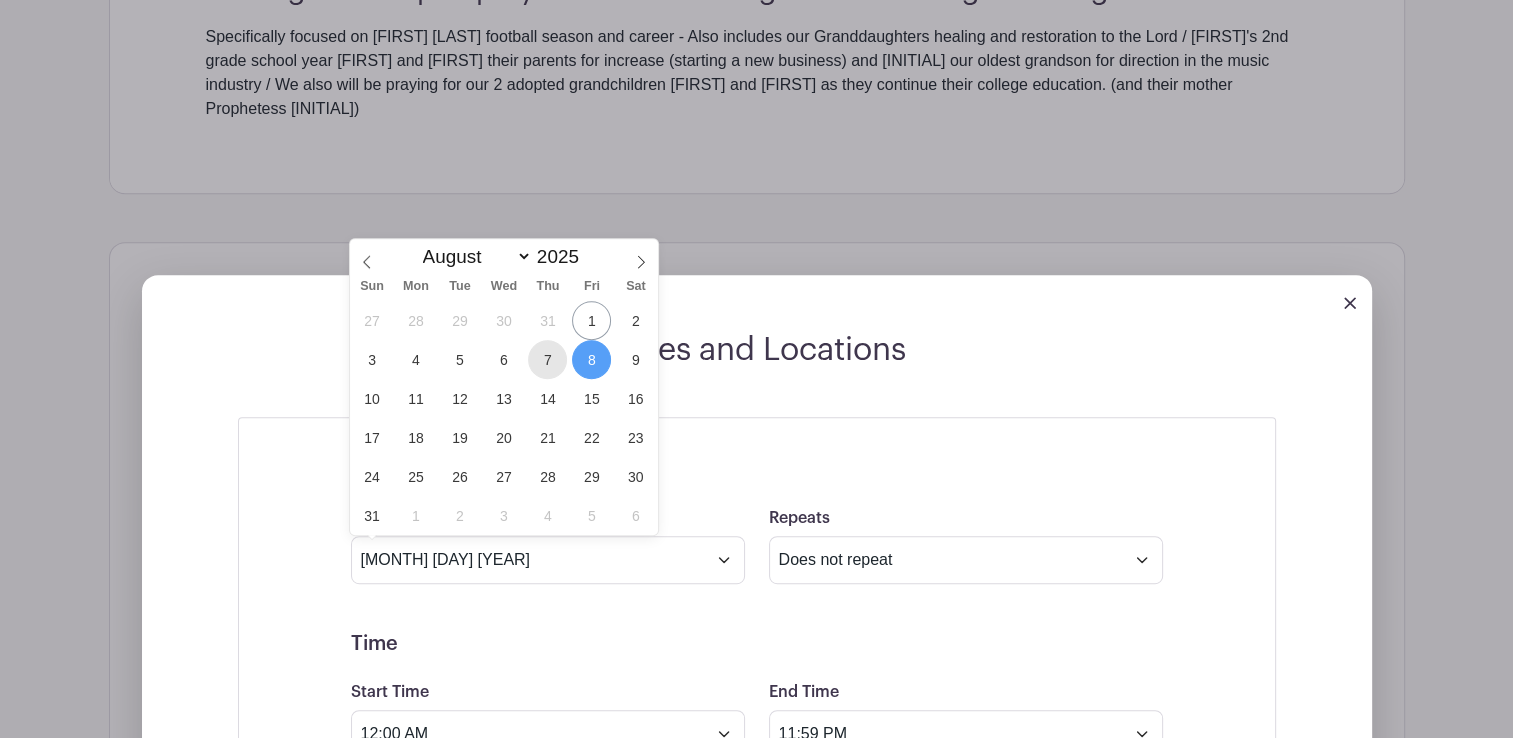 click on "7" at bounding box center [547, 359] 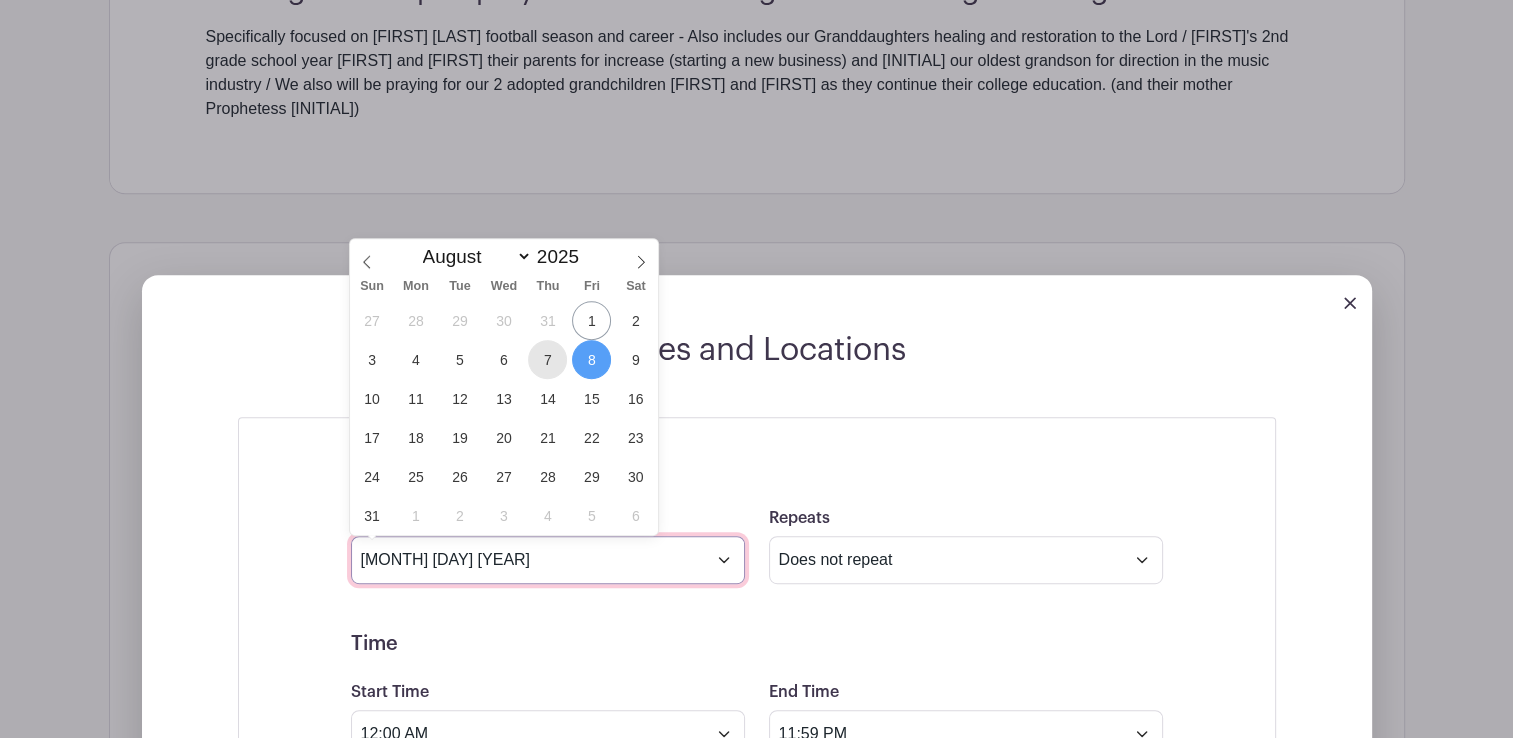 type on "[DATE]" 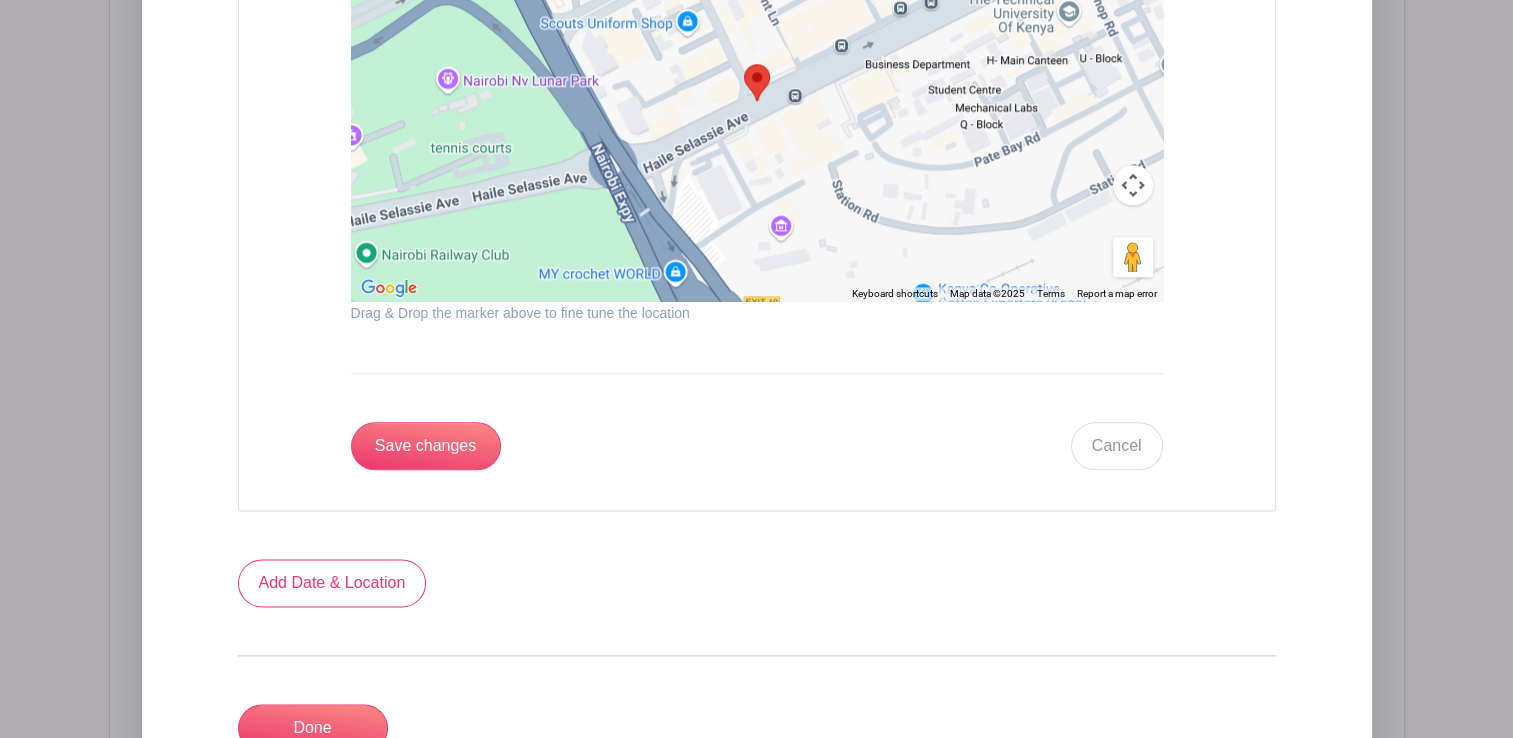 scroll, scrollTop: 2373, scrollLeft: 0, axis: vertical 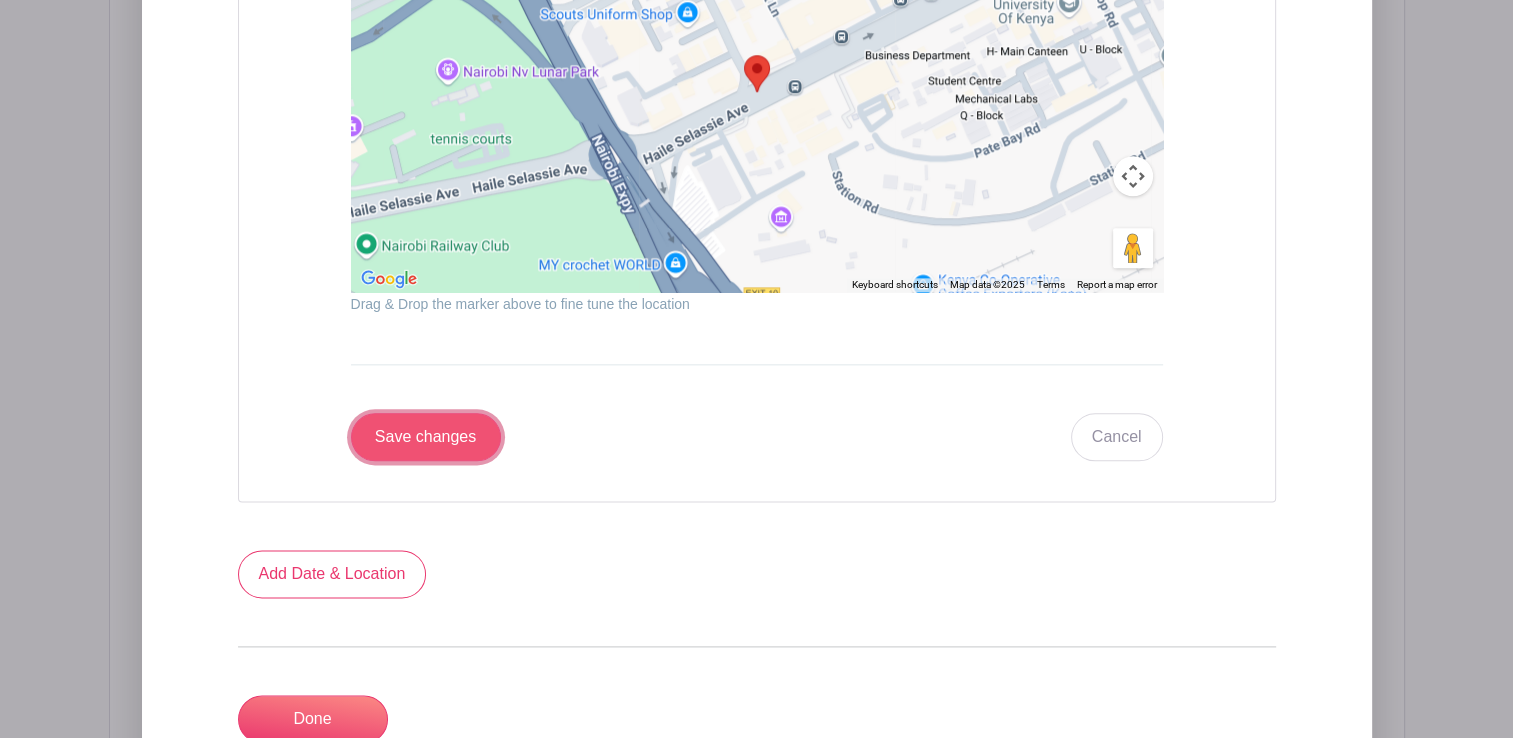 click on "Save changes" at bounding box center (426, 437) 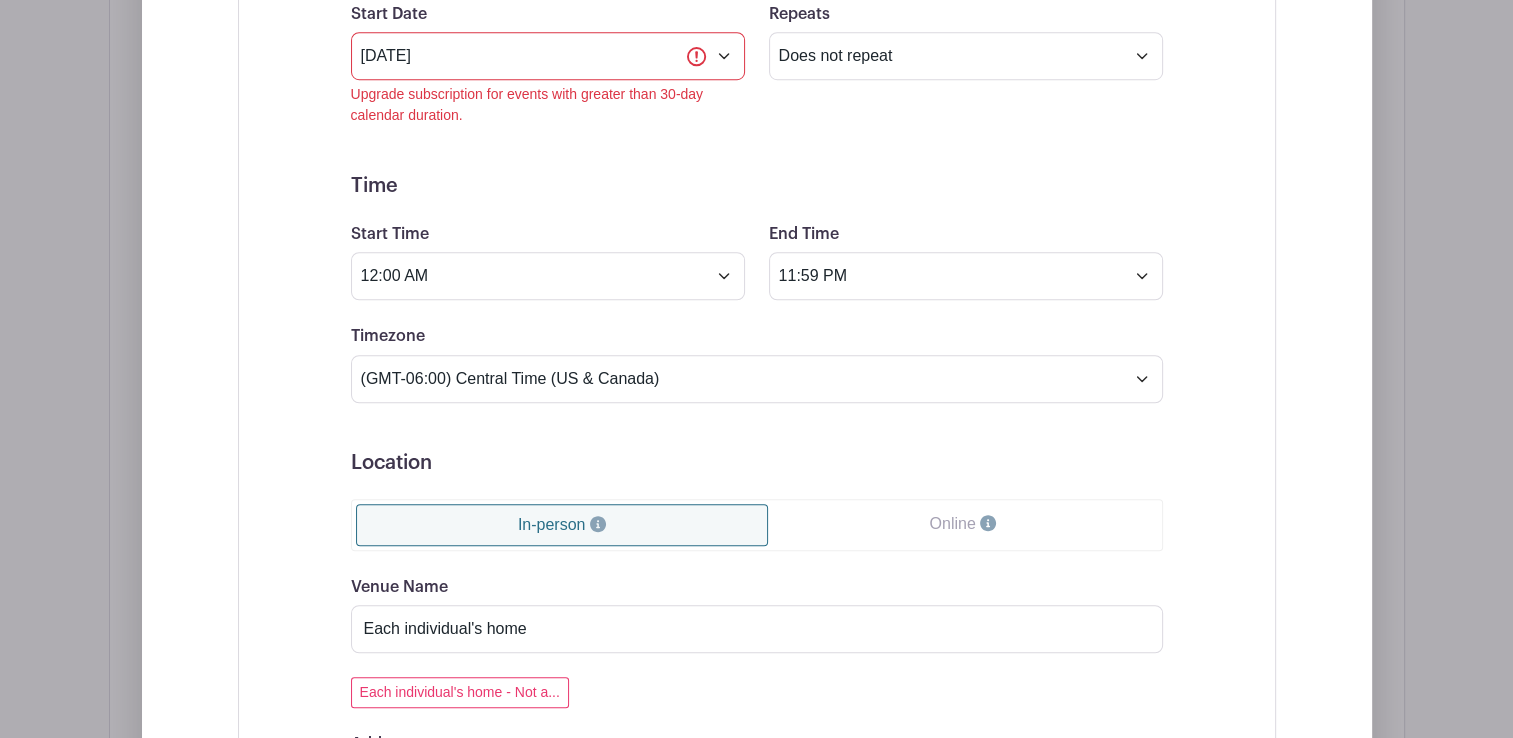 scroll, scrollTop: 1373, scrollLeft: 0, axis: vertical 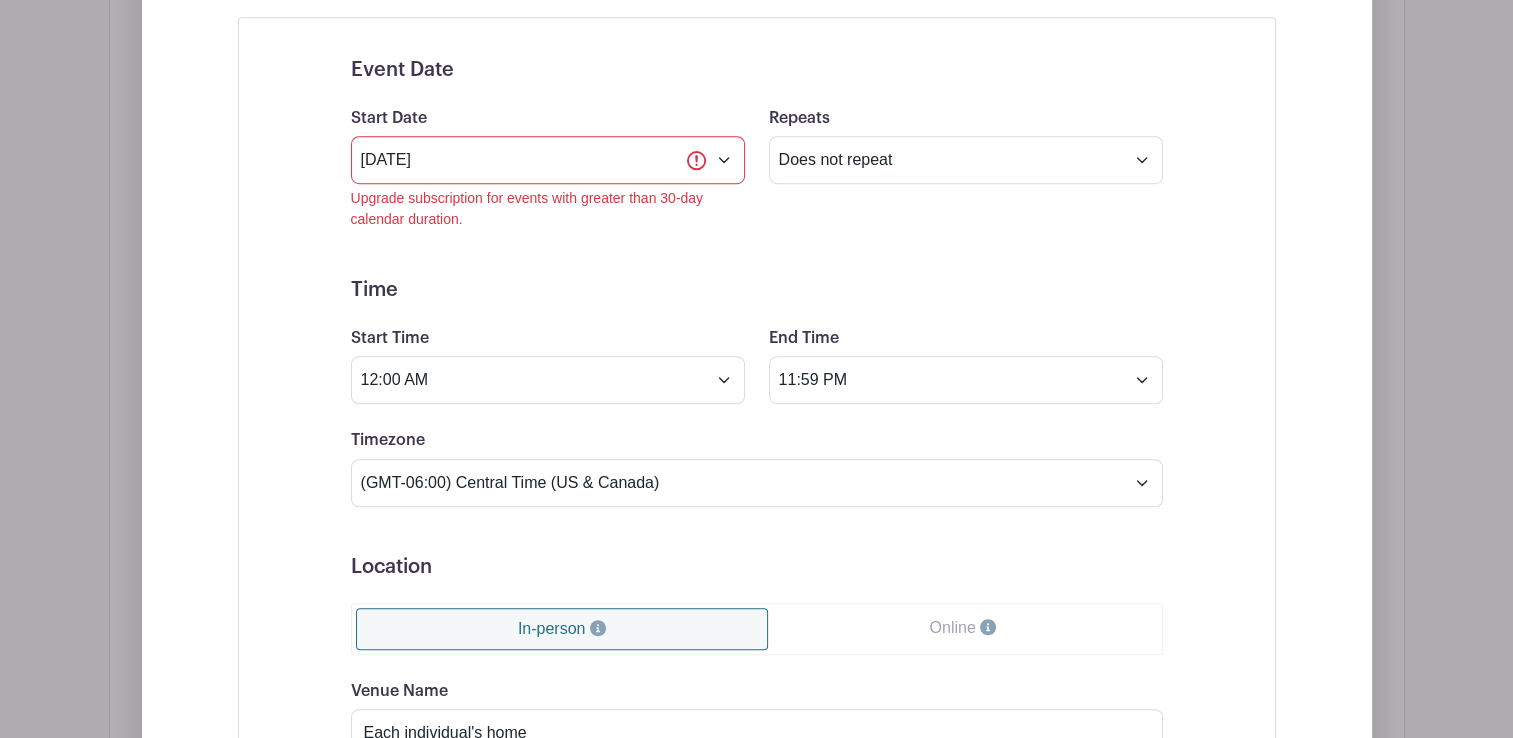 click on "Event Date
Start Date
Aug 7 2025 Upgrade subscription for events with greater than 30-day calendar duration.
Repeats
Does not repeat
Daily
Weekly
Monthly on day 7
Monthly on the first Thursday
Other...
End date
Sep 8 2025
Repeats every
1
Day
Week
Monthly on day 7
Select Repeating Days
Sun
Mon
Tue
Wed
Thu
Fri
Sat
Time
Start Time
12:00 AM
End Time
11:59 PM
Timezone
(GMT-11:00) American Samoa" at bounding box center [757, 782] 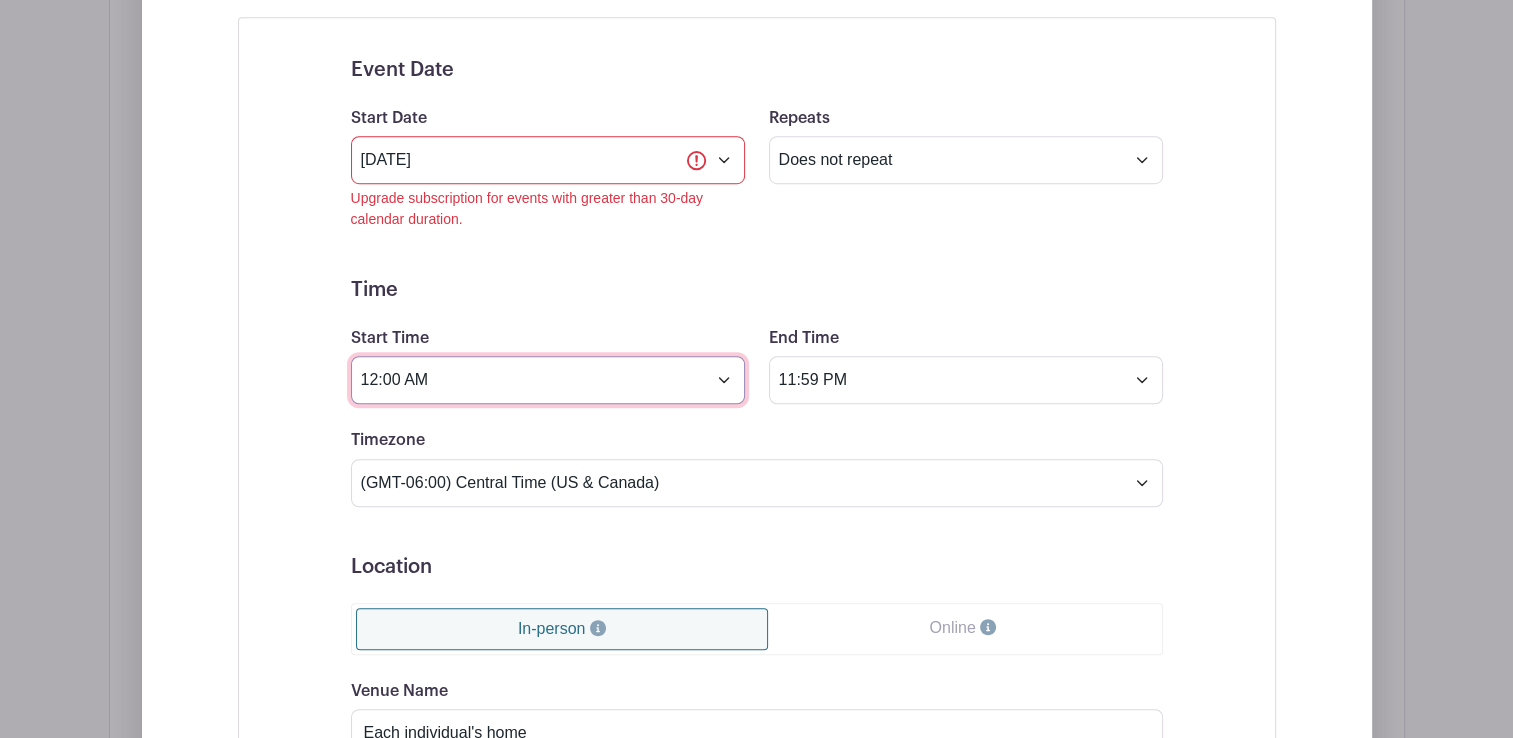 click on "12:00 AM" at bounding box center (548, 380) 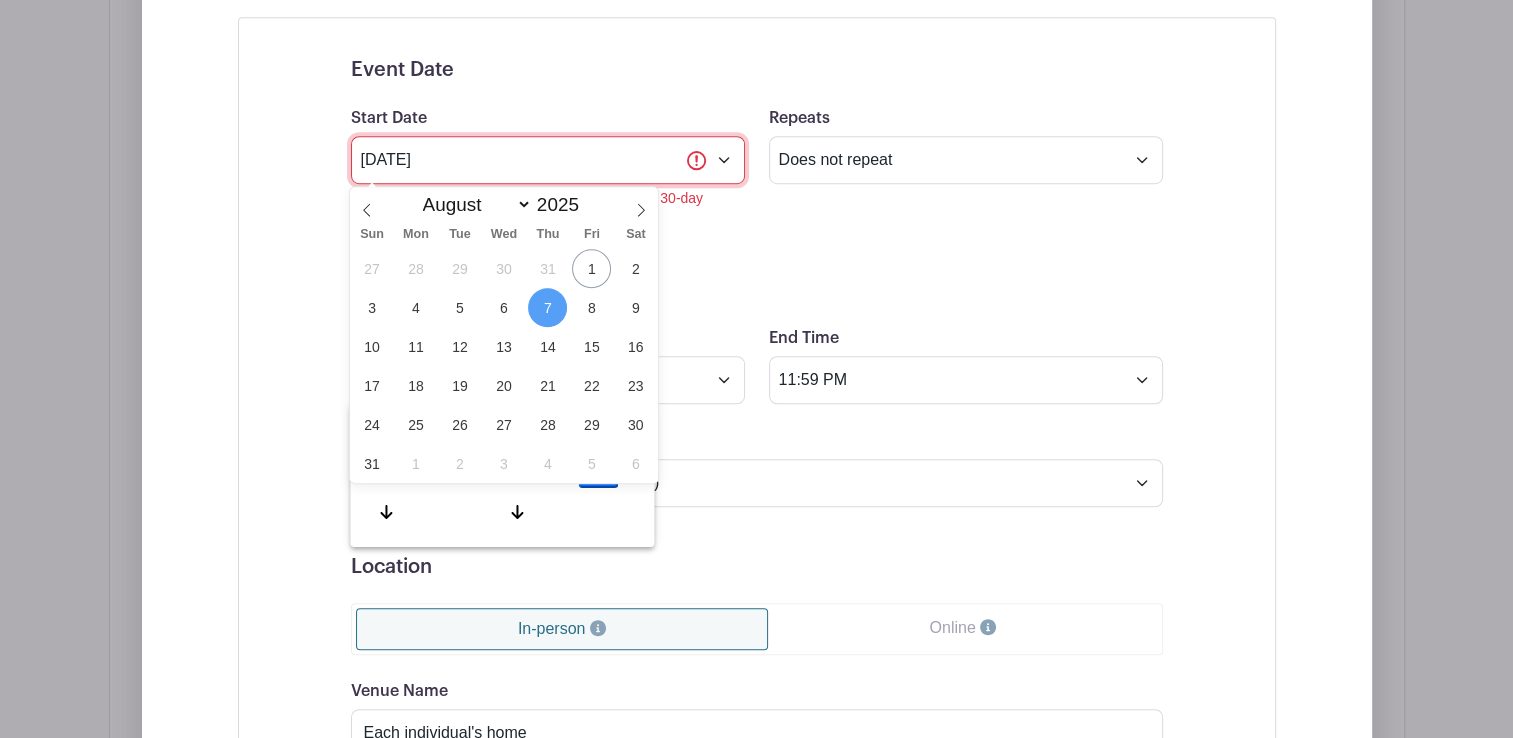 click on "[DATE]" at bounding box center [548, 160] 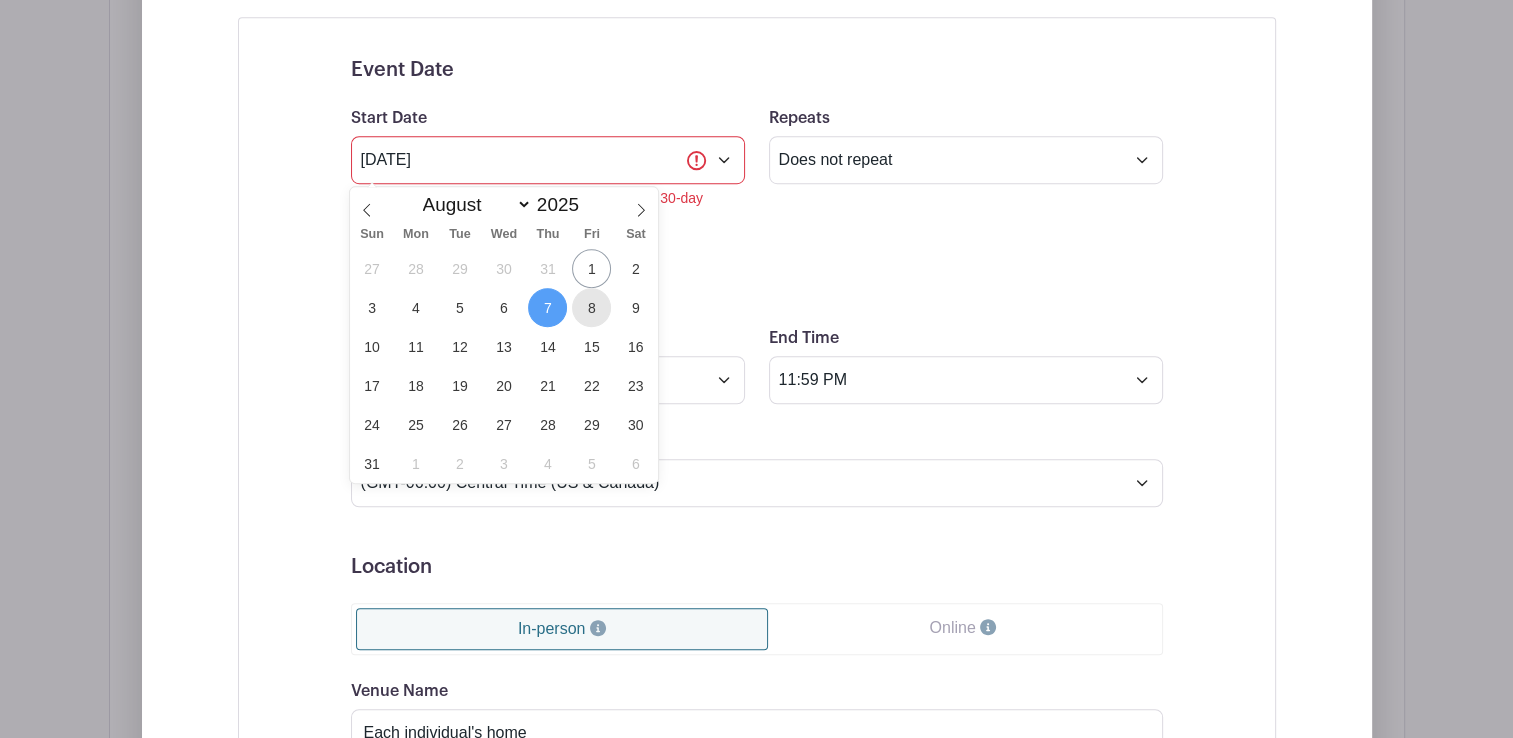click on "8" at bounding box center [591, 307] 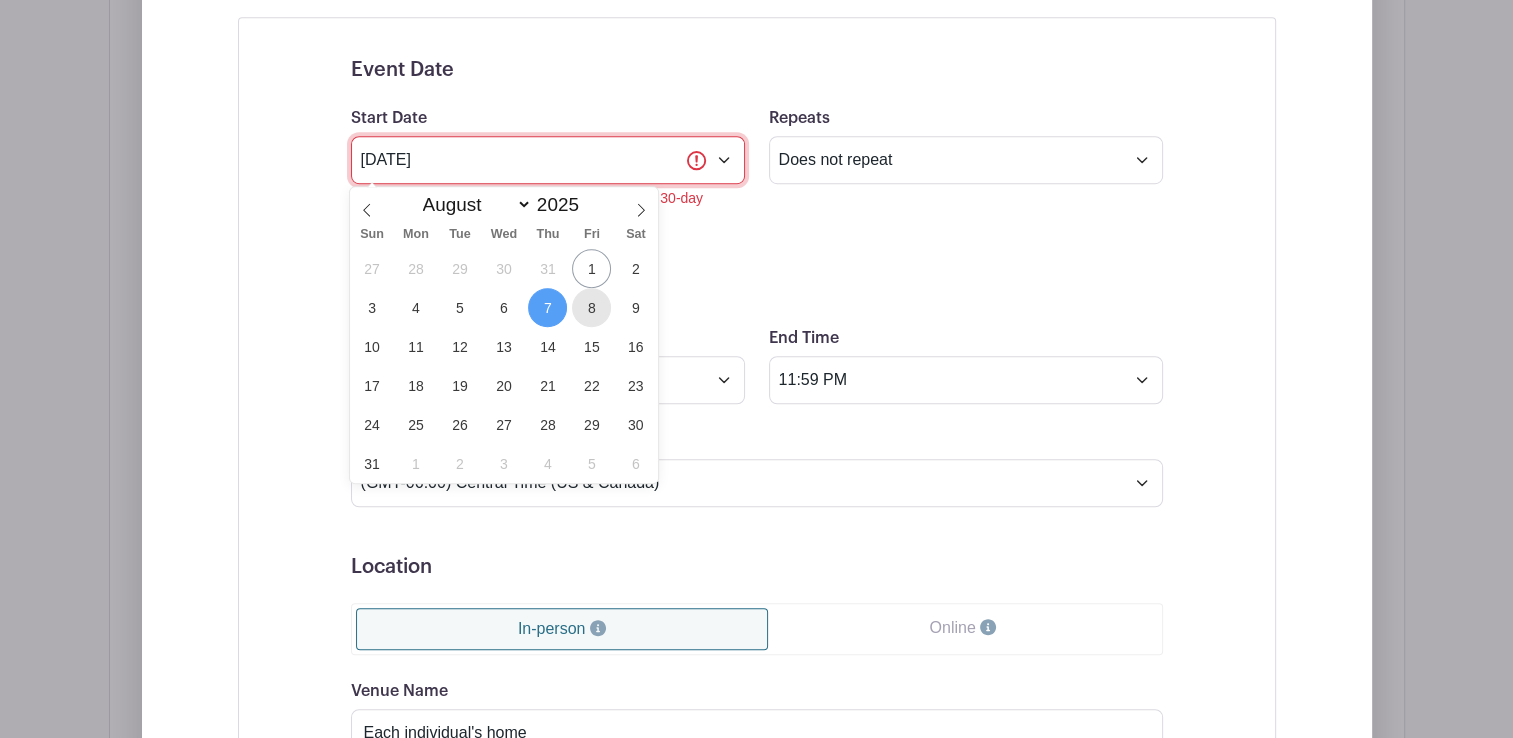 type on "[MONTH] [DAY] [YEAR]" 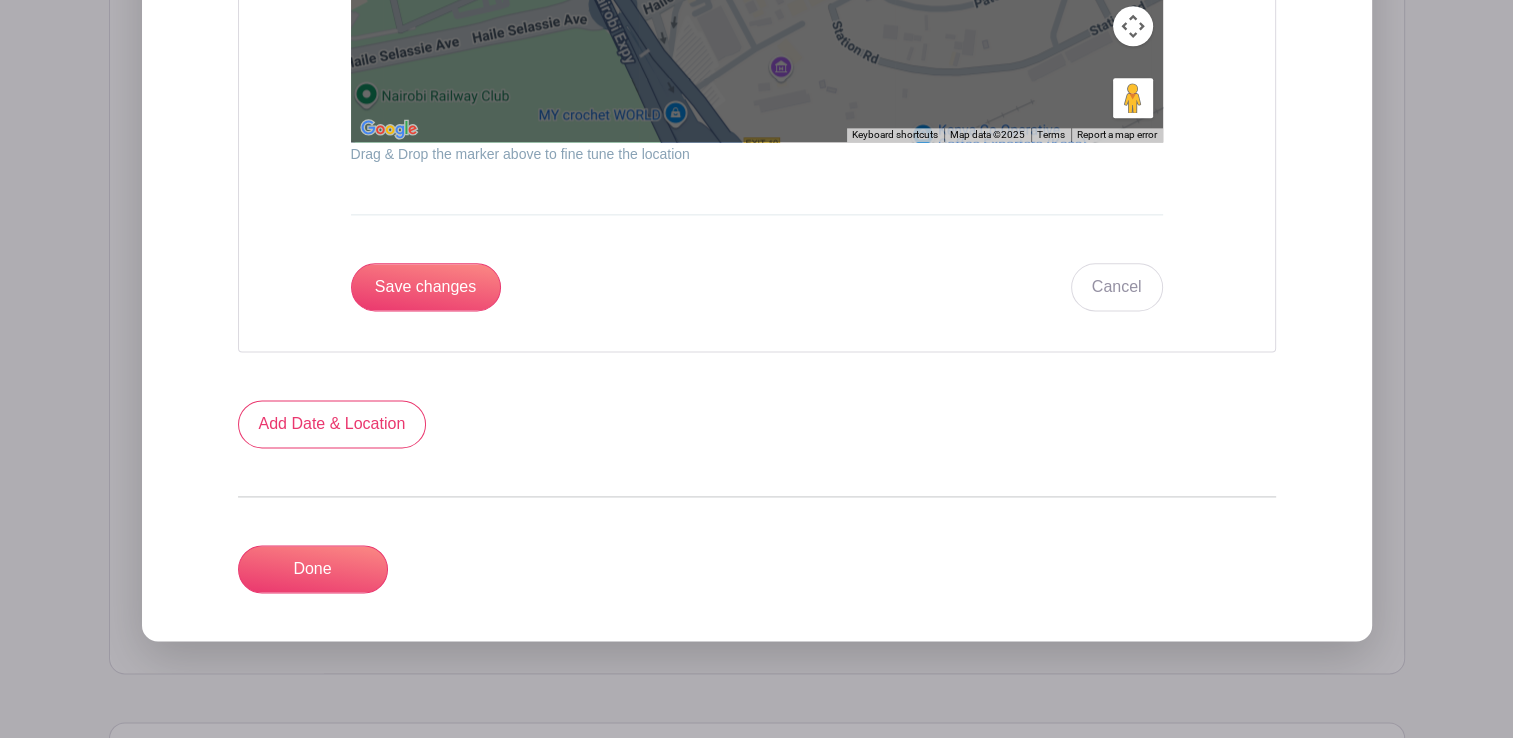 scroll, scrollTop: 2673, scrollLeft: 0, axis: vertical 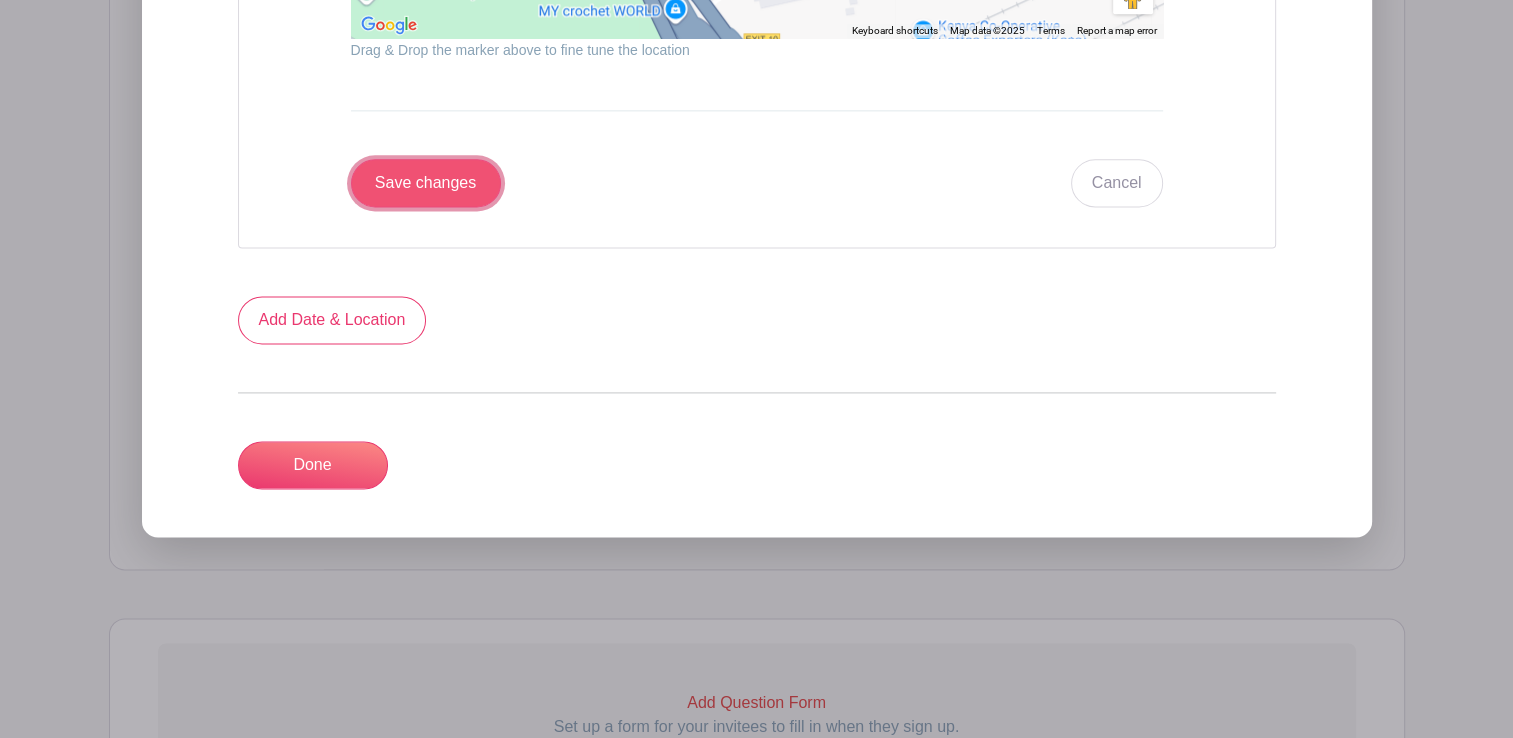 click on "Save changes" at bounding box center (426, 183) 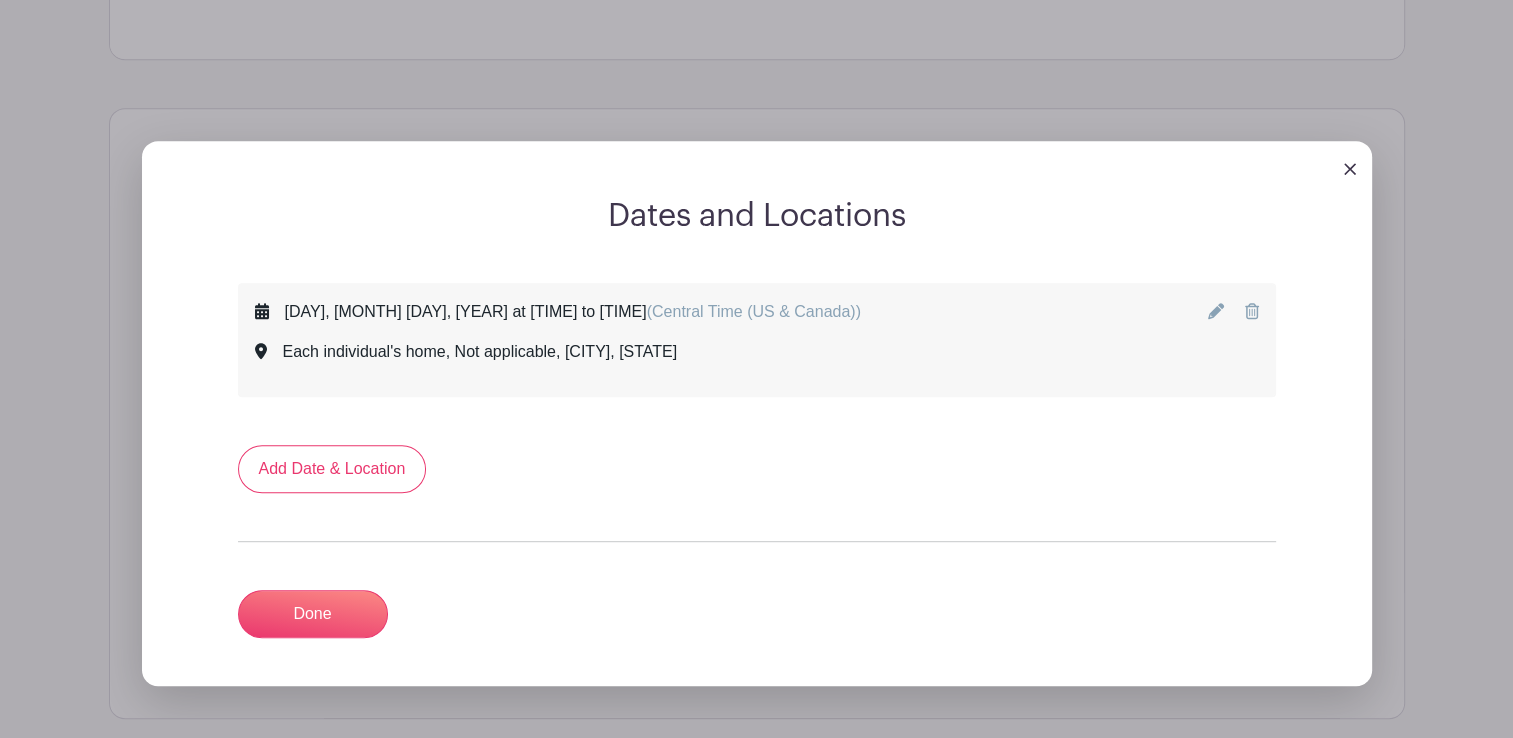 scroll, scrollTop: 993, scrollLeft: 0, axis: vertical 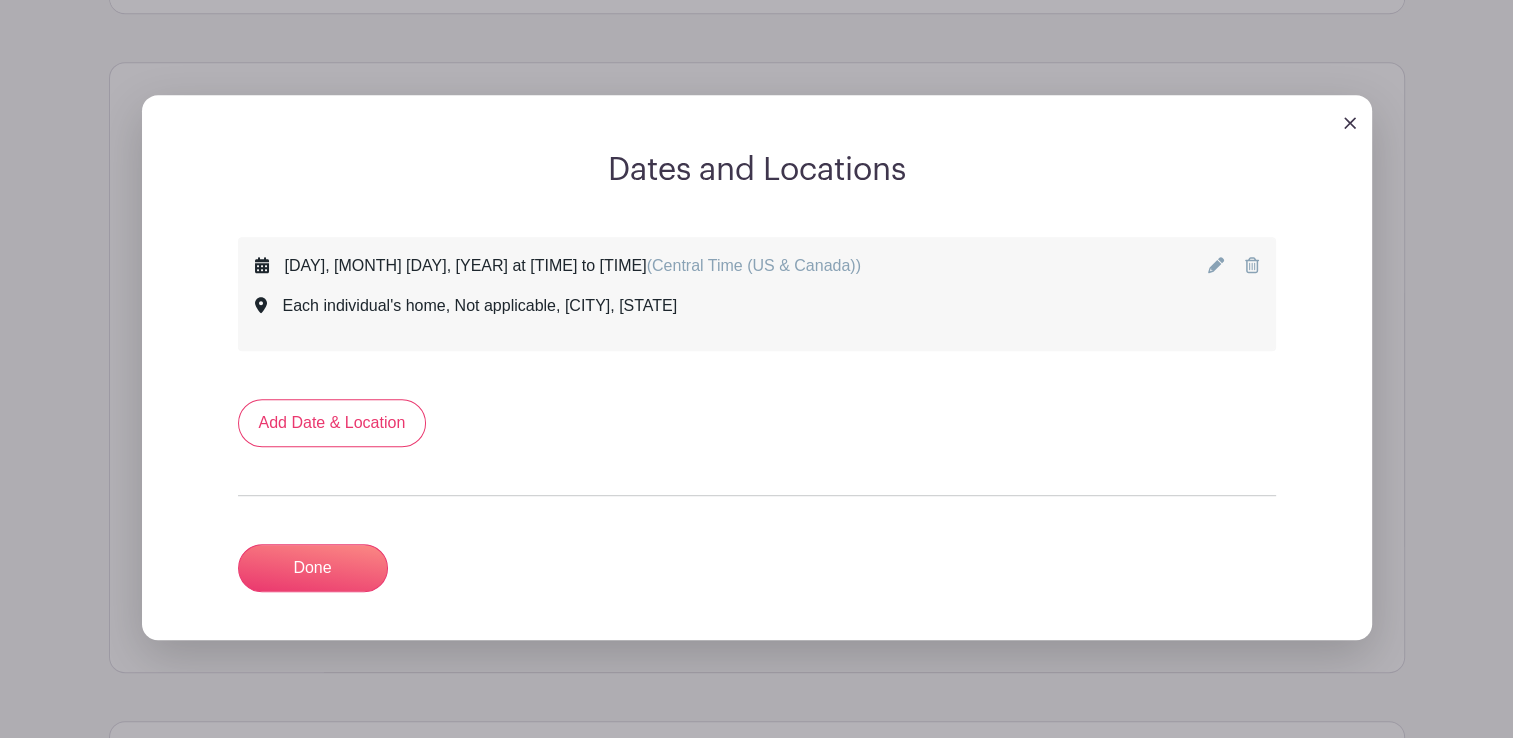 click 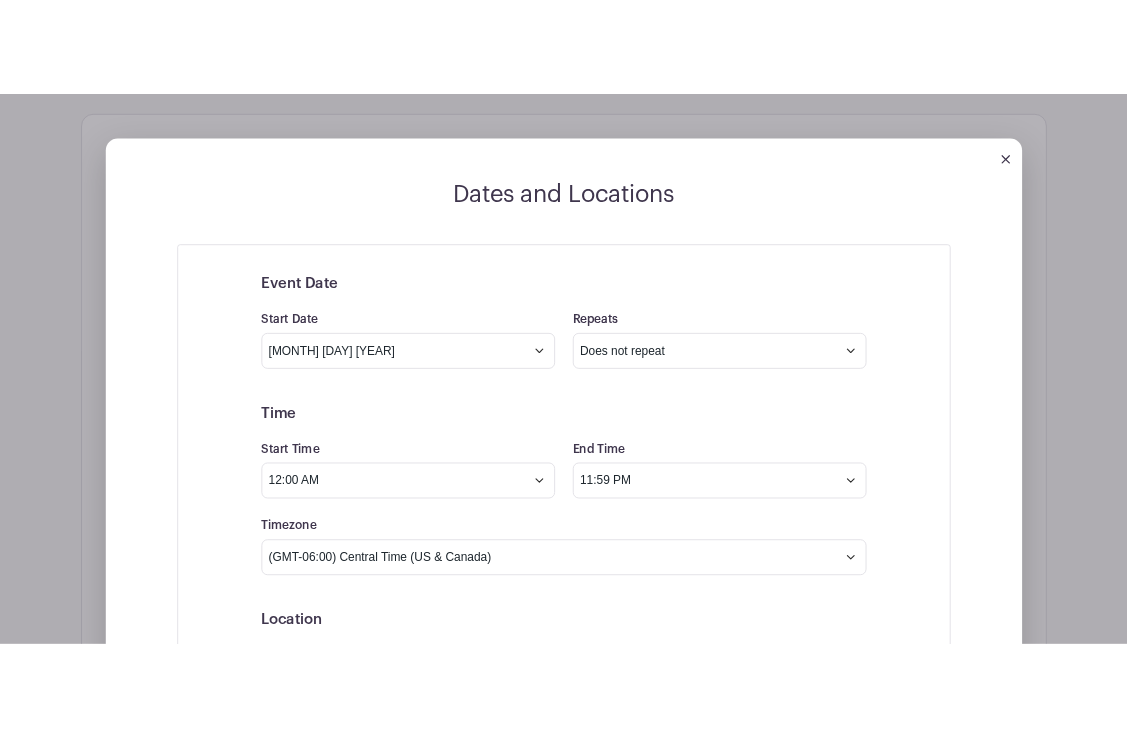 scroll, scrollTop: 993, scrollLeft: 0, axis: vertical 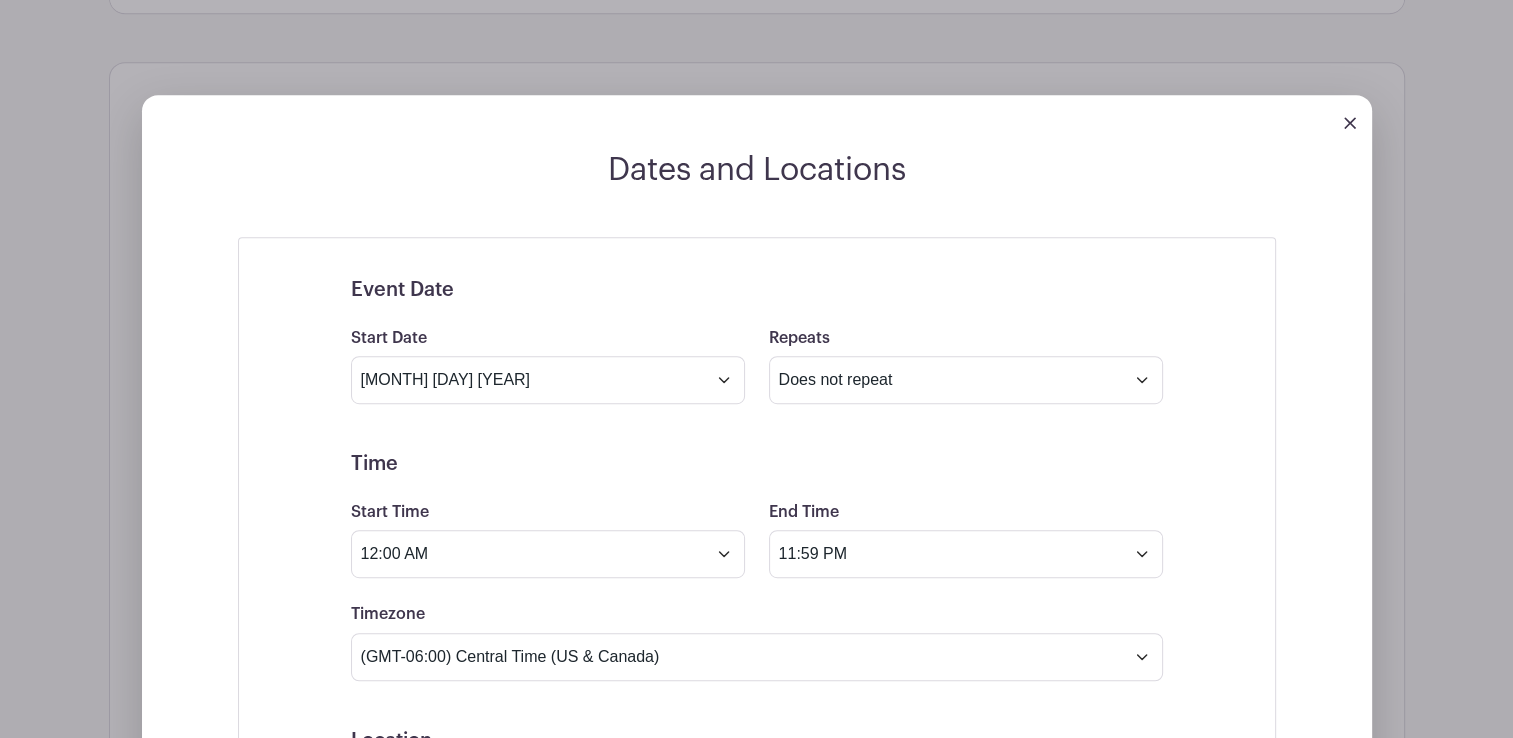 click at bounding box center (1350, 122) 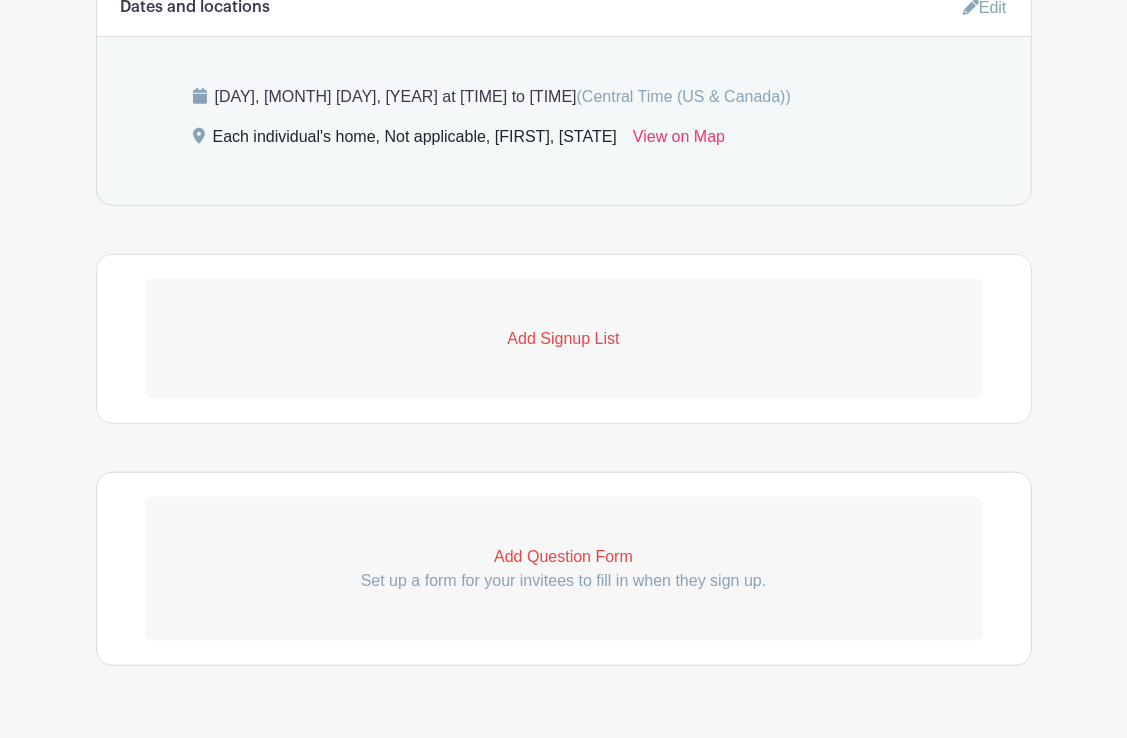 scroll, scrollTop: 1199, scrollLeft: 0, axis: vertical 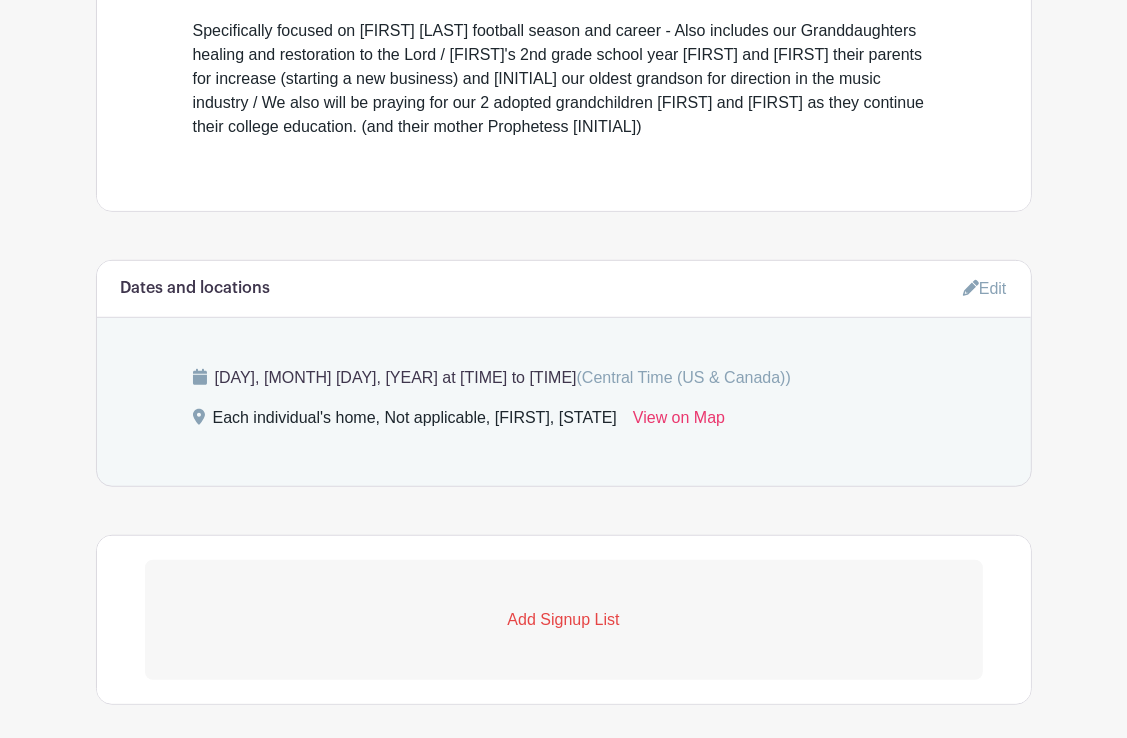 click on "Edit" at bounding box center [985, 288] 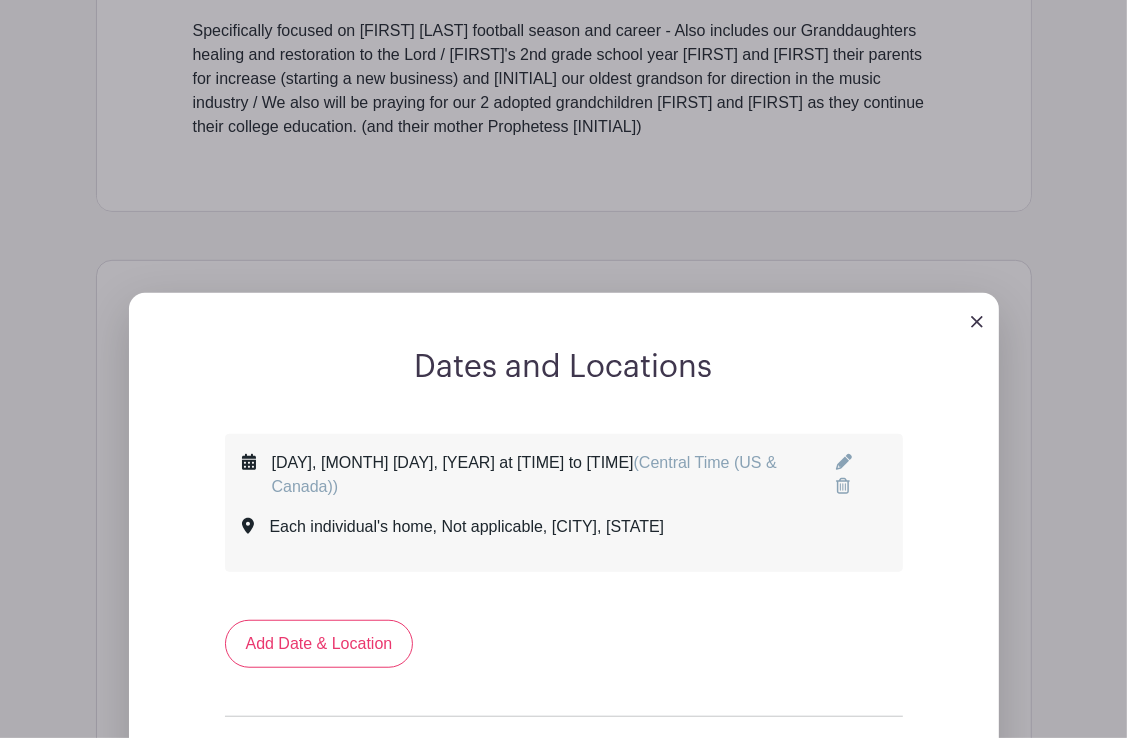 click 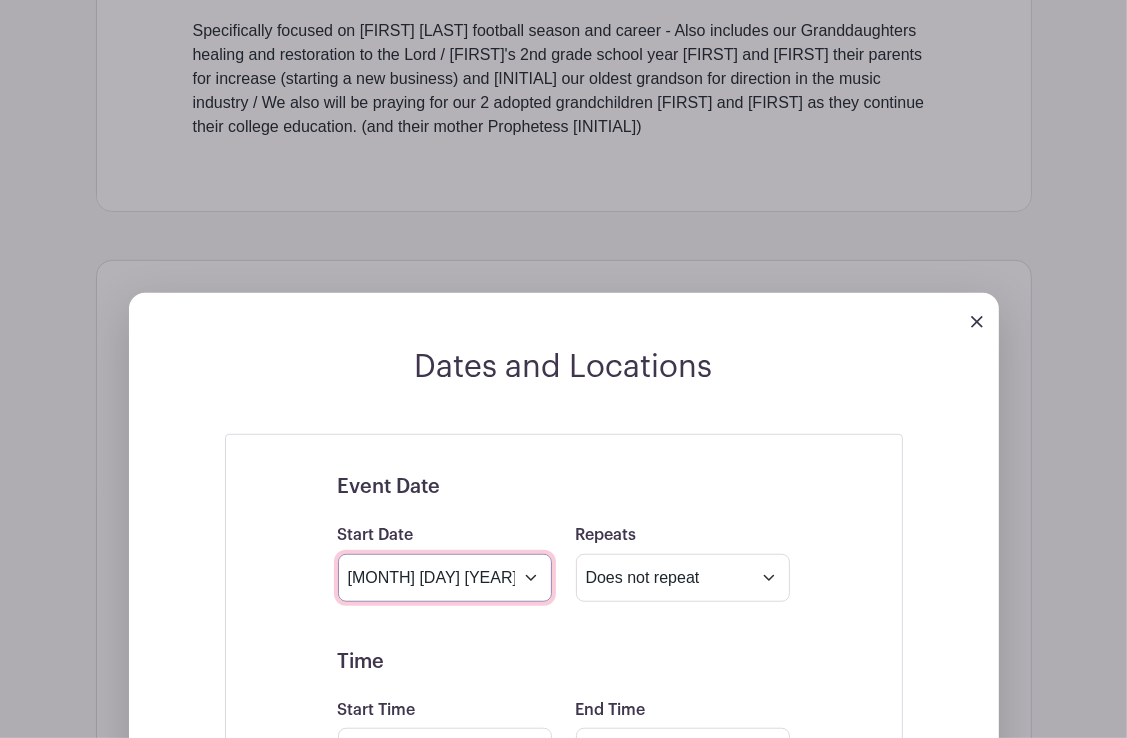 click on "[MONTH] [DAY] [YEAR]" at bounding box center [445, 578] 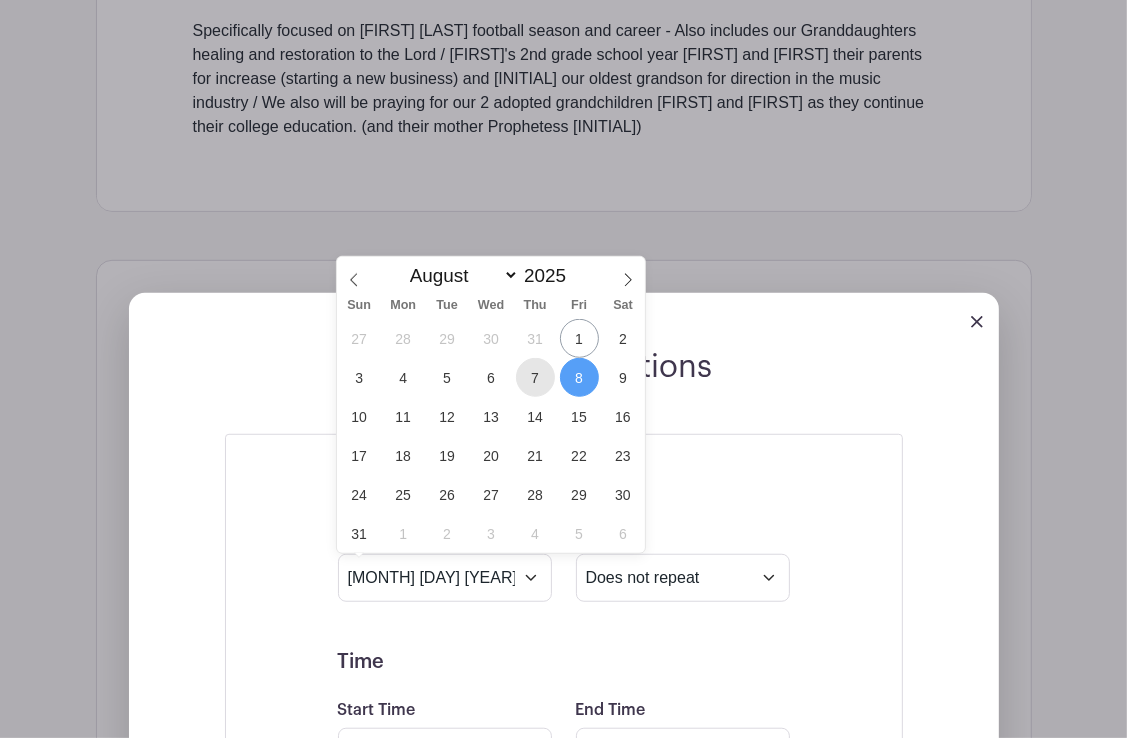 click on "7" at bounding box center [535, 377] 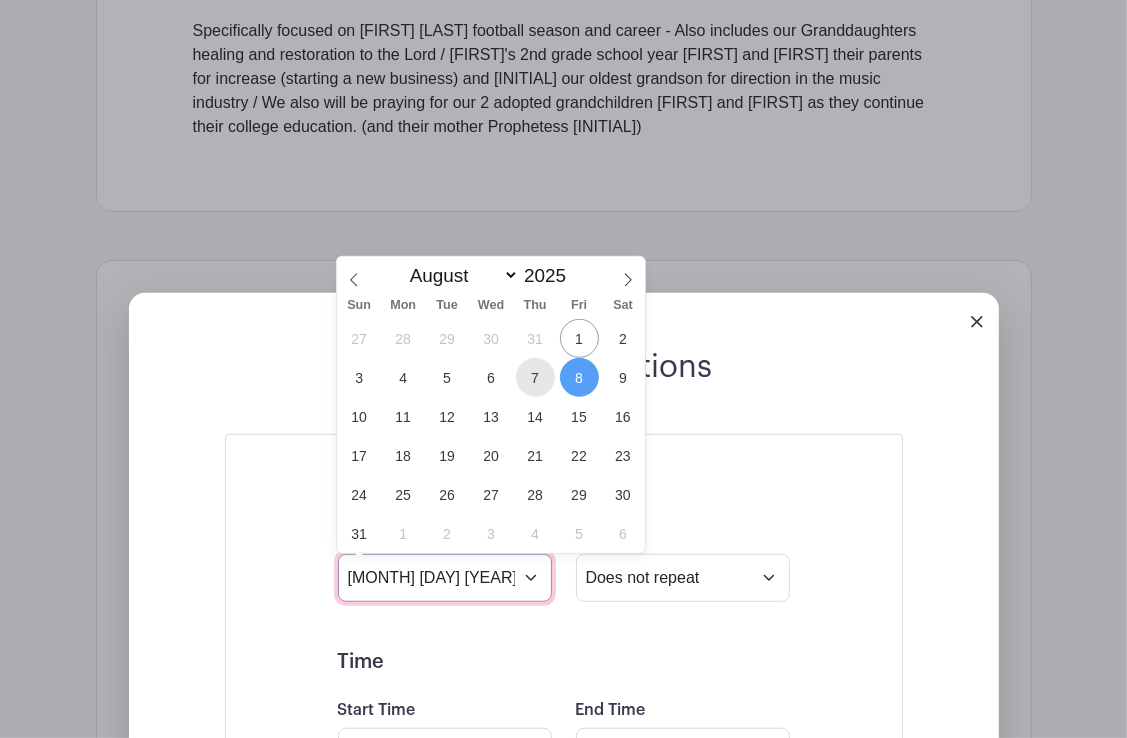 type on "[DATE]" 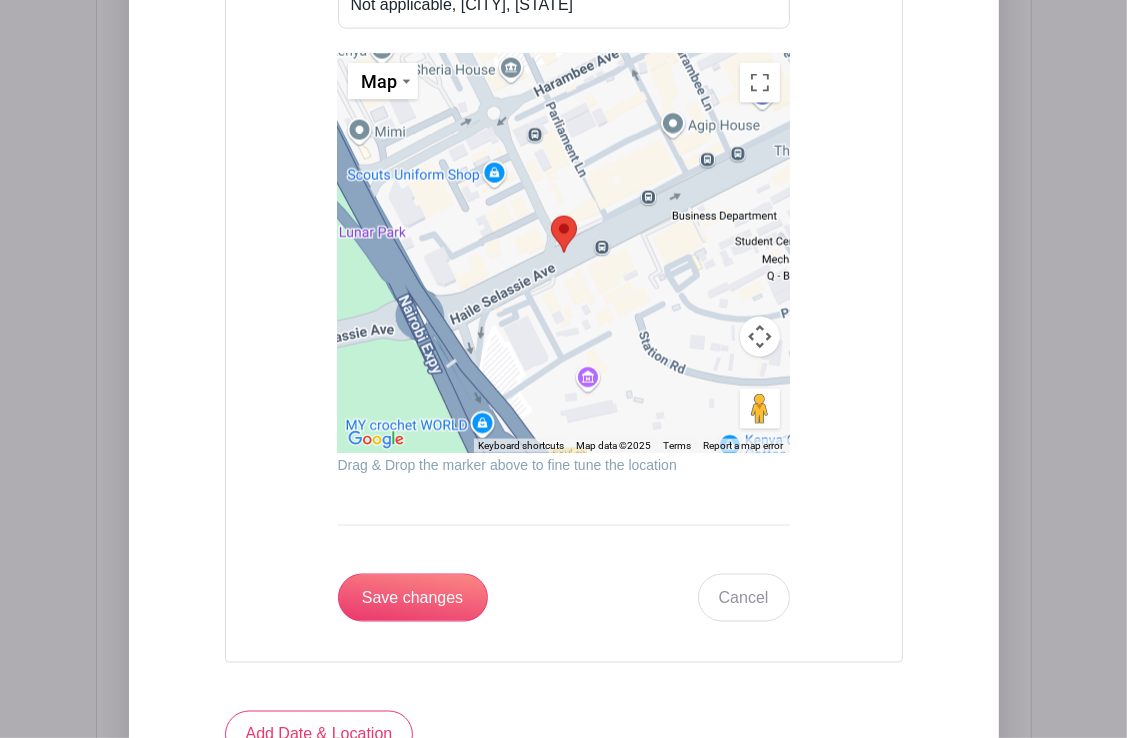 scroll, scrollTop: 2166, scrollLeft: 0, axis: vertical 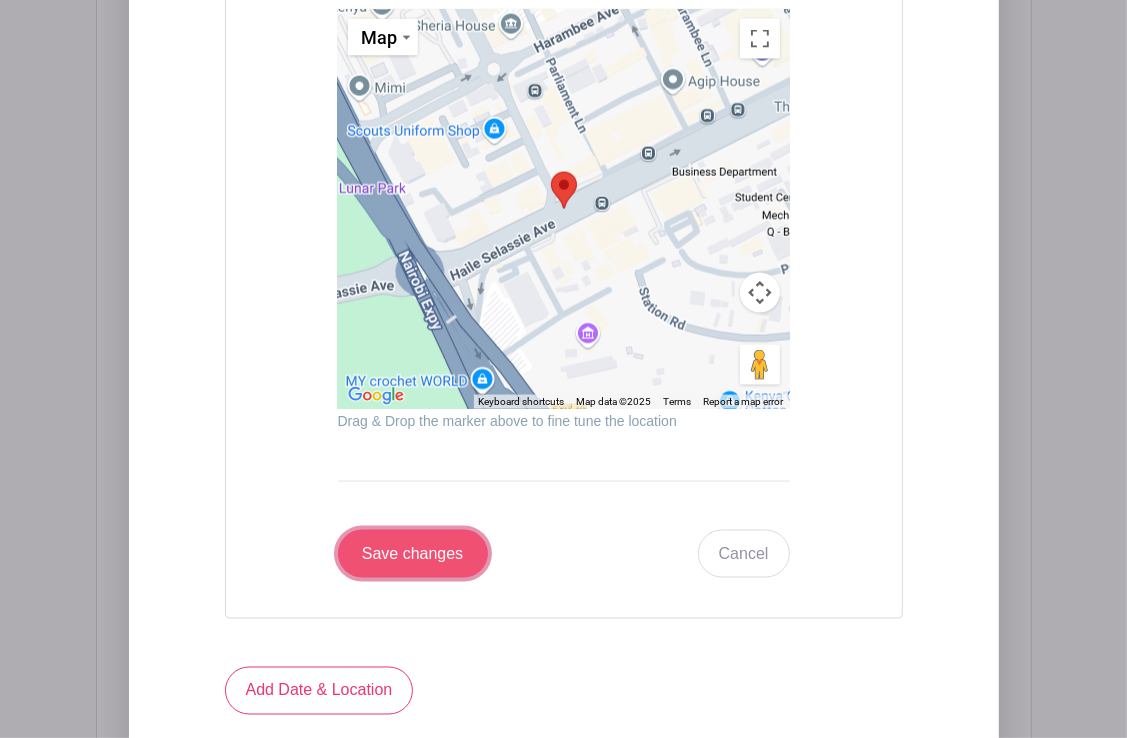 click on "Save changes" at bounding box center [413, 554] 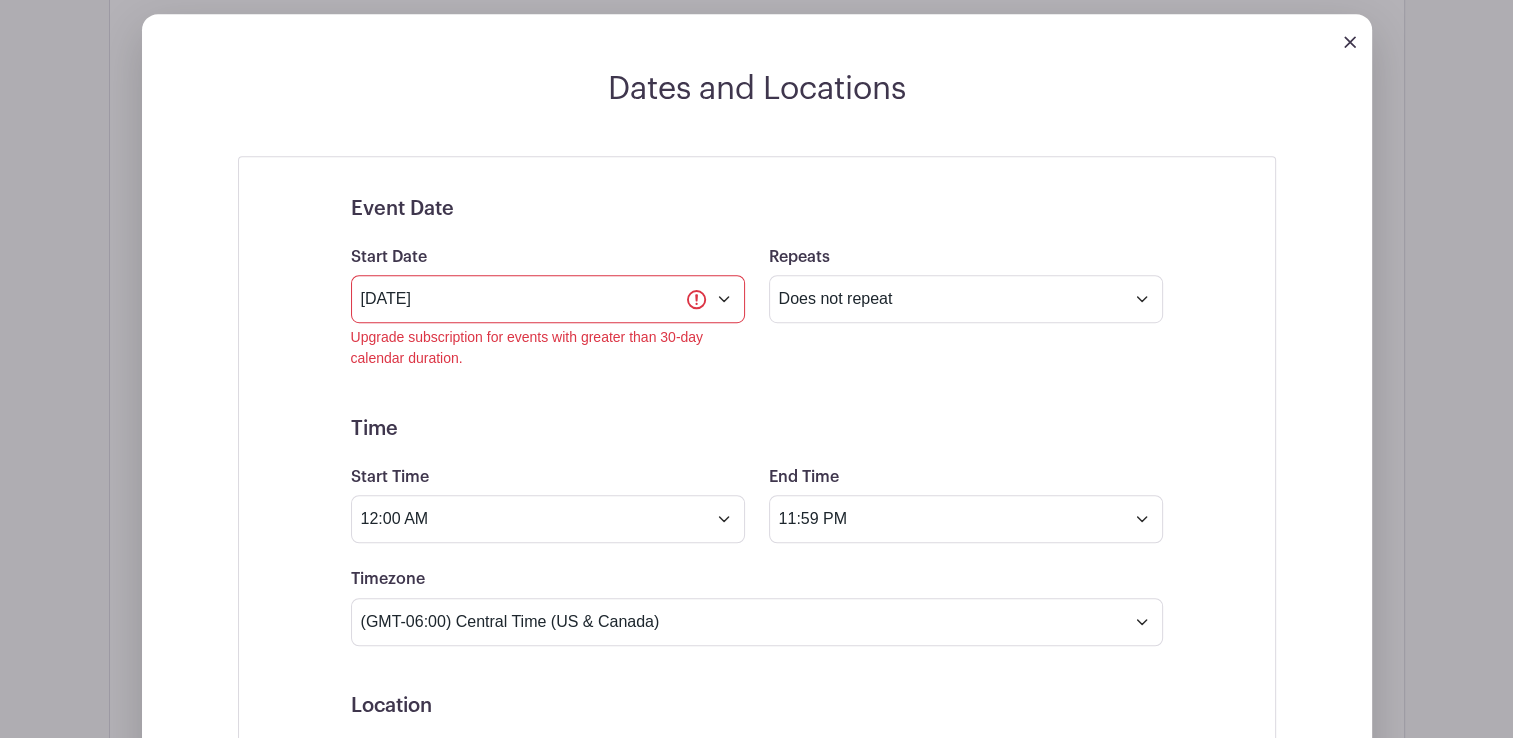 scroll, scrollTop: 1226, scrollLeft: 0, axis: vertical 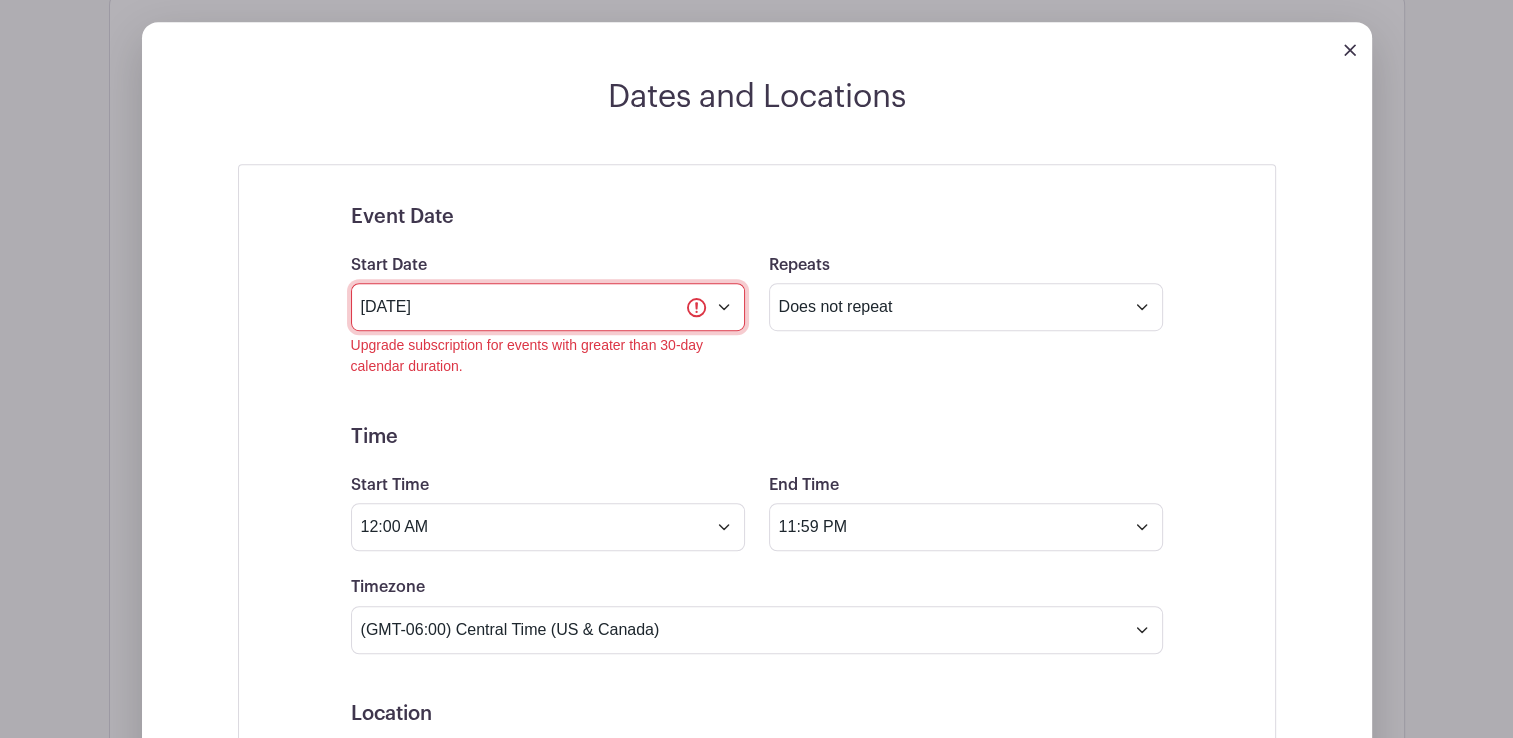 click on "[DATE]" at bounding box center (548, 307) 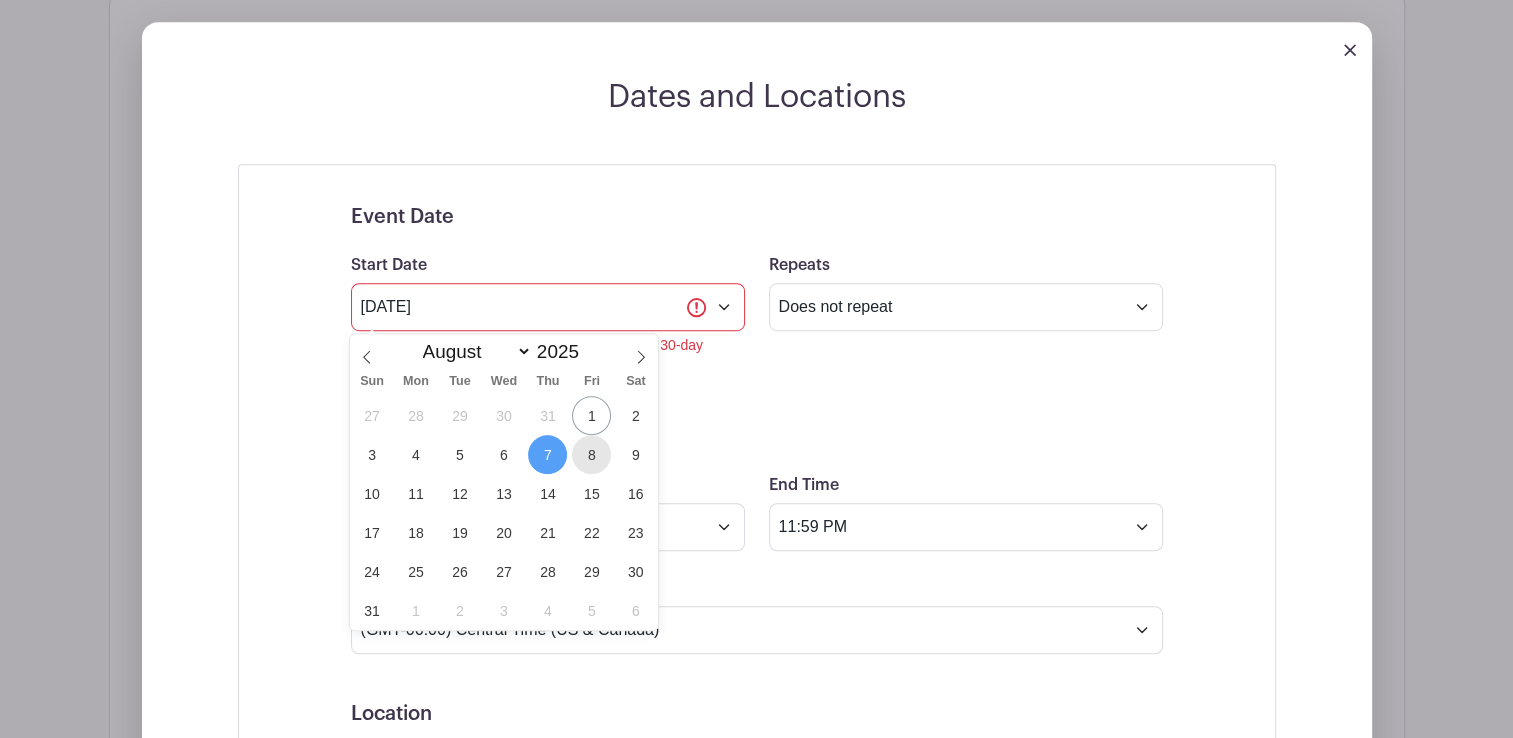 click on "8" at bounding box center [591, 454] 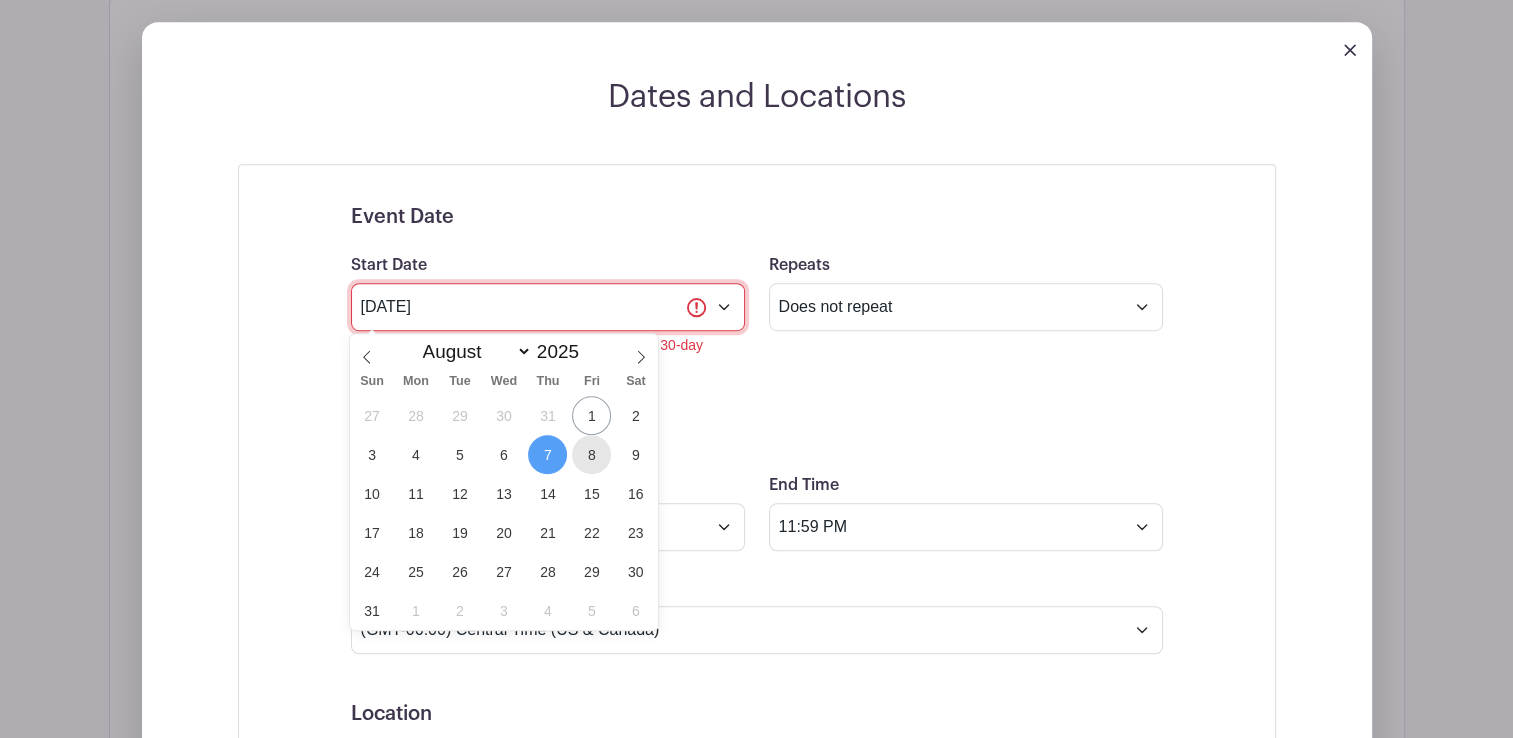 type on "[MONTH] [DAY] [YEAR]" 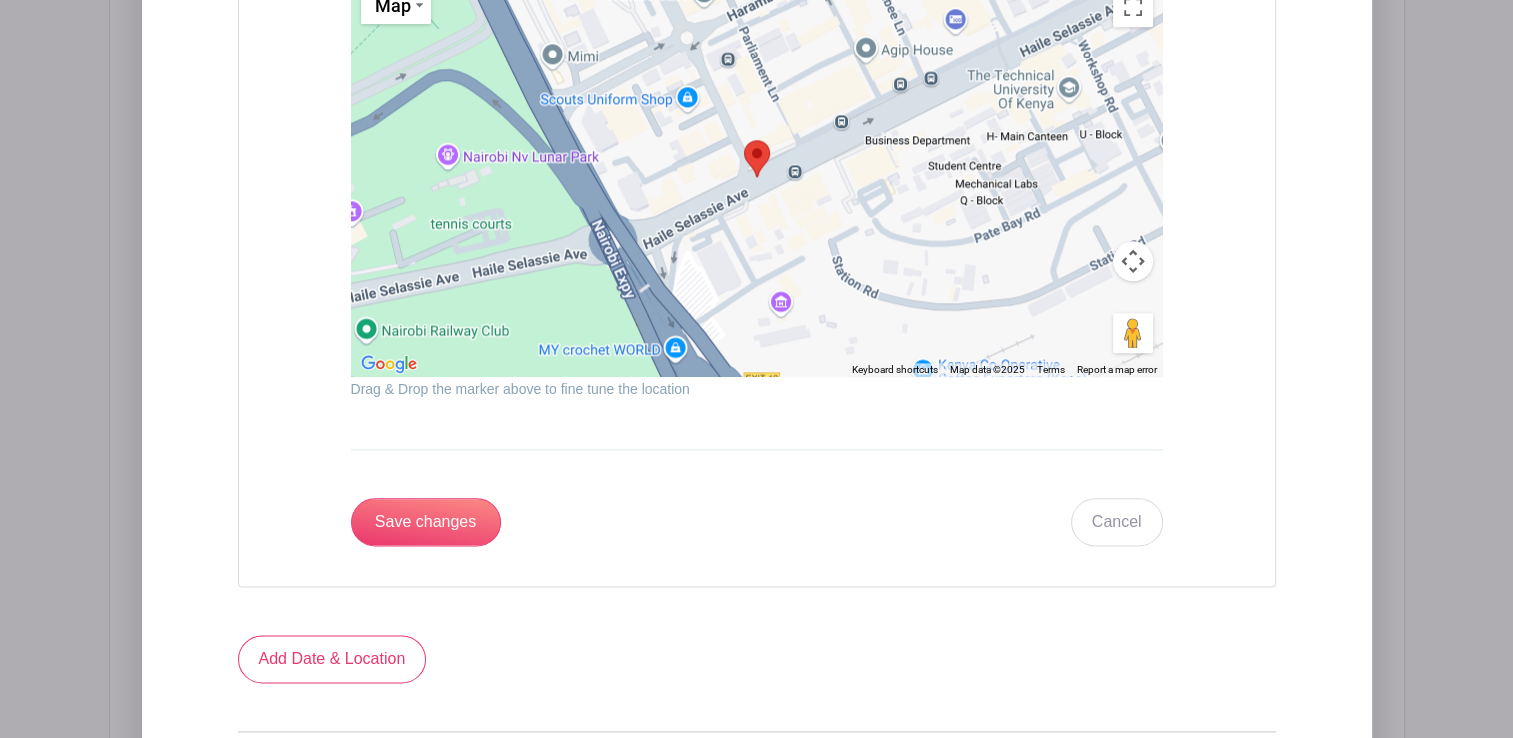 scroll, scrollTop: 2526, scrollLeft: 0, axis: vertical 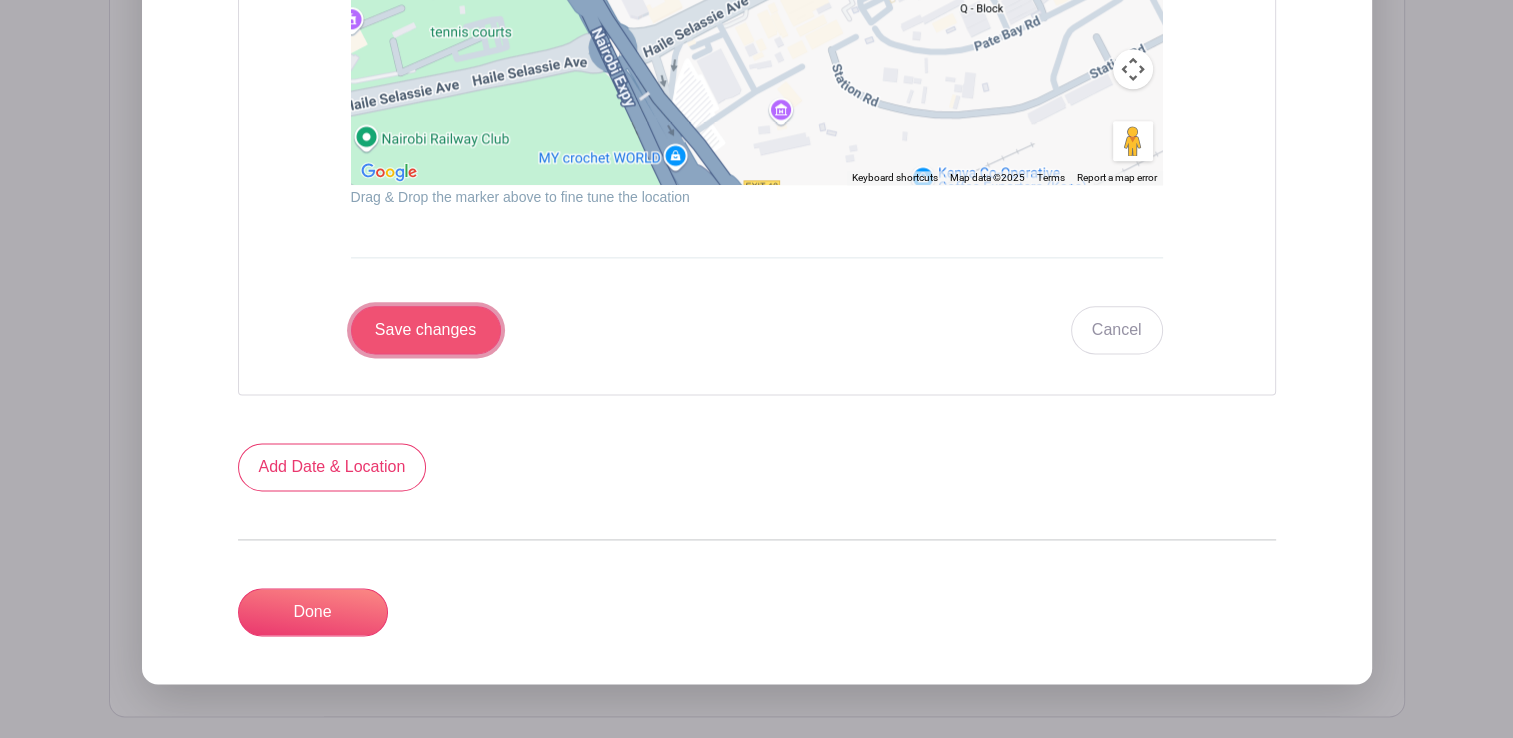 click on "Save changes" at bounding box center (426, 330) 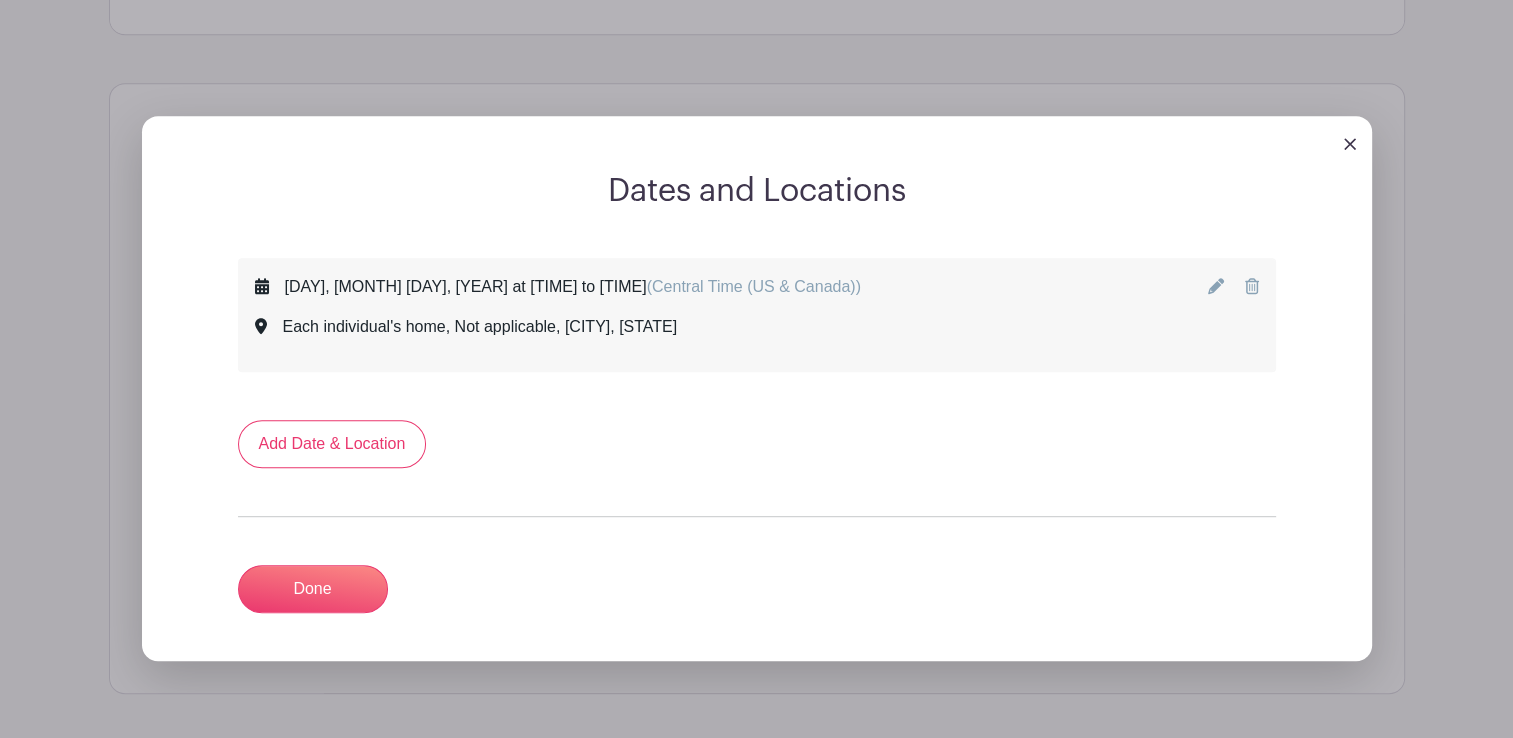 scroll, scrollTop: 993, scrollLeft: 0, axis: vertical 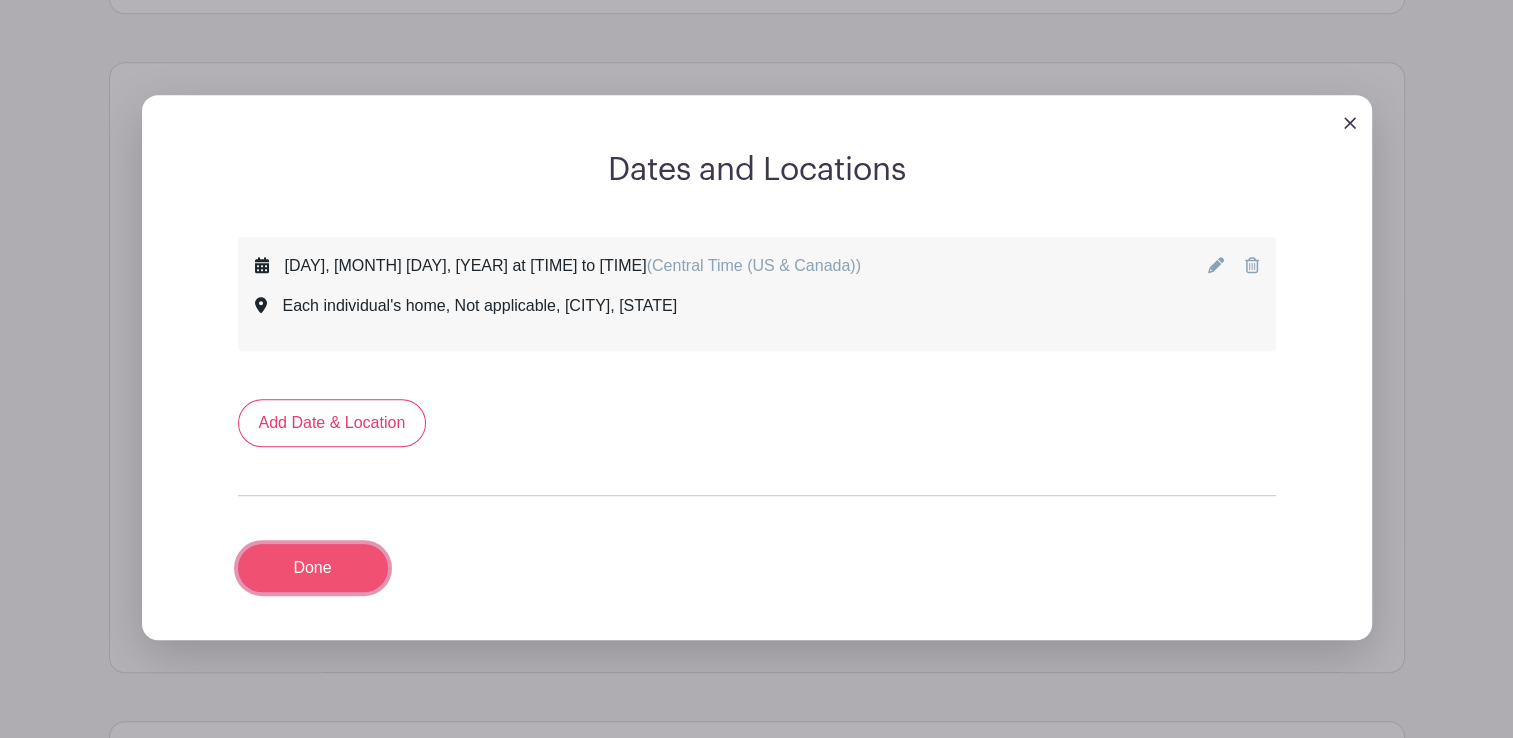 click on "Done" at bounding box center [313, 568] 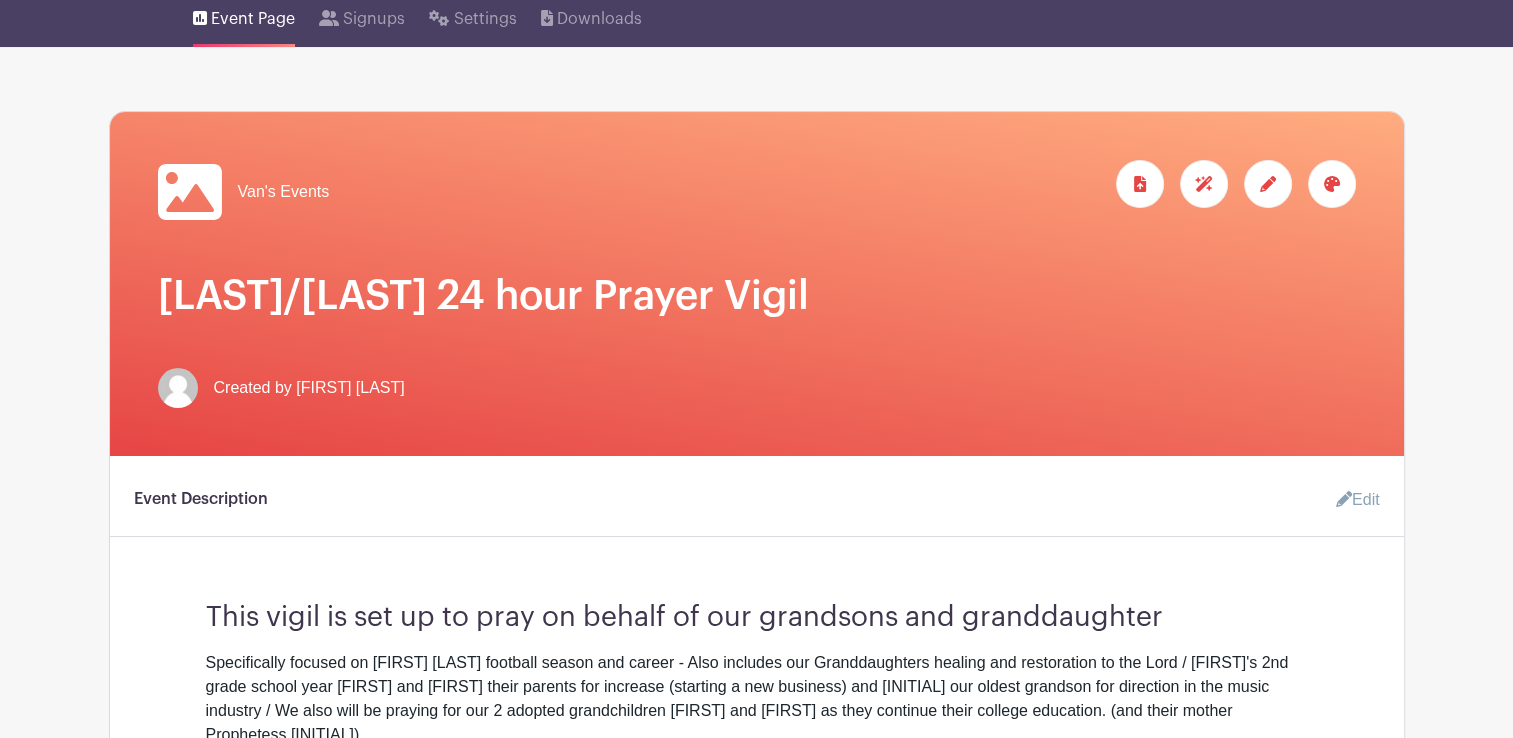 scroll, scrollTop: 0, scrollLeft: 0, axis: both 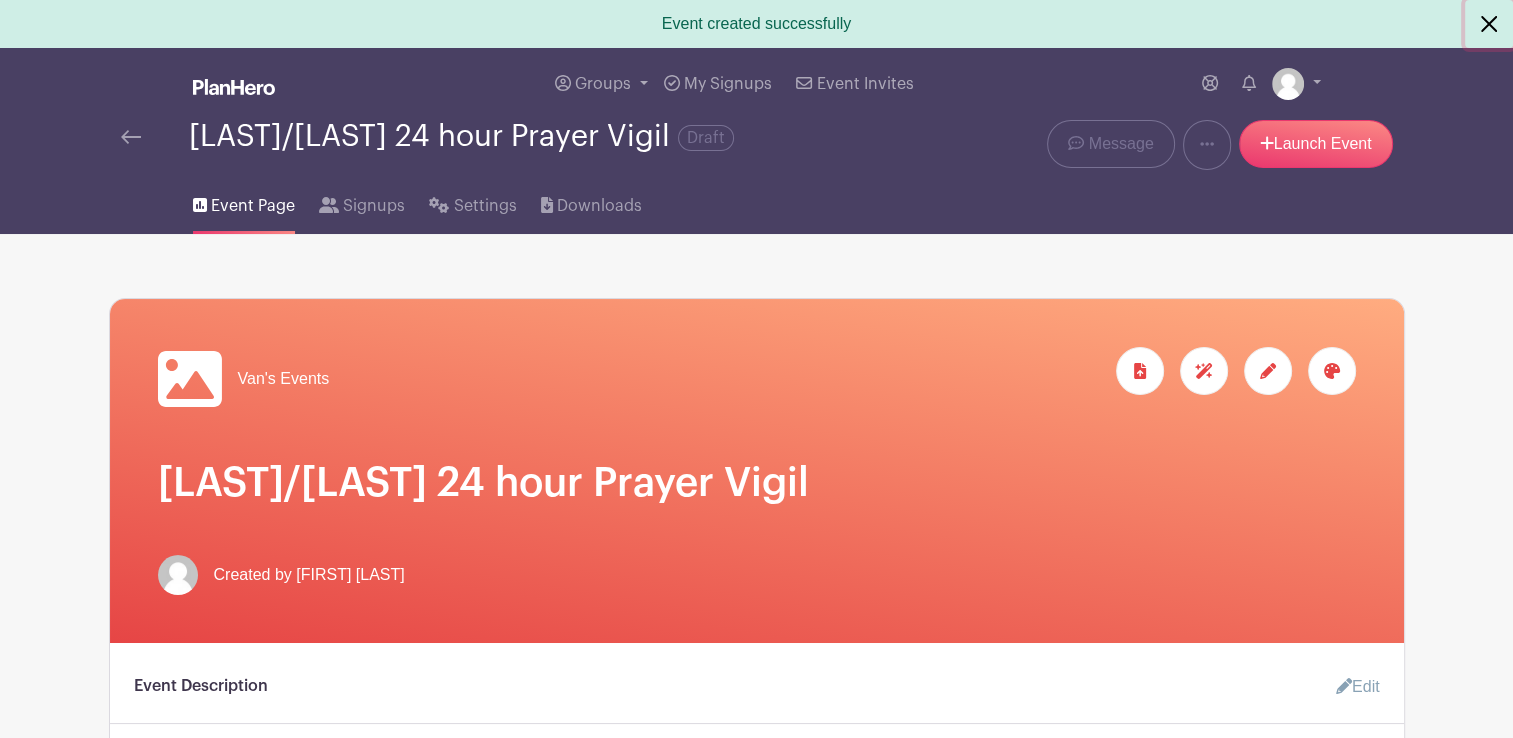 click at bounding box center (1489, 24) 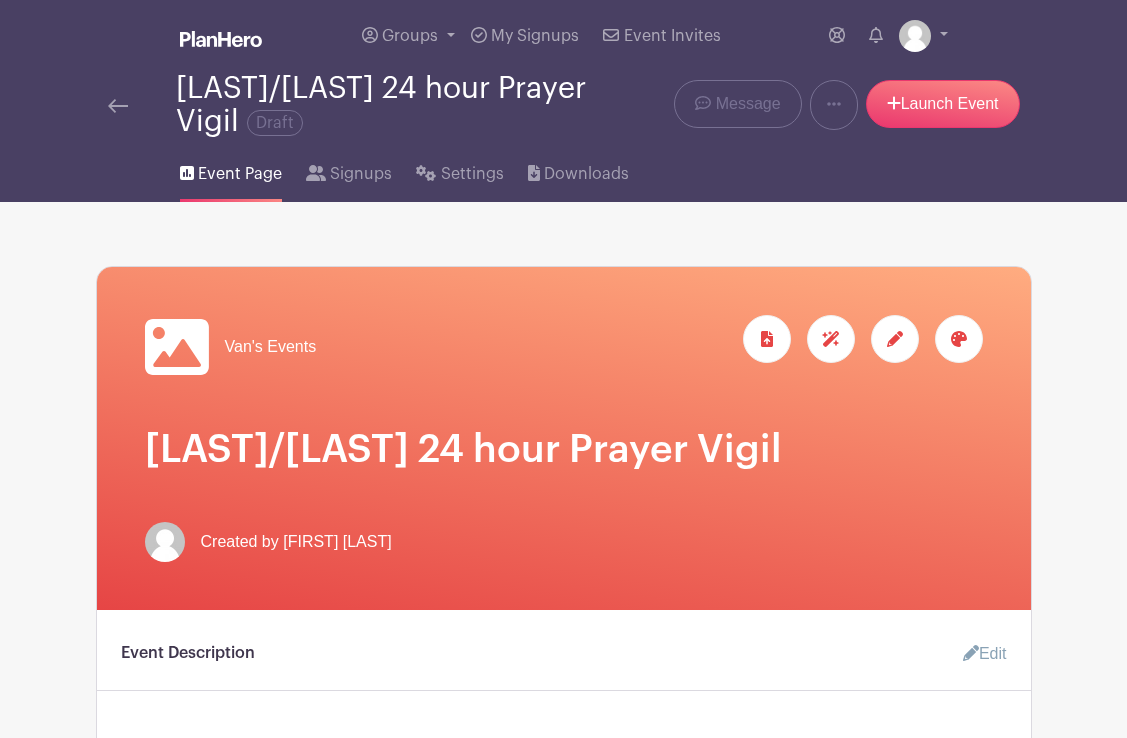 scroll, scrollTop: 0, scrollLeft: 0, axis: both 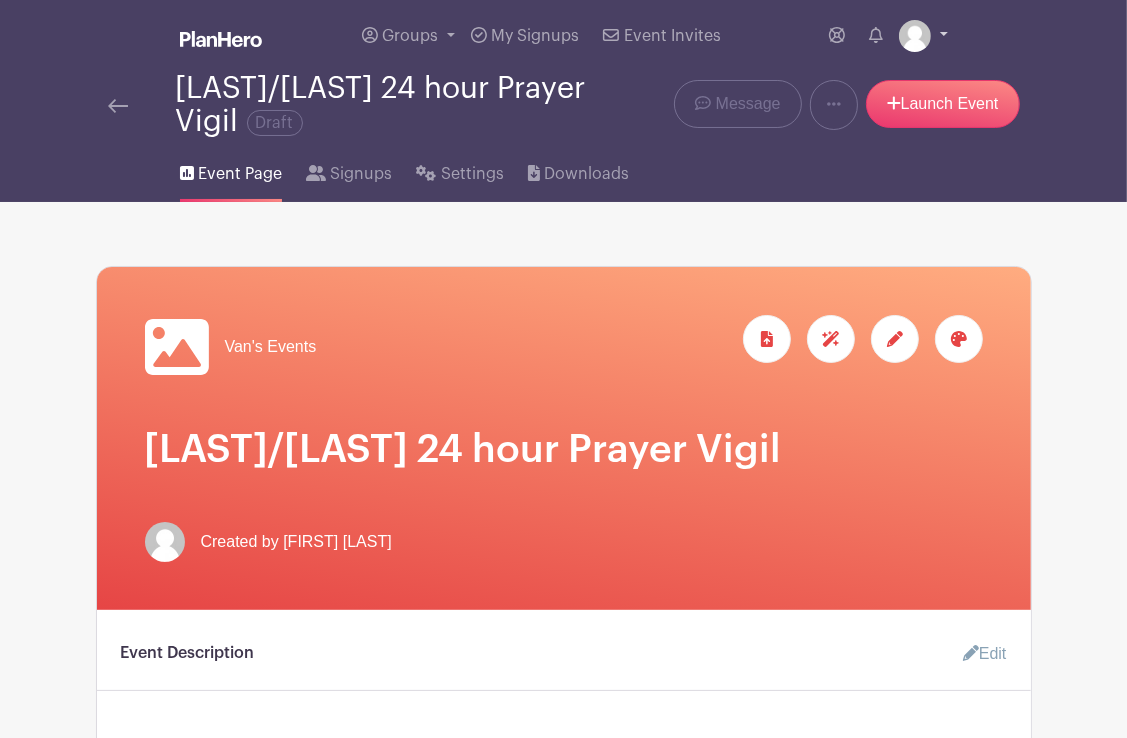 click at bounding box center [923, 36] 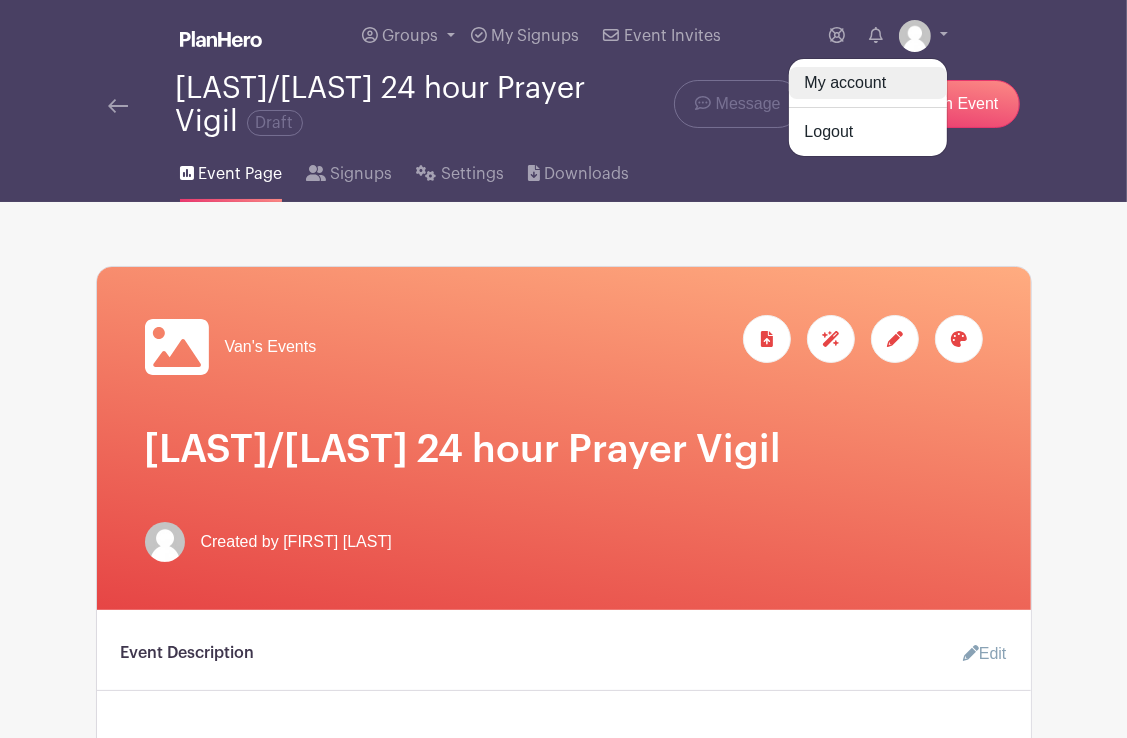 click on "My account" at bounding box center [868, 83] 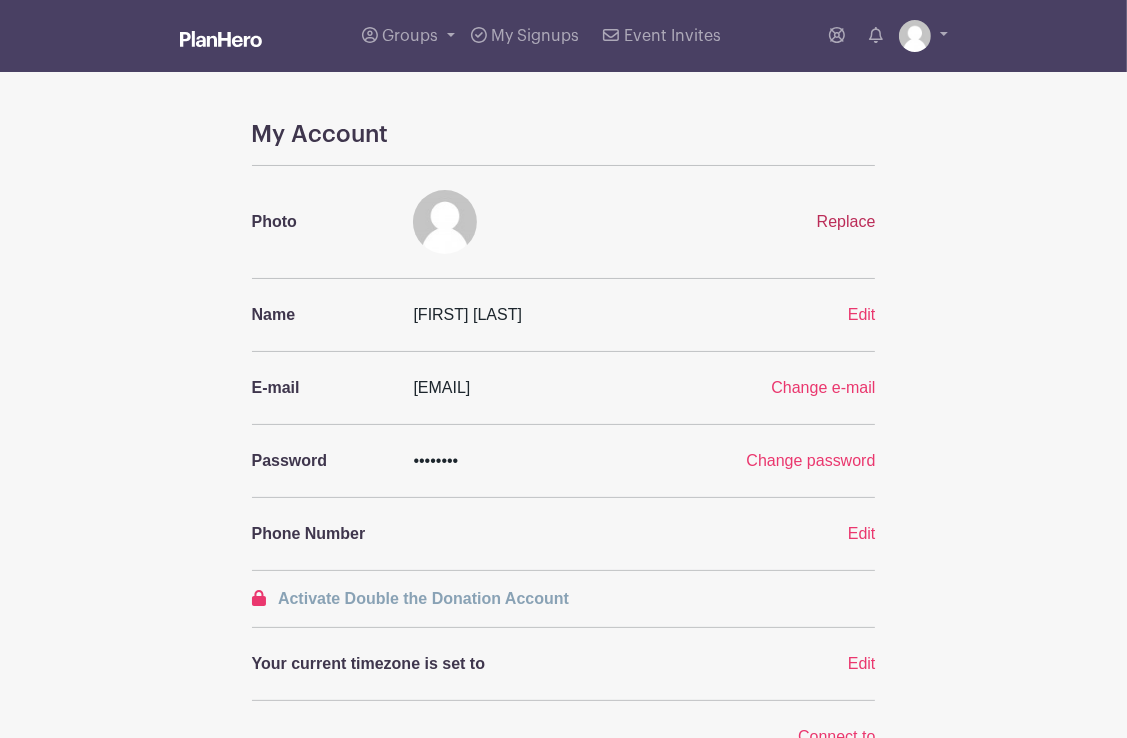 click on "Replace" at bounding box center [846, 221] 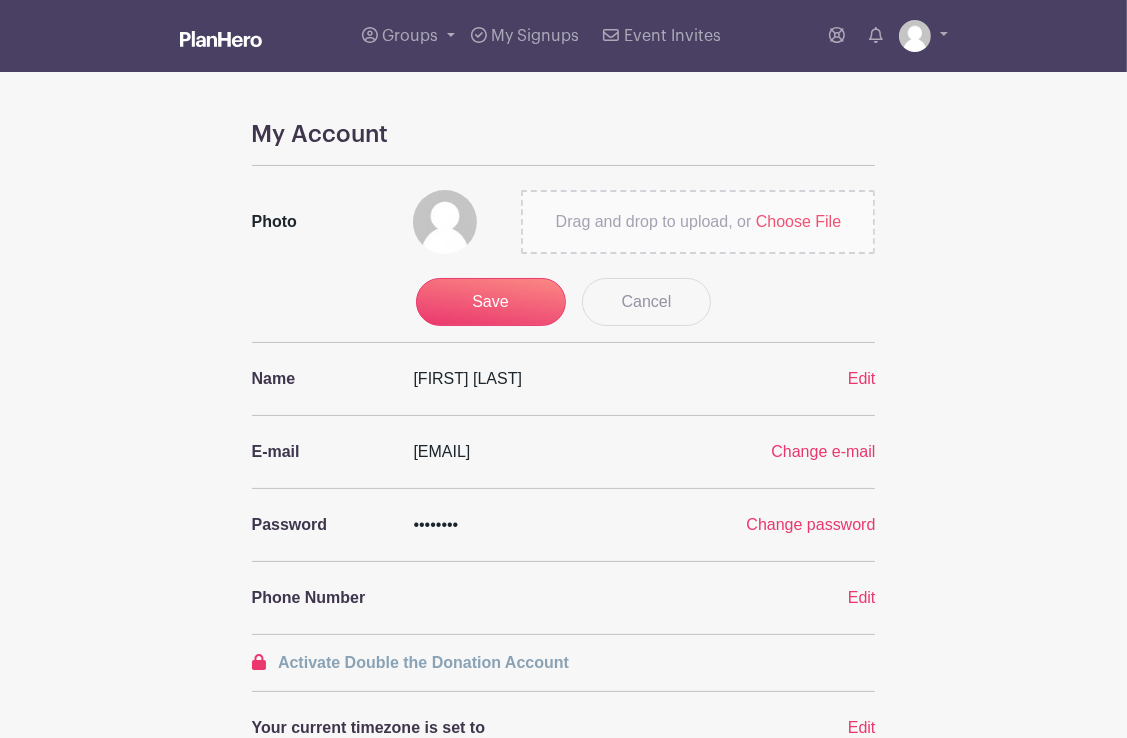 click on "Drag and drop to upload, or
Choose File" at bounding box center (698, 222) 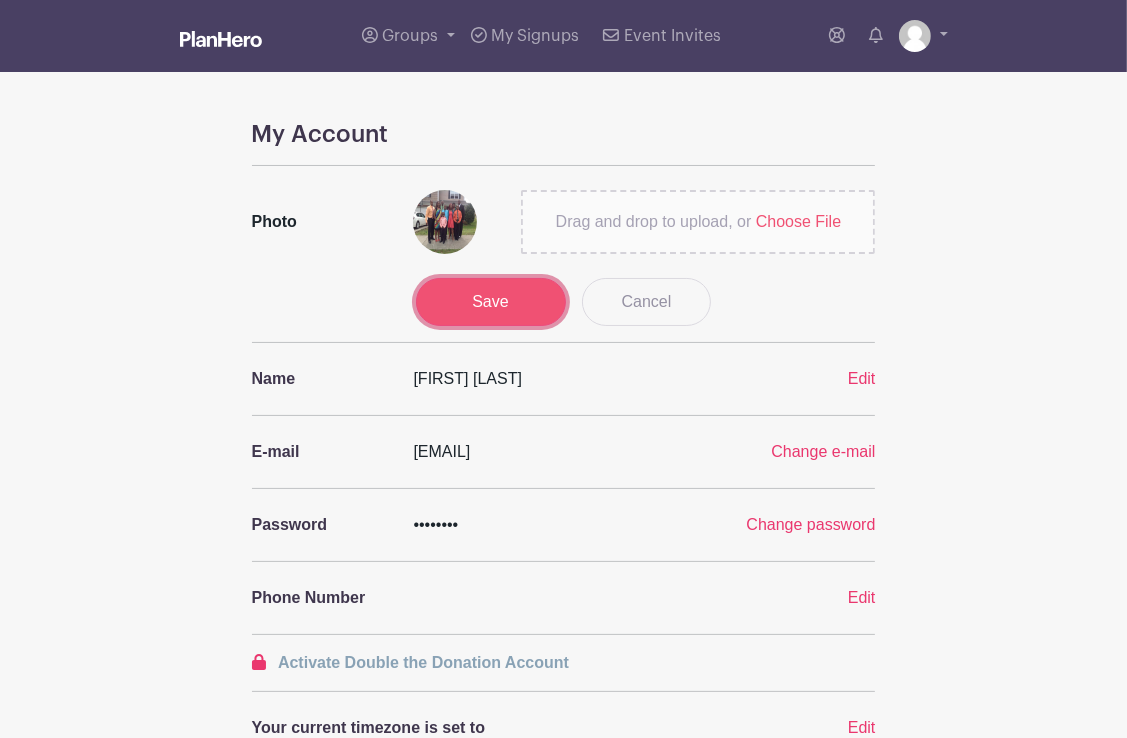 click on "Save" at bounding box center [491, 302] 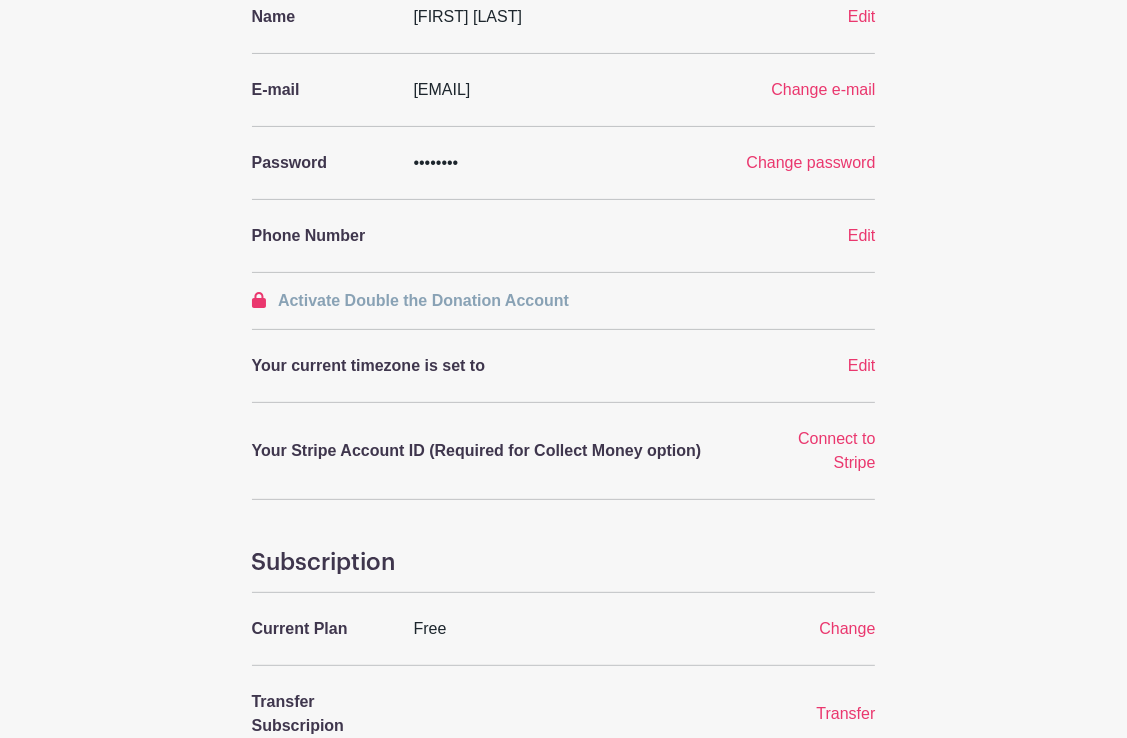 scroll, scrollTop: 300, scrollLeft: 0, axis: vertical 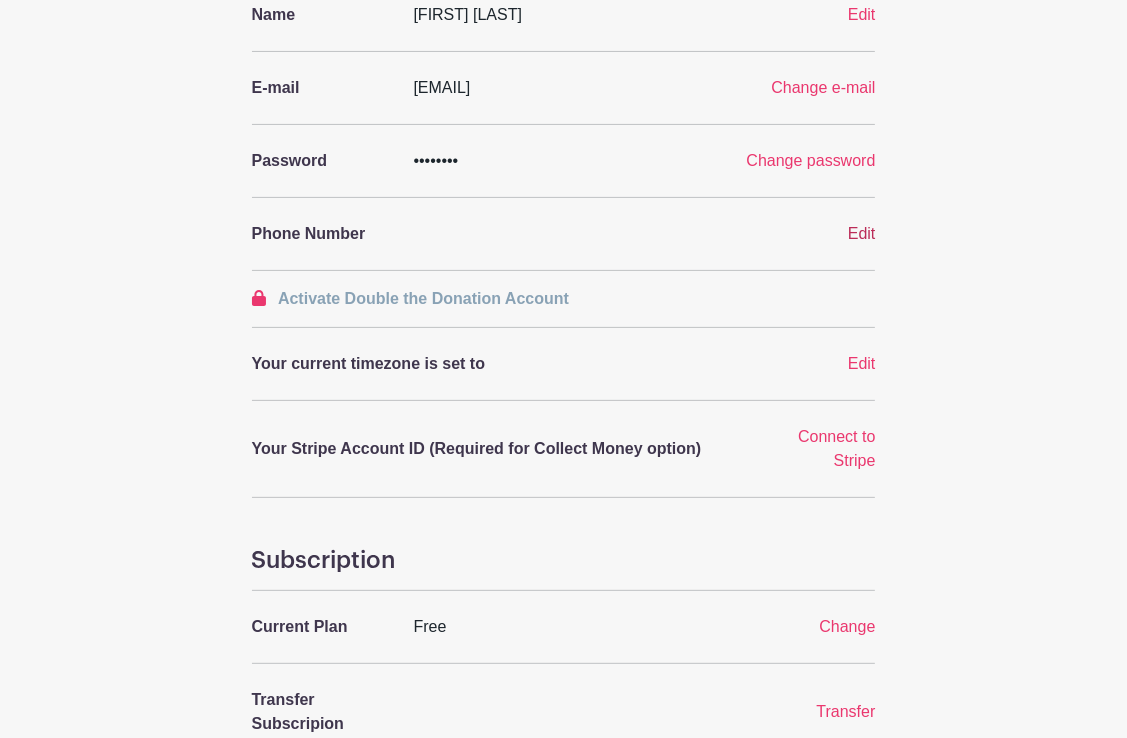 click on "Edit" at bounding box center [862, 233] 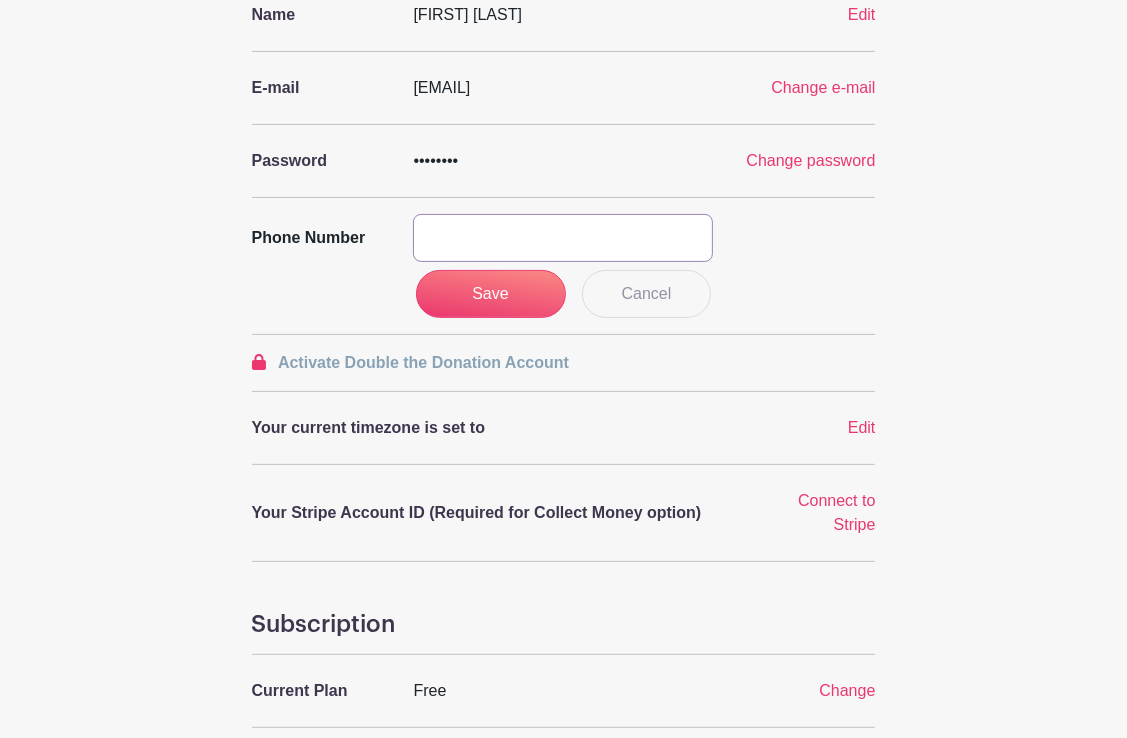 click at bounding box center [563, 238] 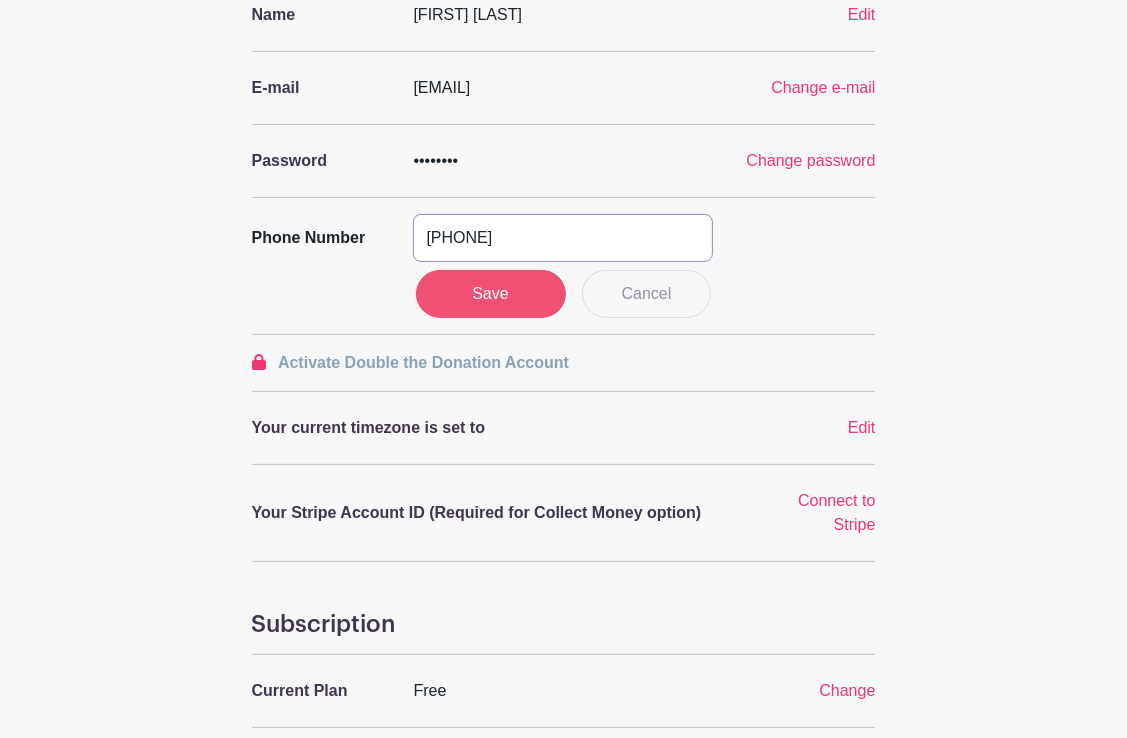 type on "(615) 509 3204" 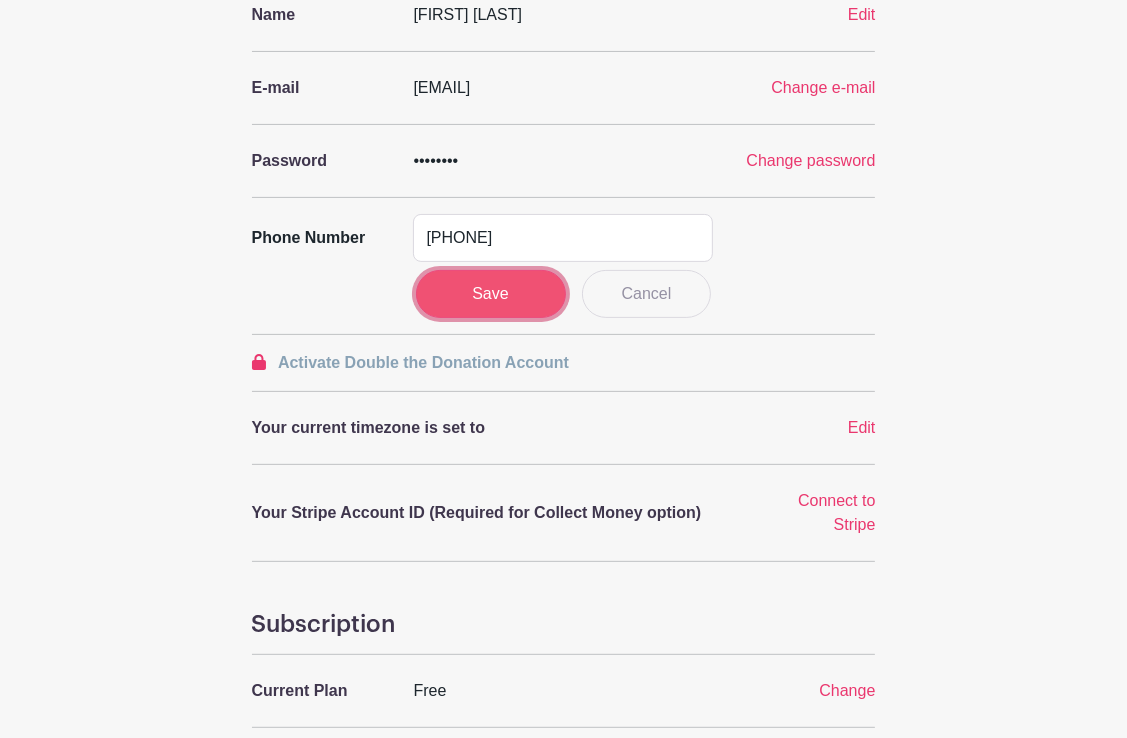 click on "Save" at bounding box center [491, 294] 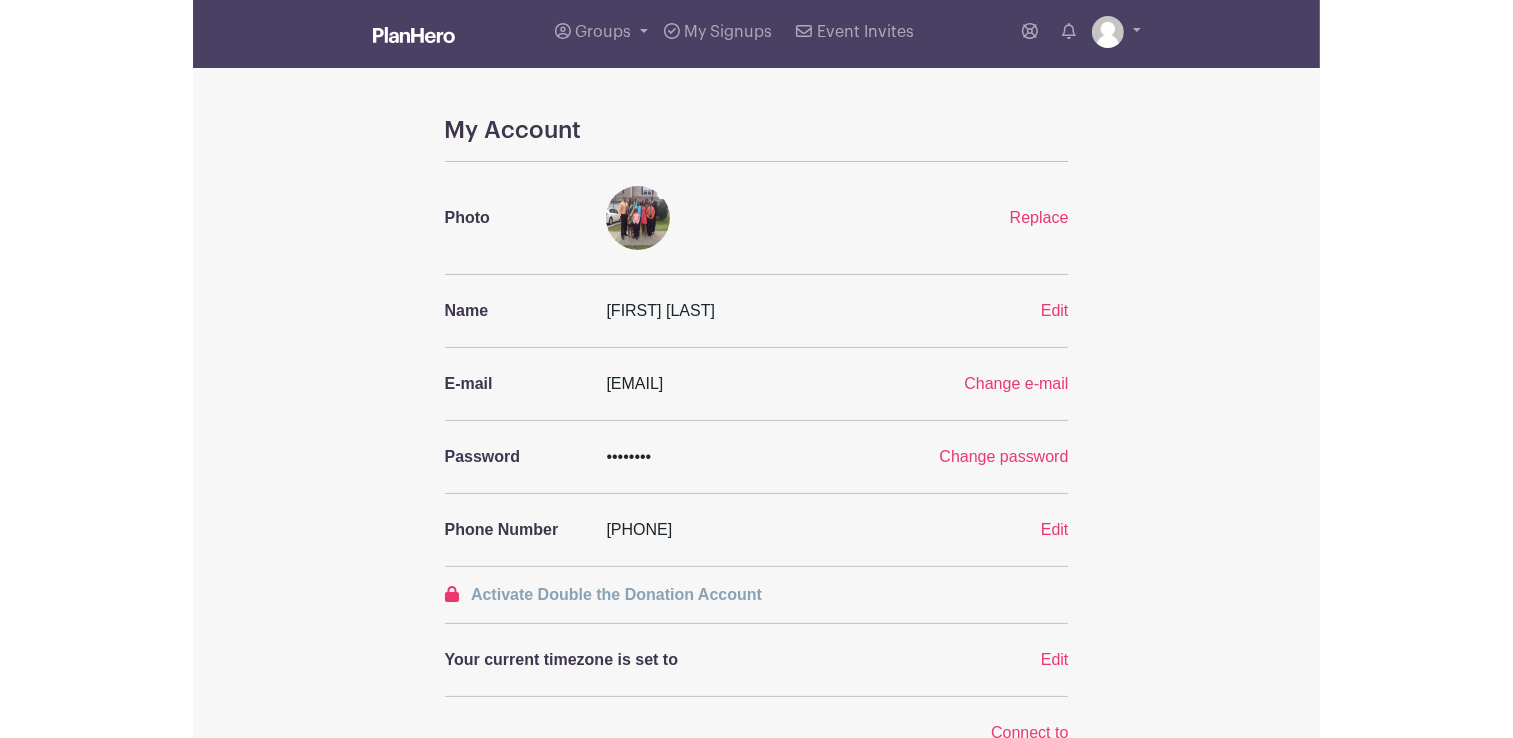 scroll, scrollTop: 0, scrollLeft: 0, axis: both 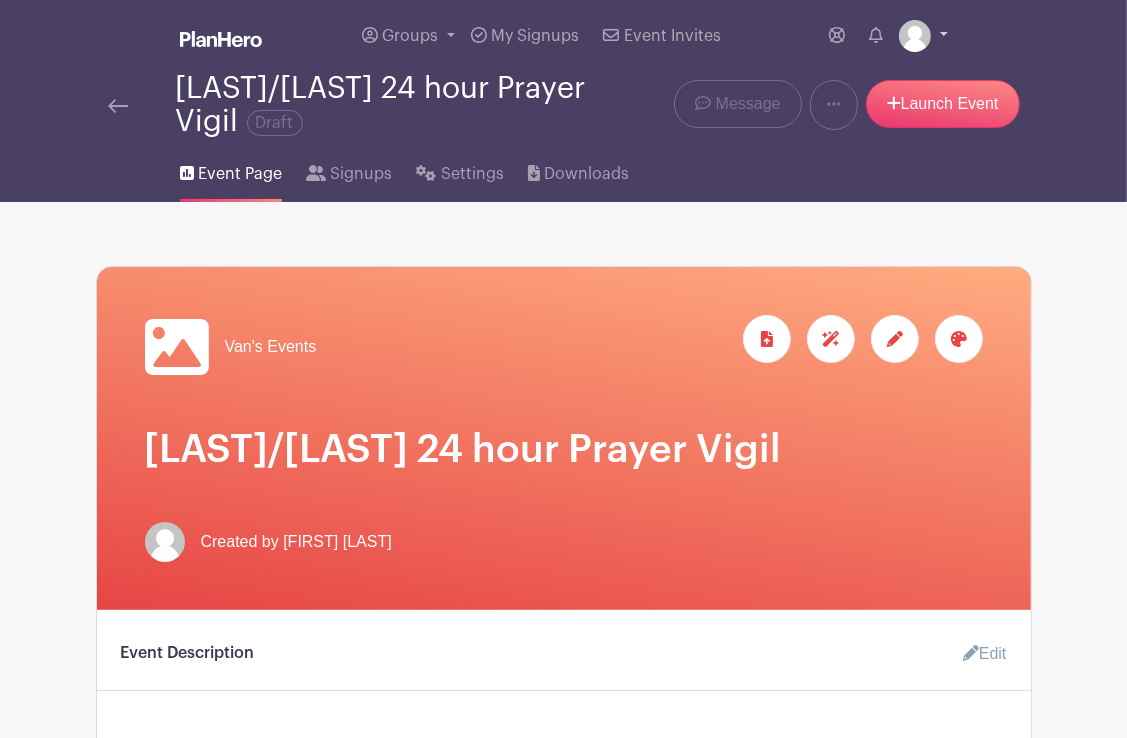 click at bounding box center (923, 36) 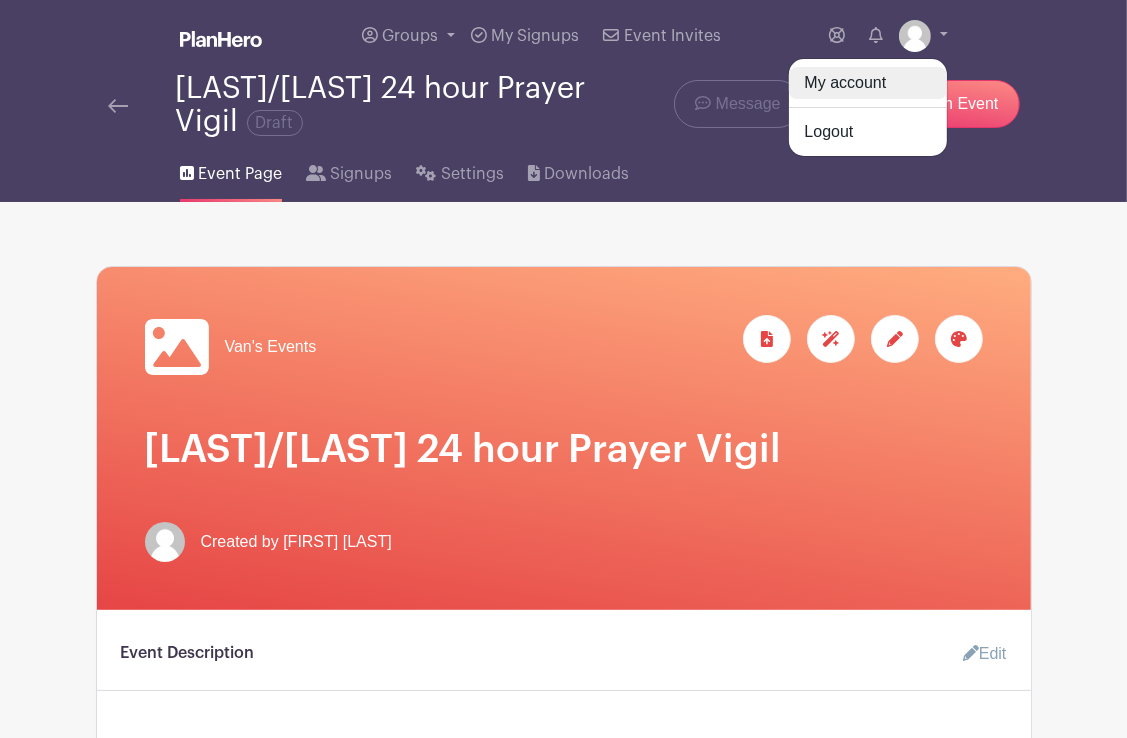 click on "My account" at bounding box center (868, 83) 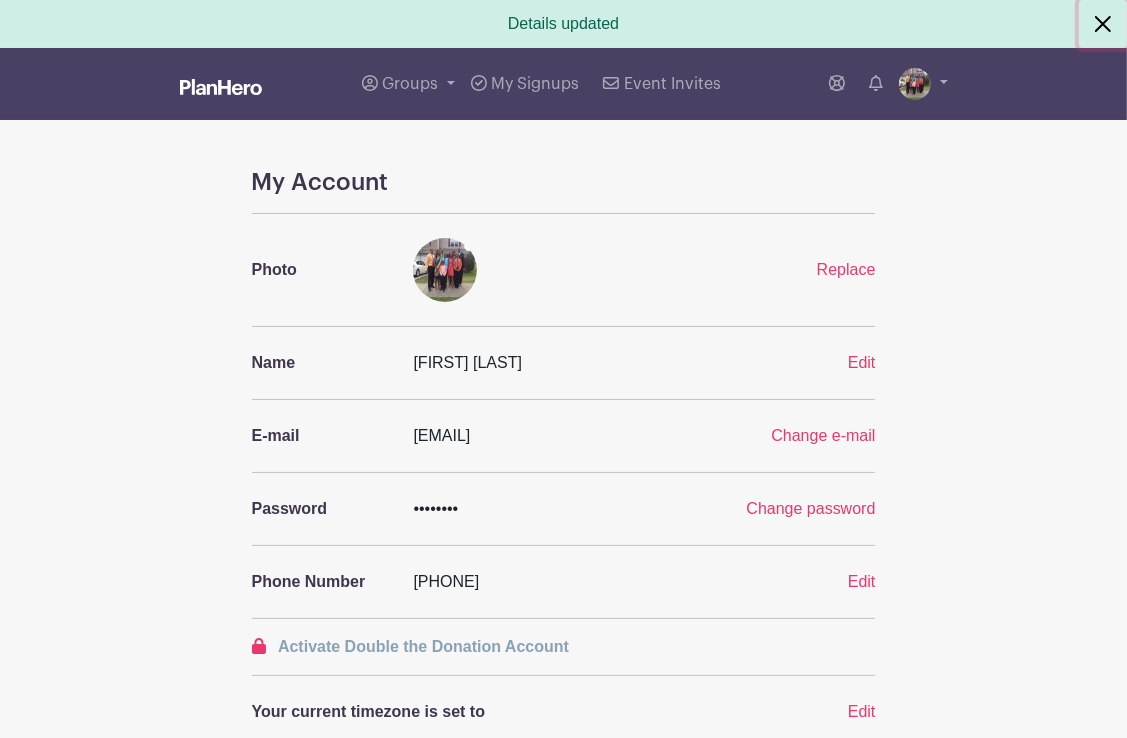click at bounding box center [1103, 24] 